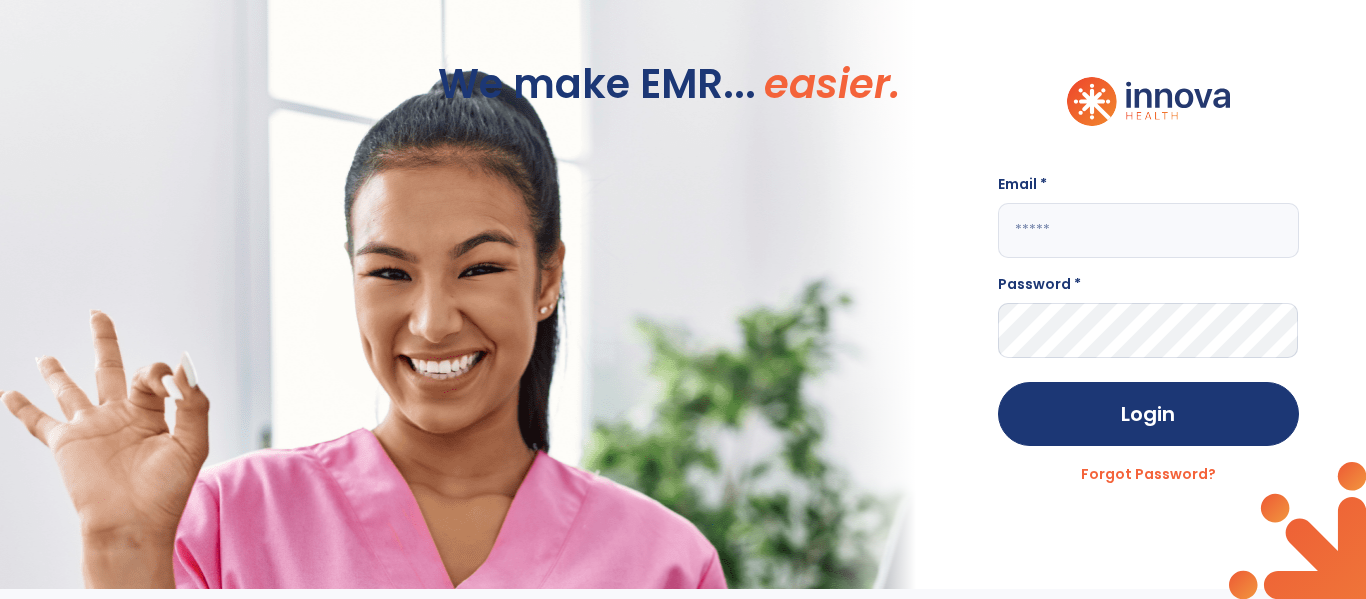 scroll, scrollTop: 0, scrollLeft: 0, axis: both 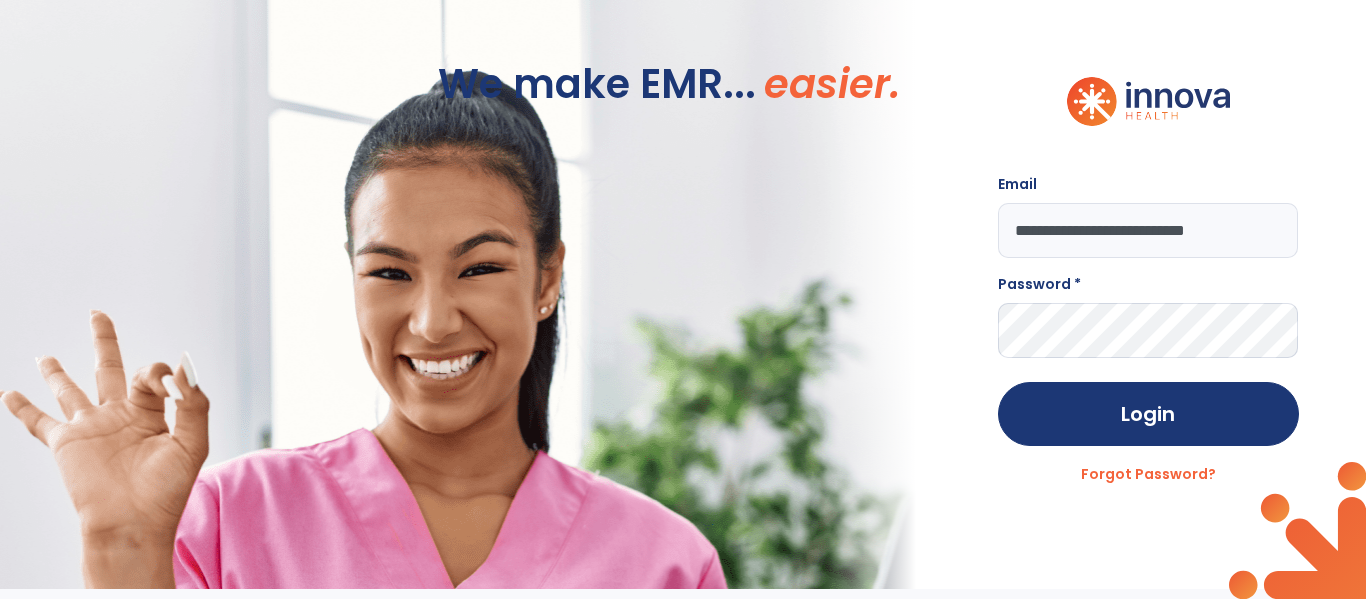 type on "**********" 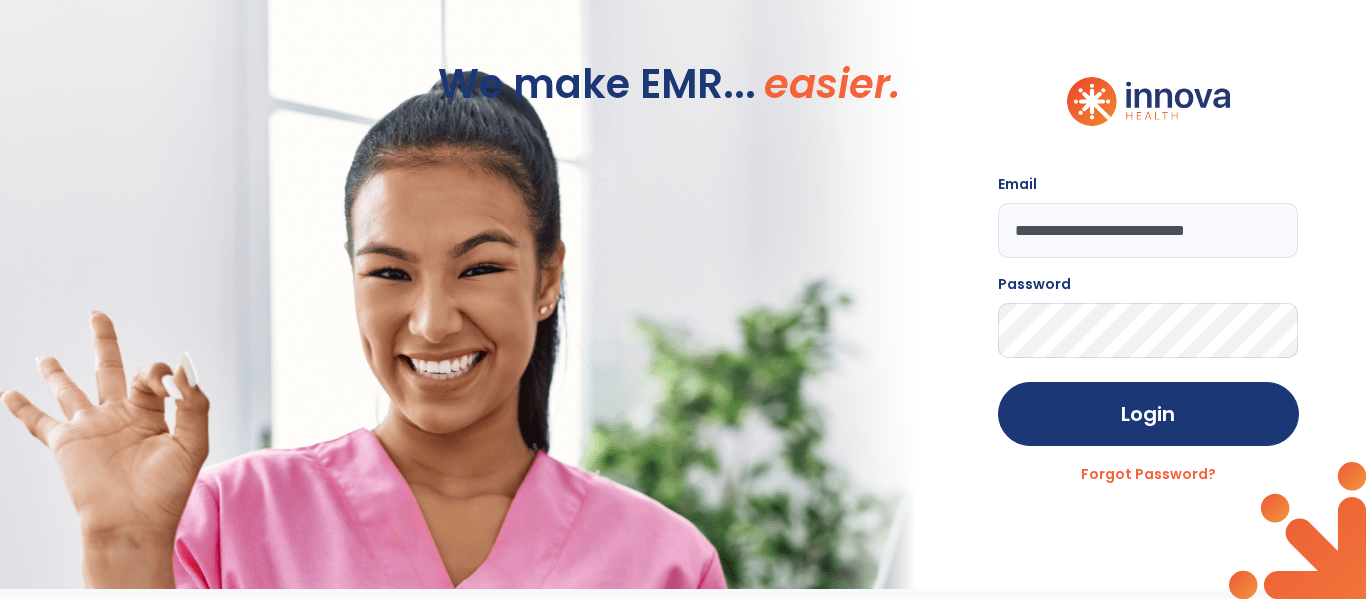 click on "Login" 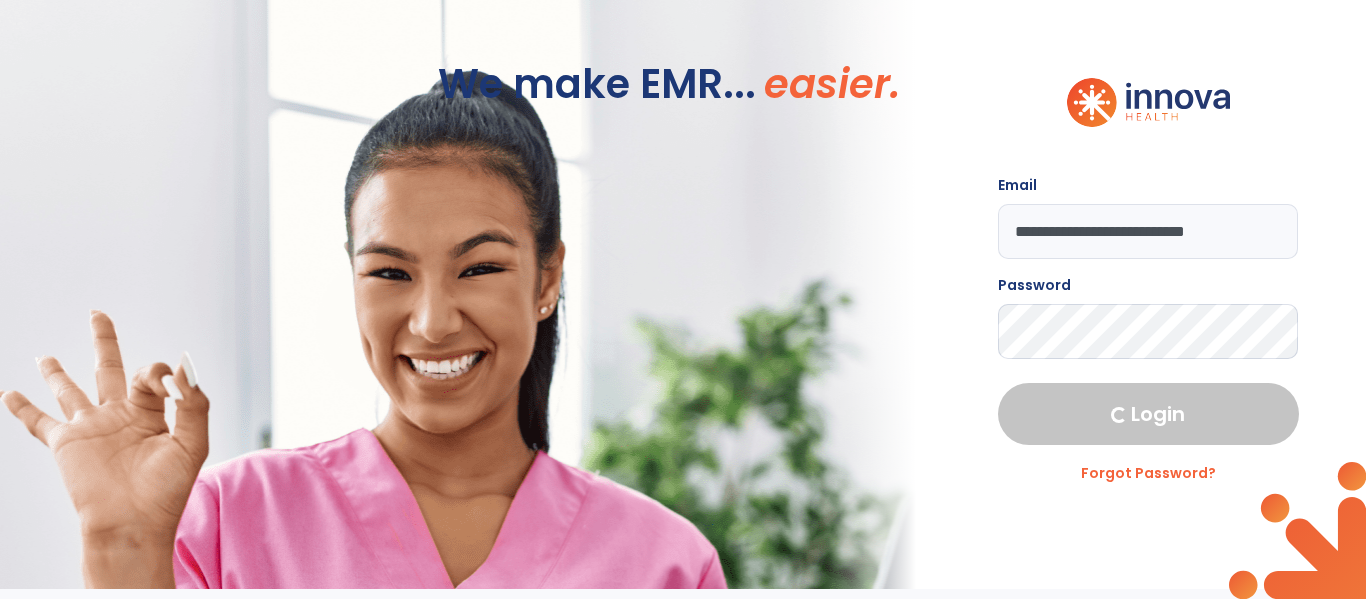 select on "****" 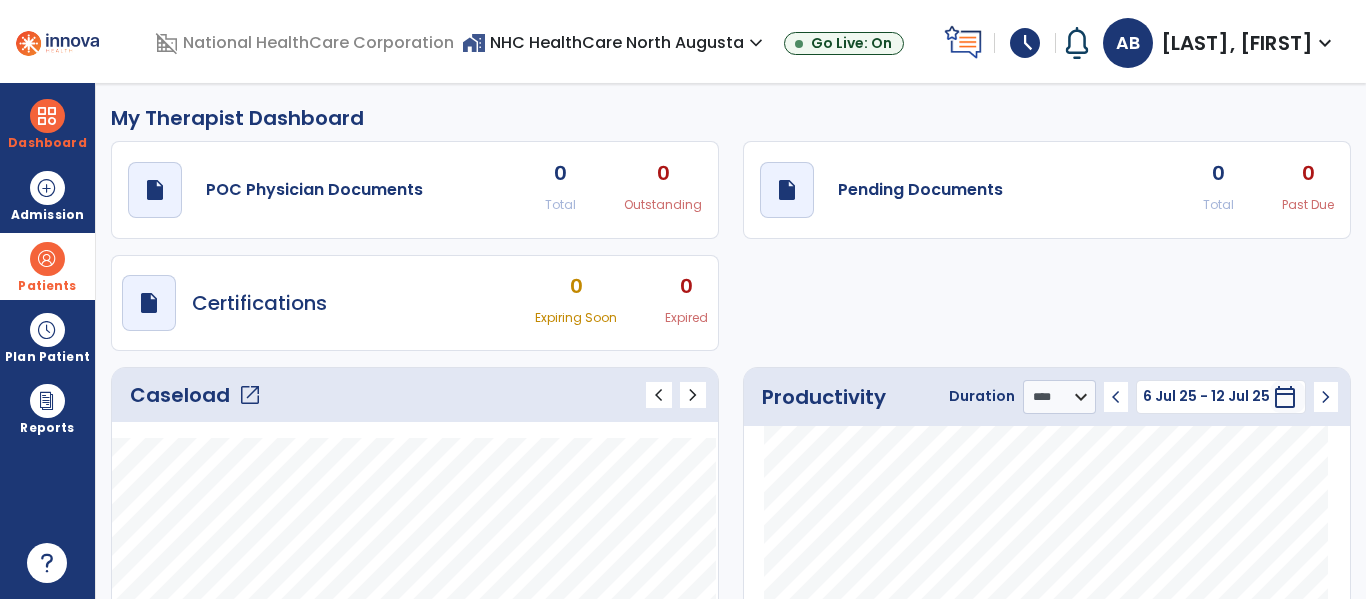 click on "Patients" at bounding box center [47, 266] 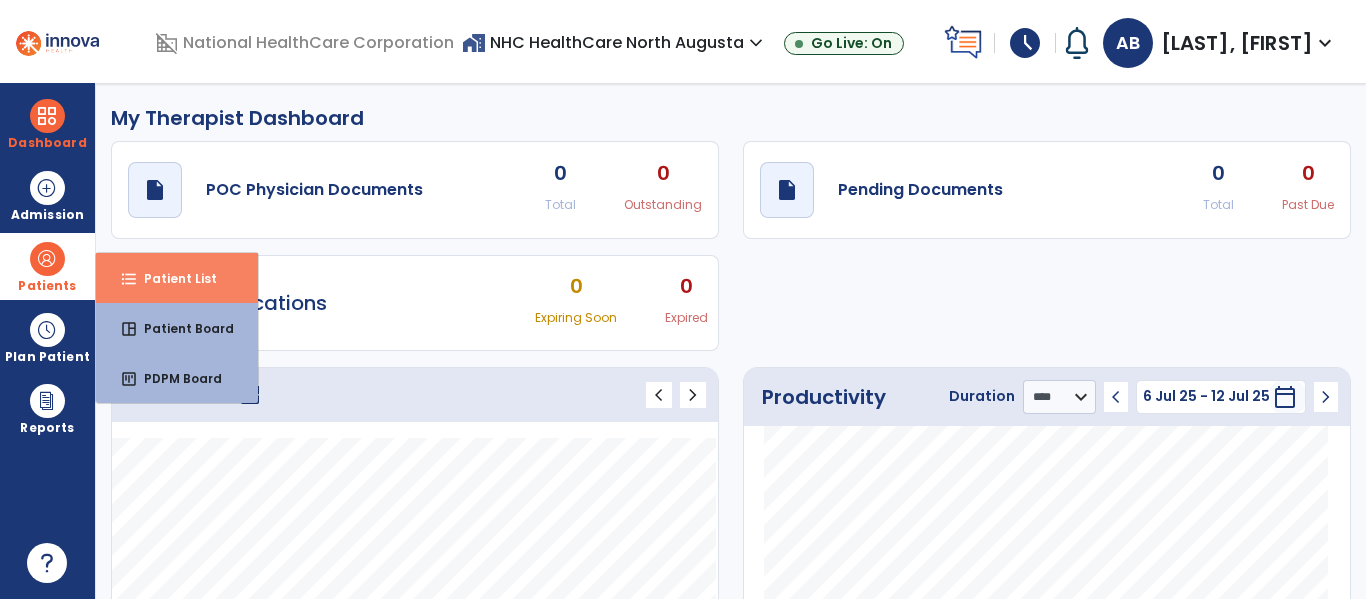 click on "Patient List" at bounding box center (172, 278) 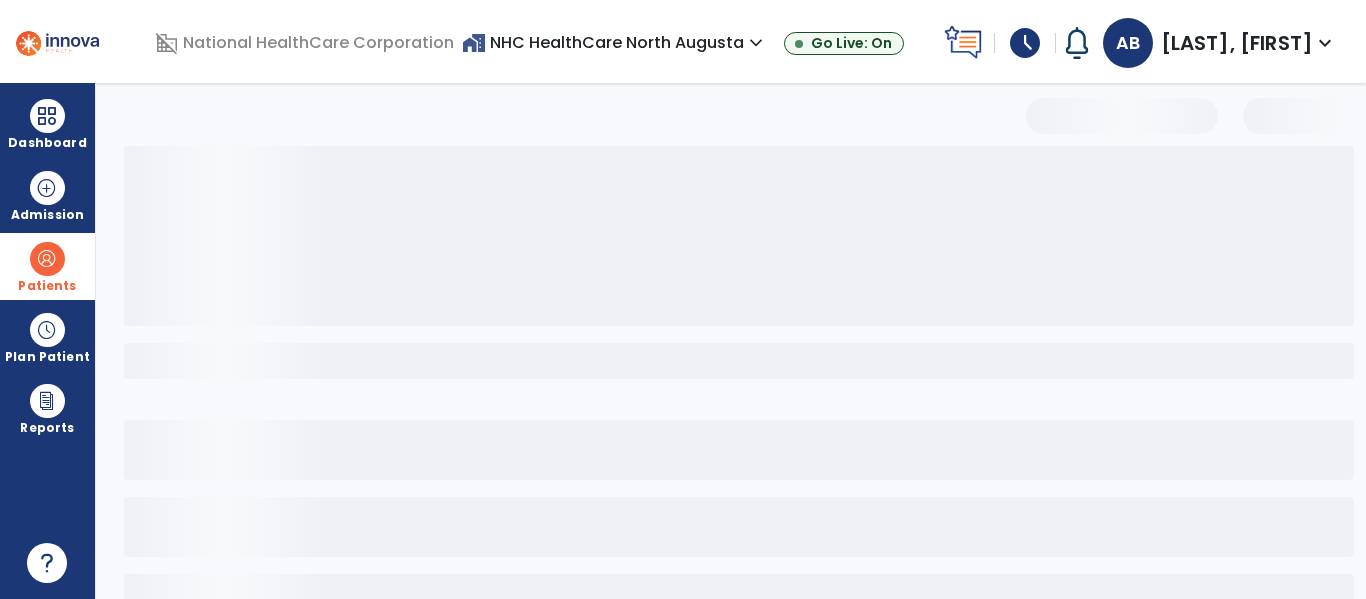 select on "***" 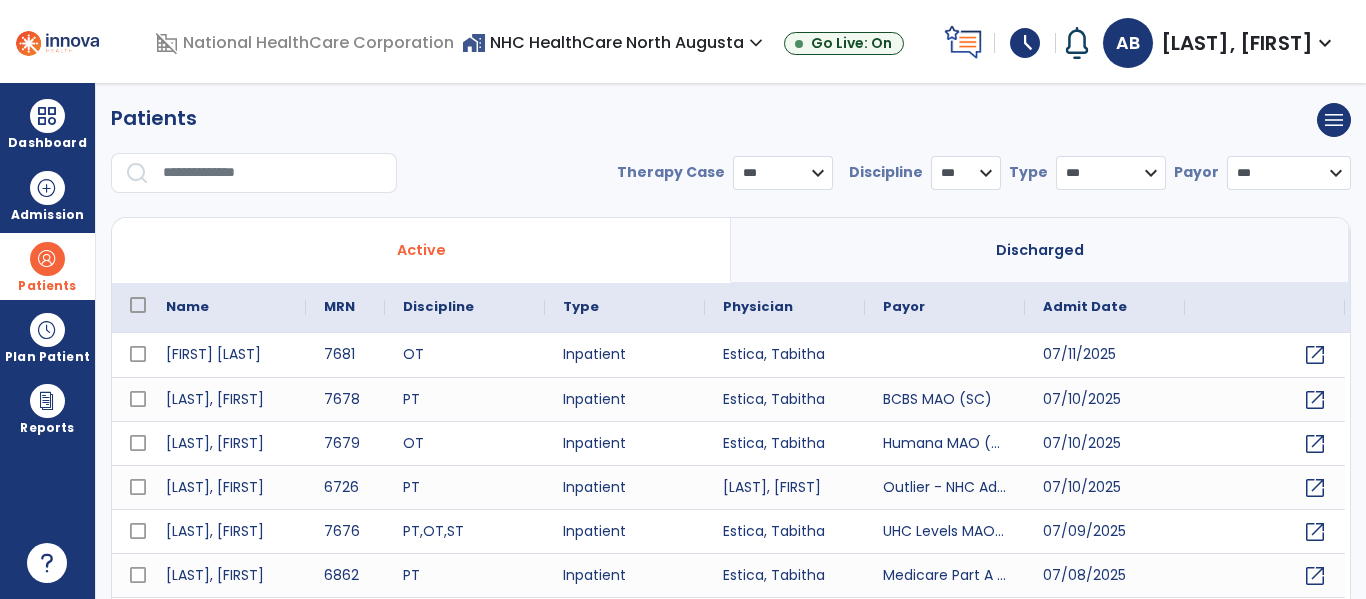 click at bounding box center [273, 173] 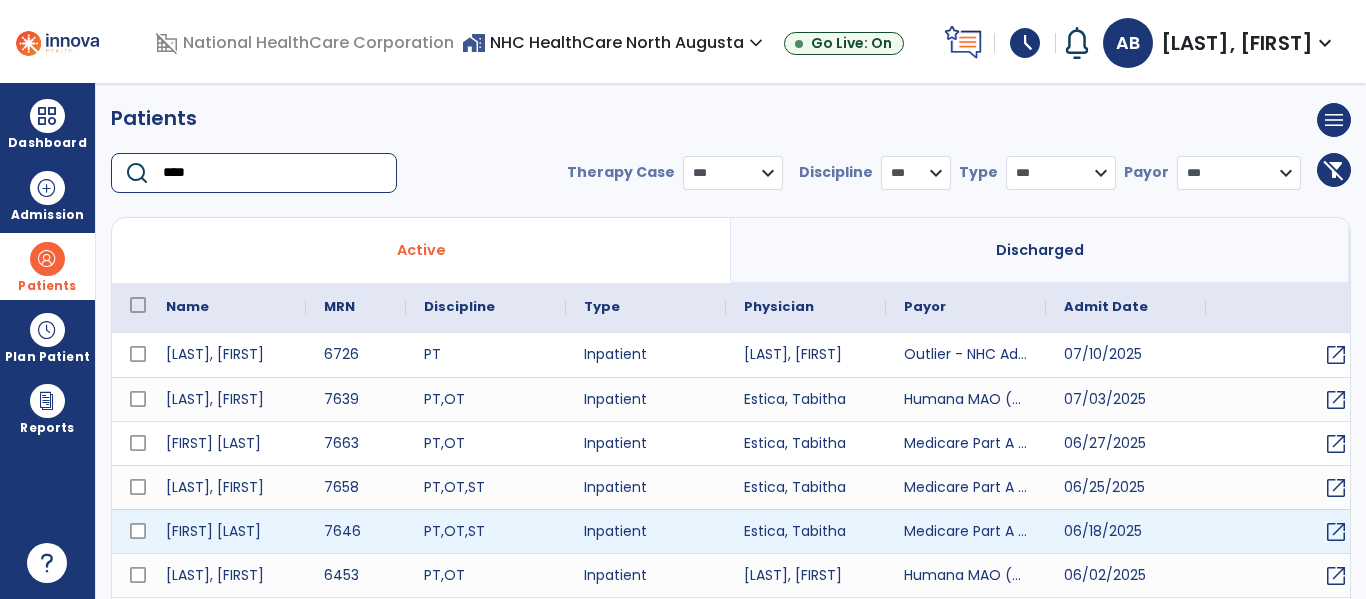 type on "****" 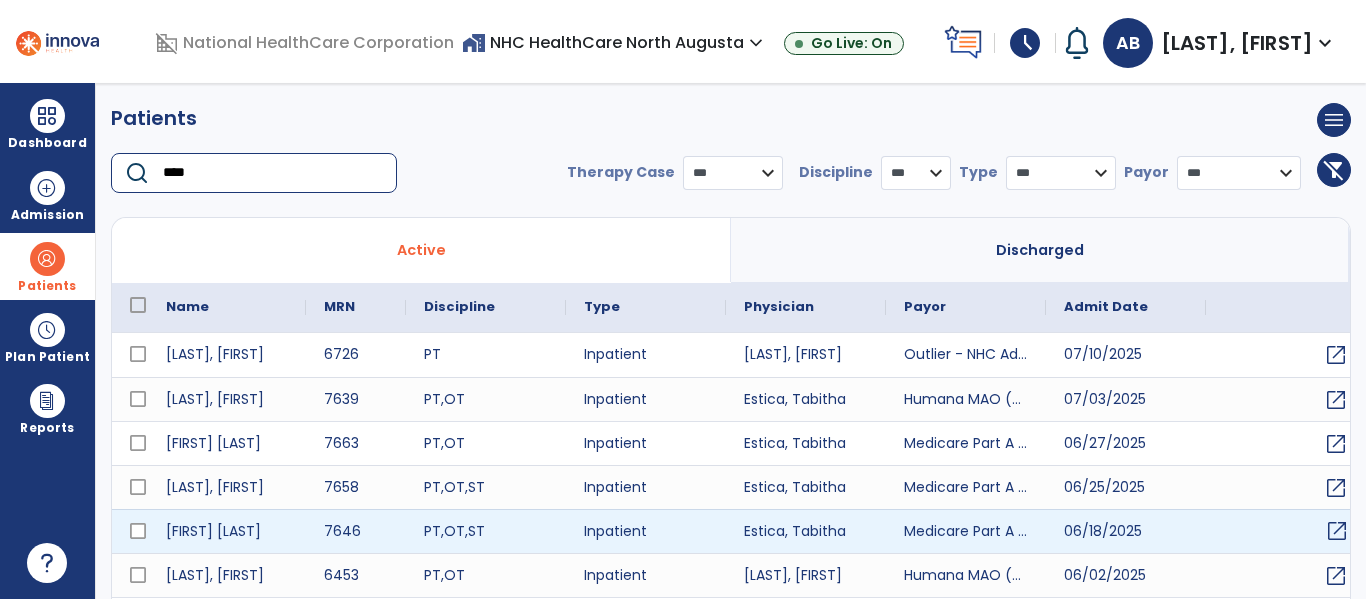 click on "open_in_new" at bounding box center (1337, 531) 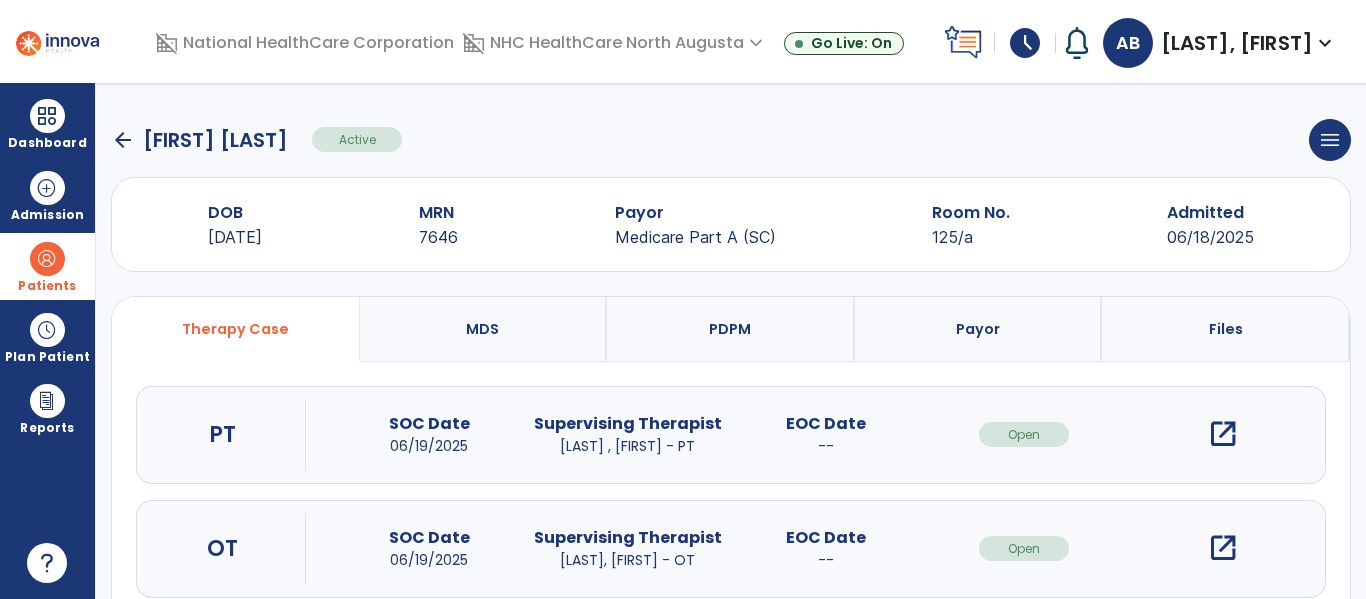 click on "open_in_new" at bounding box center (1223, 548) 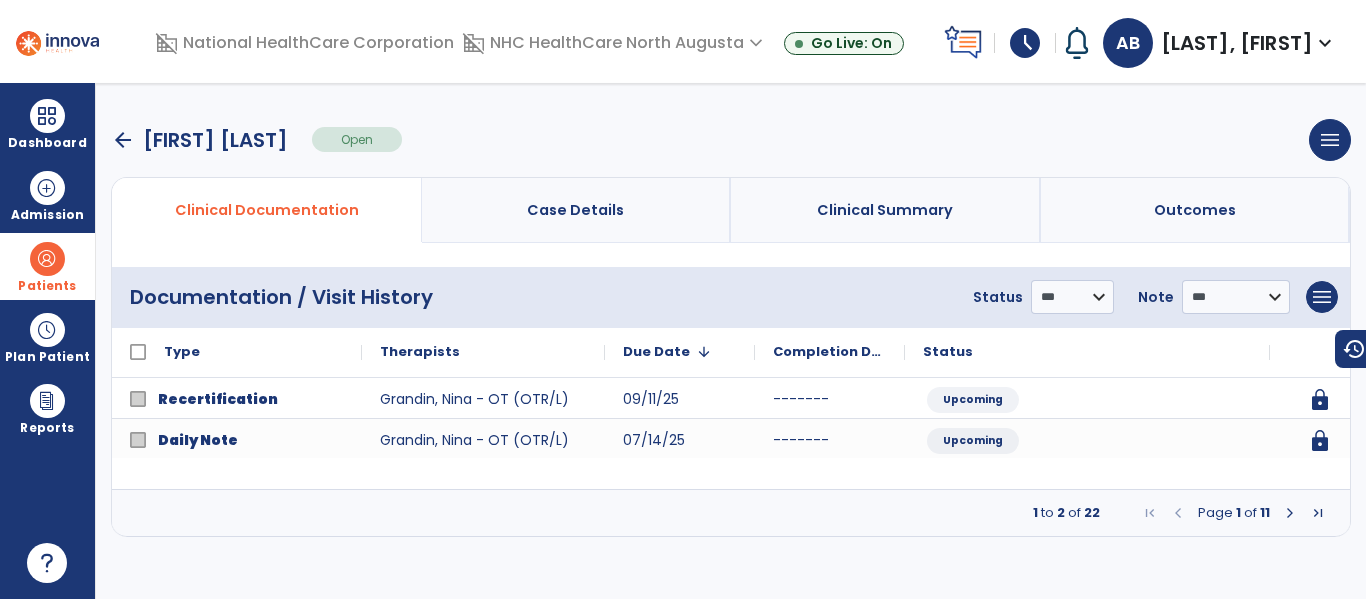 click at bounding box center [1290, 513] 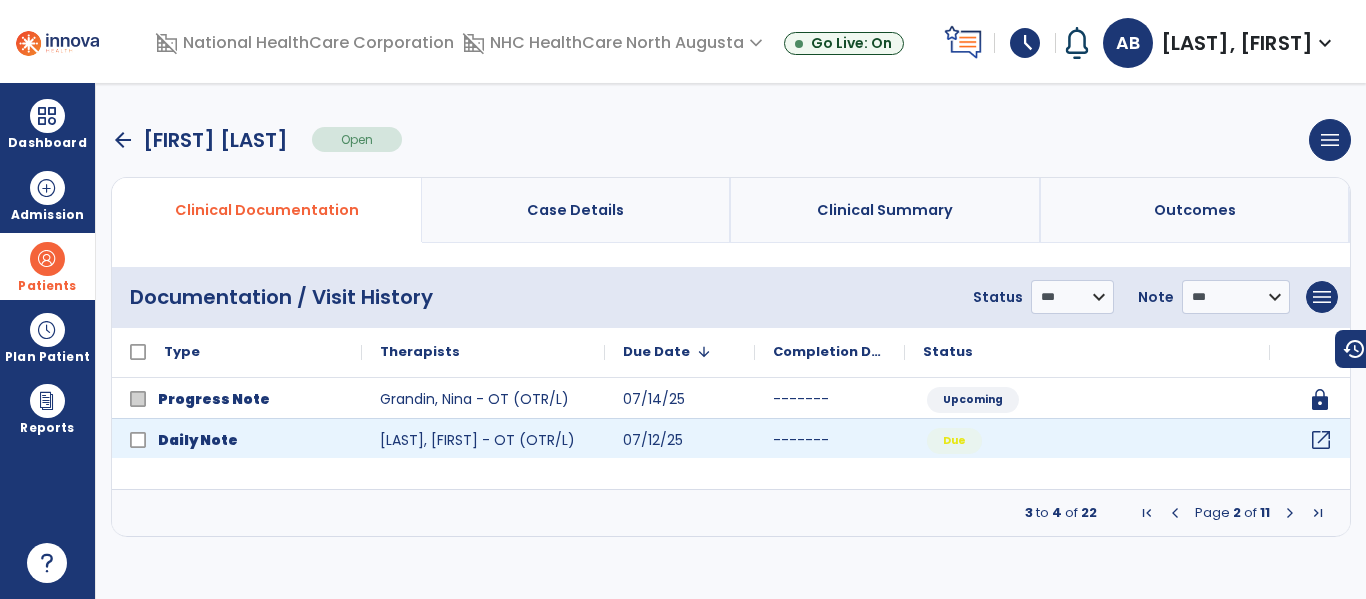 click on "open_in_new" 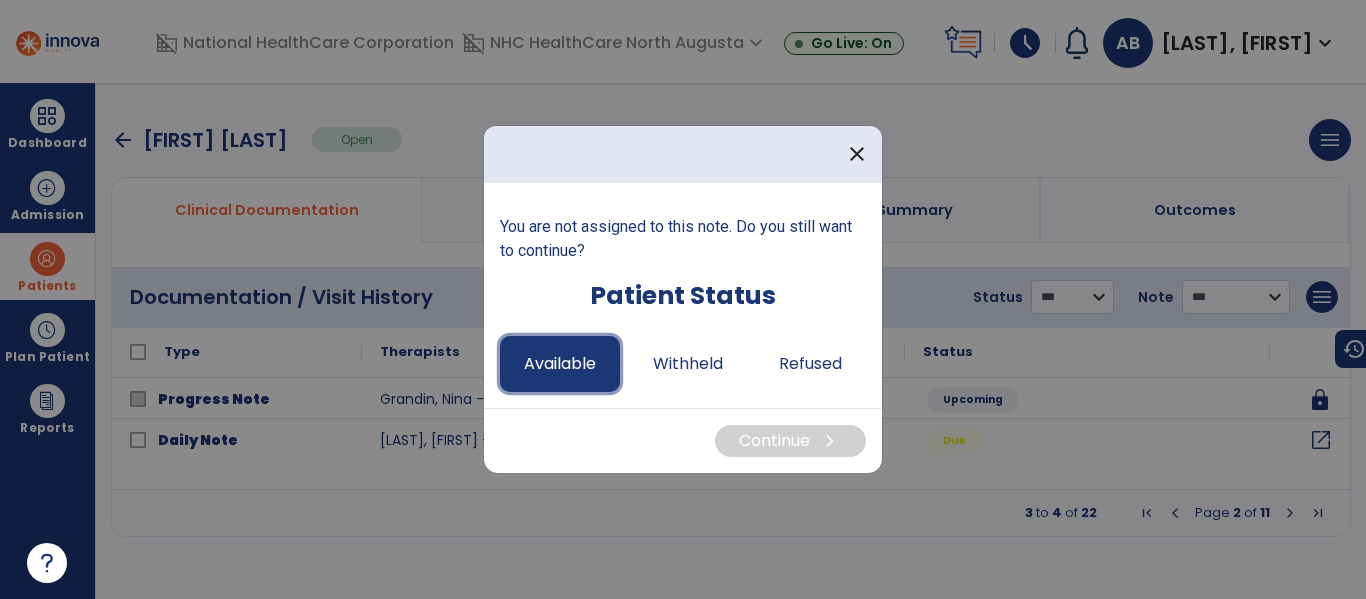 click on "Available" at bounding box center [560, 364] 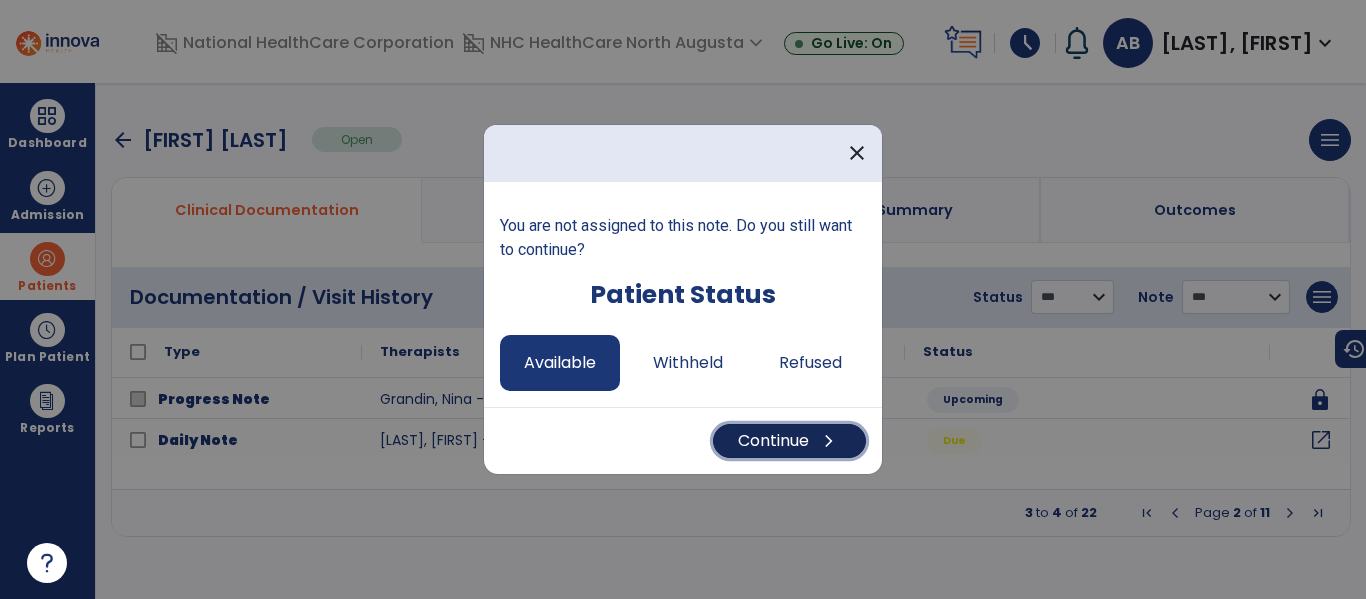 click on "chevron_right" at bounding box center [829, 441] 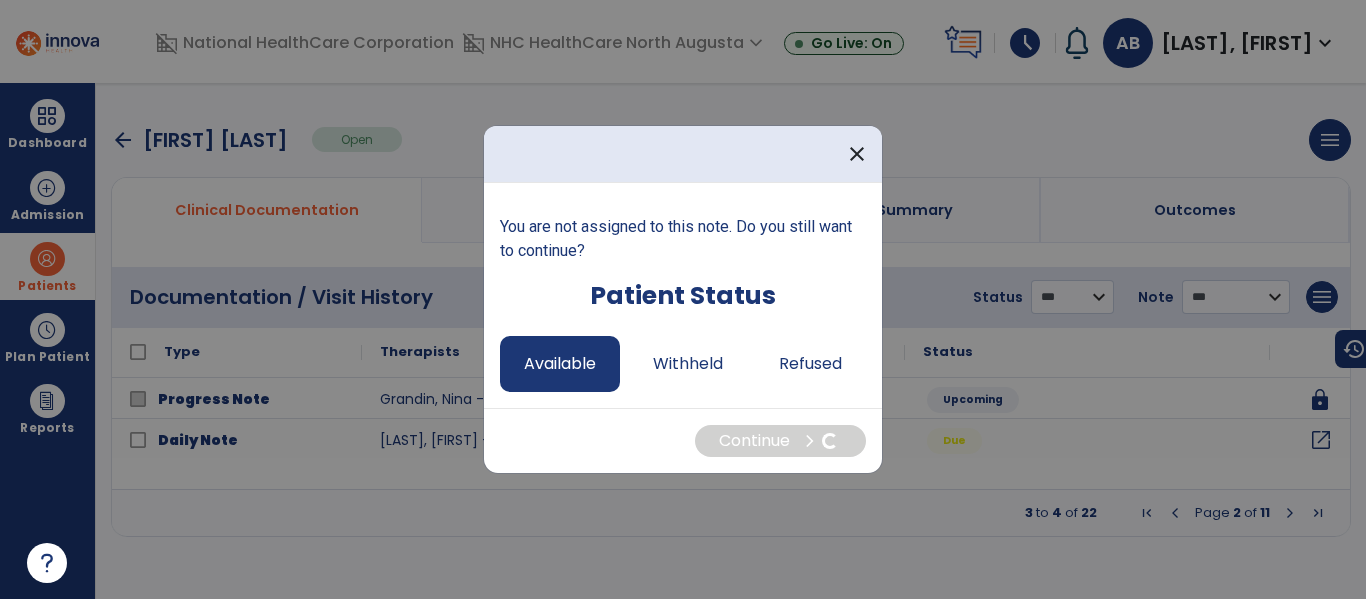 select on "*" 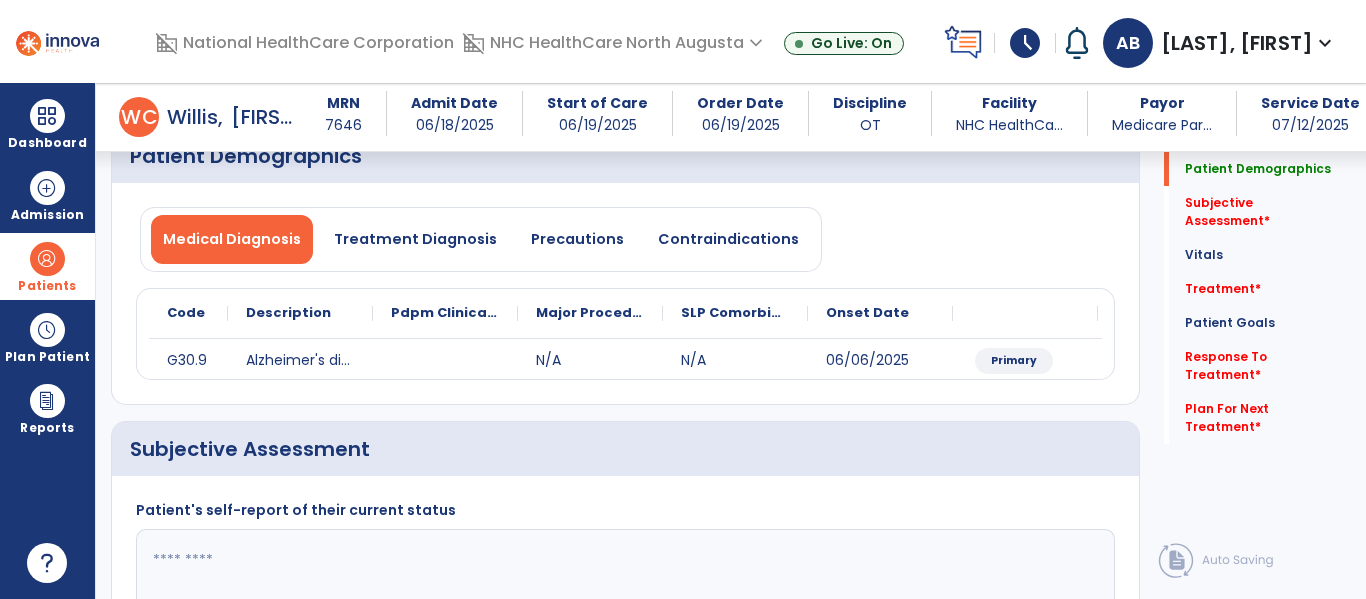 scroll, scrollTop: 300, scrollLeft: 0, axis: vertical 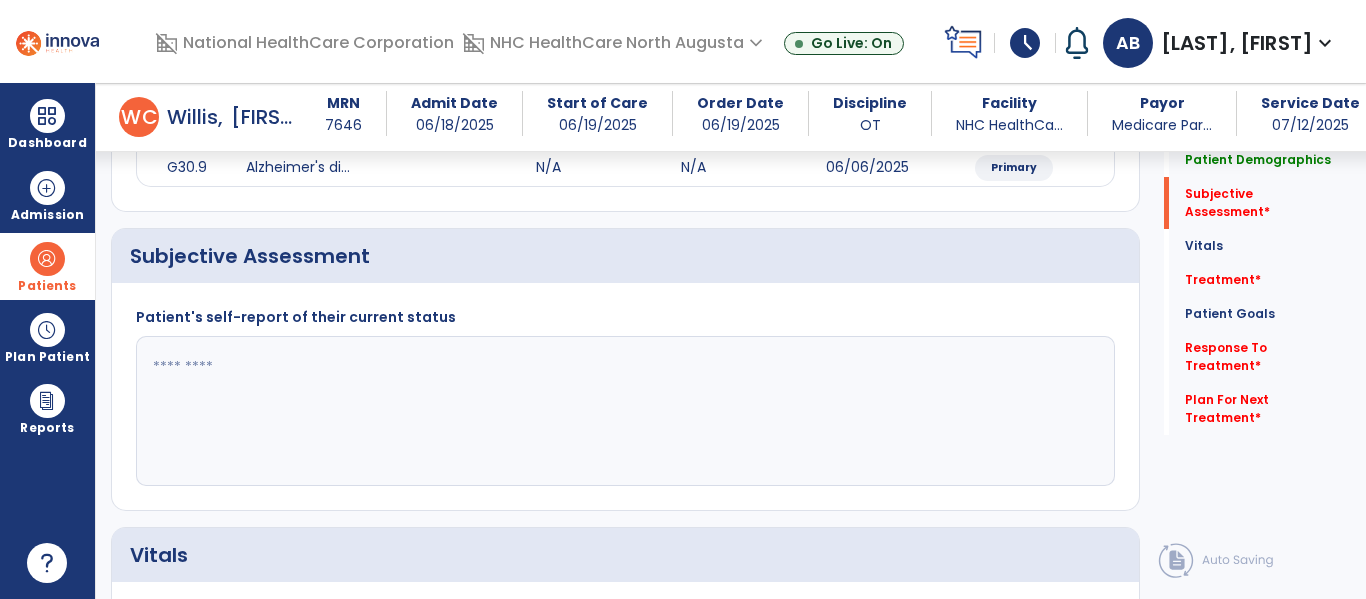 click 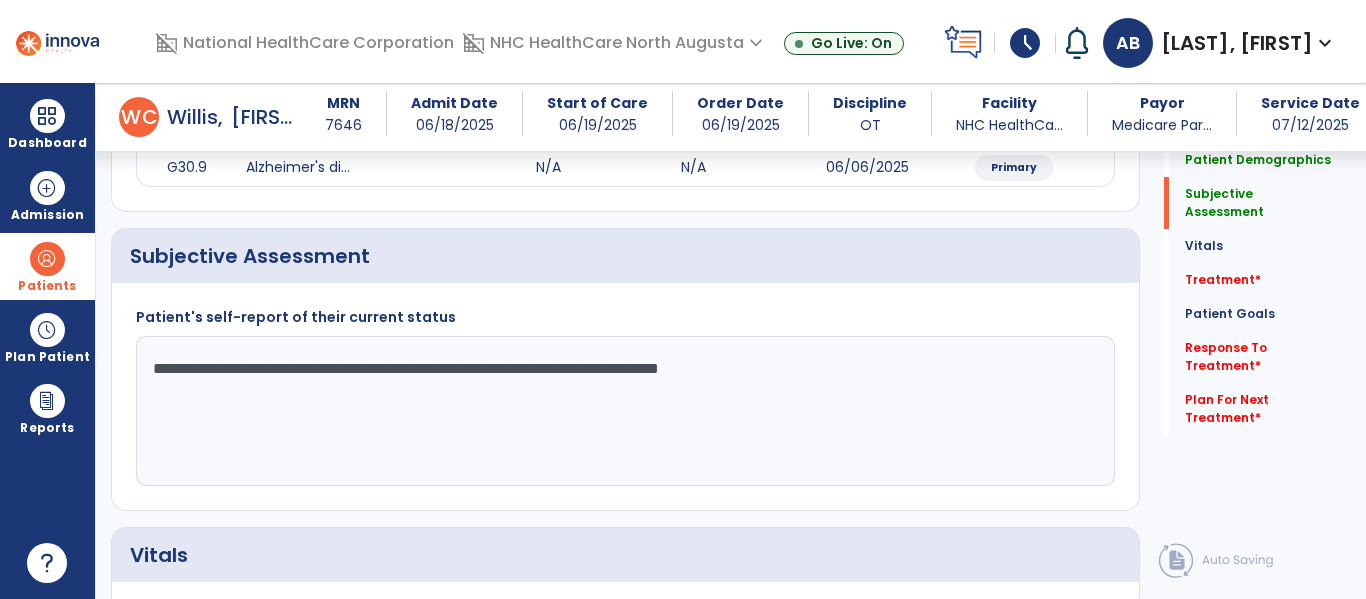 click on "**********" 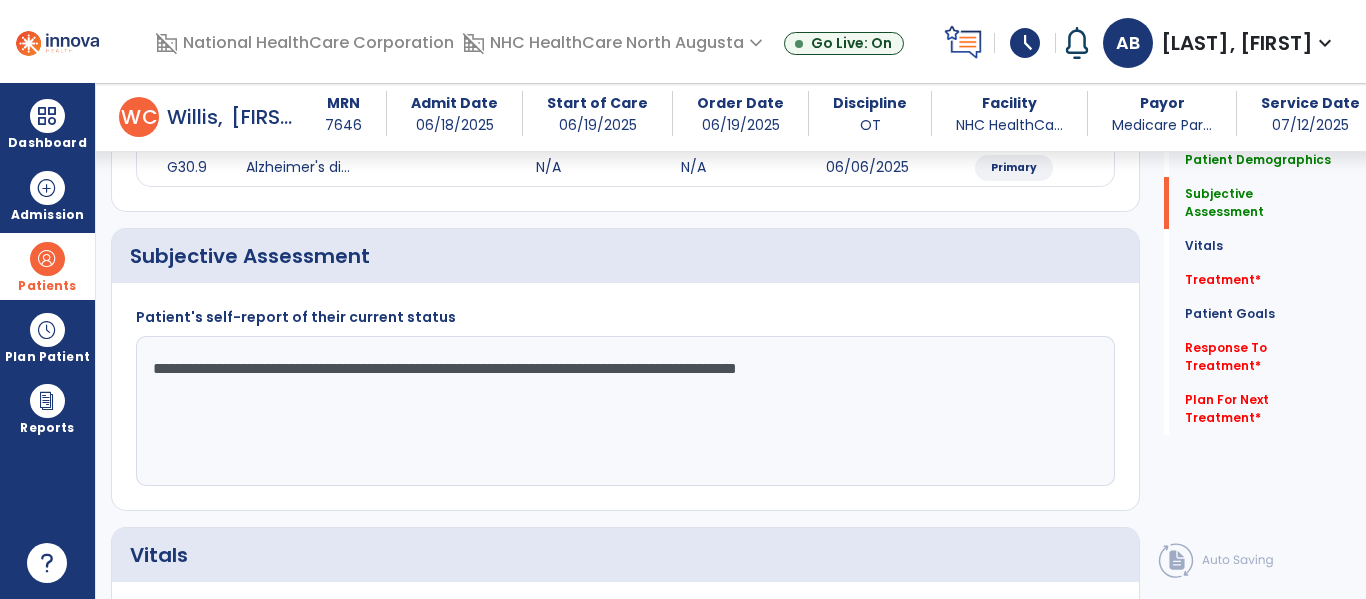 click on "**********" 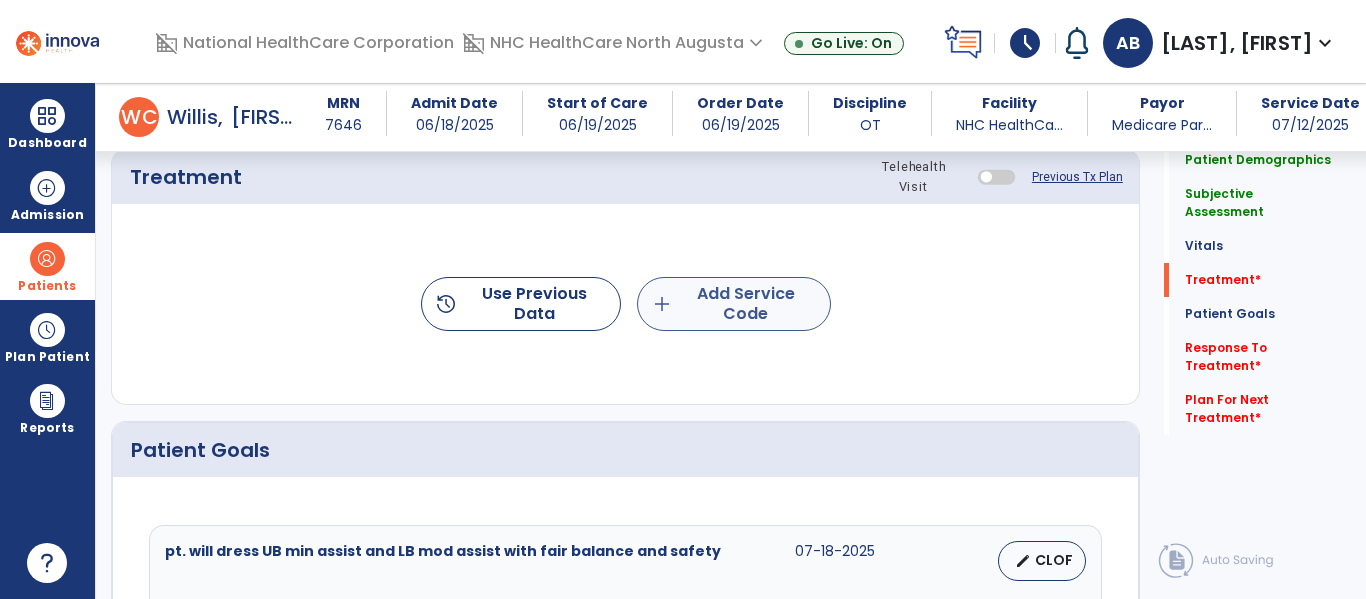 type on "**********" 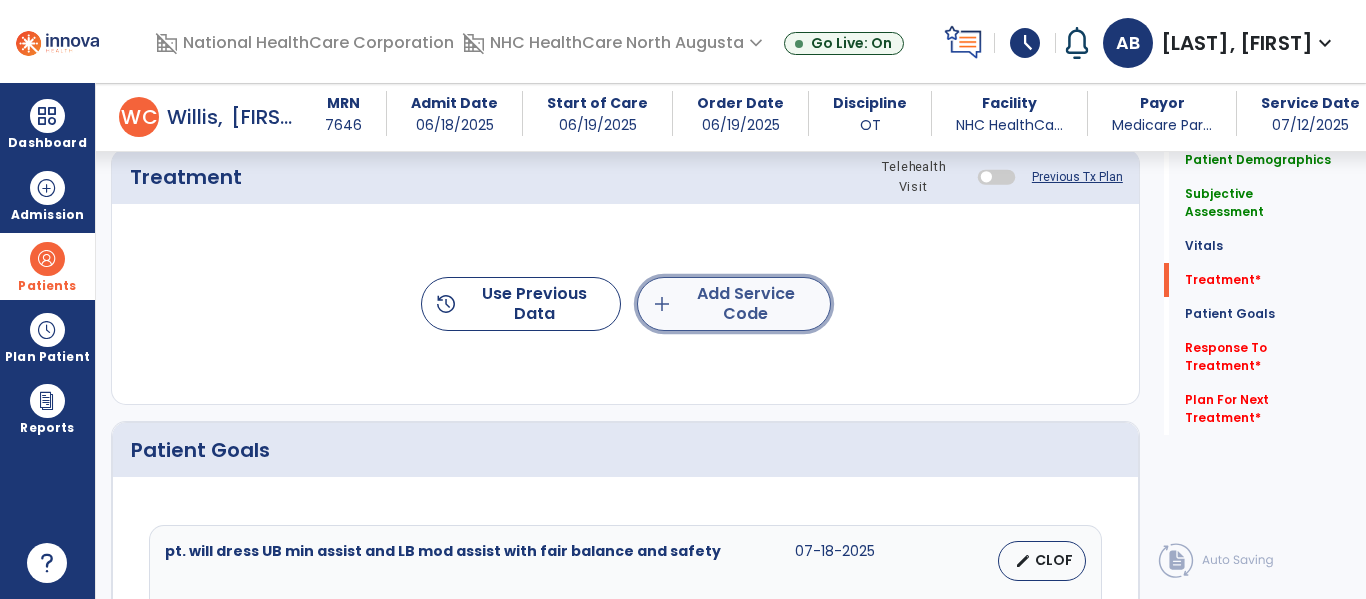 click on "add  Add Service Code" 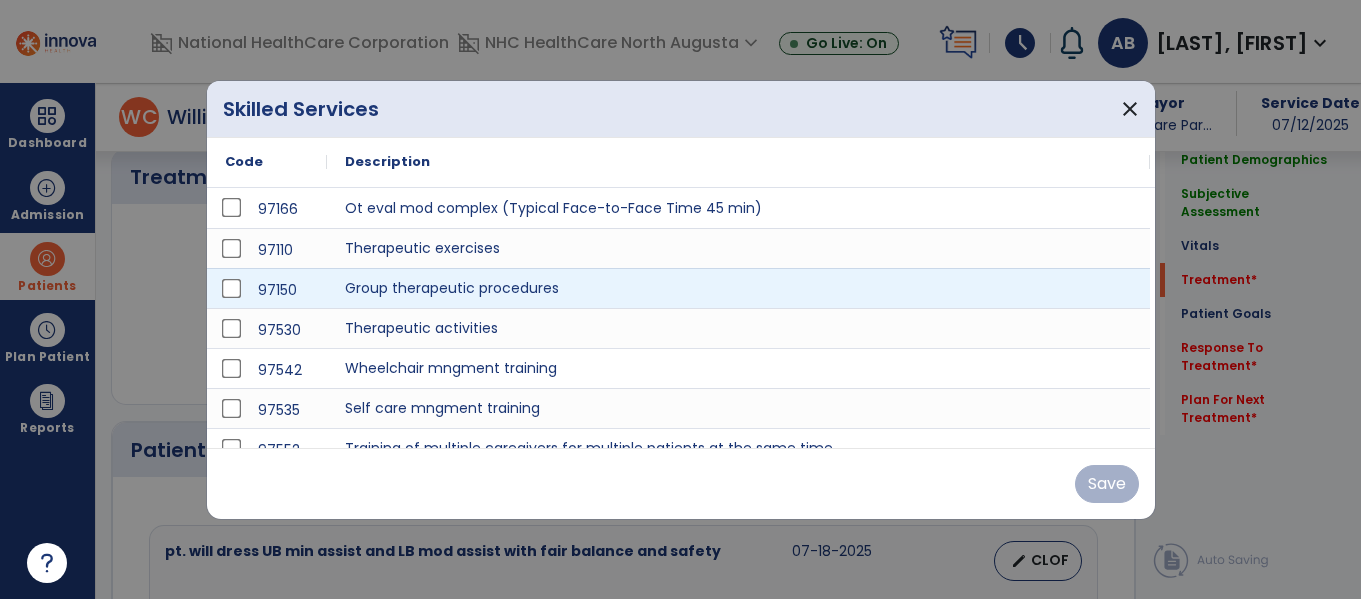 scroll, scrollTop: 1100, scrollLeft: 0, axis: vertical 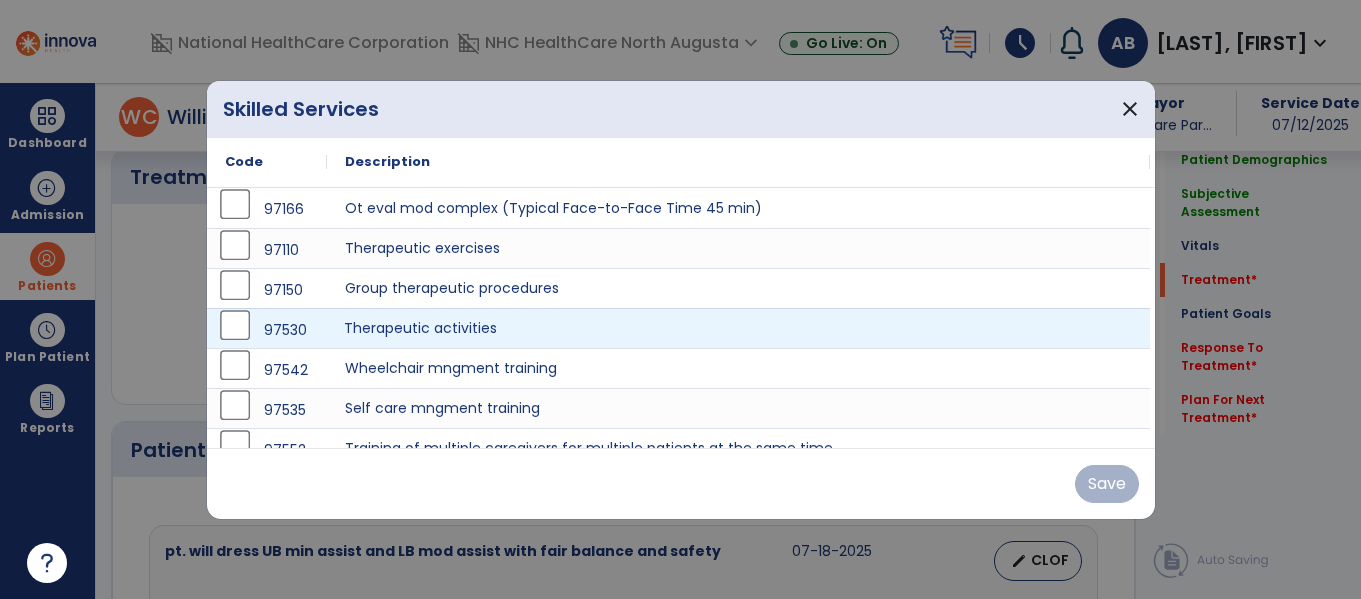 click on "Therapeutic activities" at bounding box center [738, 328] 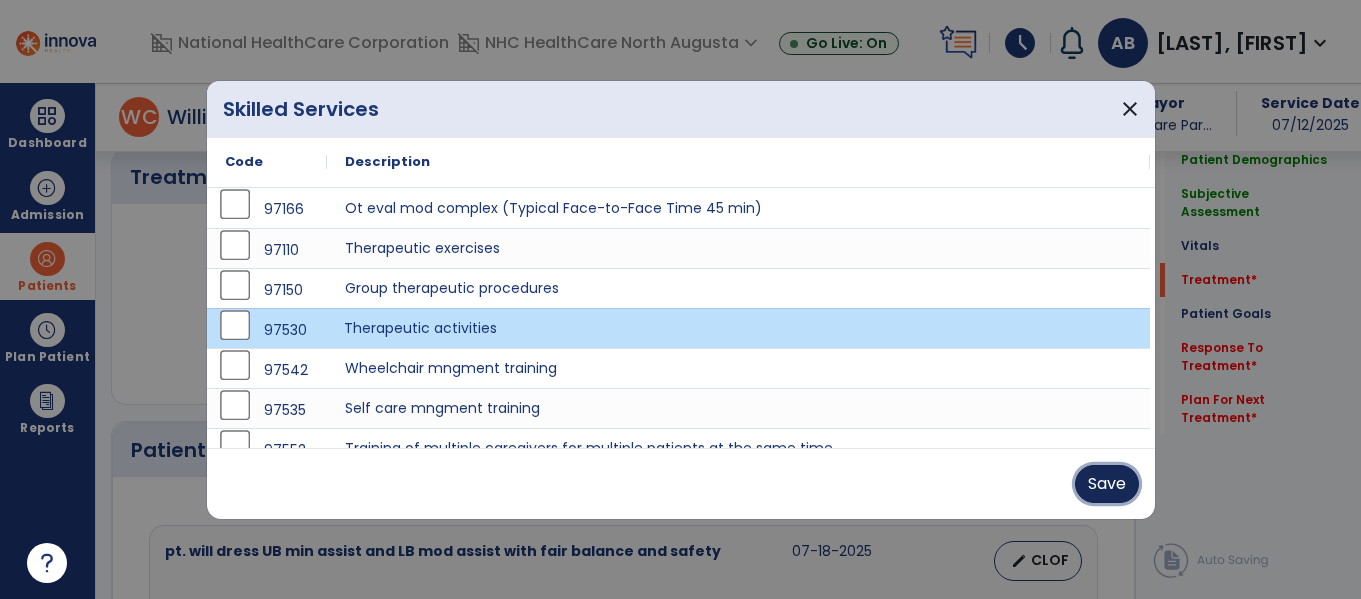 click on "Save" at bounding box center (1107, 484) 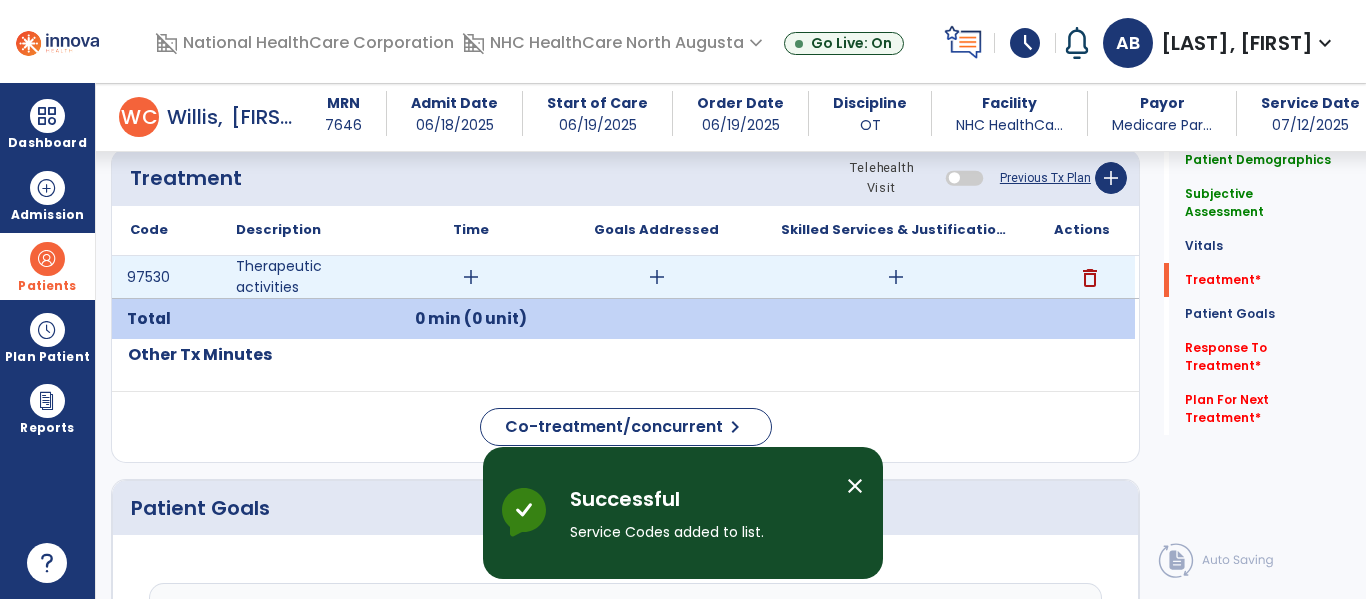 click on "add" at bounding box center (471, 277) 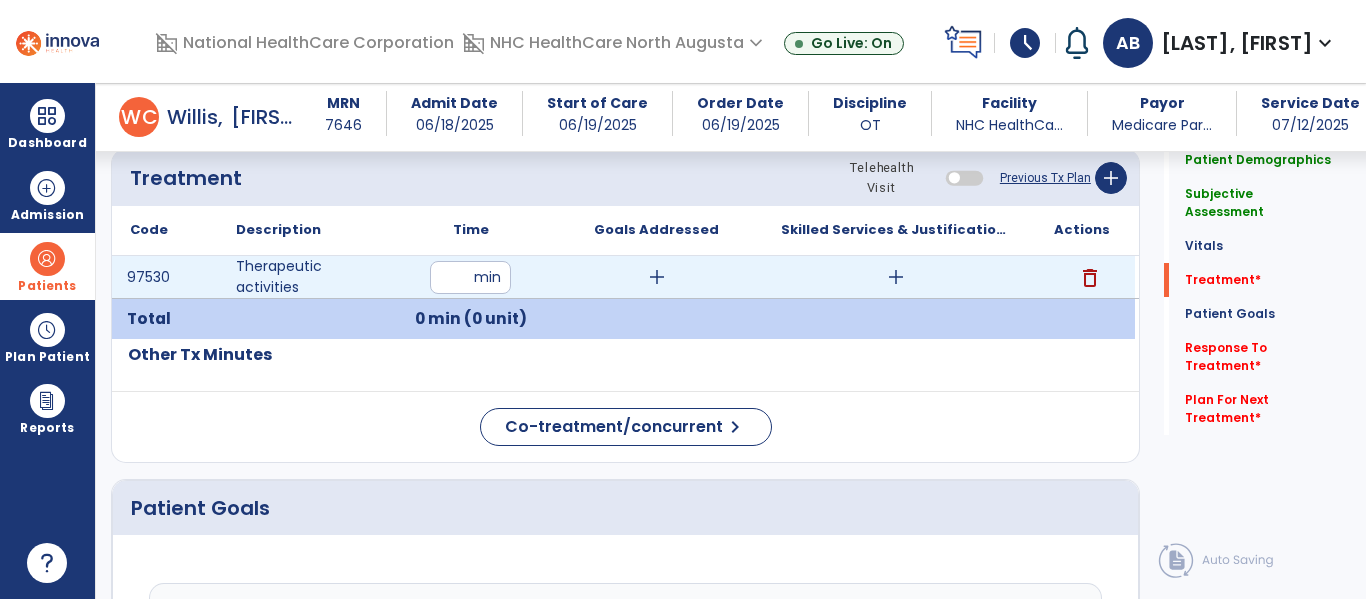 type on "**" 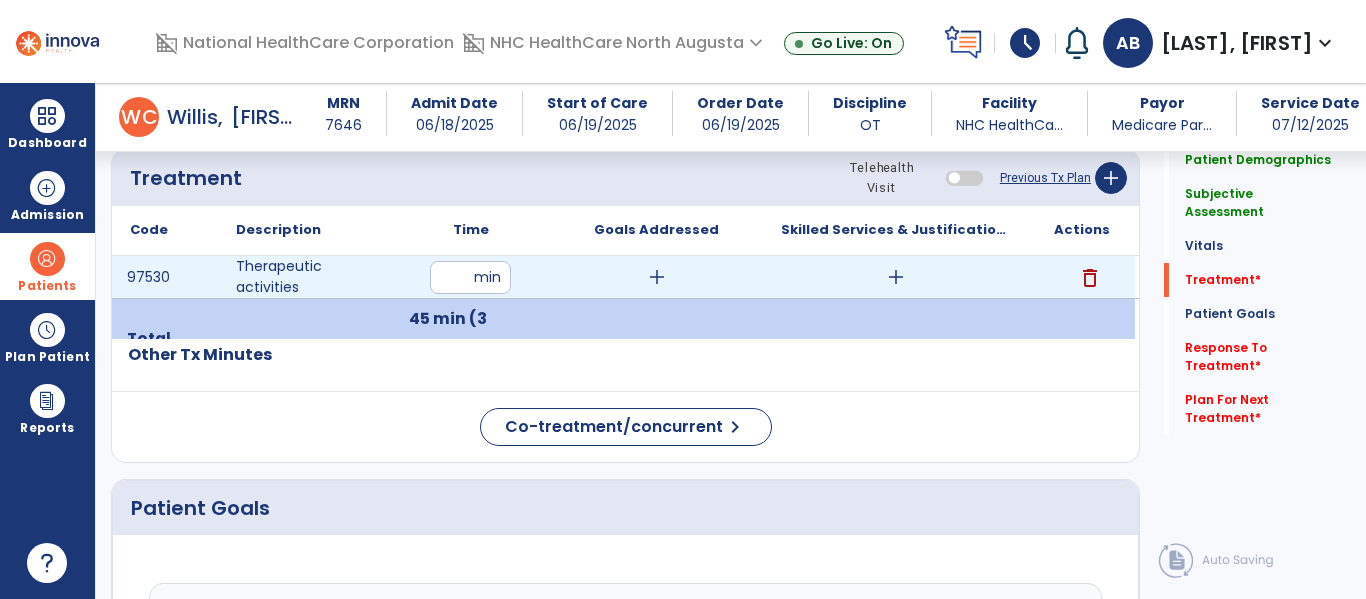 click on "add" at bounding box center [657, 277] 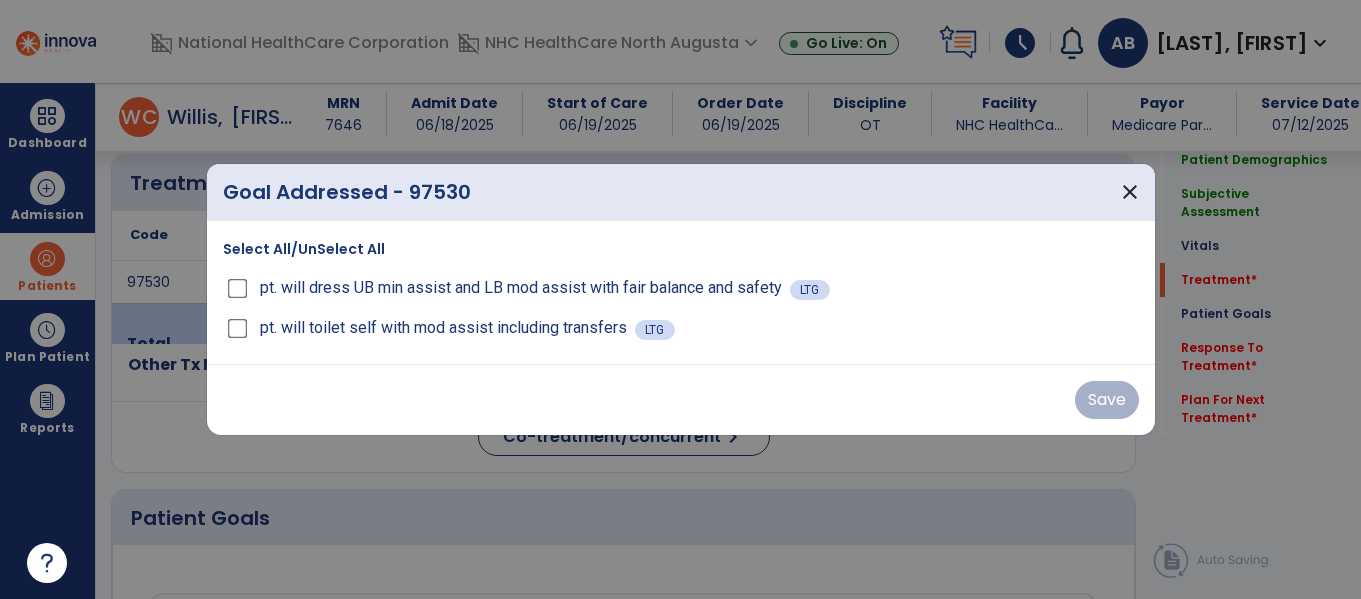 scroll, scrollTop: 1100, scrollLeft: 0, axis: vertical 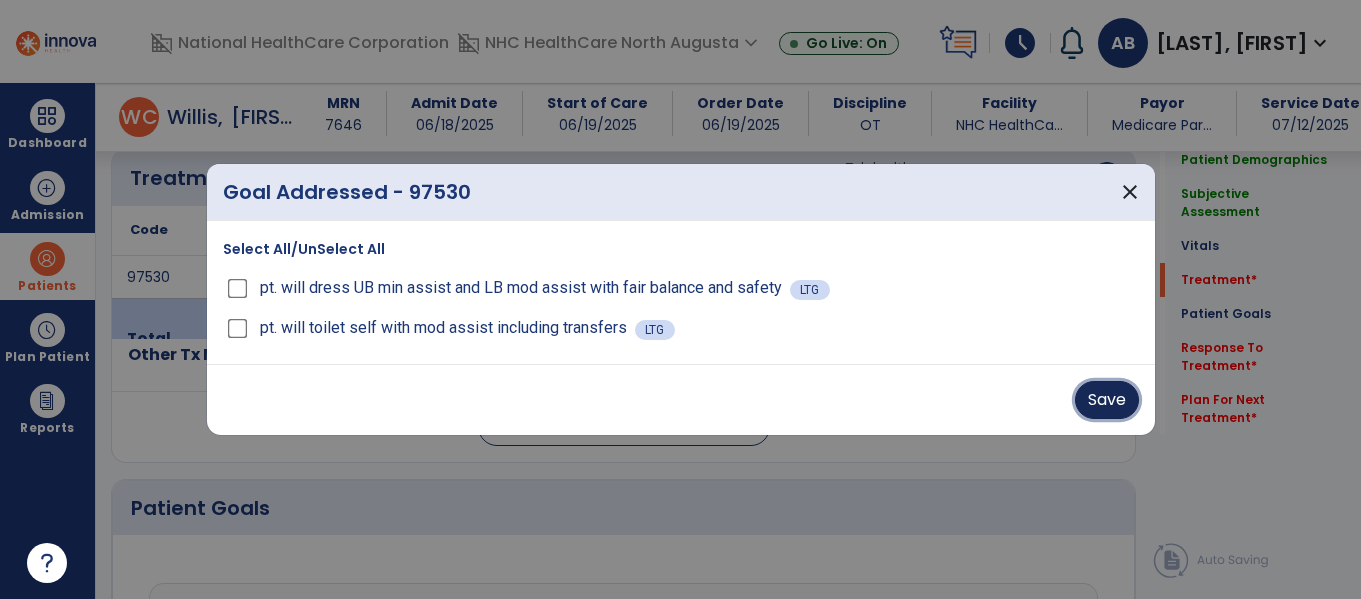 click on "Save" at bounding box center (1107, 400) 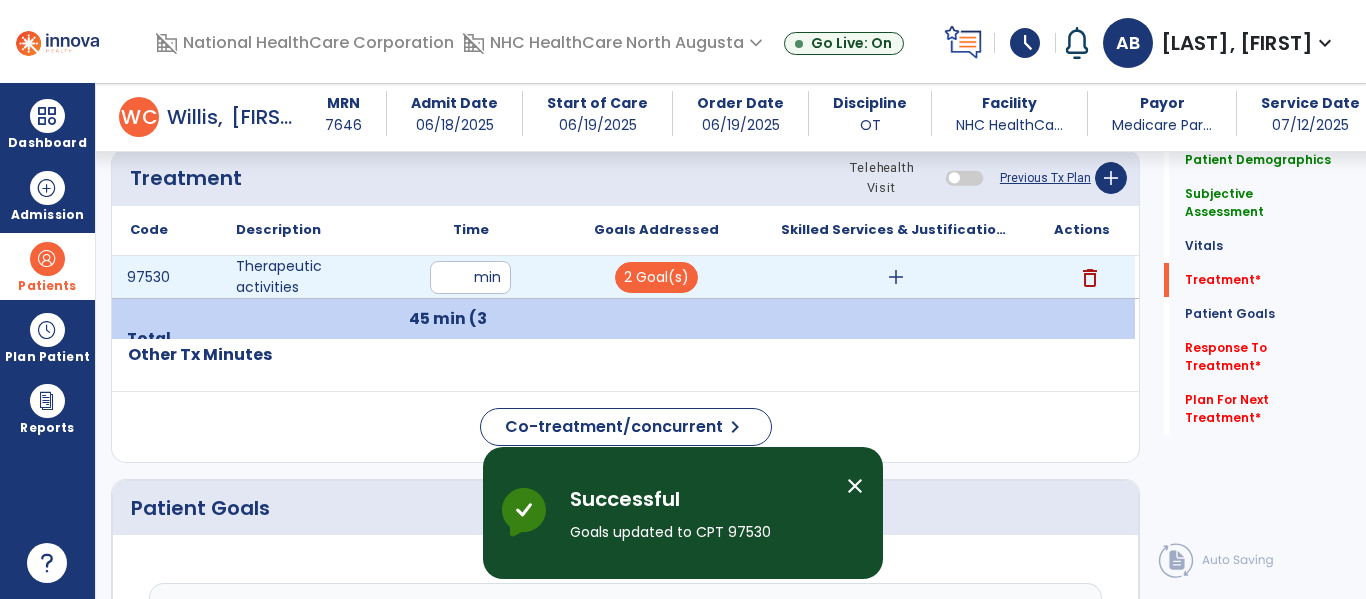 click on "add" at bounding box center [896, 277] 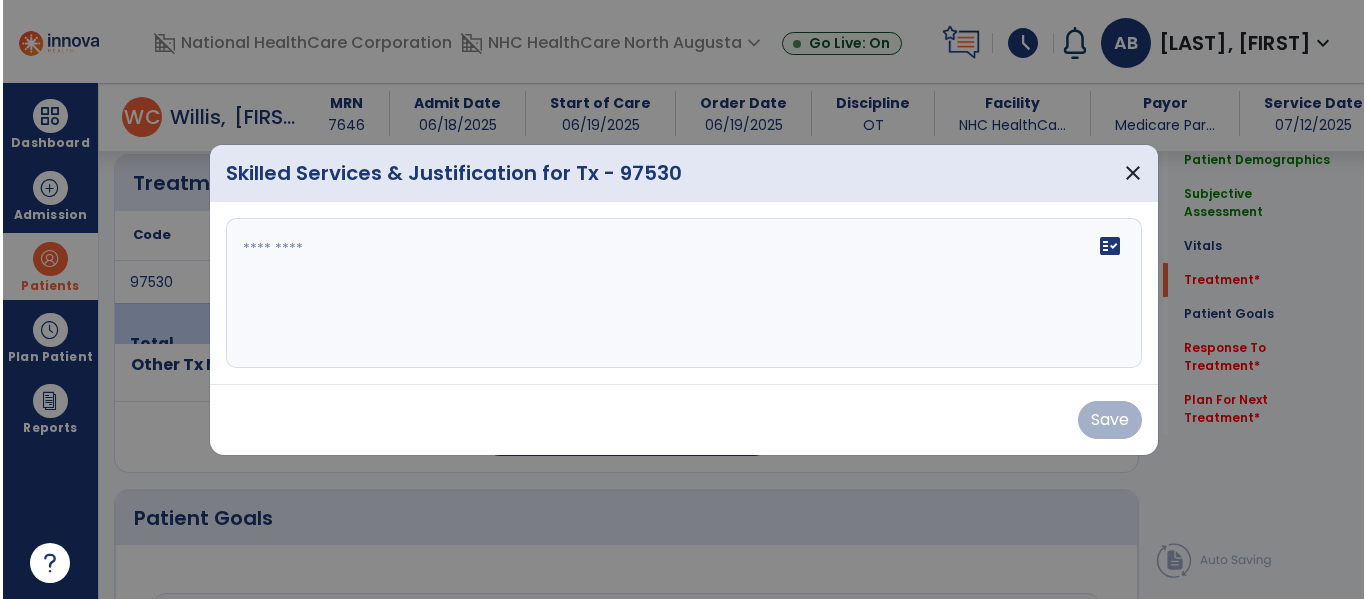 scroll, scrollTop: 1100, scrollLeft: 0, axis: vertical 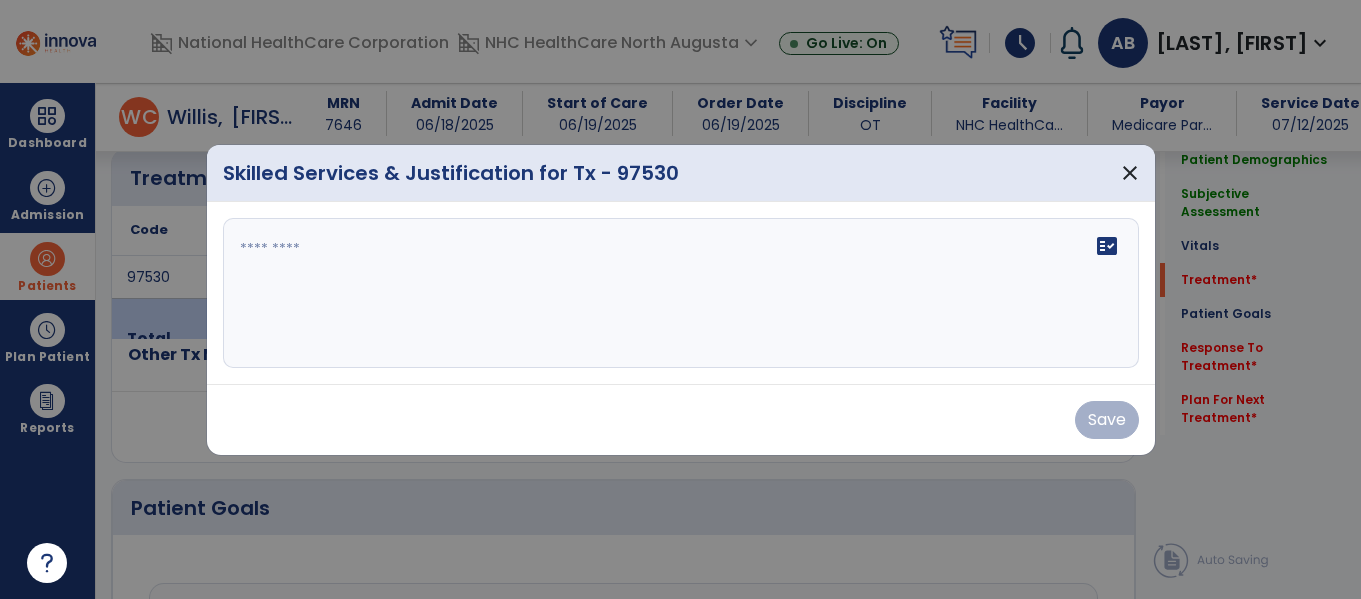 click on "fact_check" at bounding box center (681, 293) 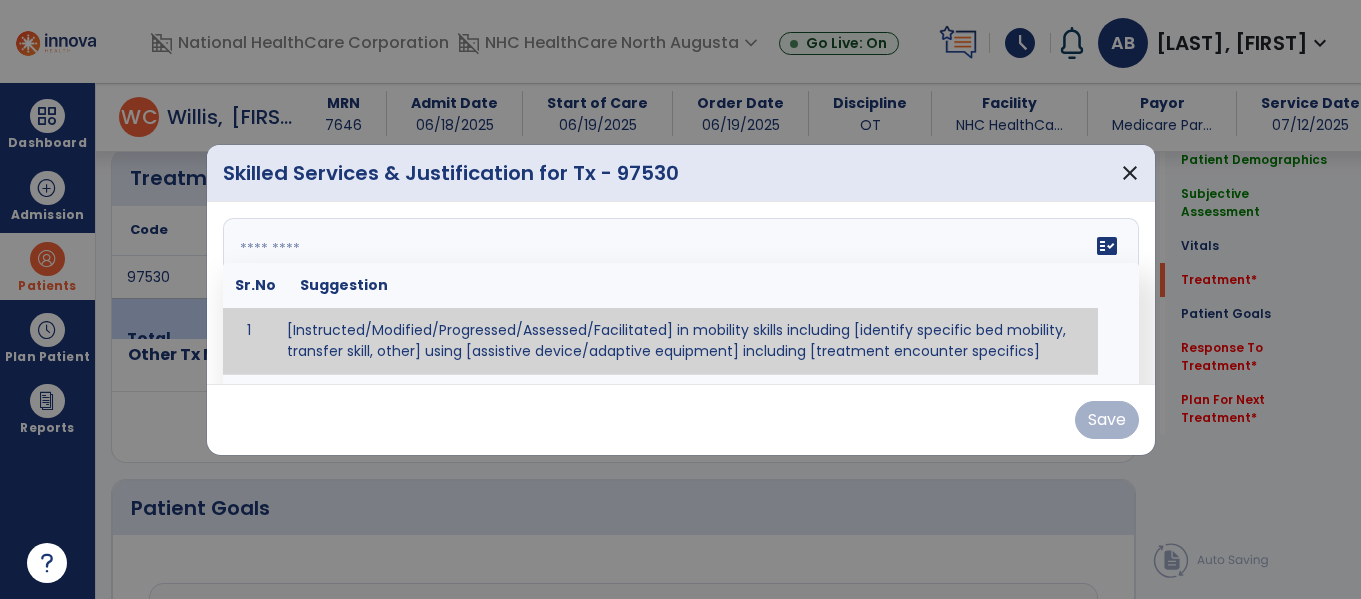 type on "*" 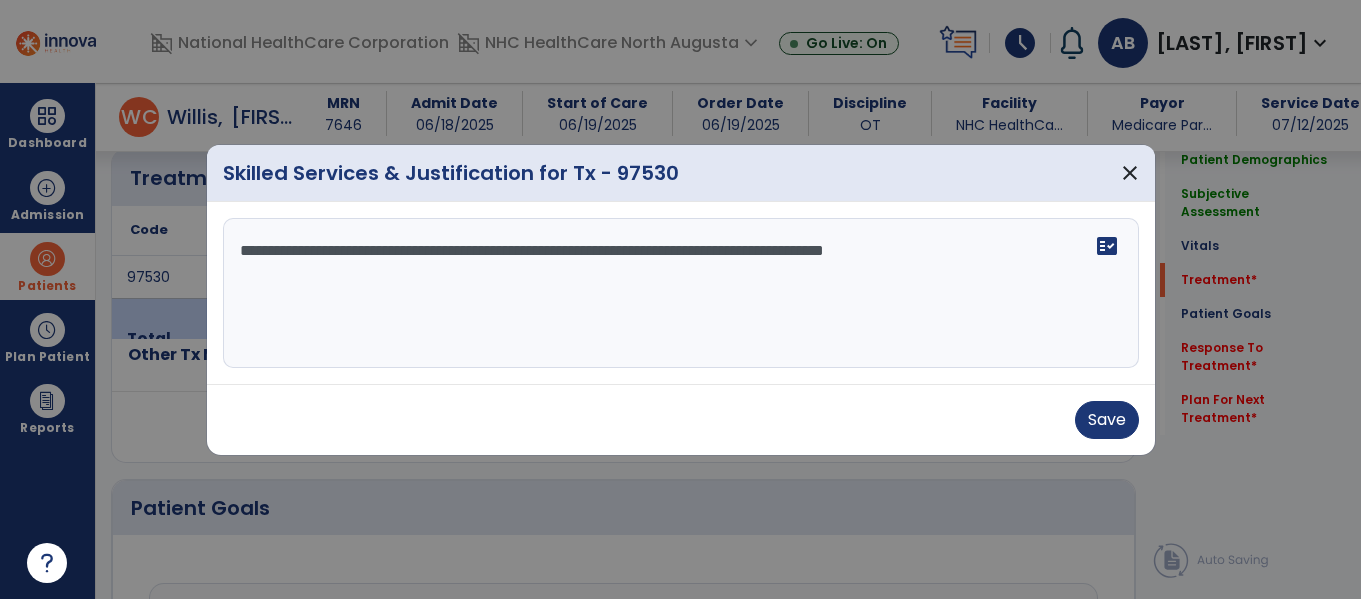 click on "**********" at bounding box center (681, 293) 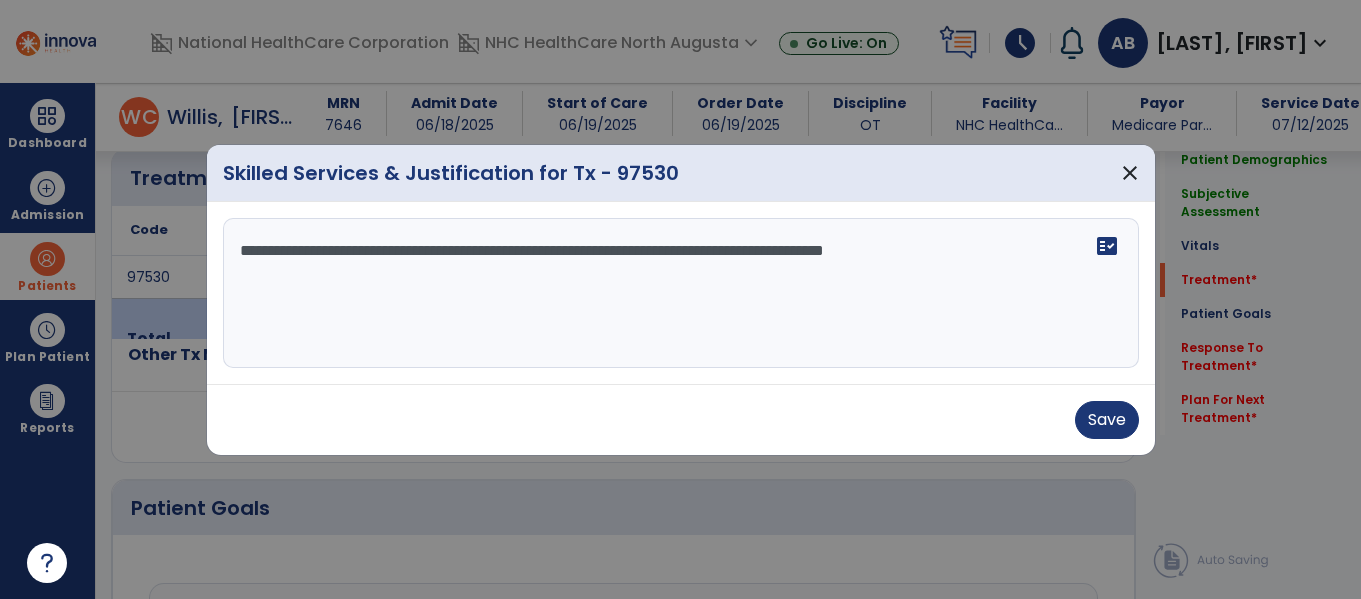 click on "**********" at bounding box center [681, 293] 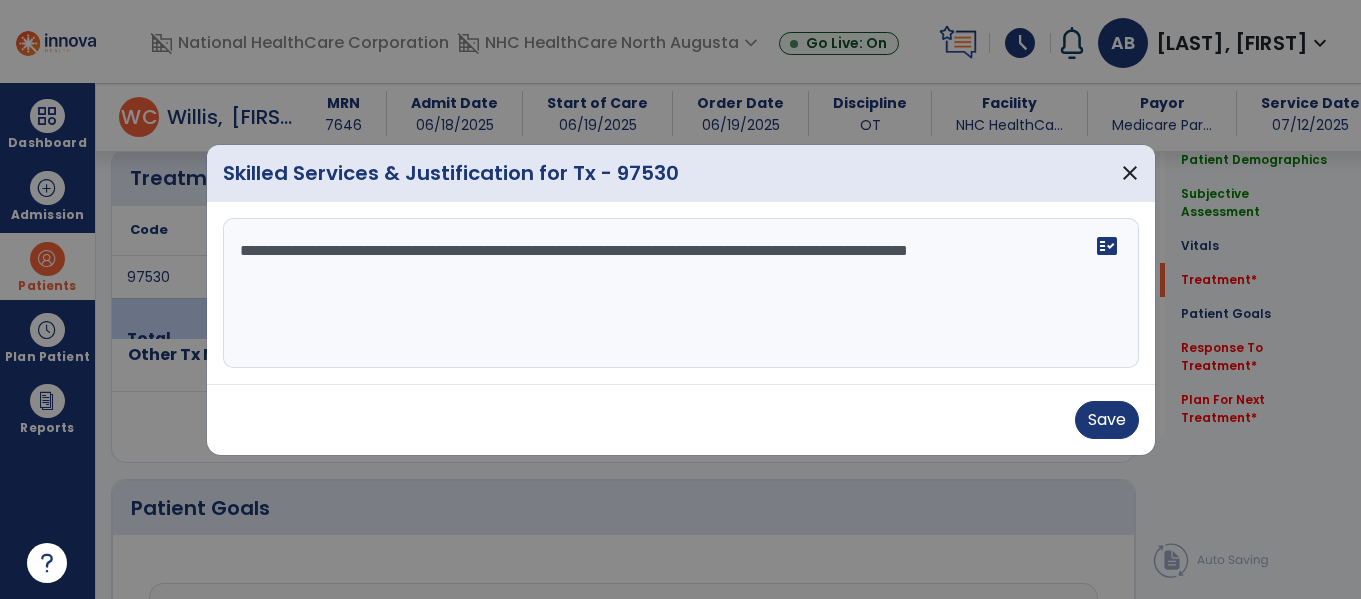 click on "**********" at bounding box center [681, 293] 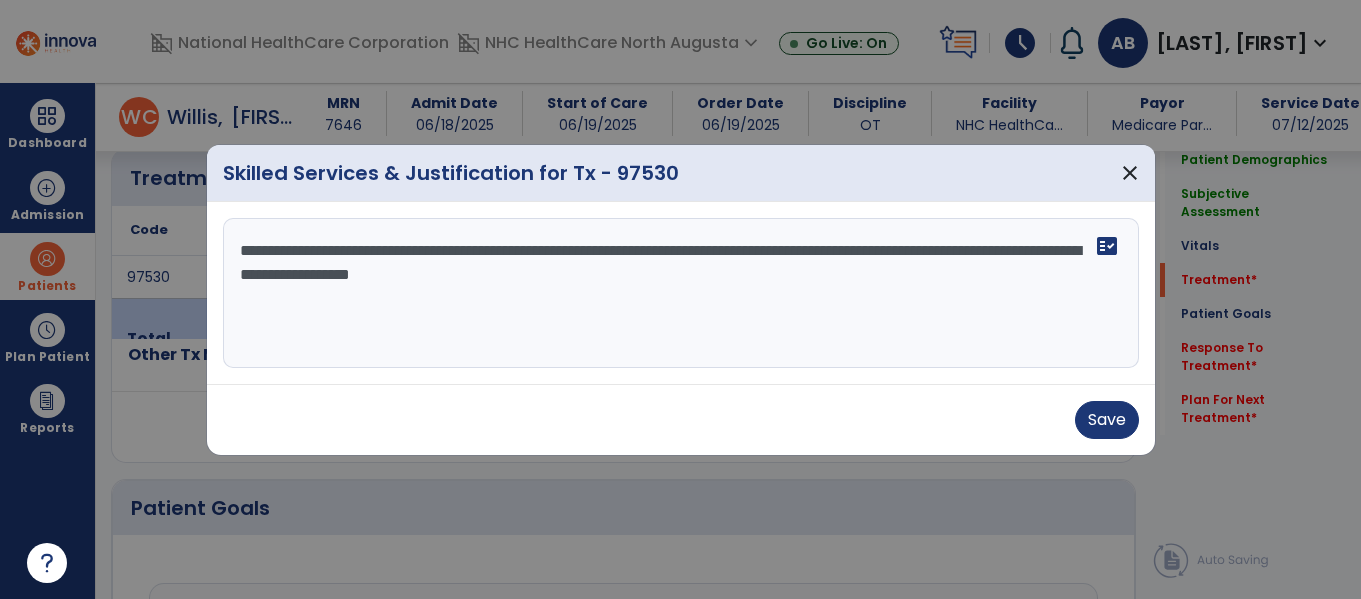 click on "**********" at bounding box center (681, 293) 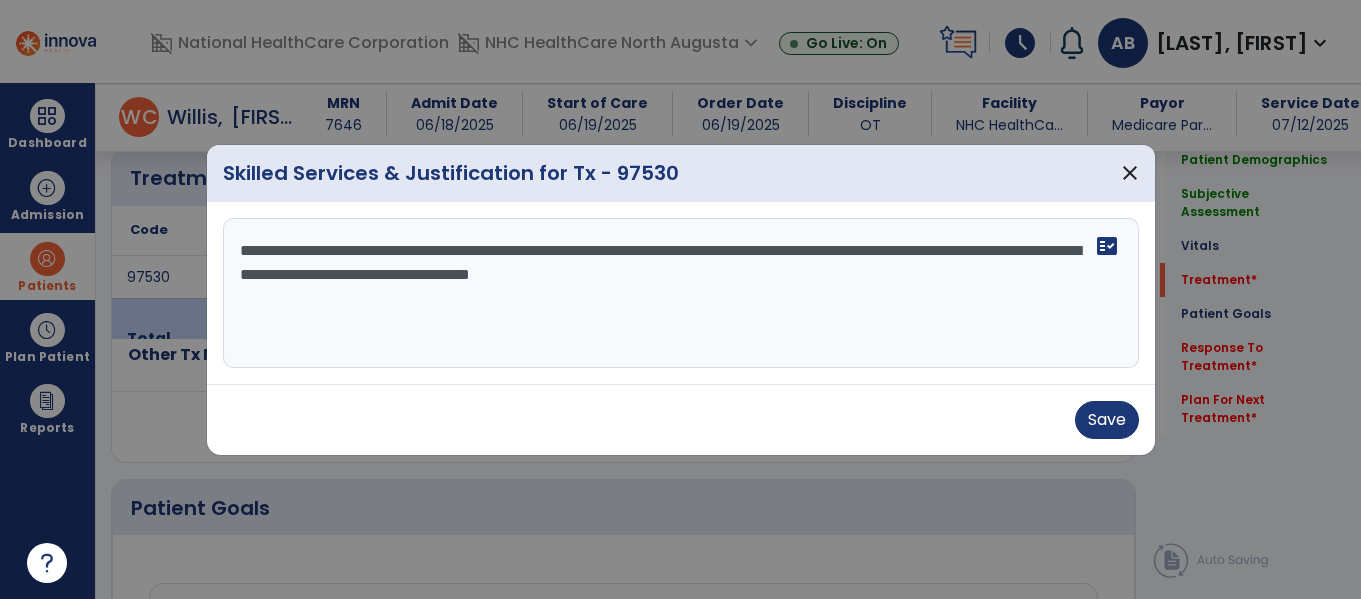 click on "**********" at bounding box center (681, 293) 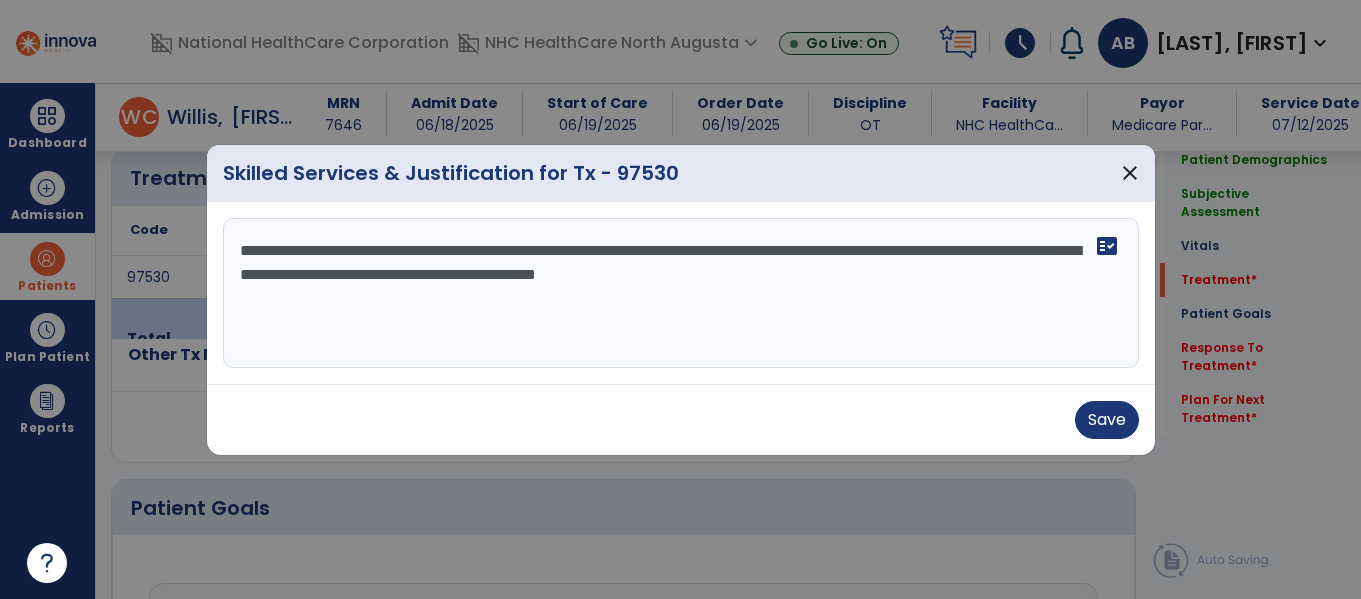 drag, startPoint x: 797, startPoint y: 256, endPoint x: 807, endPoint y: 255, distance: 10.049875 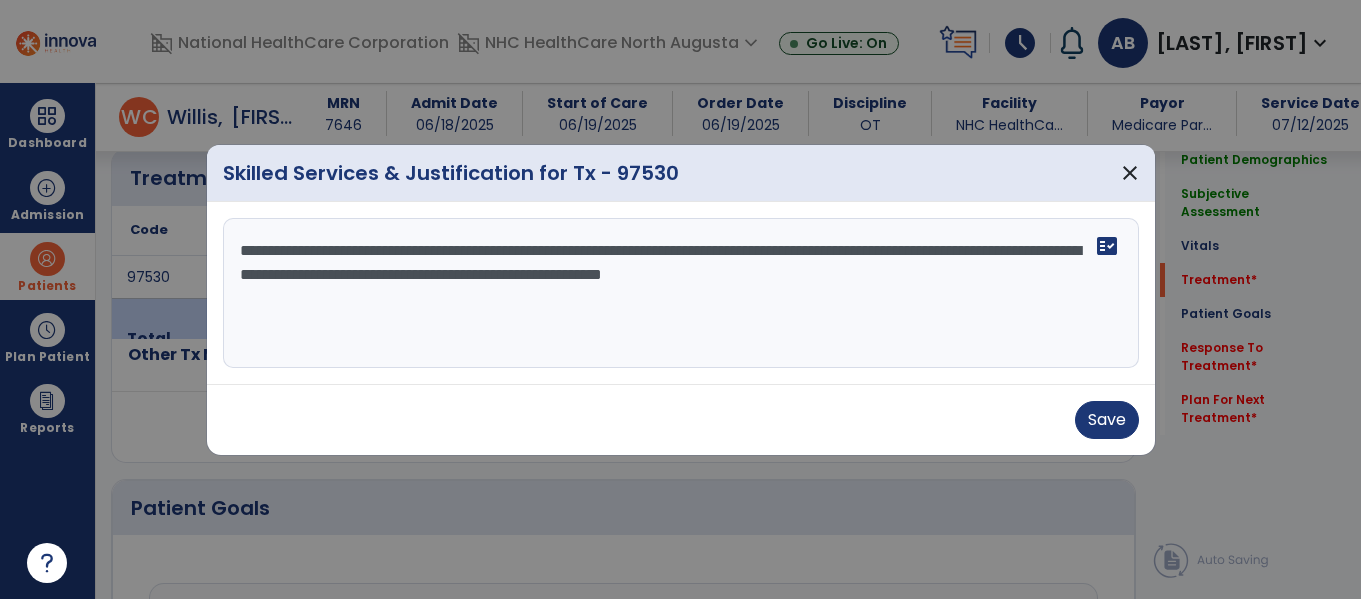 click on "**********" at bounding box center (681, 293) 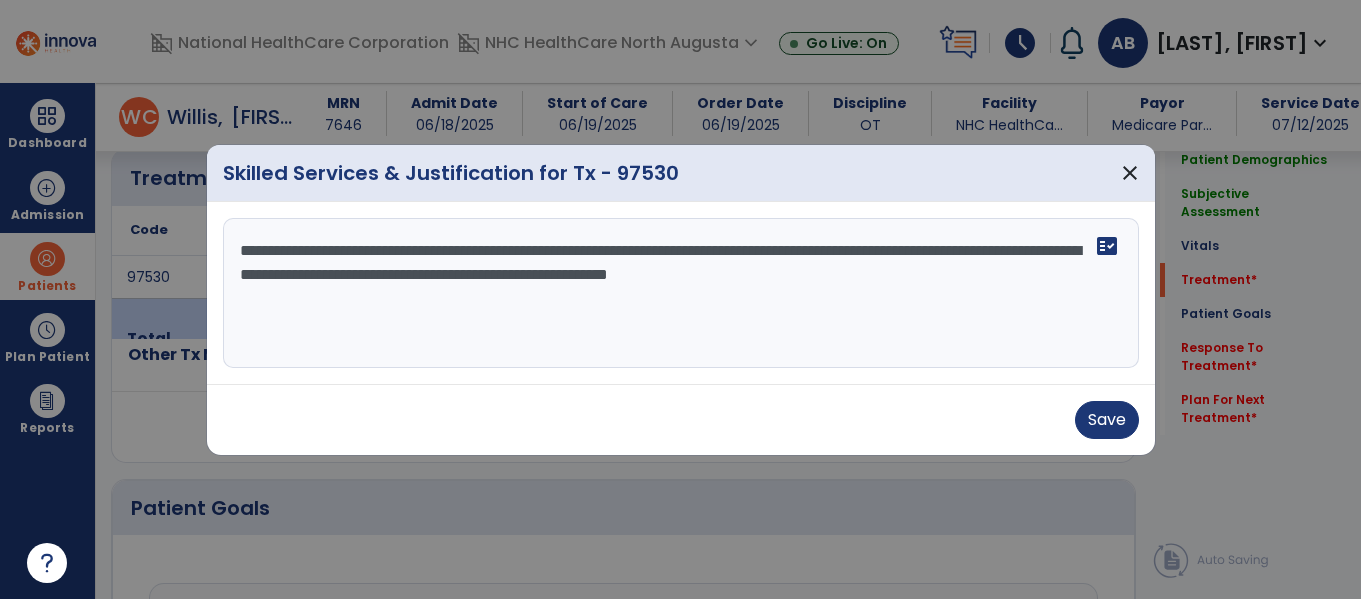 click on "**********" at bounding box center [681, 293] 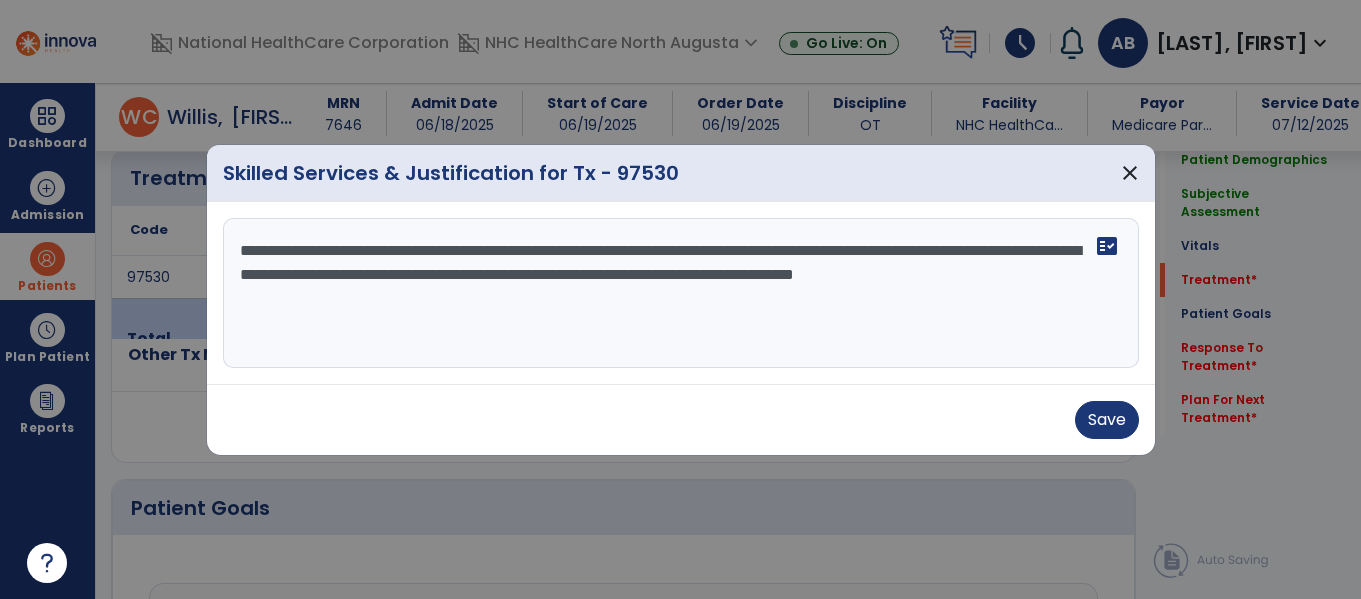drag, startPoint x: 1033, startPoint y: 277, endPoint x: 731, endPoint y: 286, distance: 302.13406 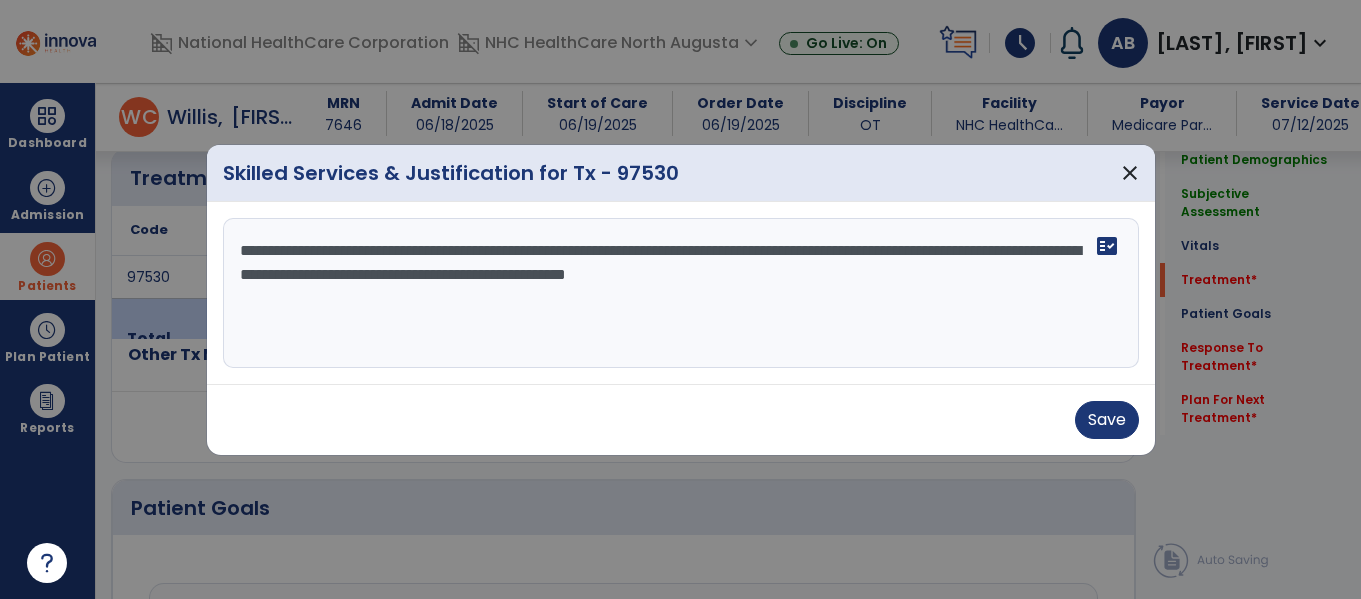 click on "**********" at bounding box center (681, 293) 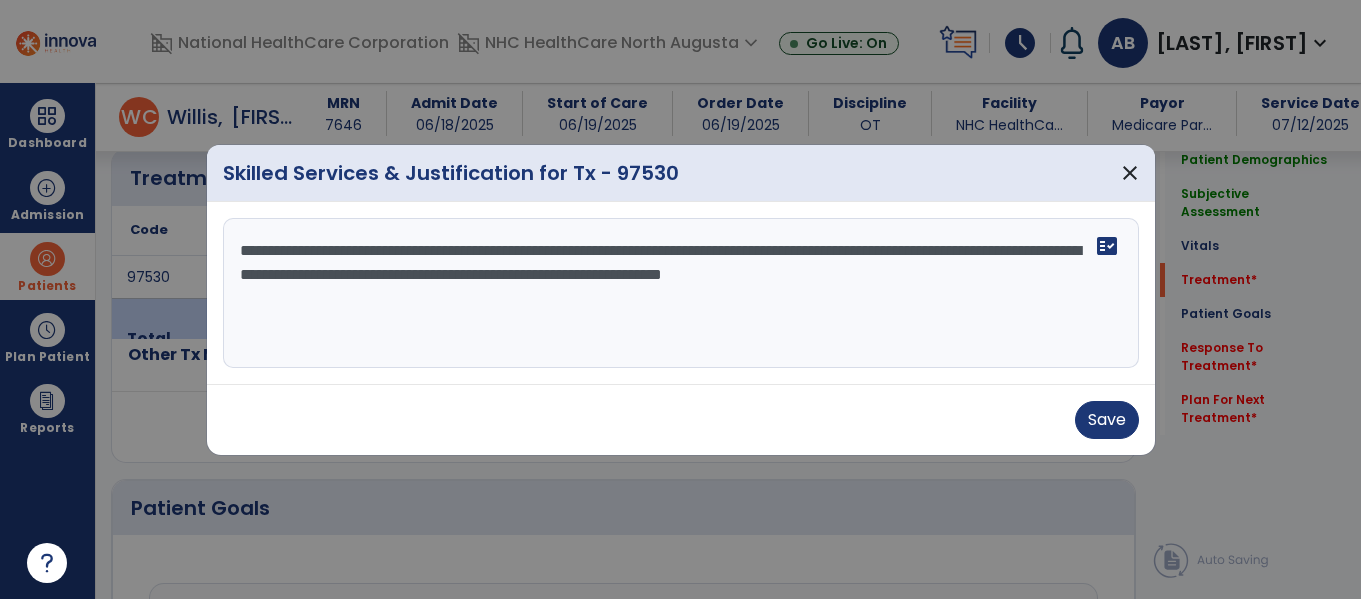 click on "**********" at bounding box center (681, 293) 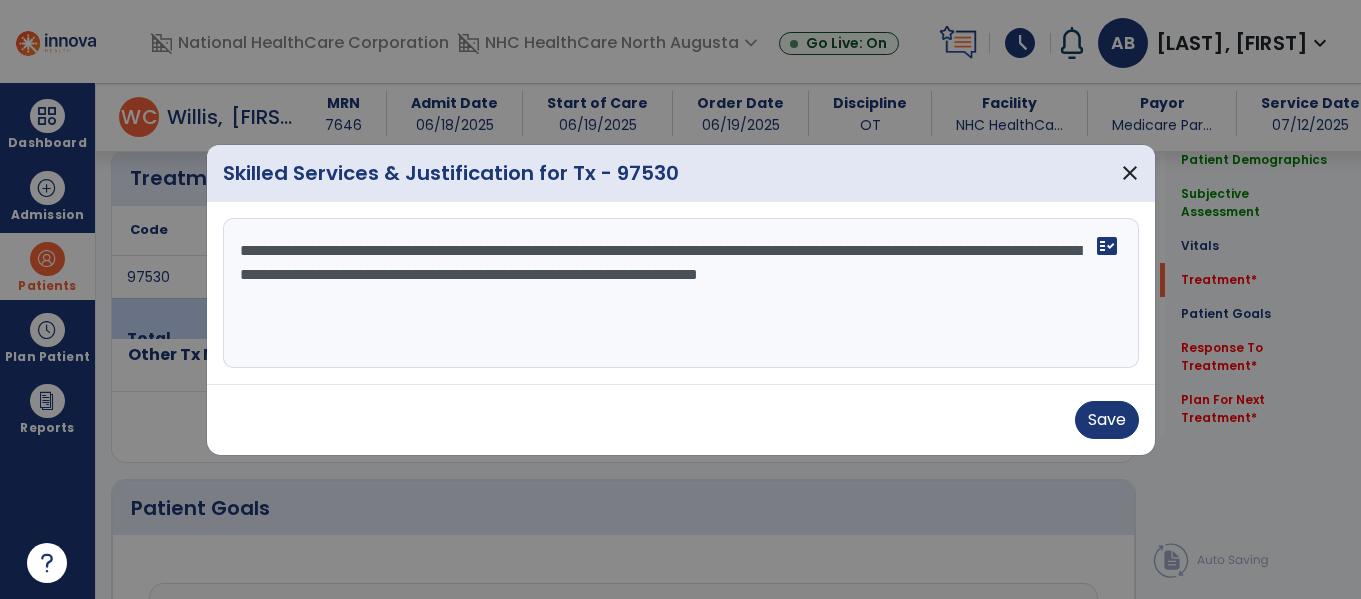 click on "**********" at bounding box center (681, 293) 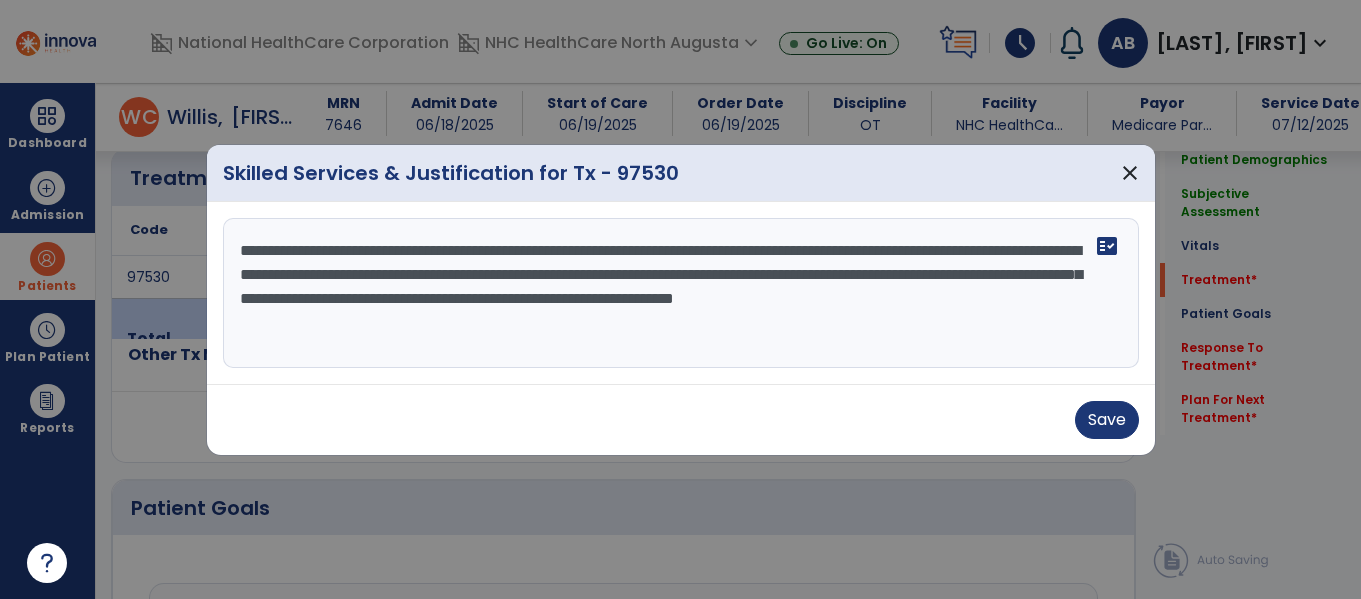 click on "**********" at bounding box center [681, 293] 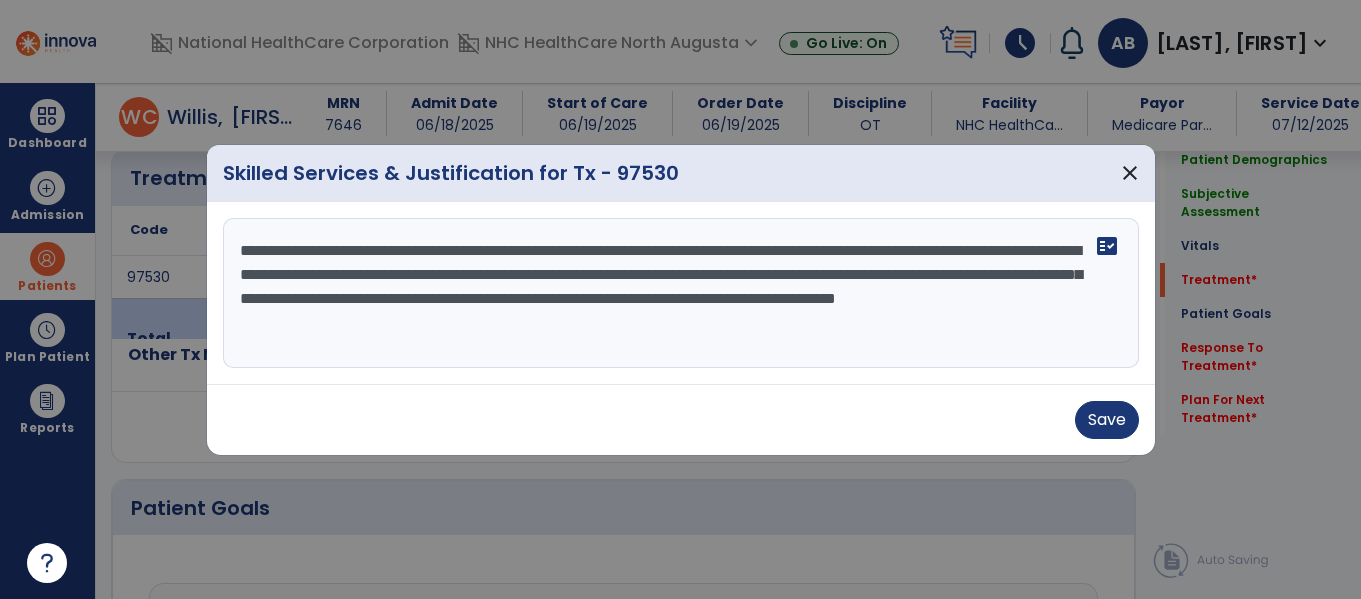 click on "**********" at bounding box center (681, 293) 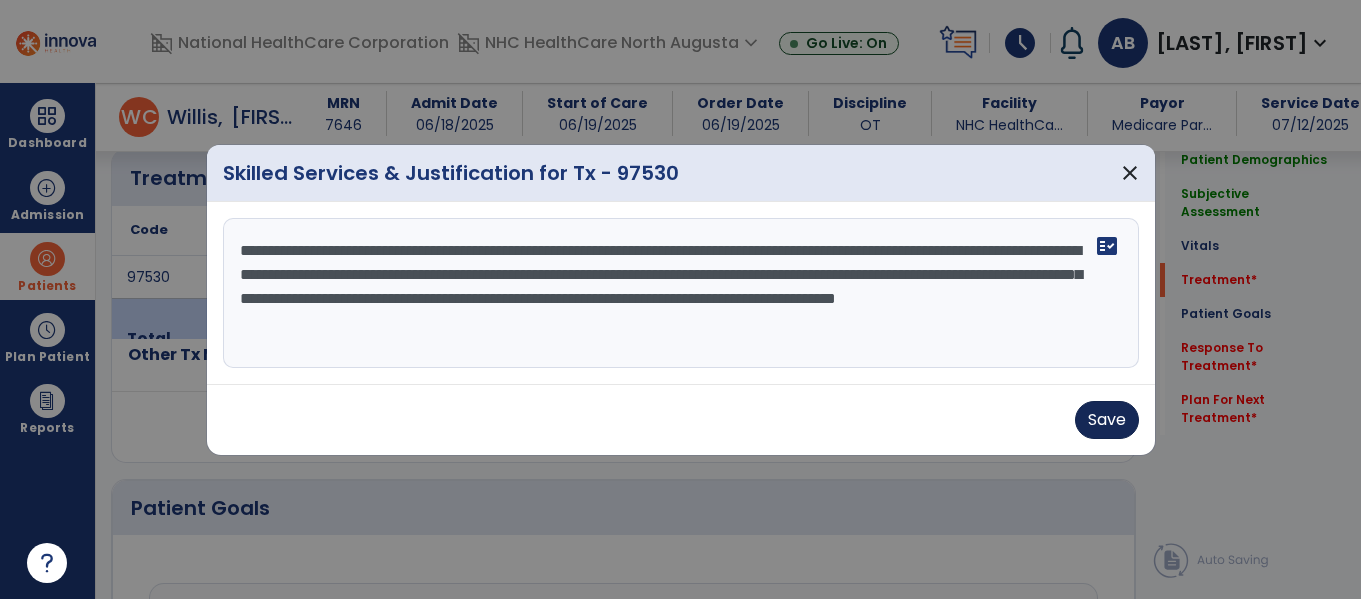type on "**********" 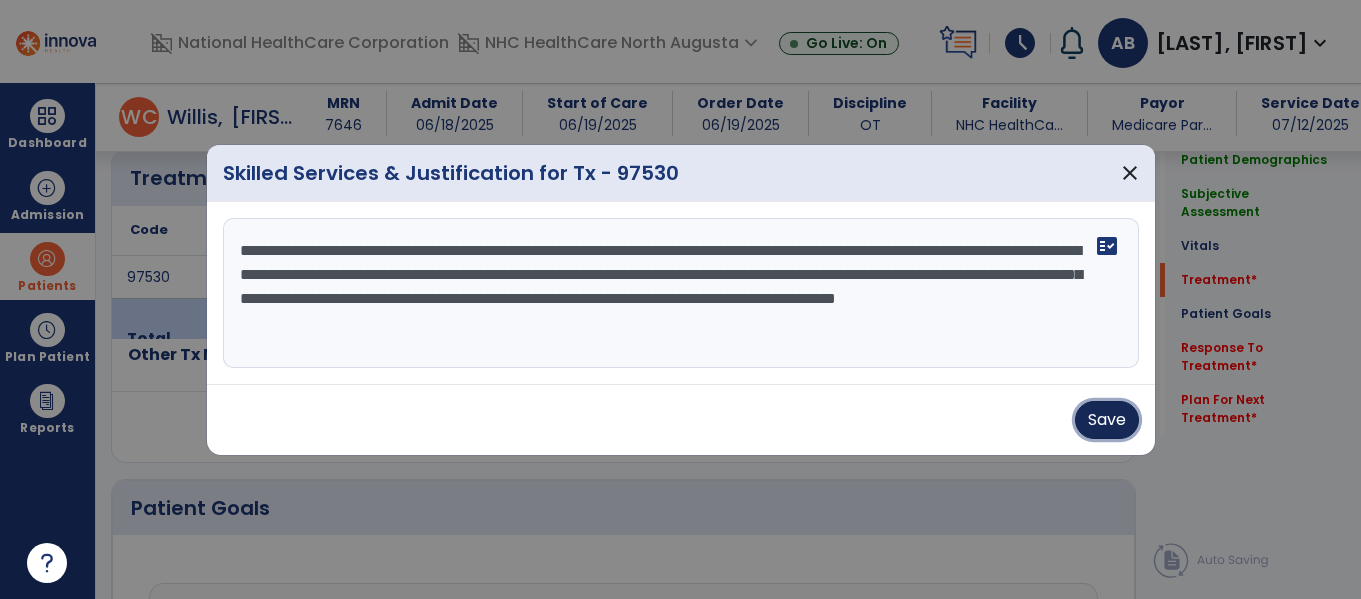 click on "Save" at bounding box center (1107, 420) 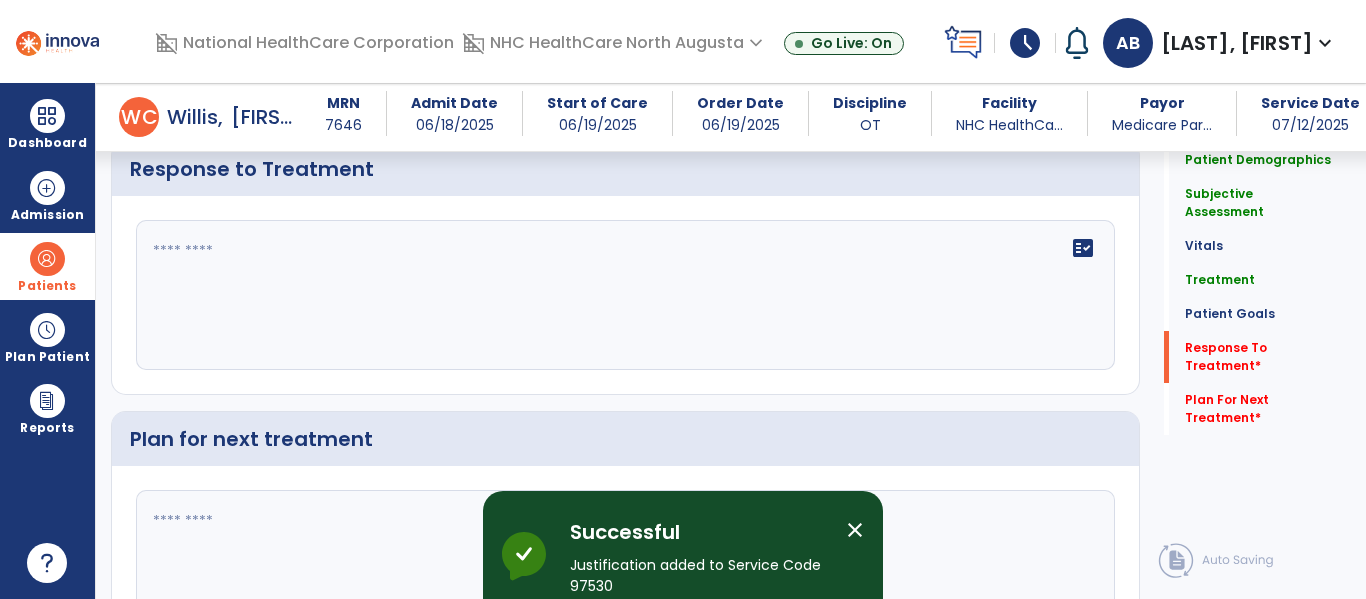 scroll, scrollTop: 1826, scrollLeft: 0, axis: vertical 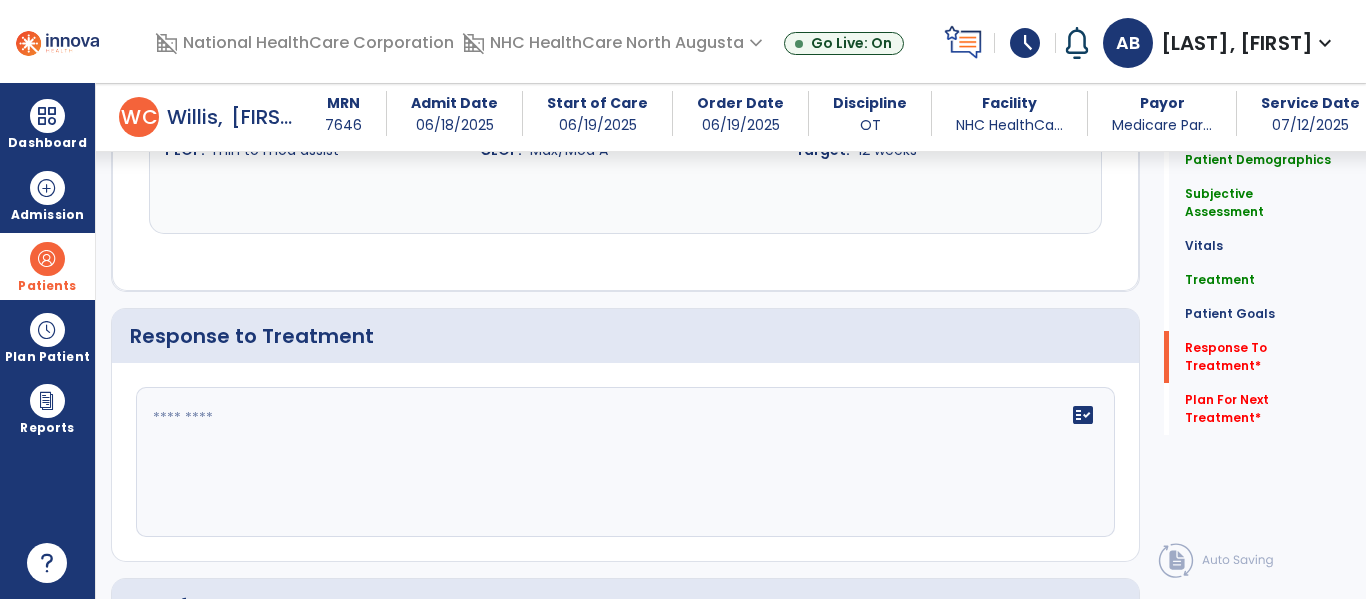 click 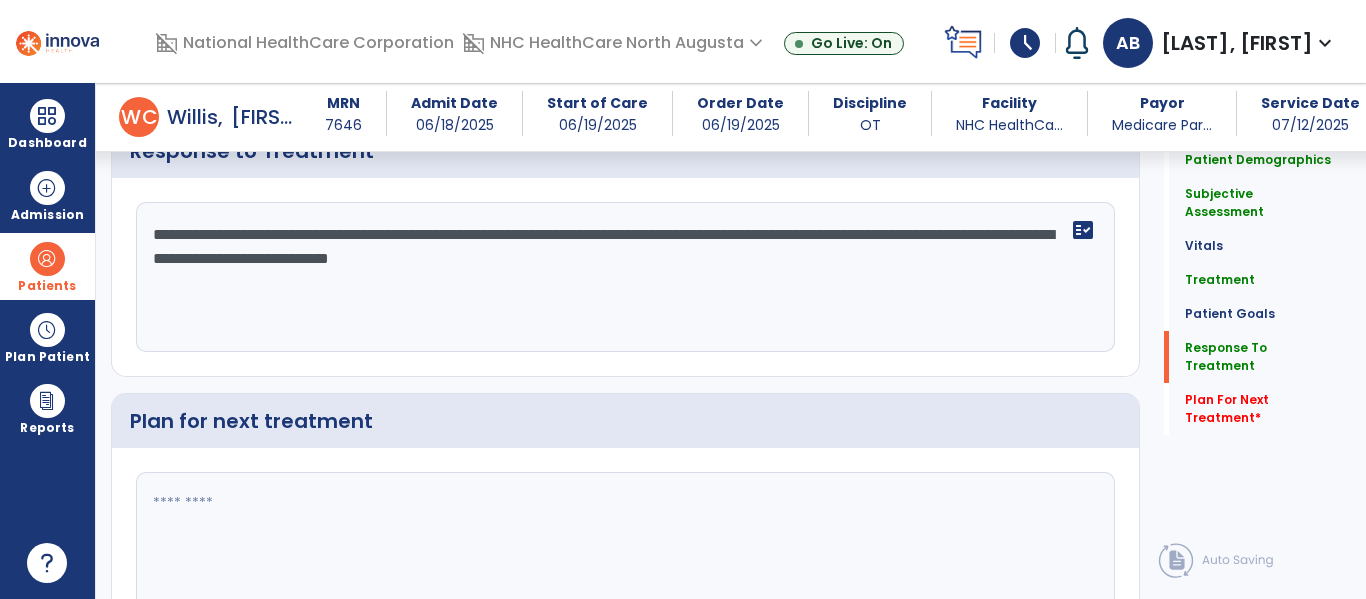 scroll, scrollTop: 2126, scrollLeft: 0, axis: vertical 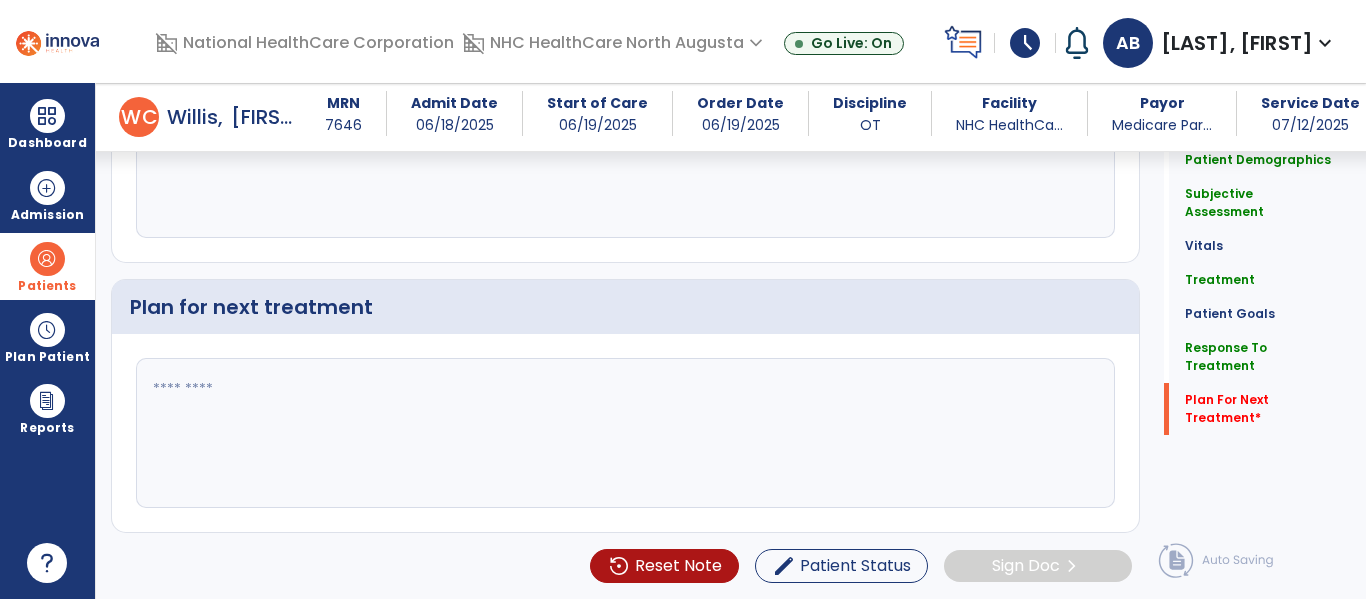 type on "**********" 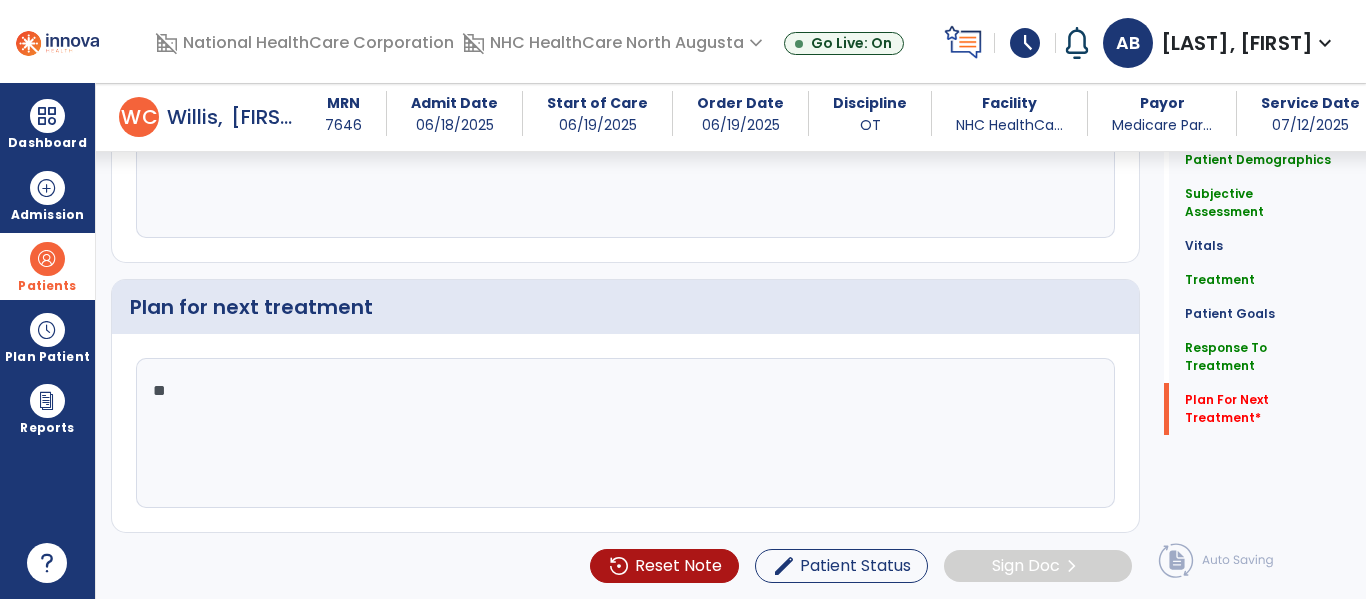type on "*" 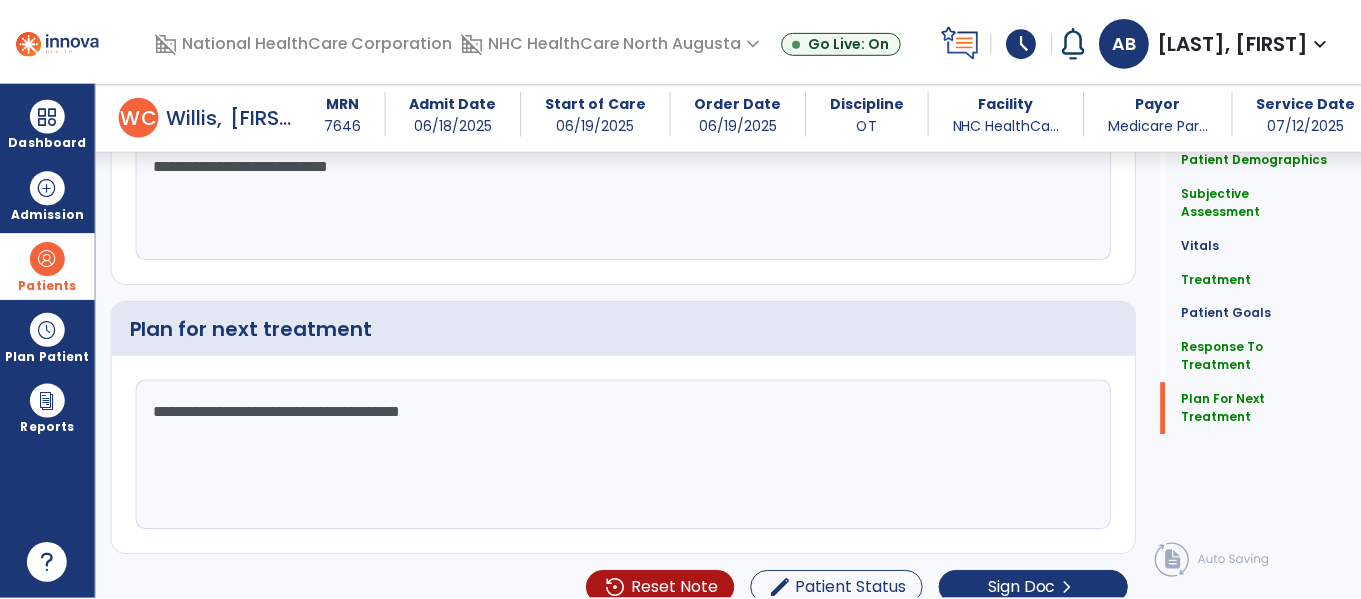 scroll, scrollTop: 2126, scrollLeft: 0, axis: vertical 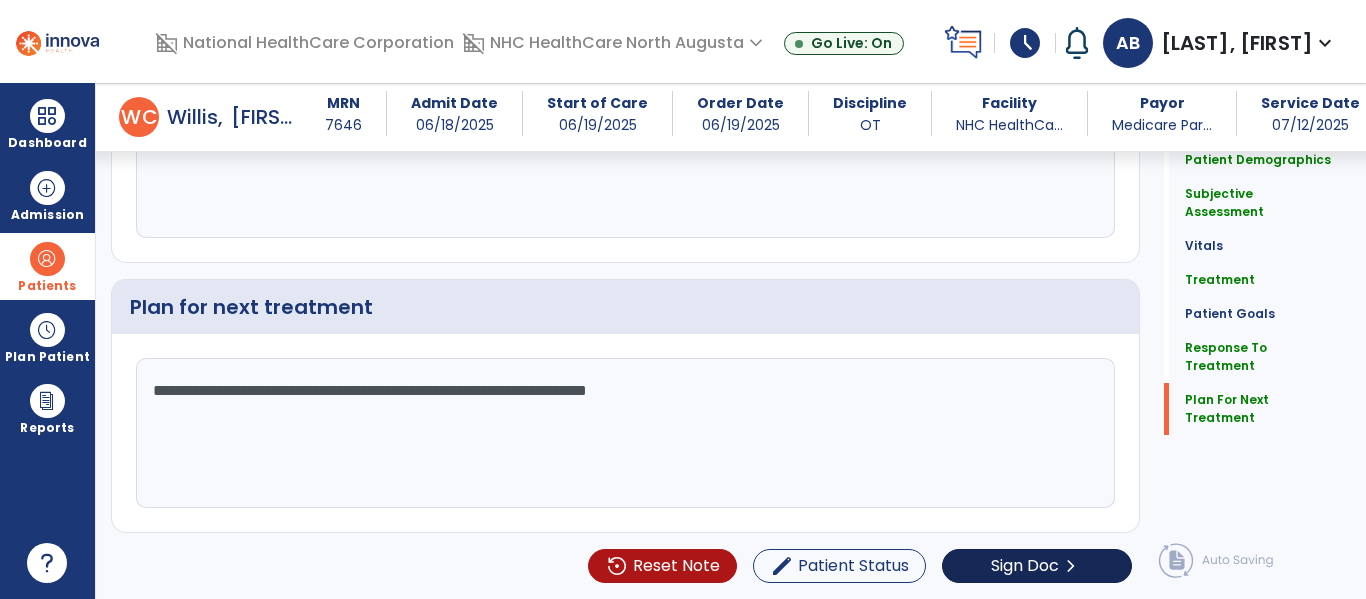 type on "**********" 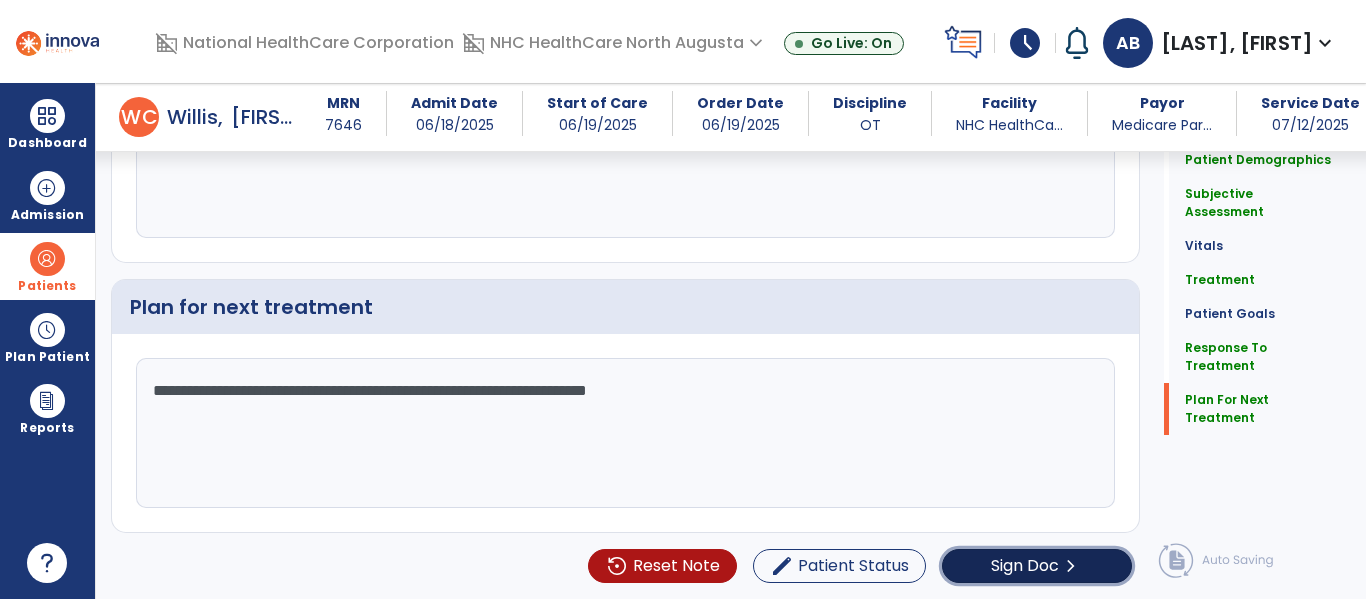 click on "chevron_right" 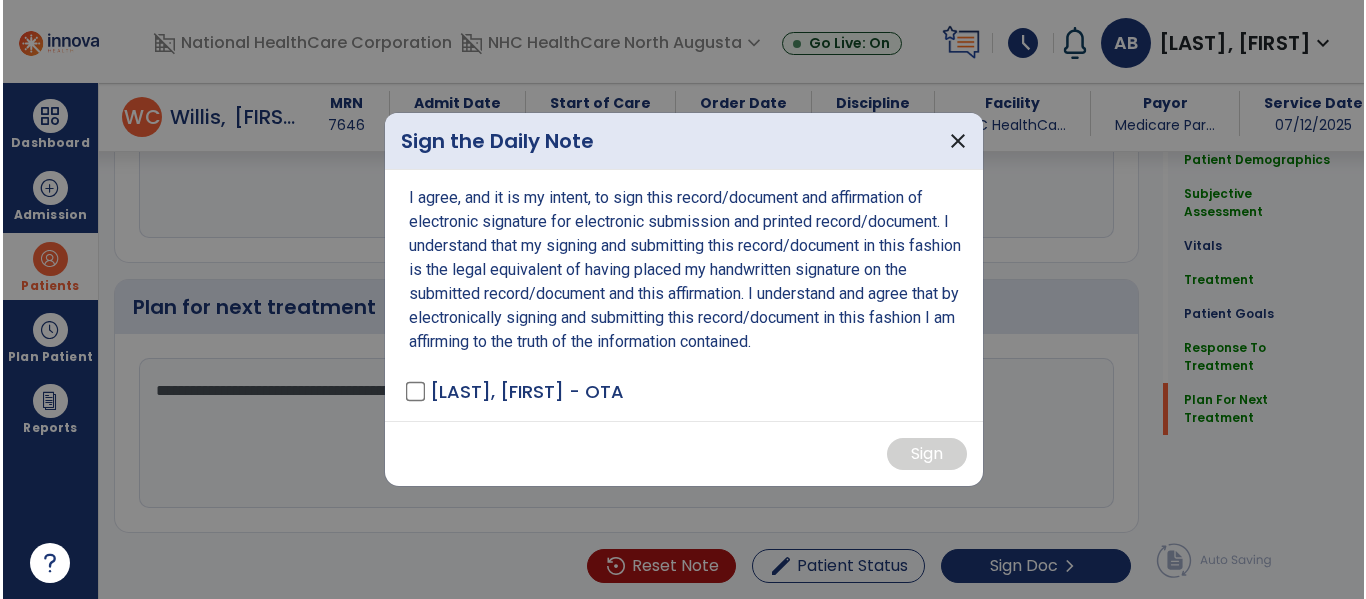scroll, scrollTop: 2126, scrollLeft: 0, axis: vertical 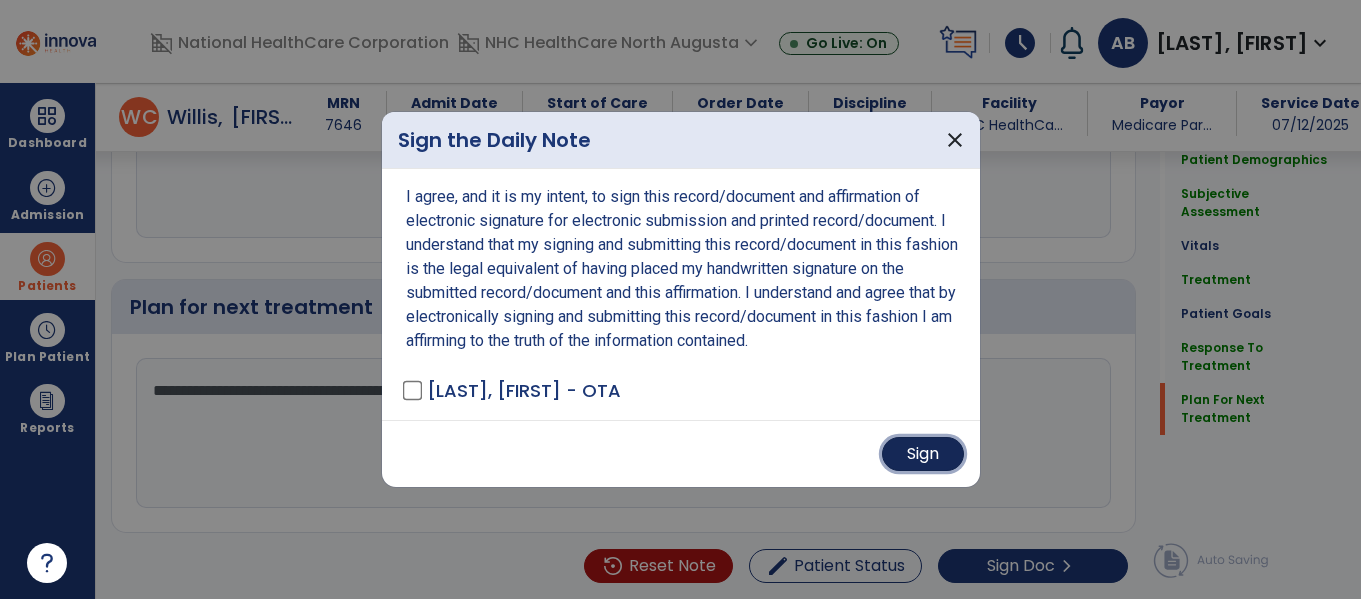 click on "Sign" at bounding box center (923, 454) 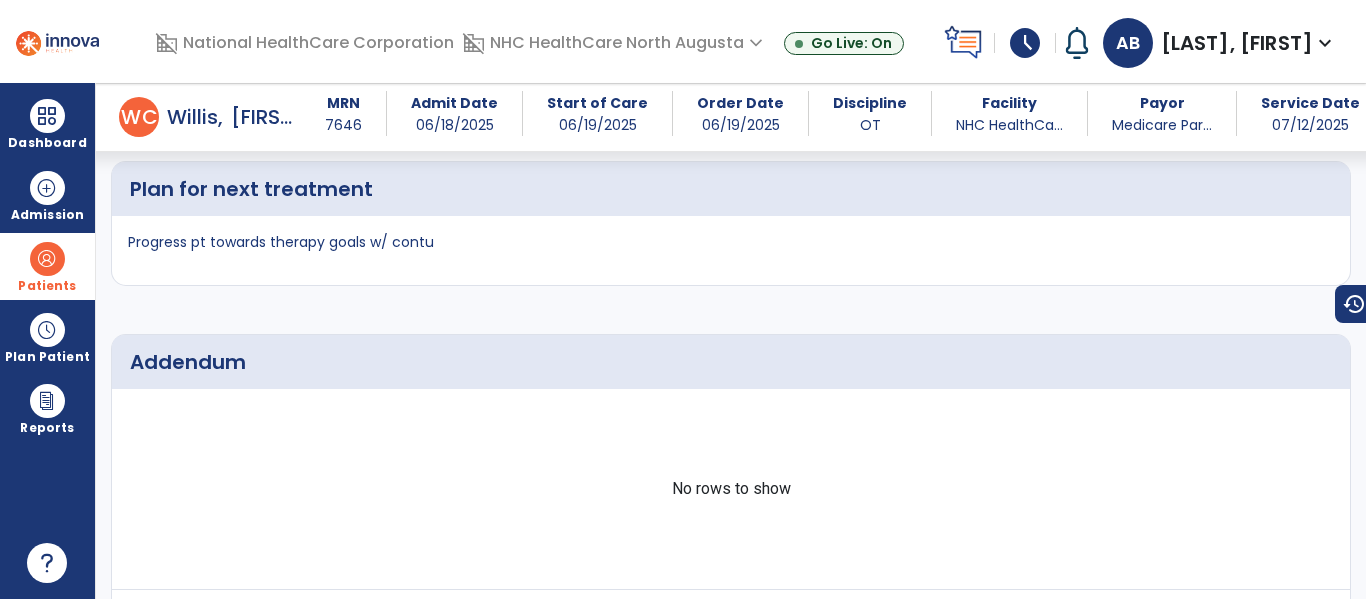 scroll, scrollTop: 2508, scrollLeft: 0, axis: vertical 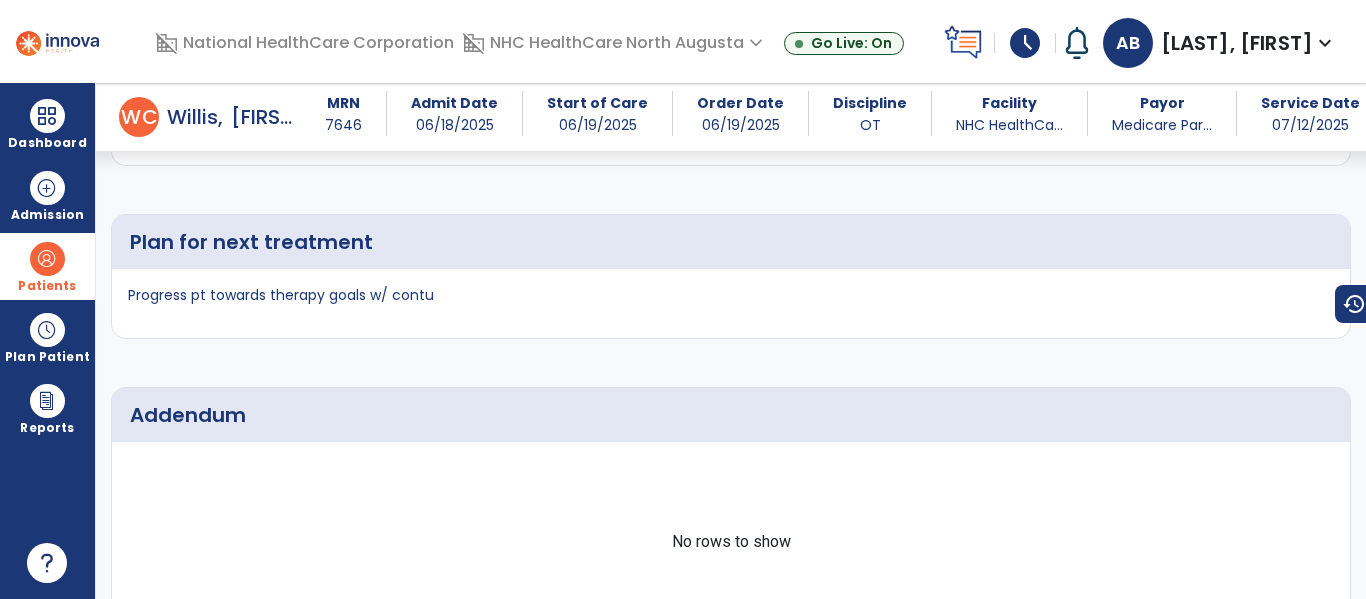 click on "Progress pt towards therapy goals w/ contu" at bounding box center (731, 303) 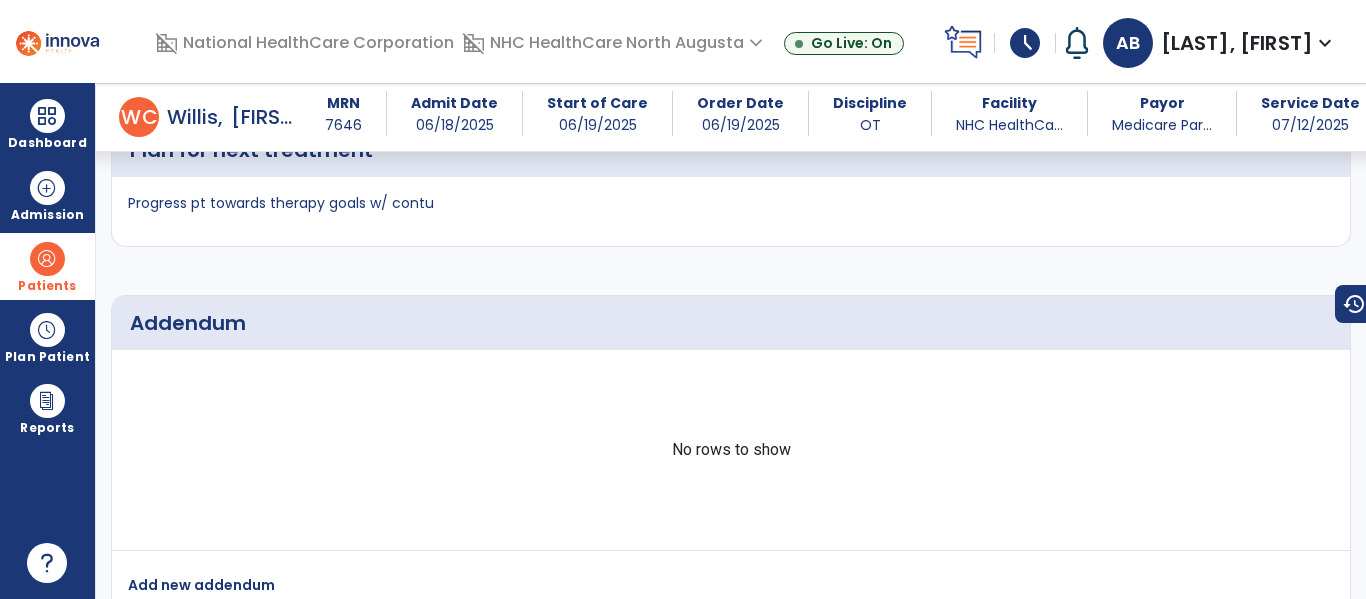 scroll, scrollTop: 2608, scrollLeft: 0, axis: vertical 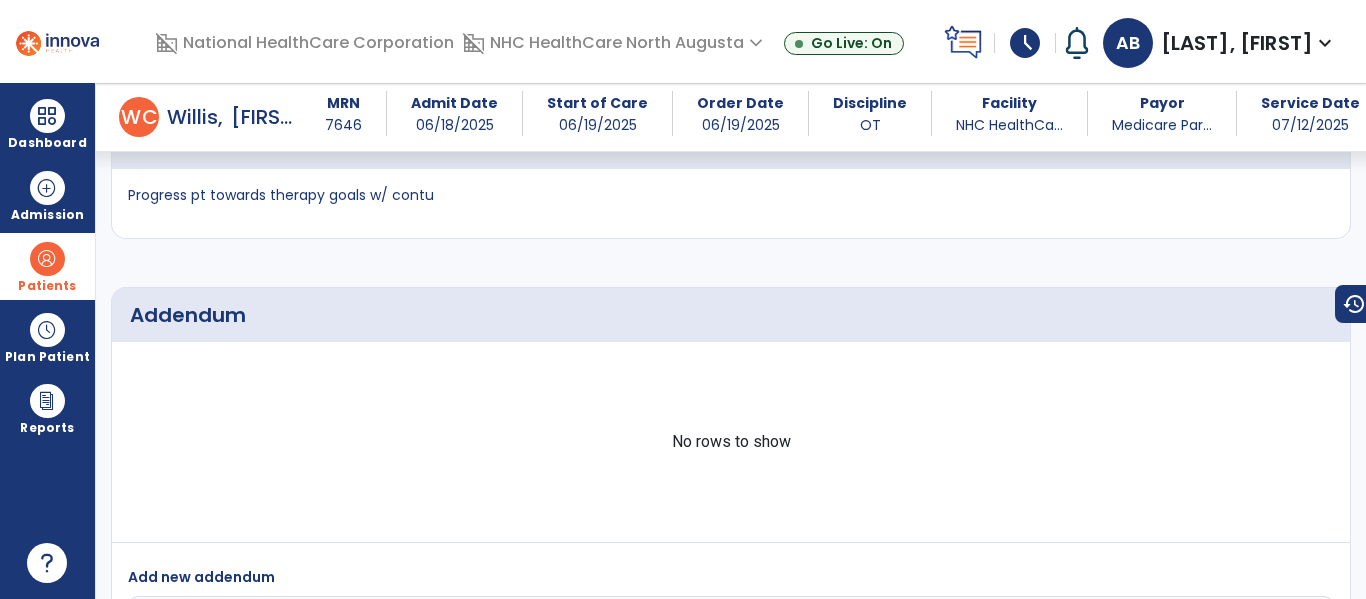 click on "Progress pt towards therapy goals w/ contu" at bounding box center (731, 203) 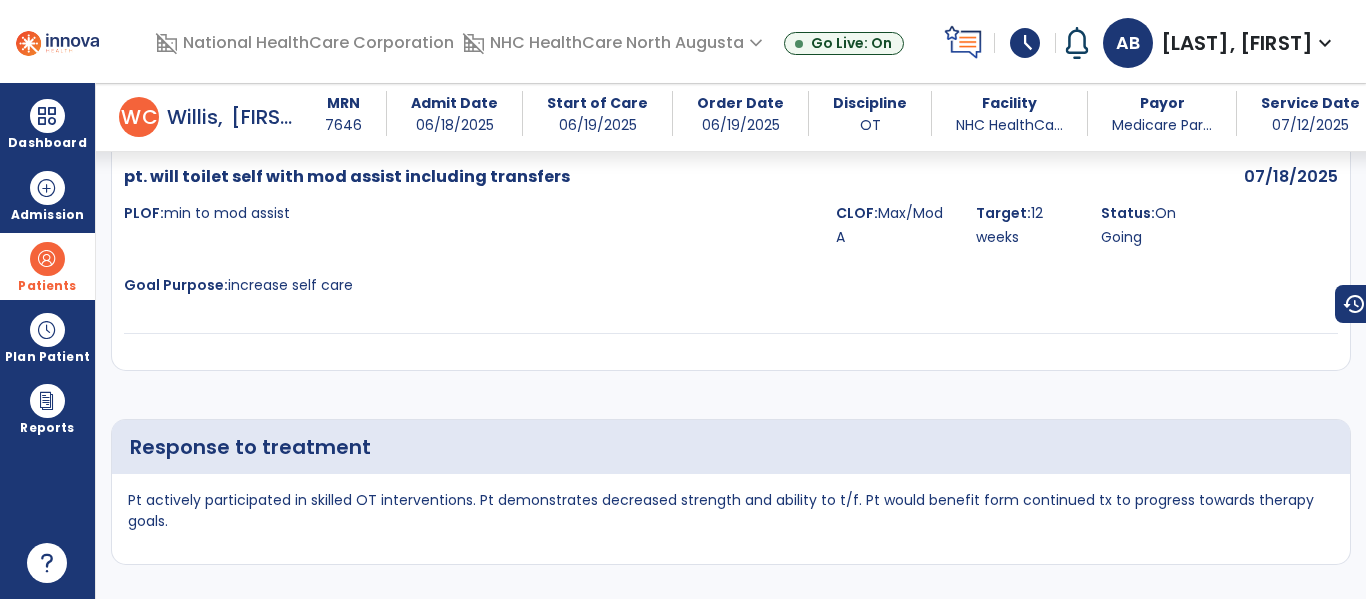 scroll, scrollTop: 2108, scrollLeft: 0, axis: vertical 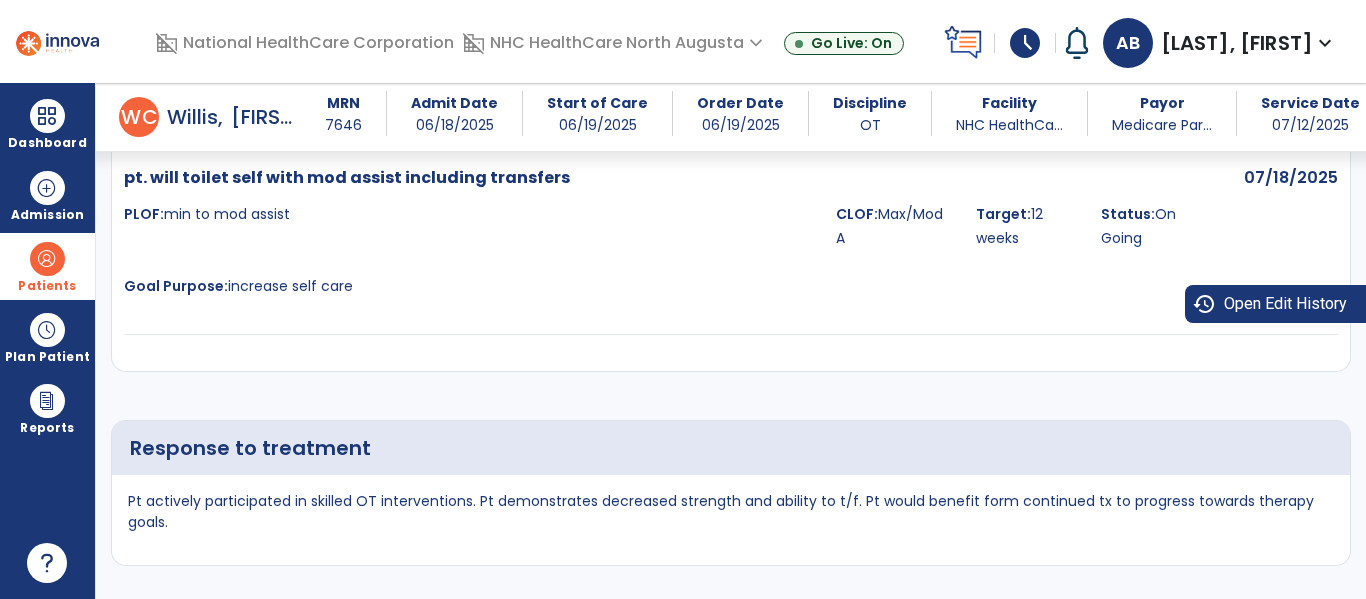 click on "history  Open Edit History" 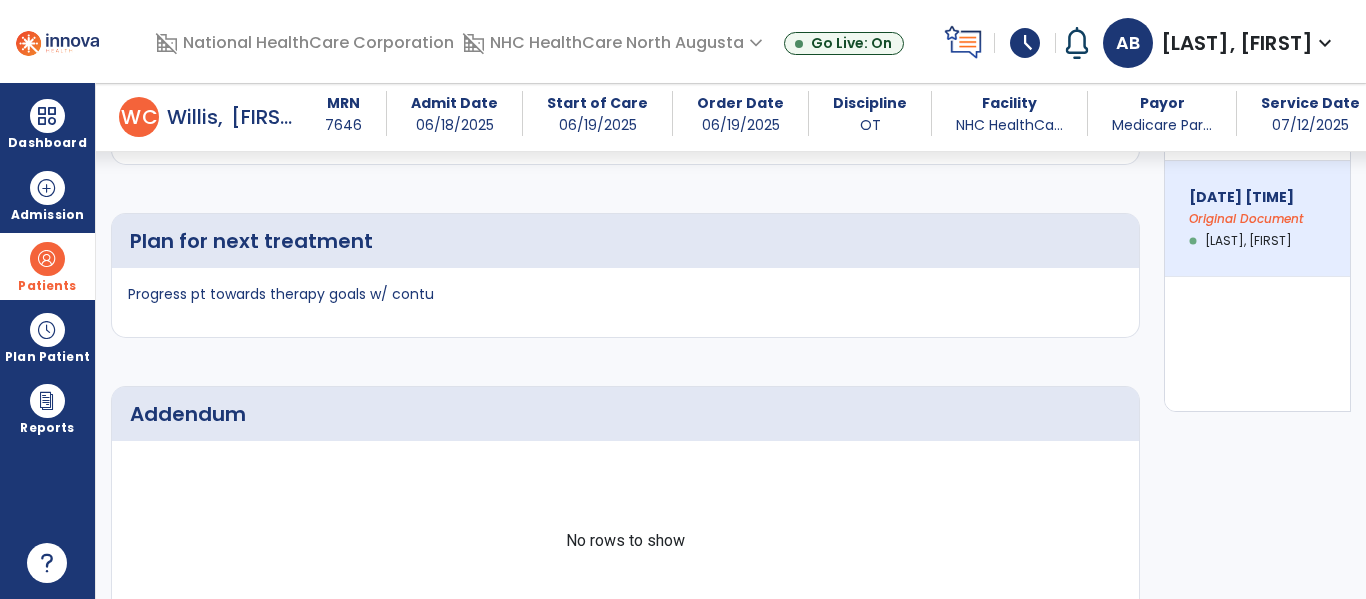 scroll, scrollTop: 2687, scrollLeft: 0, axis: vertical 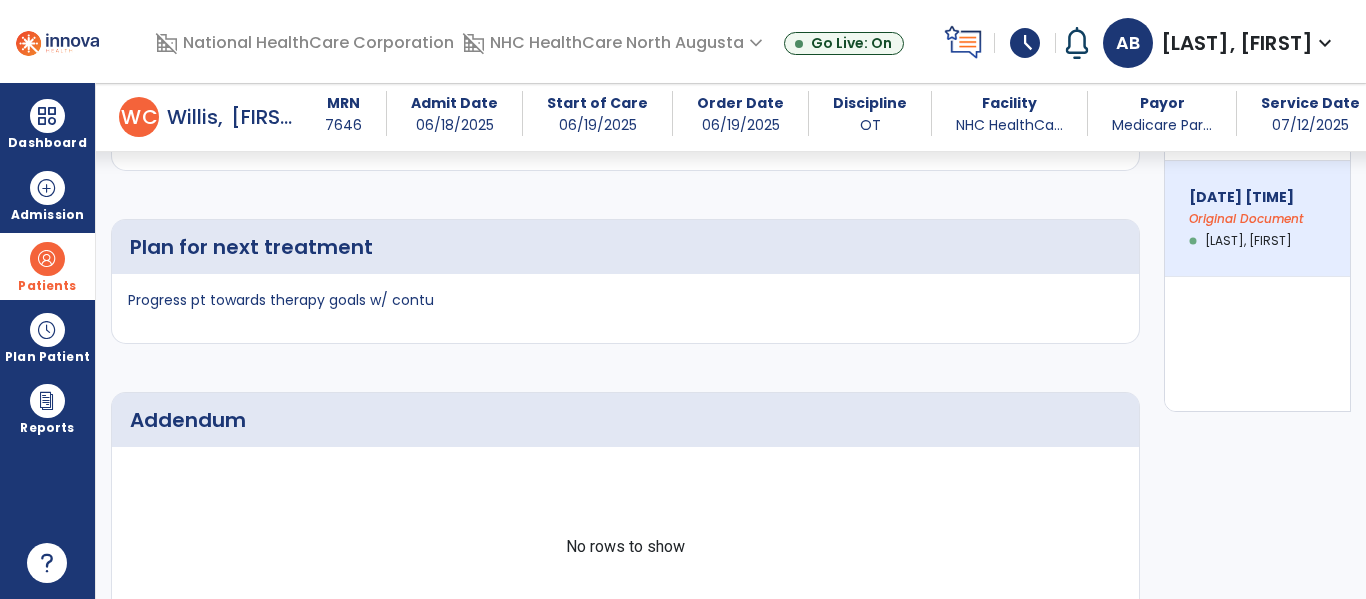 click on "Progress pt towards therapy goals w/ contu" at bounding box center [625, 308] 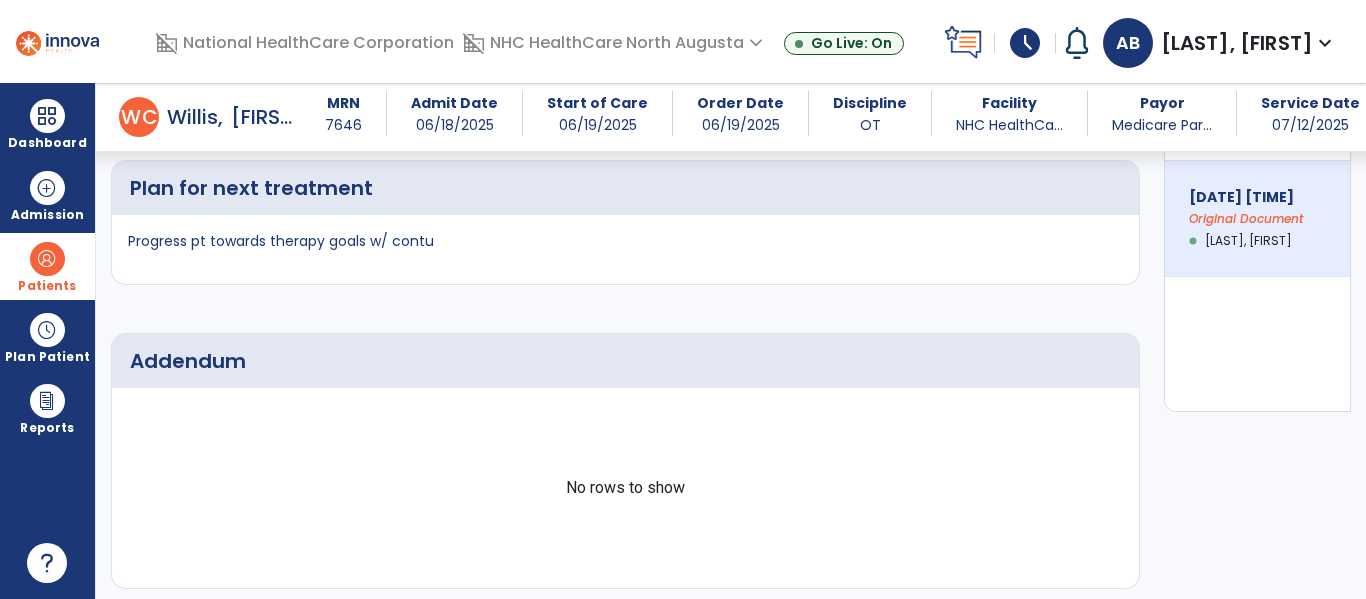 scroll, scrollTop: 2887, scrollLeft: 0, axis: vertical 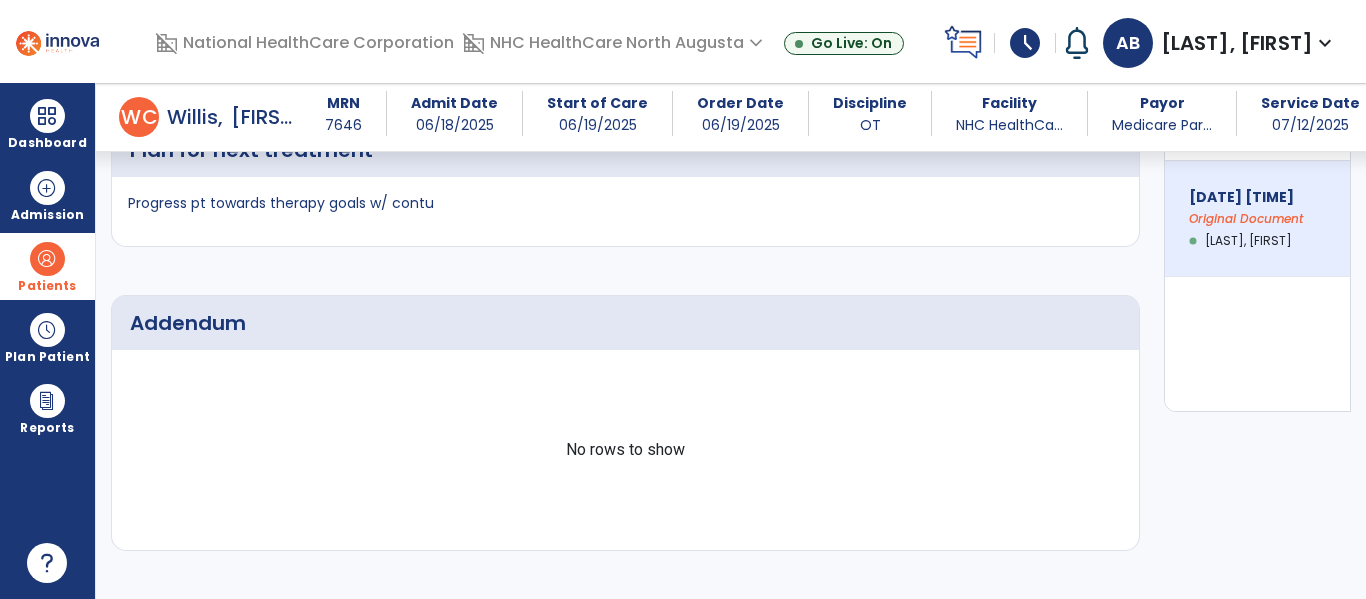 click on "Progress pt towards therapy goals w/ contu" at bounding box center [625, 211] 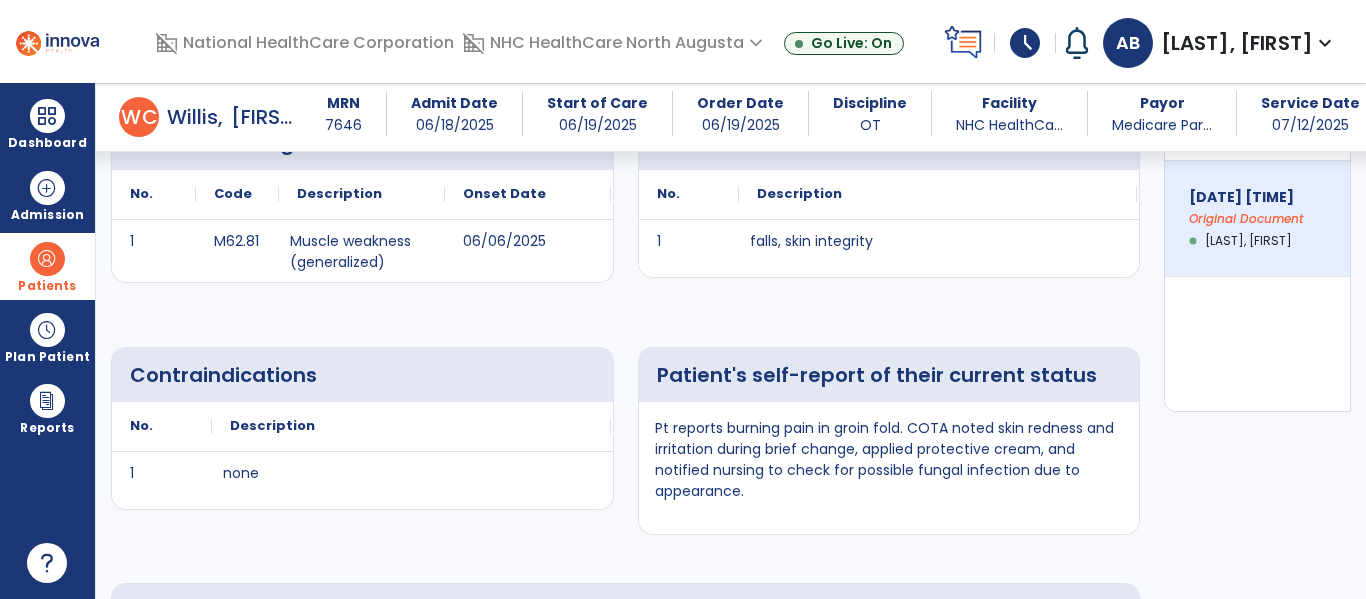 scroll, scrollTop: 0, scrollLeft: 0, axis: both 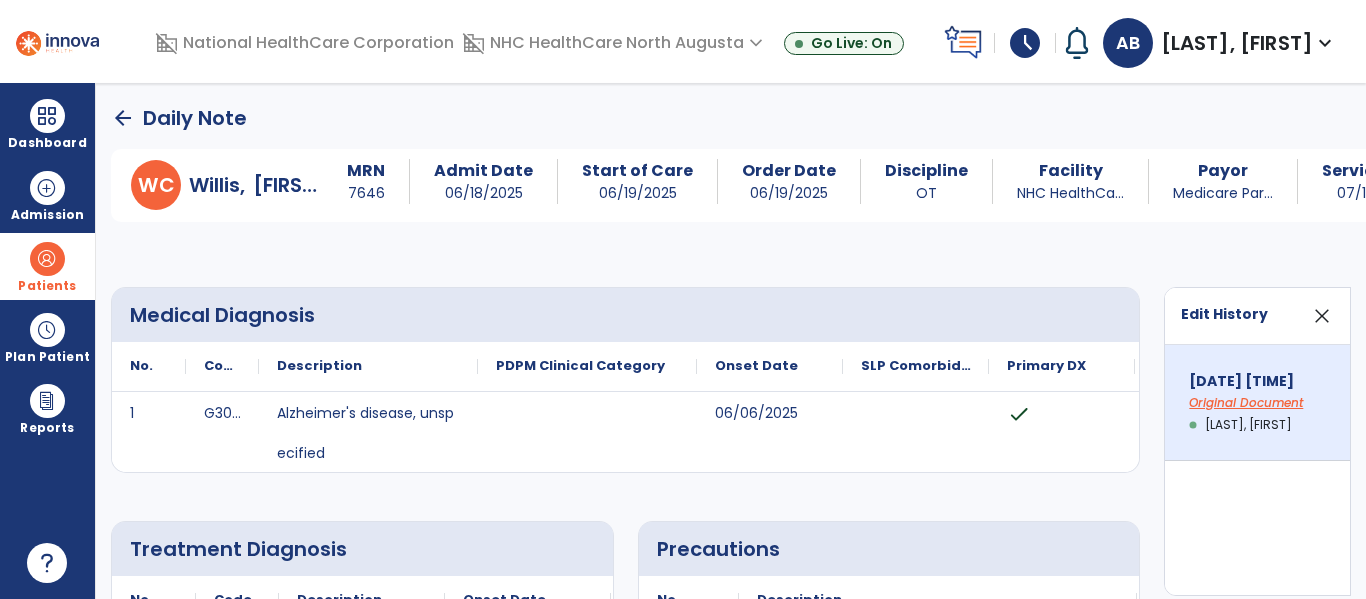 click on "Original Document" at bounding box center [1257, 402] 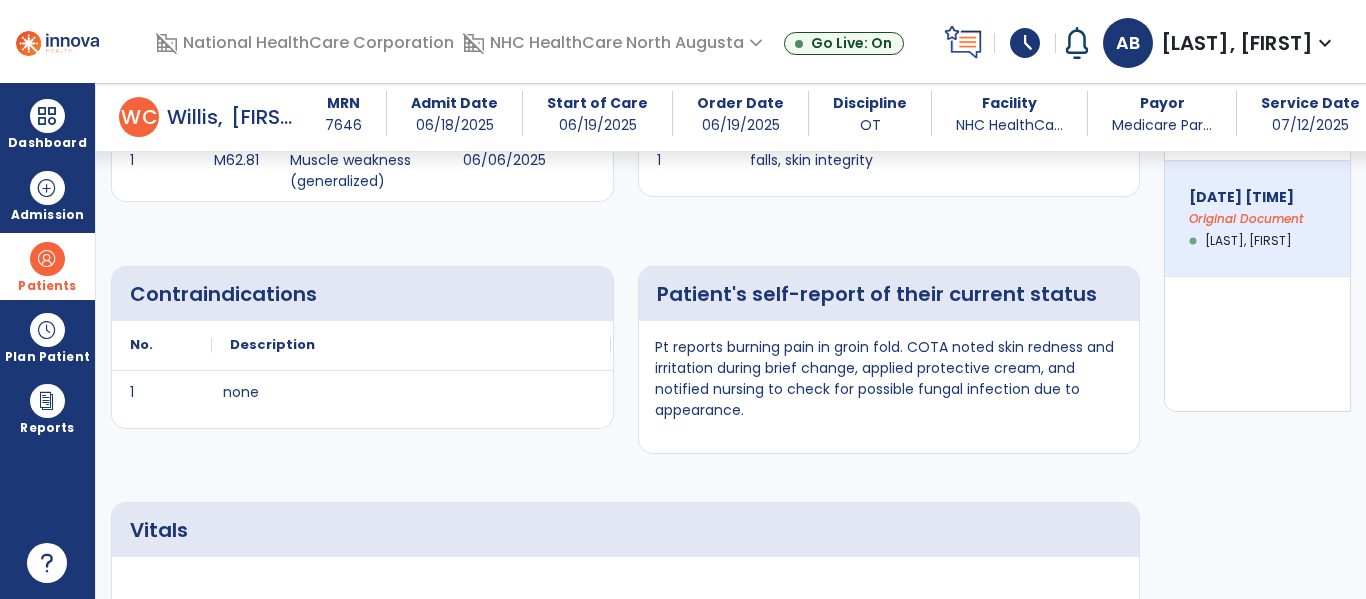 scroll, scrollTop: 600, scrollLeft: 0, axis: vertical 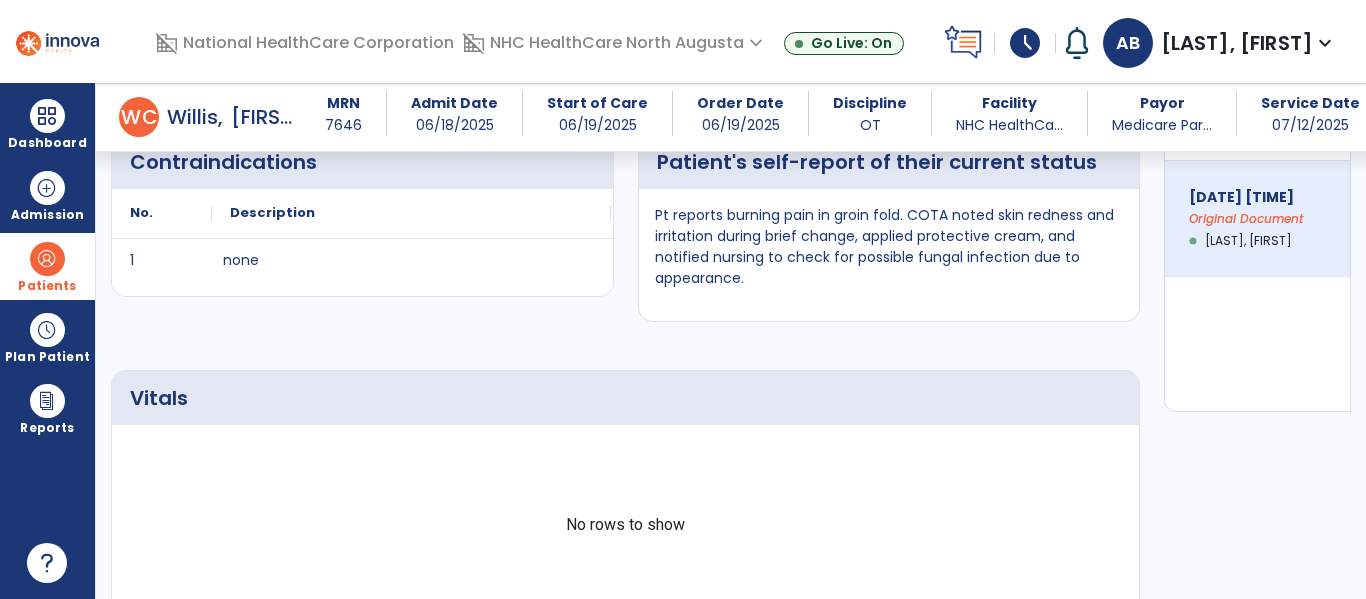 select on "*" 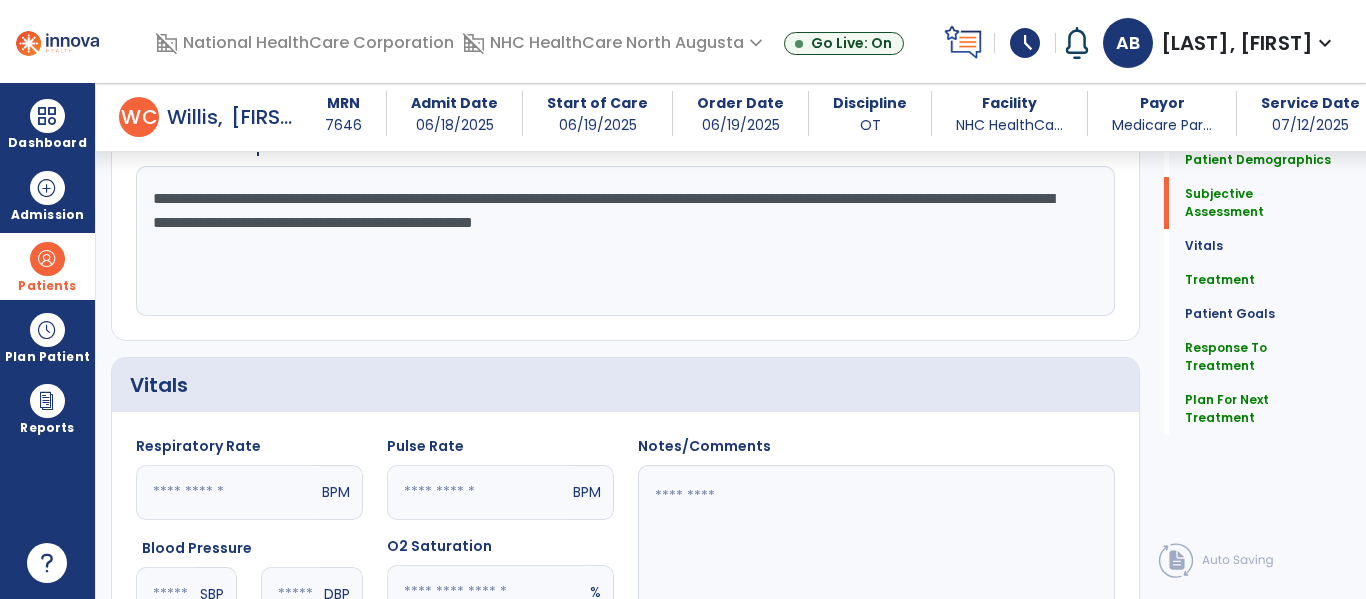 scroll, scrollTop: 465, scrollLeft: 0, axis: vertical 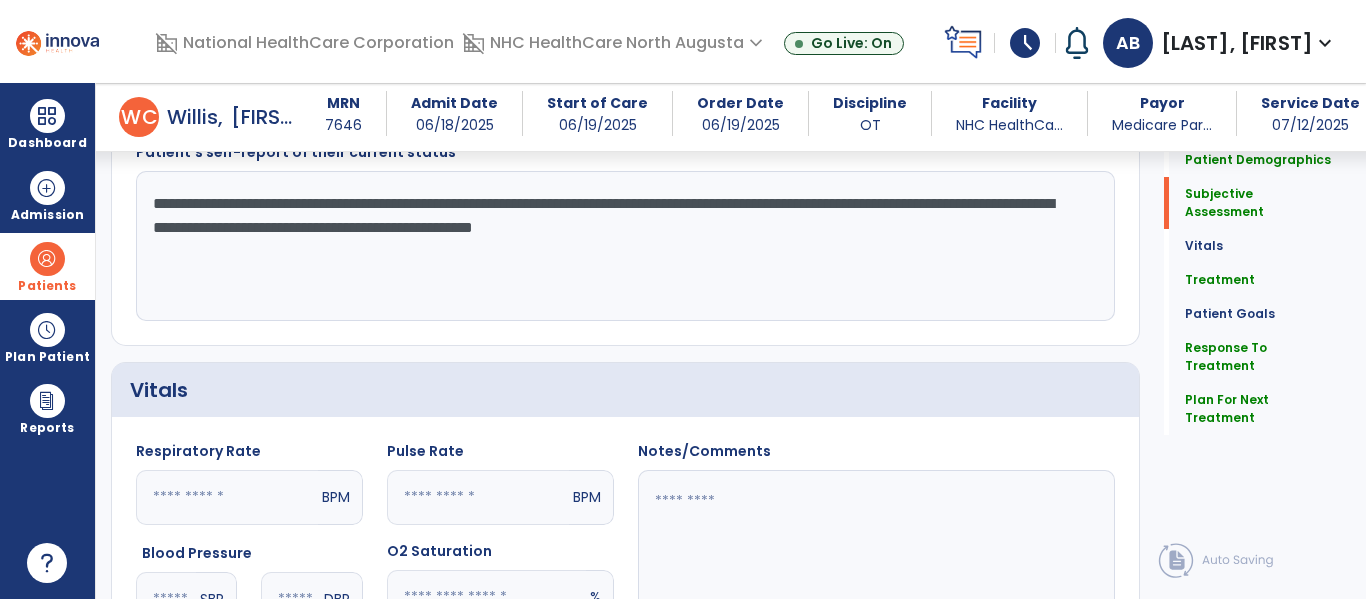 click on "**********" 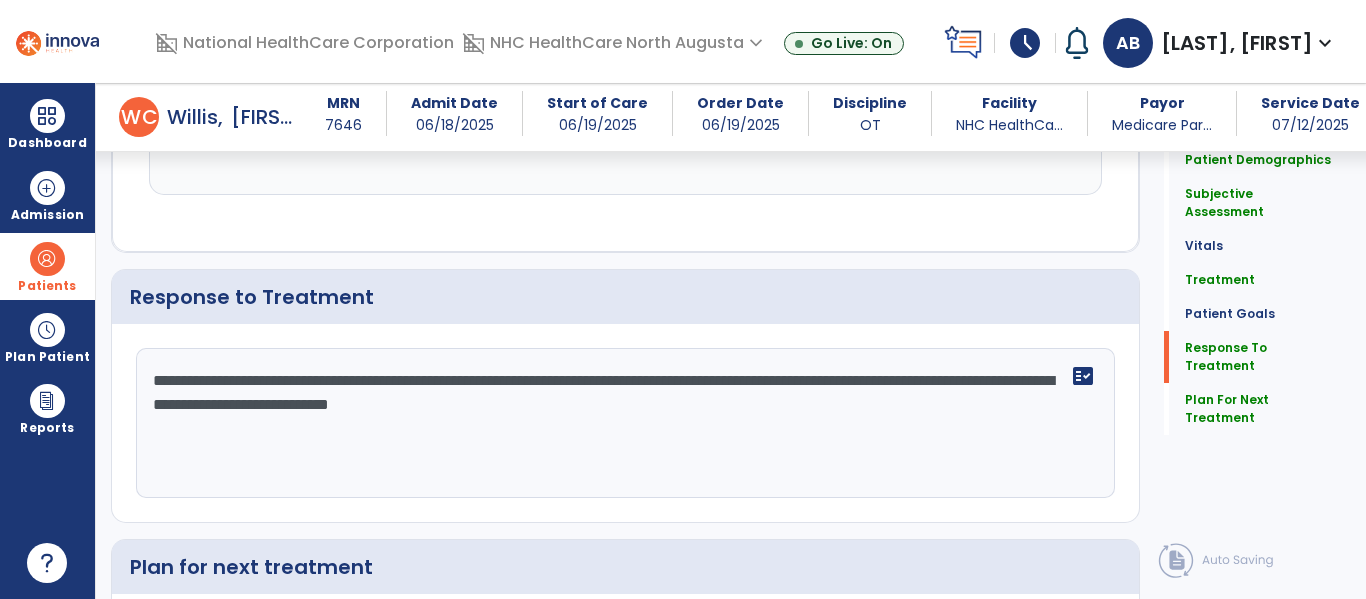 scroll, scrollTop: 2126, scrollLeft: 0, axis: vertical 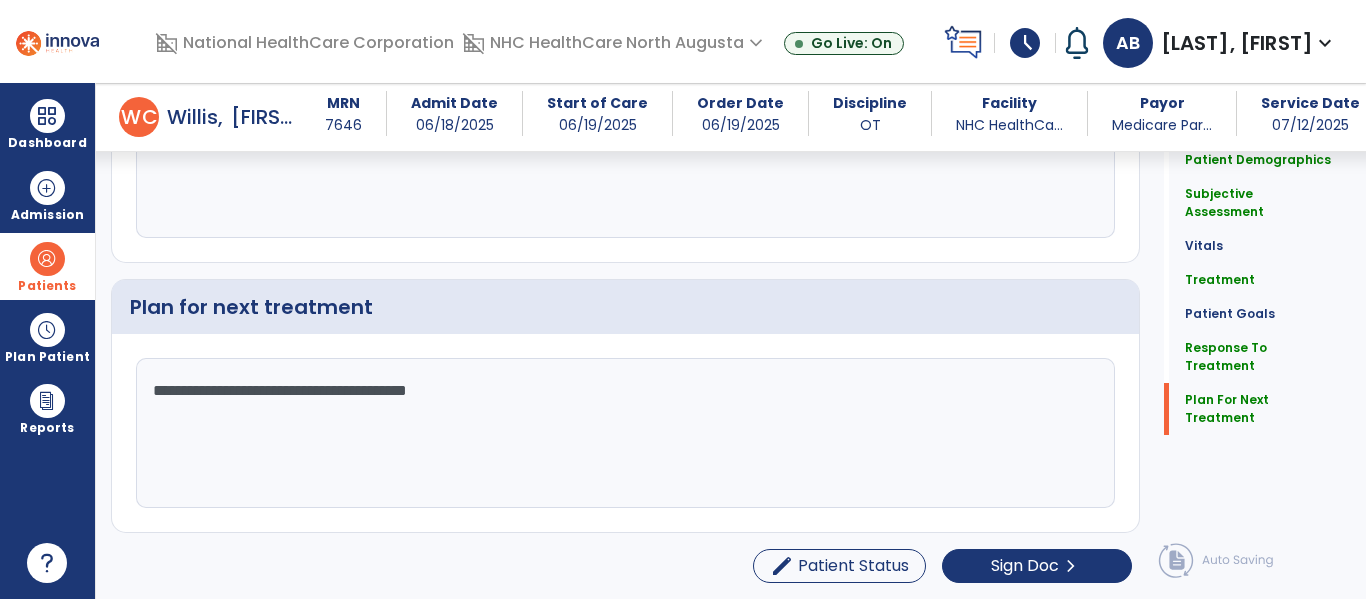 click on "**********" 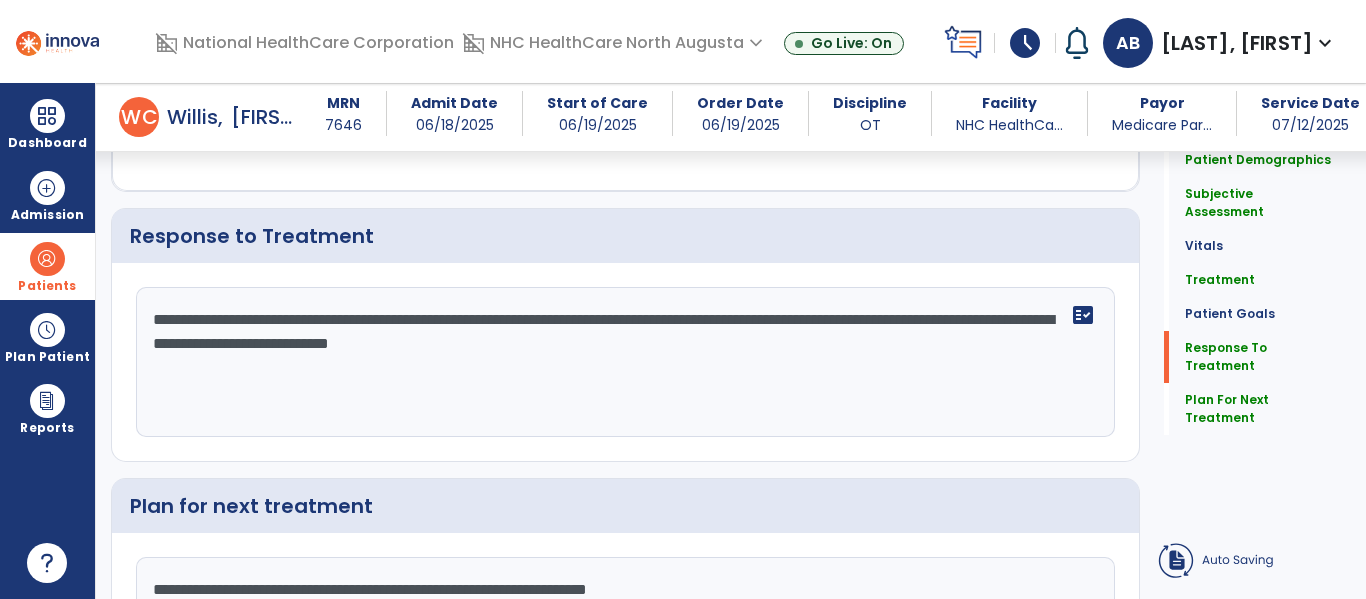 scroll, scrollTop: 1226, scrollLeft: 0, axis: vertical 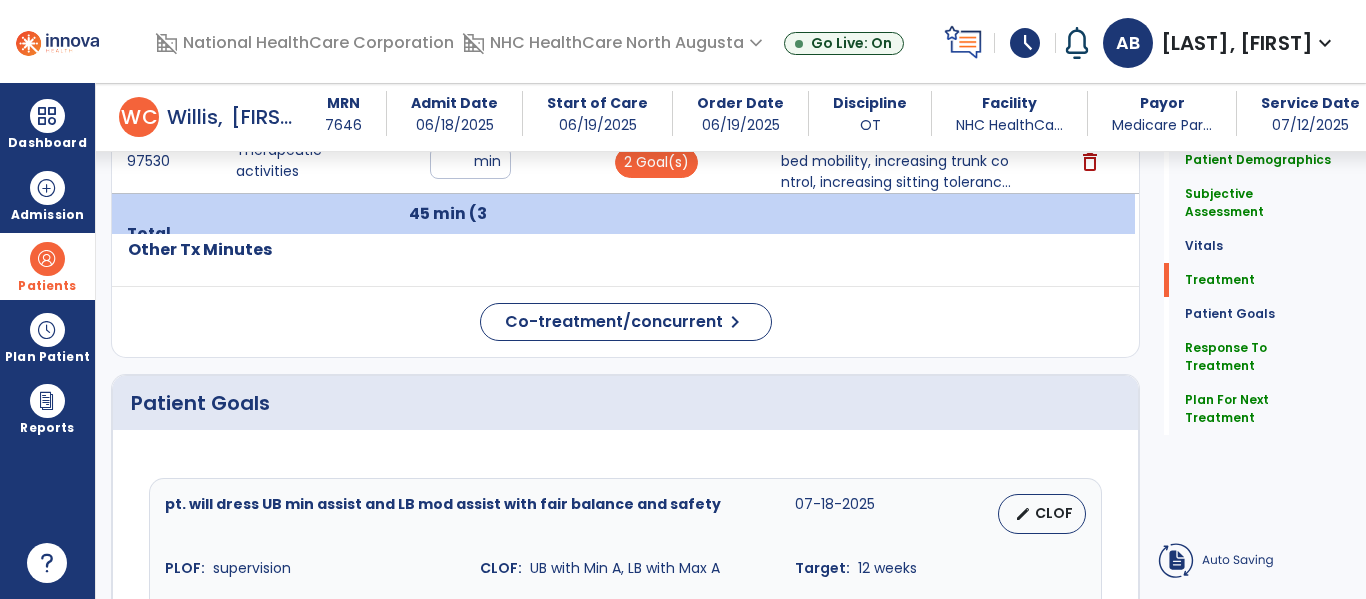 type on "**********" 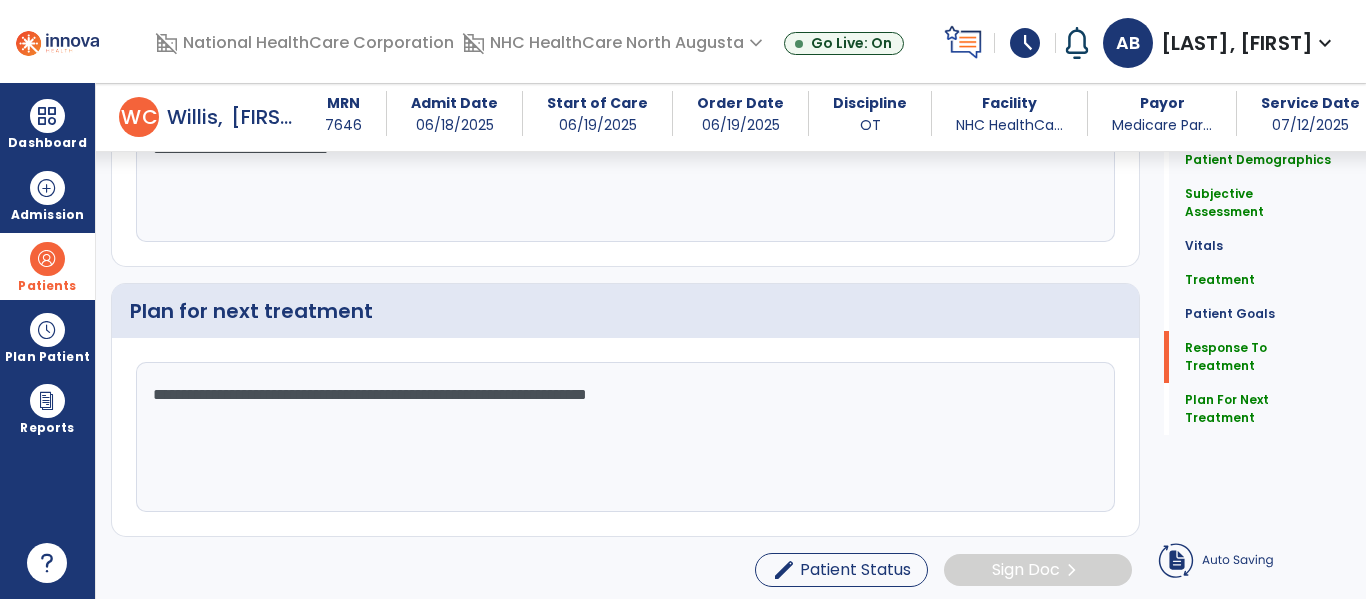scroll, scrollTop: 2126, scrollLeft: 0, axis: vertical 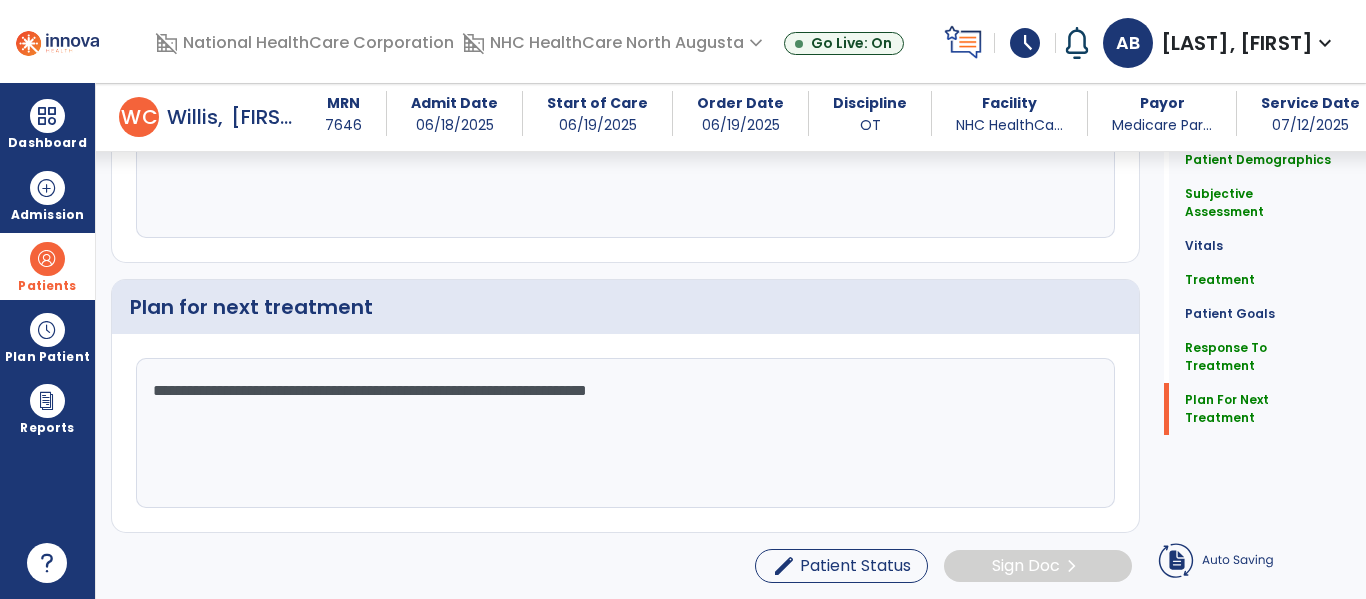 click on "Patients" at bounding box center (47, 286) 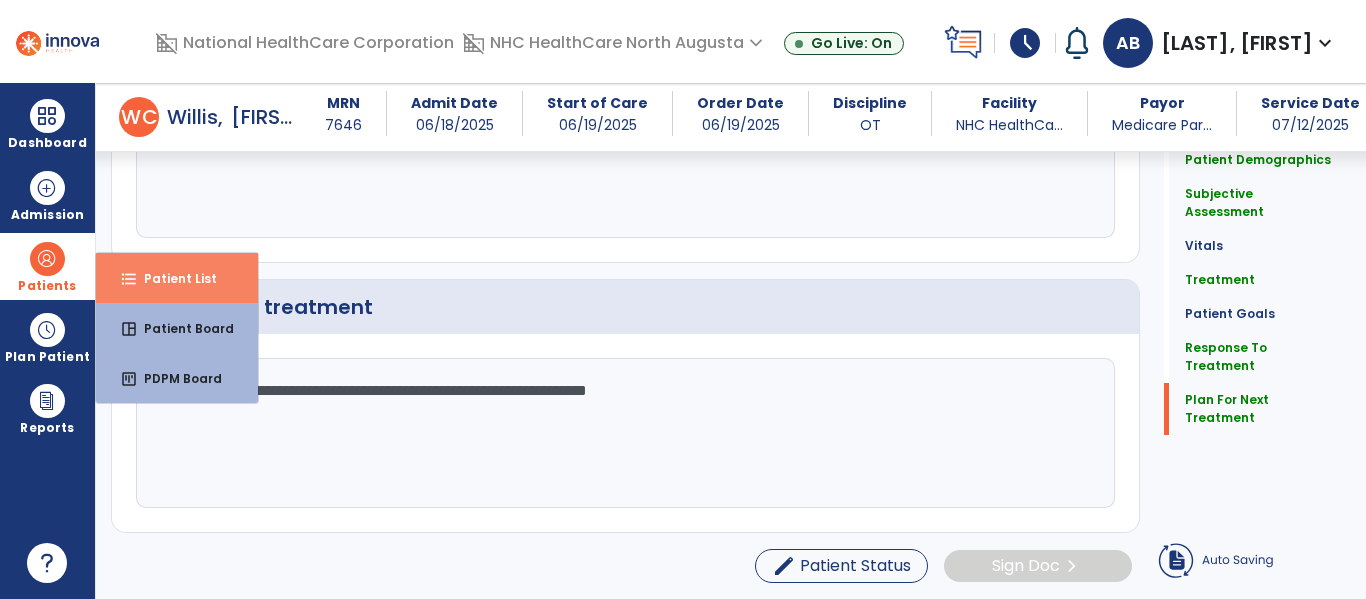 click on "format_list_bulleted  Patient List" at bounding box center (177, 278) 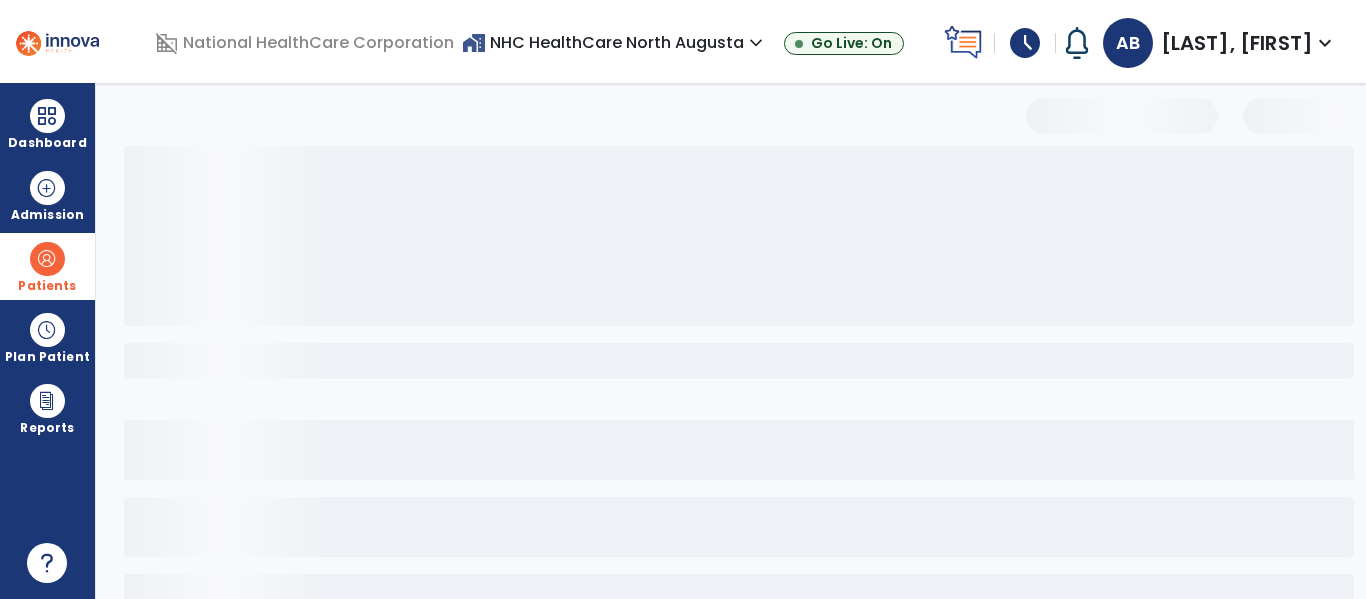 select on "***" 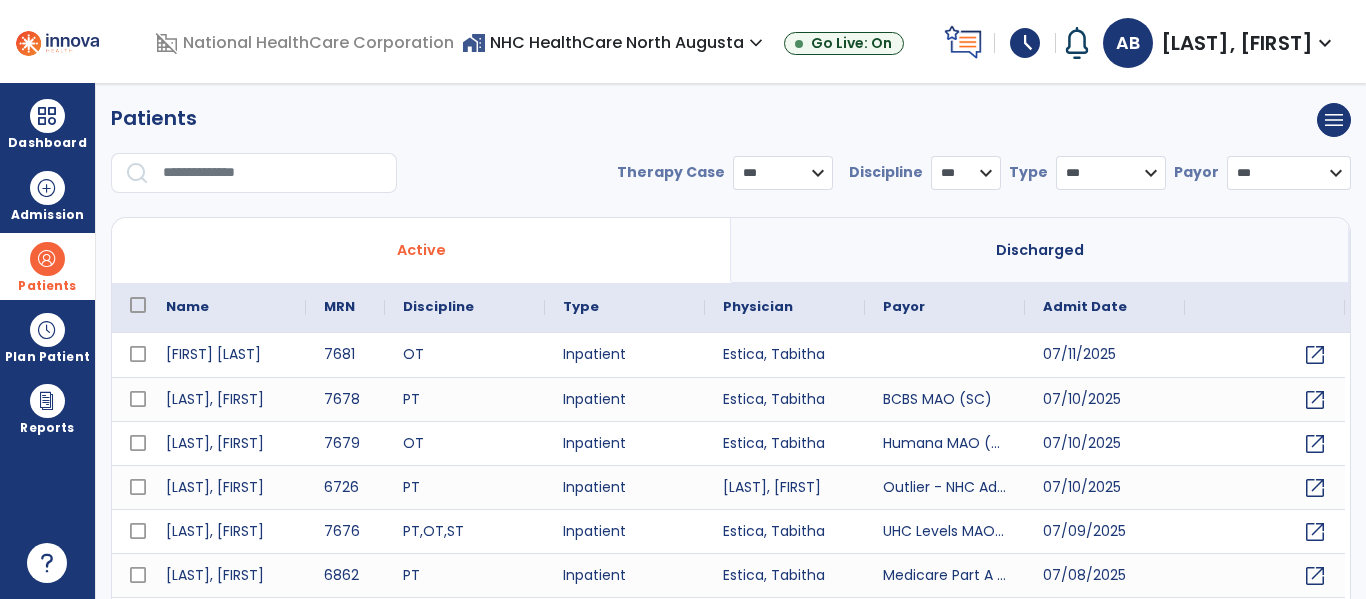 click at bounding box center [273, 173] 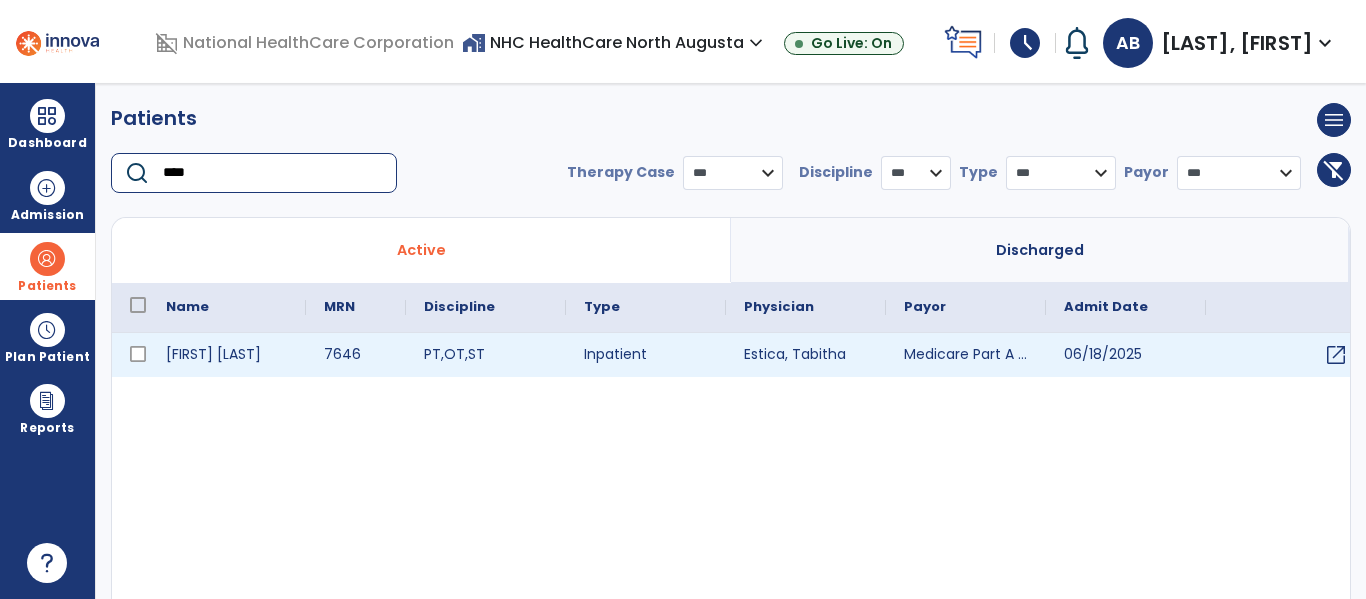 type on "****" 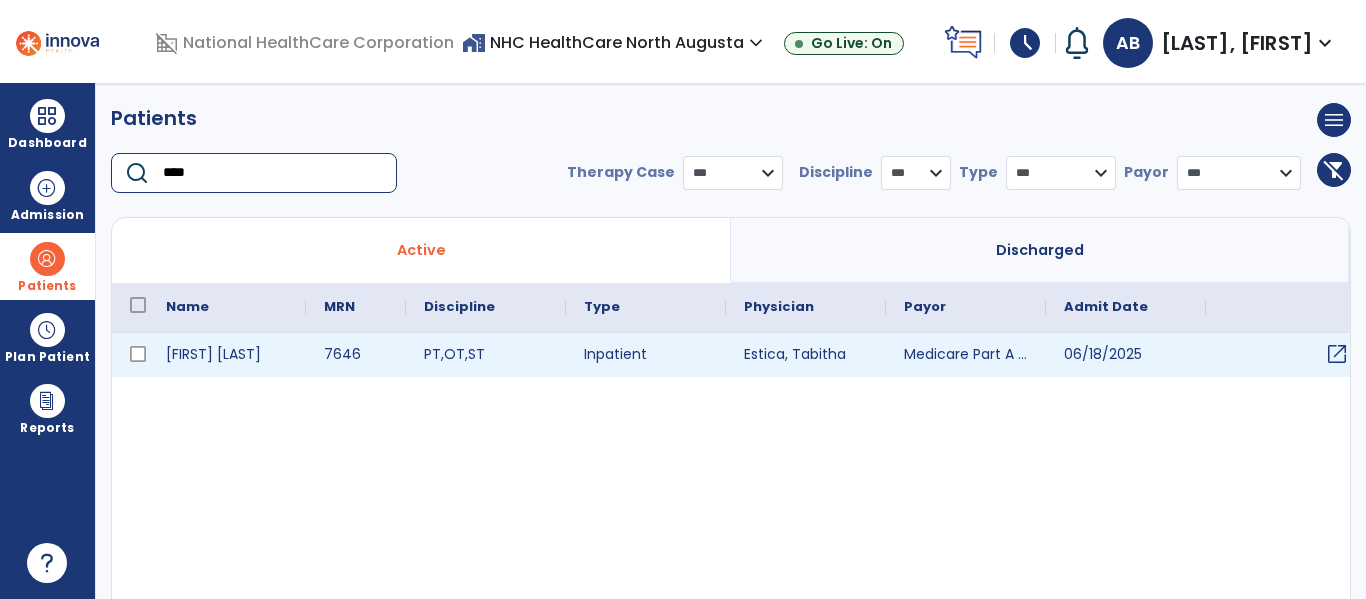 click on "open_in_new" at bounding box center [1337, 354] 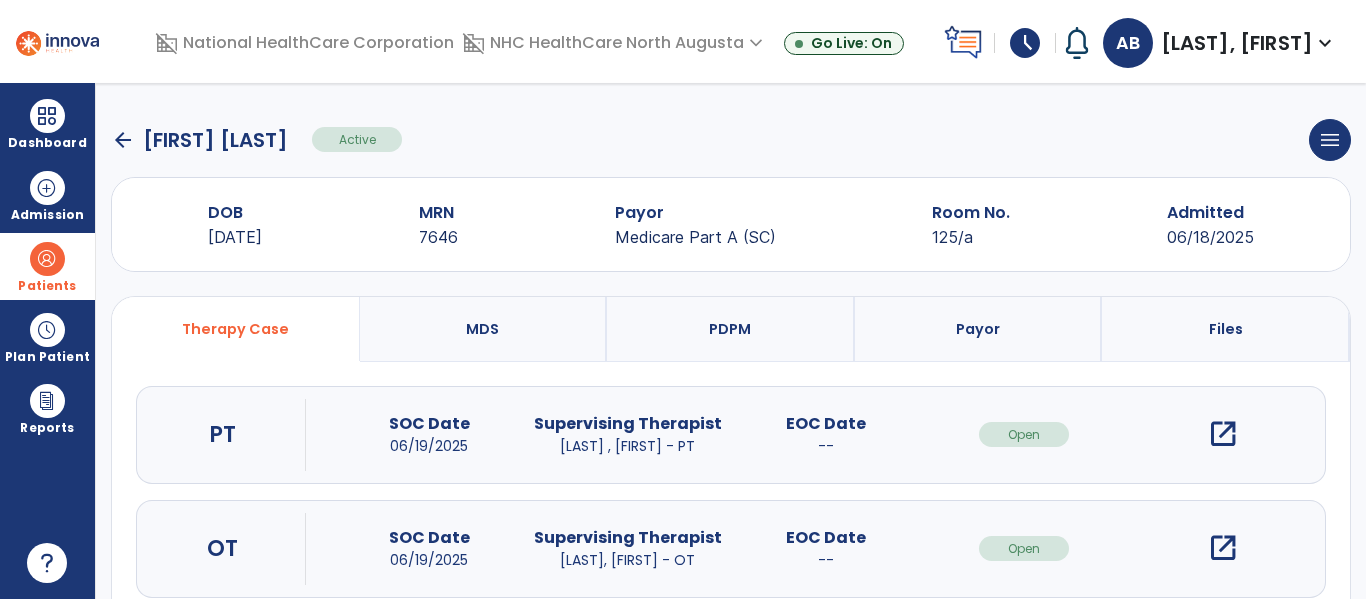 click on "open_in_new" at bounding box center [1223, 548] 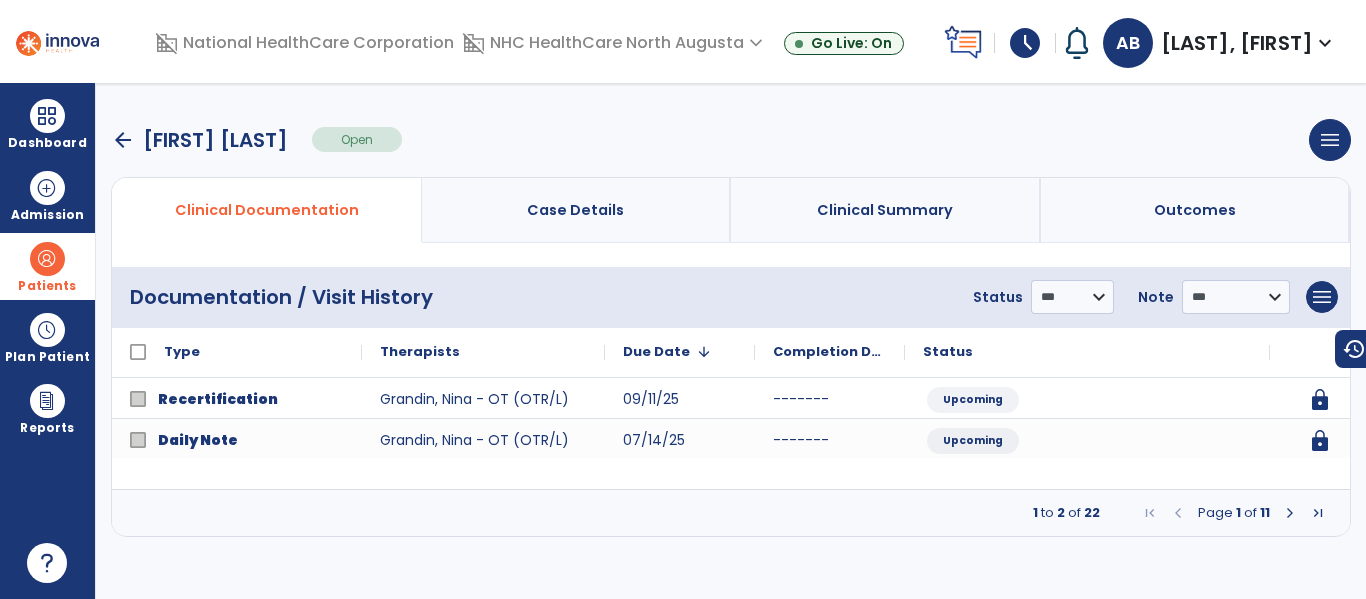 click at bounding box center [1290, 513] 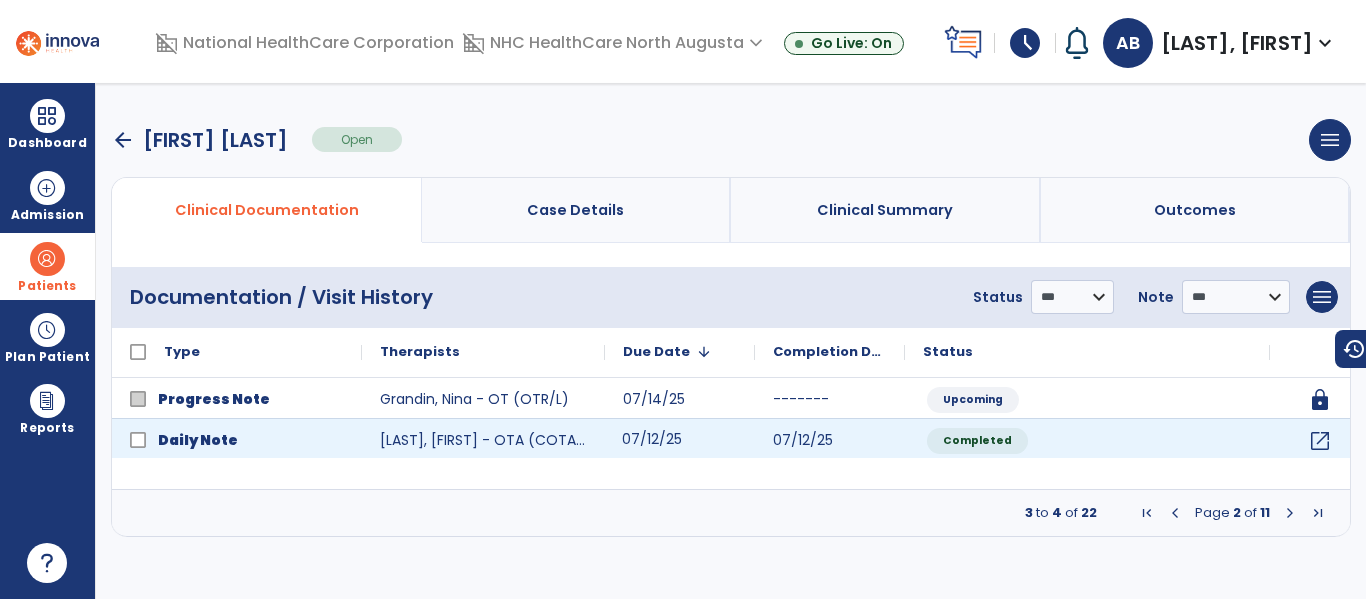 click on "07/12/25" 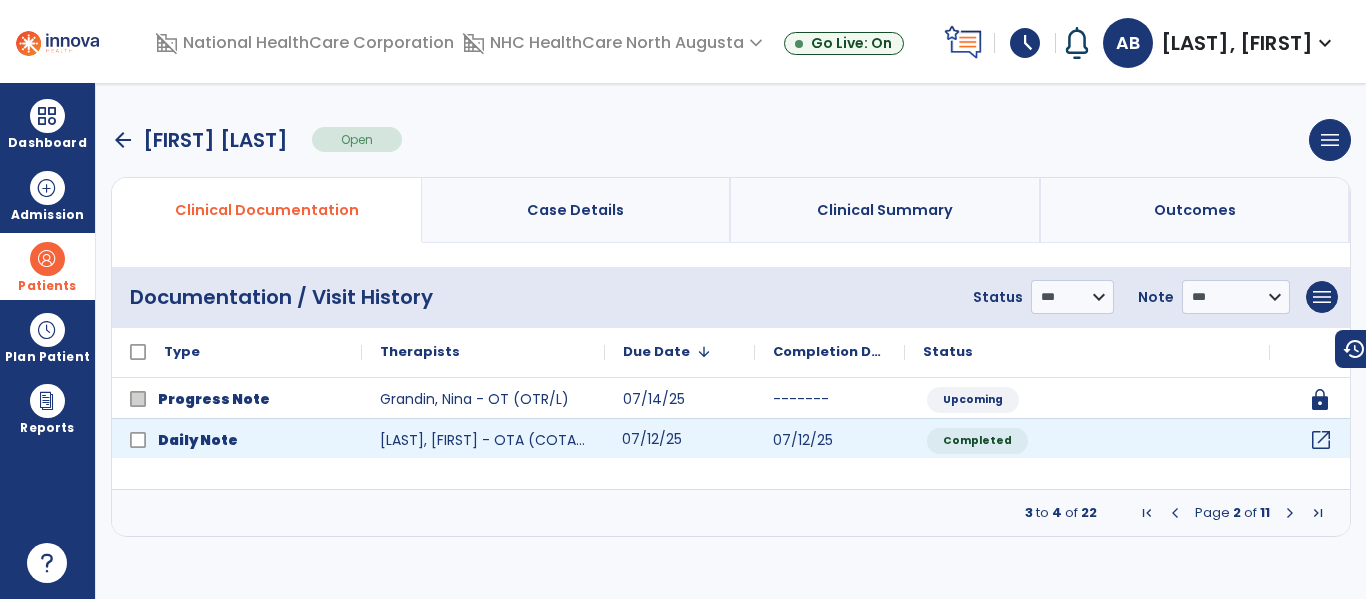 click on "open_in_new" 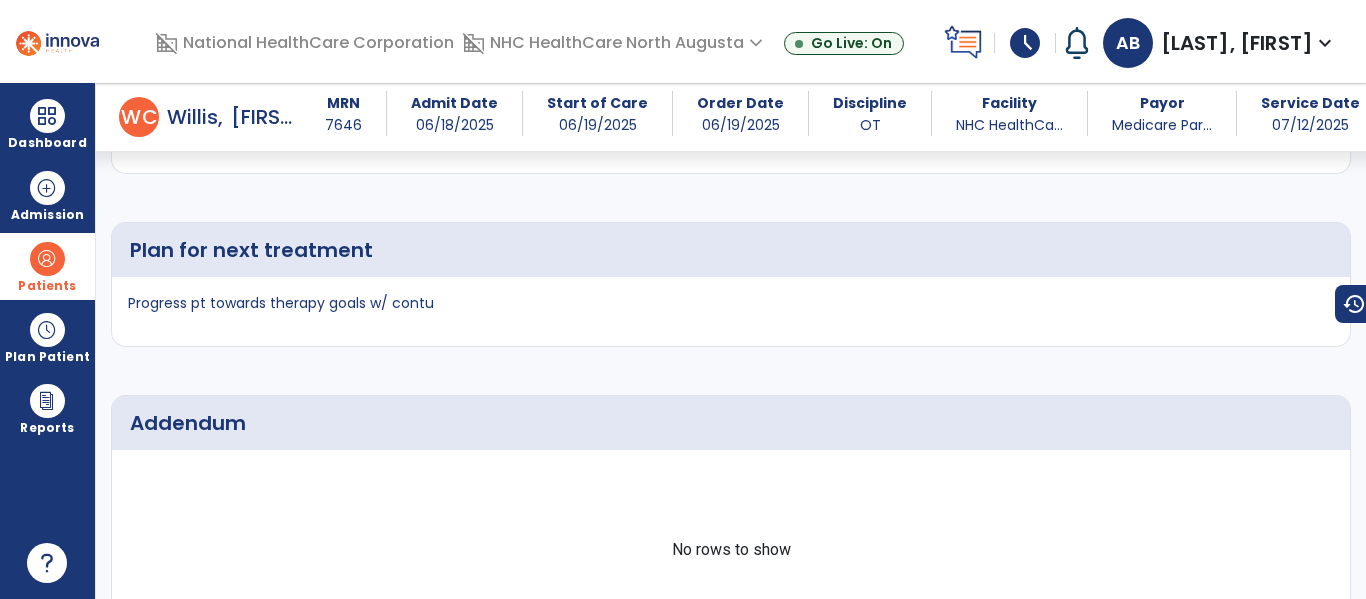 scroll, scrollTop: 2300, scrollLeft: 0, axis: vertical 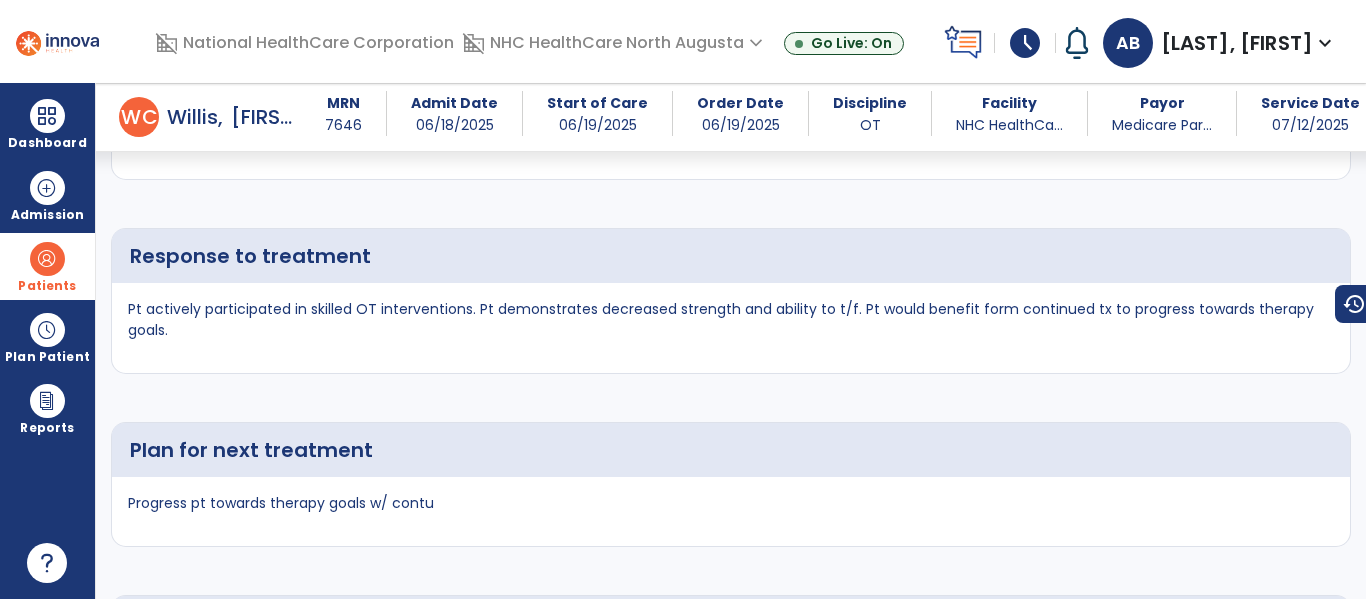 click on "Progress pt towards therapy goals w/ contu" at bounding box center [731, 511] 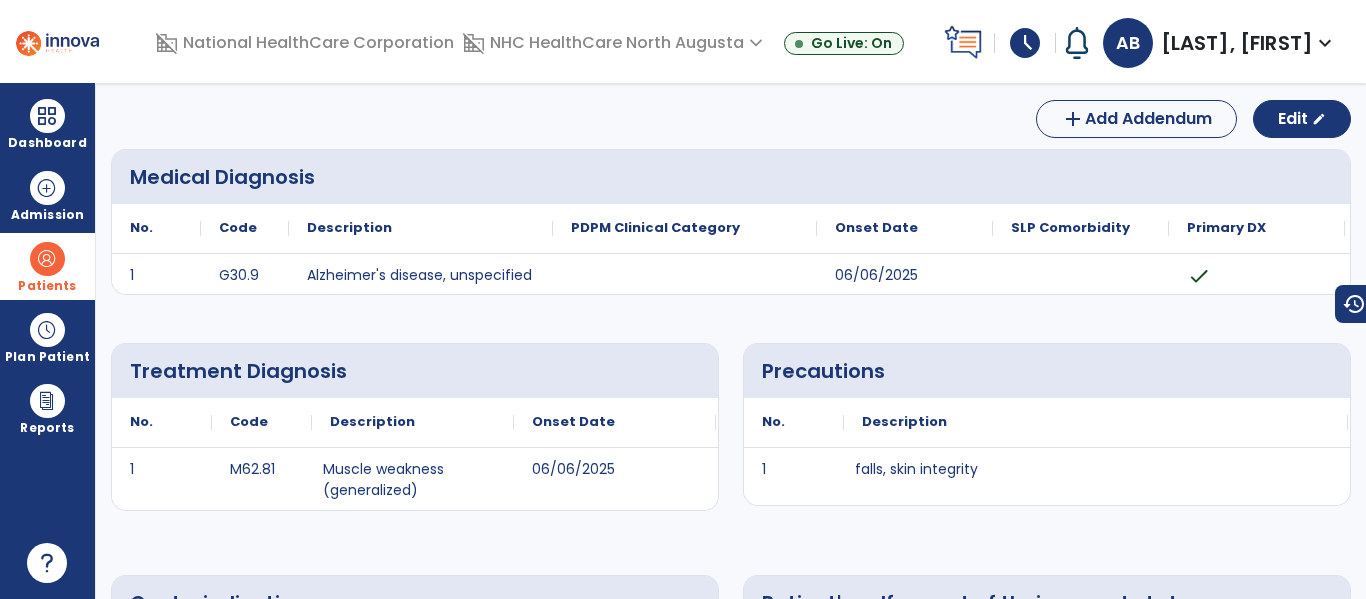 scroll, scrollTop: 0, scrollLeft: 0, axis: both 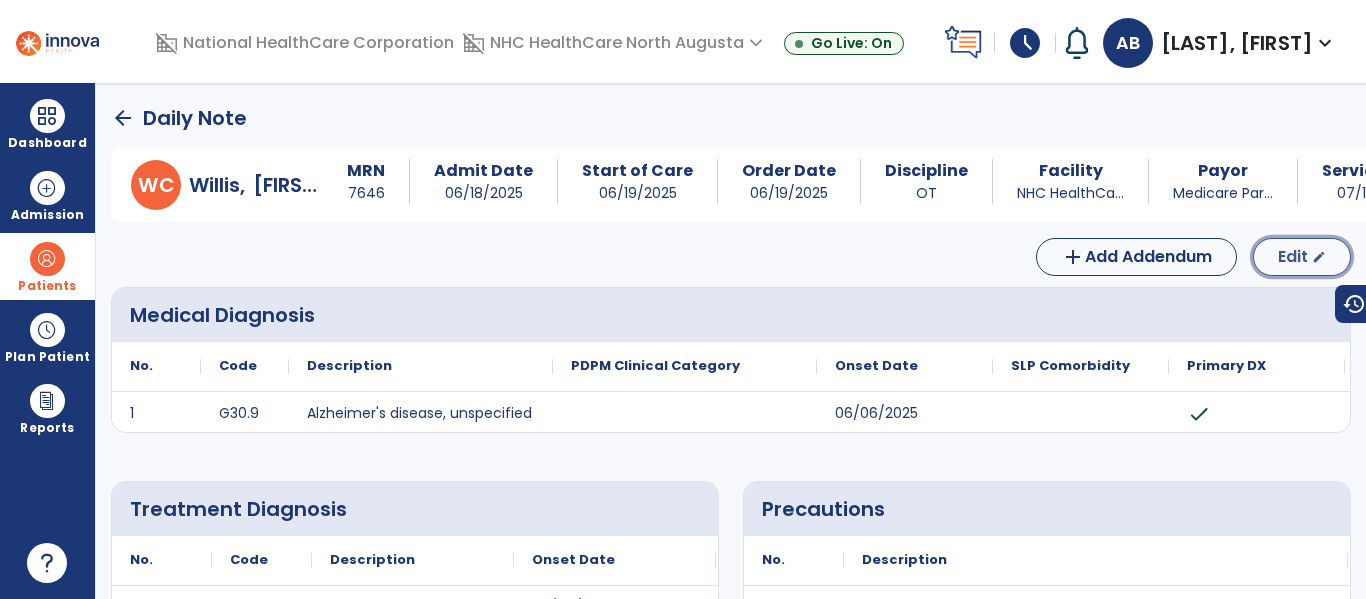 click on "Edit  edit" 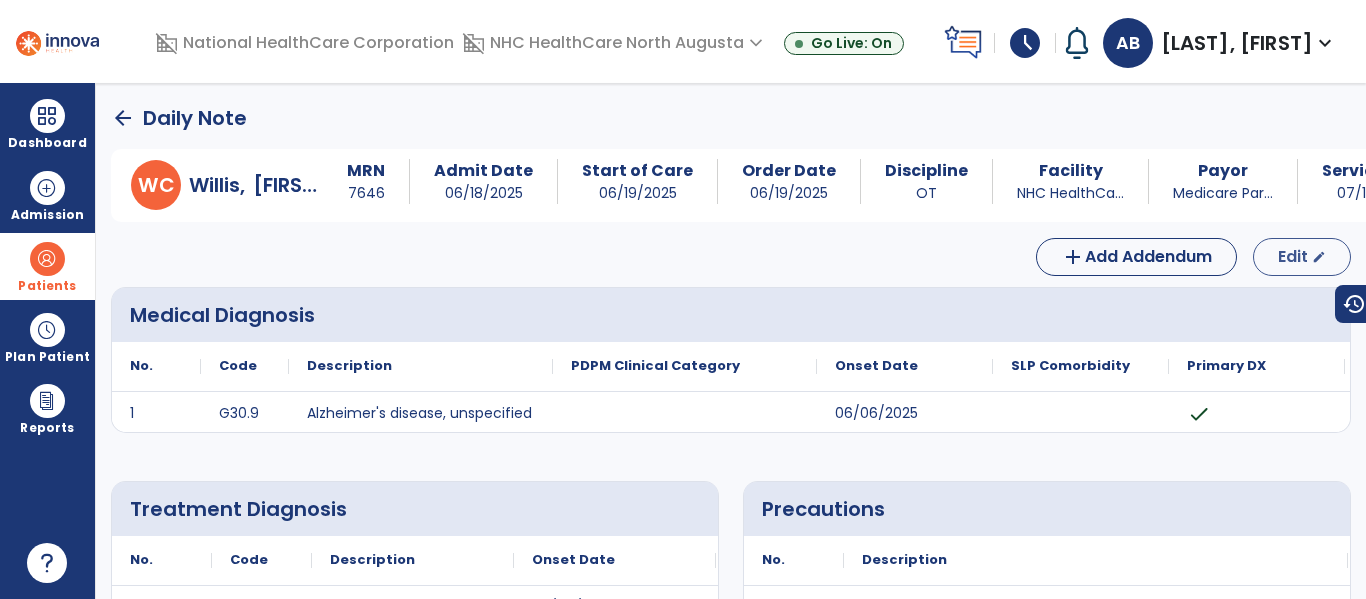 select on "*" 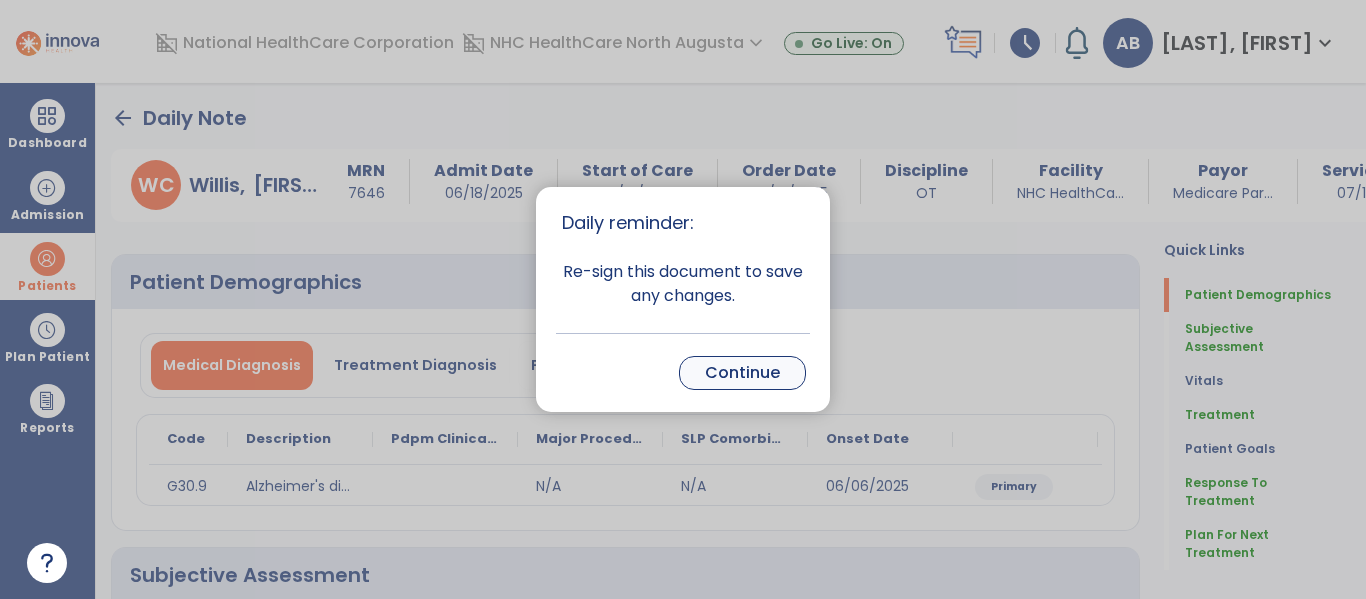 click on "Continue" at bounding box center (742, 373) 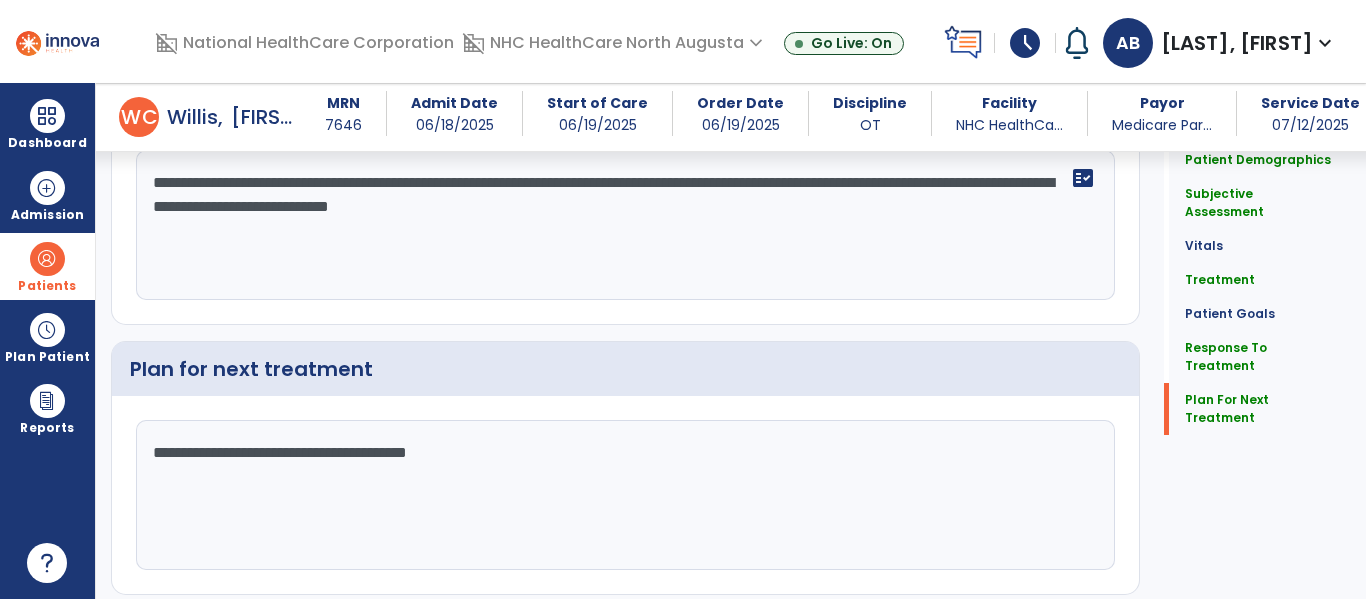 scroll, scrollTop: 2126, scrollLeft: 0, axis: vertical 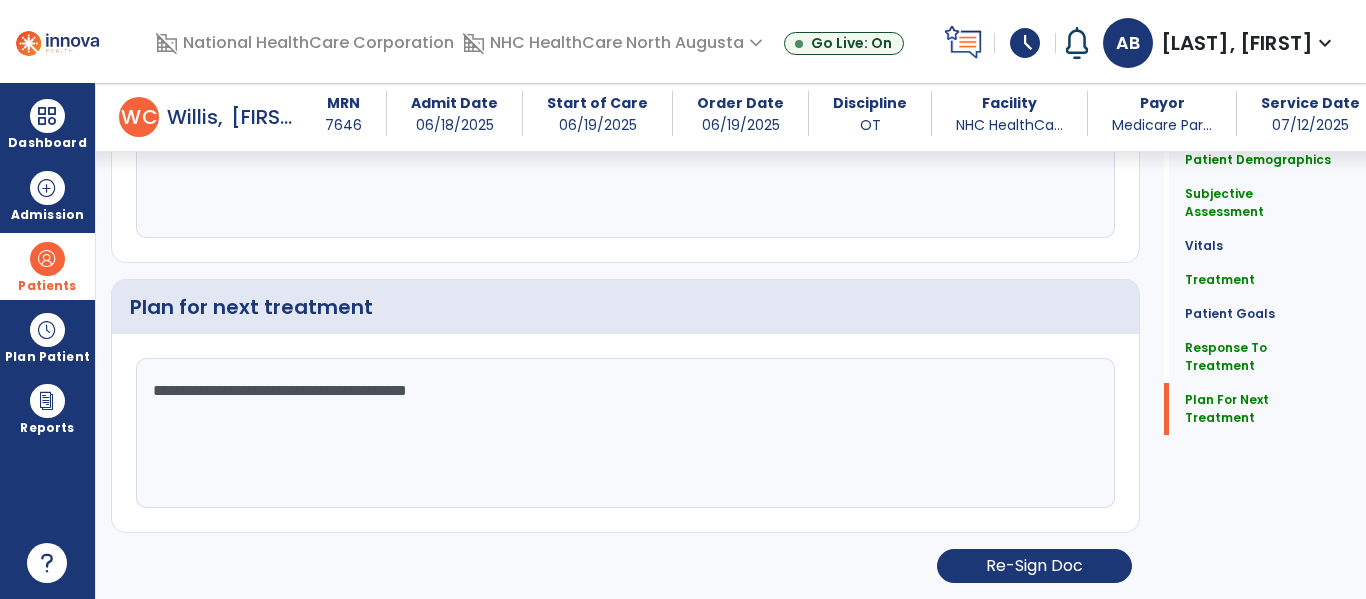 click on "**********" 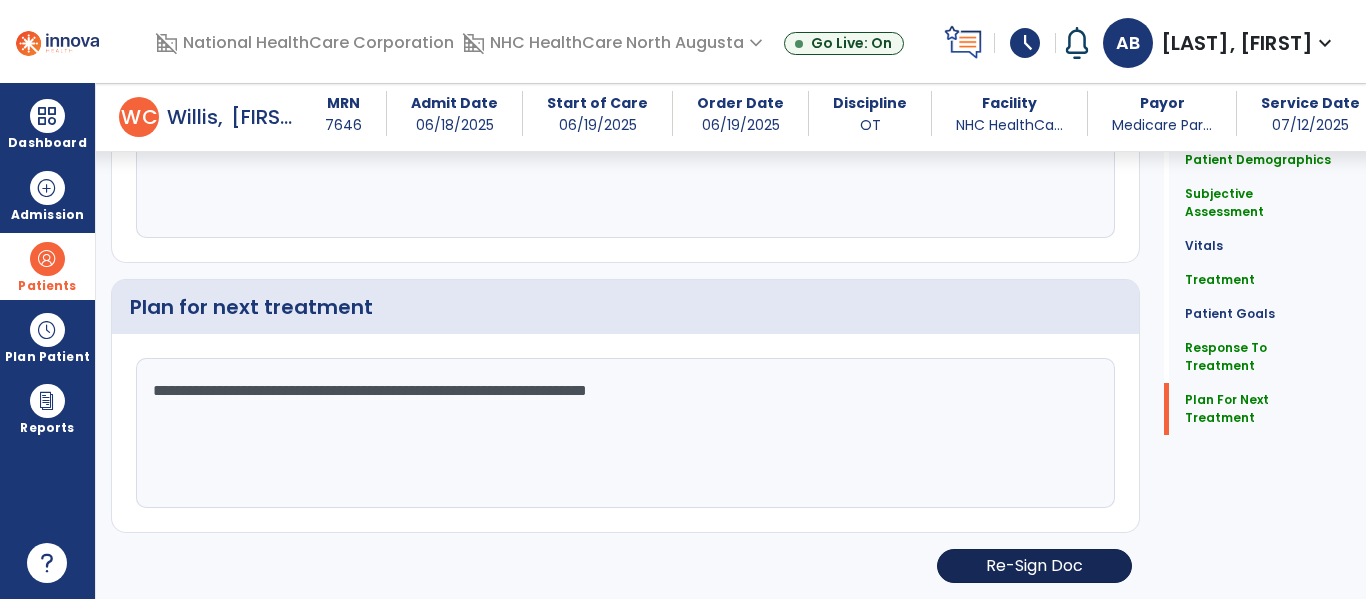 type on "**********" 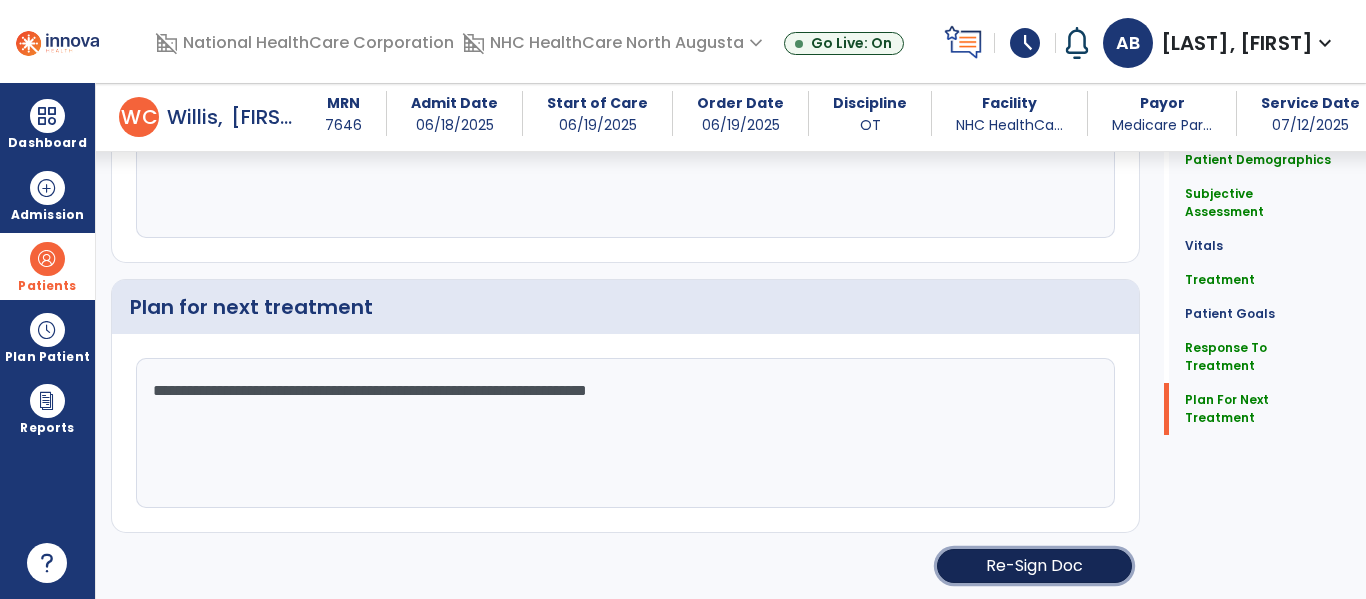click on "Re-Sign Doc" 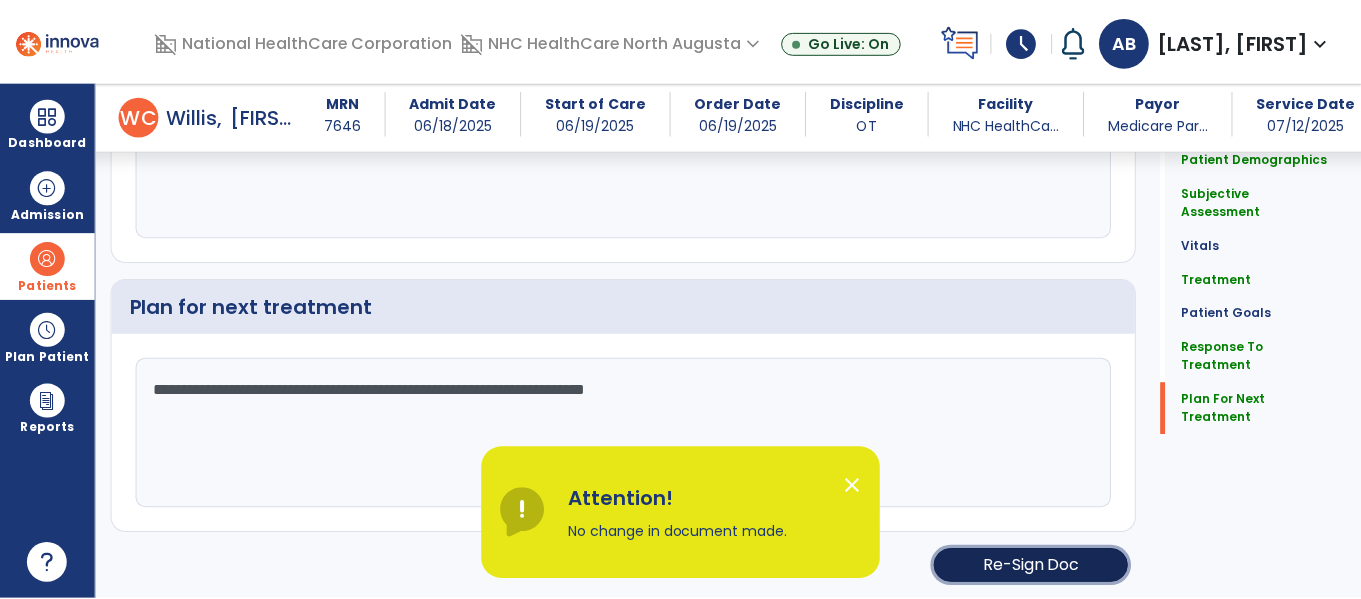 scroll, scrollTop: 2126, scrollLeft: 0, axis: vertical 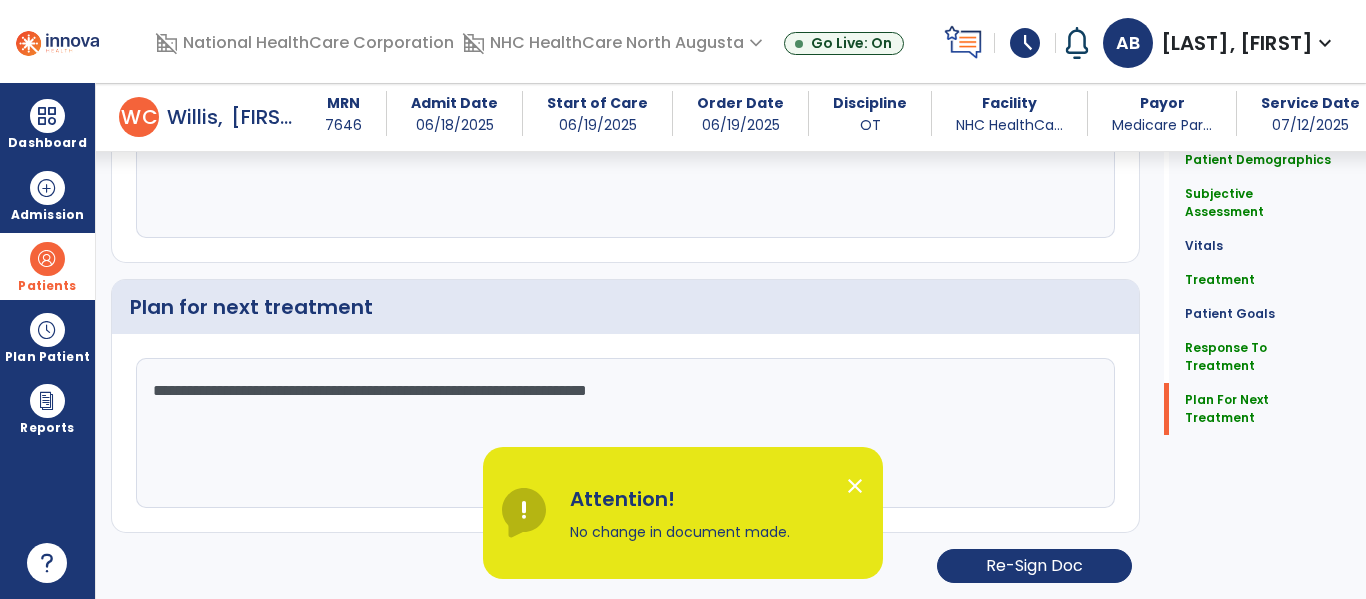 click on "close" at bounding box center [855, 486] 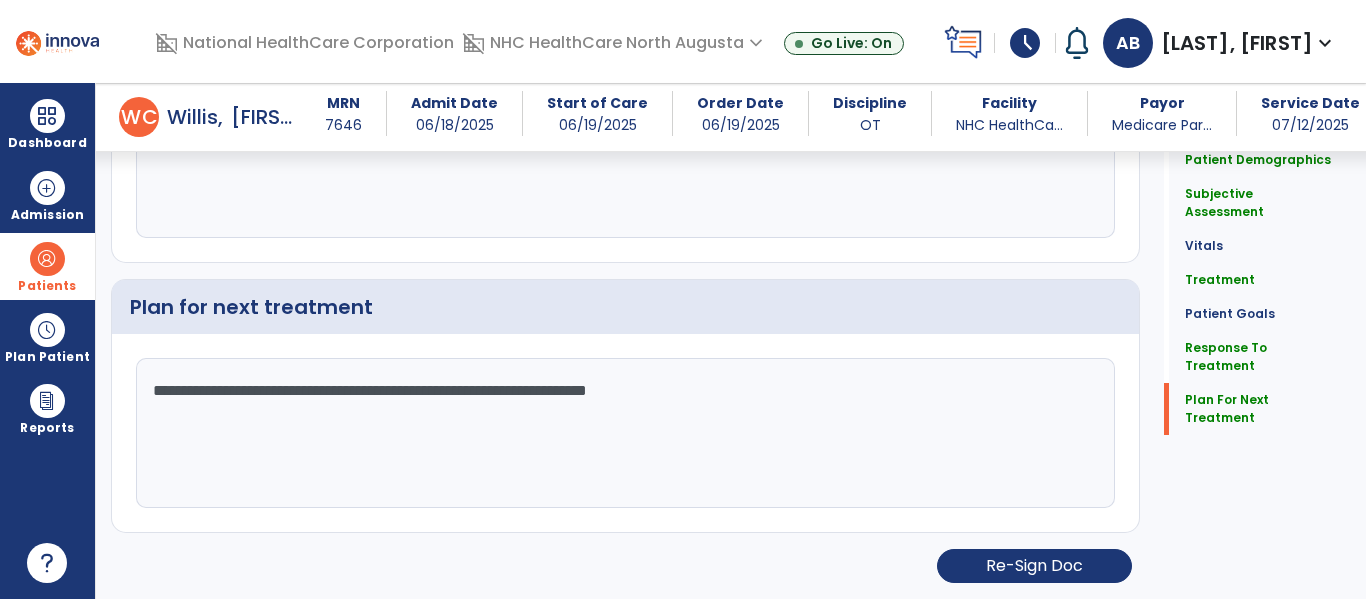 click on "**********" 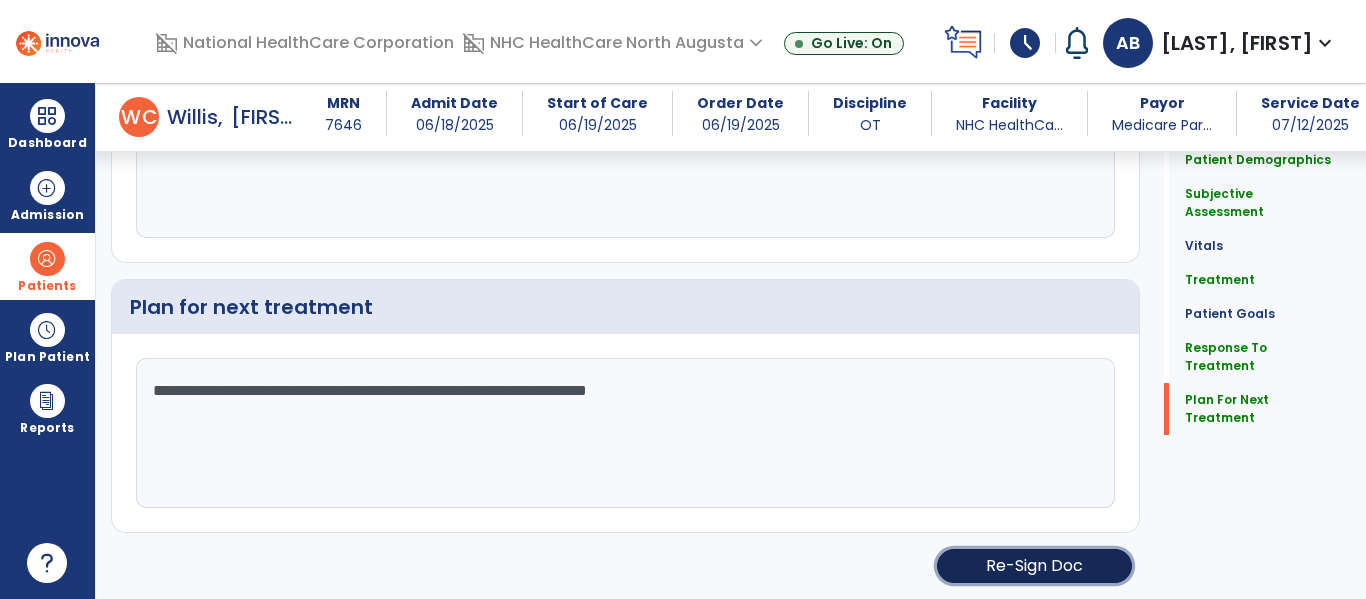 click on "Re-Sign Doc" 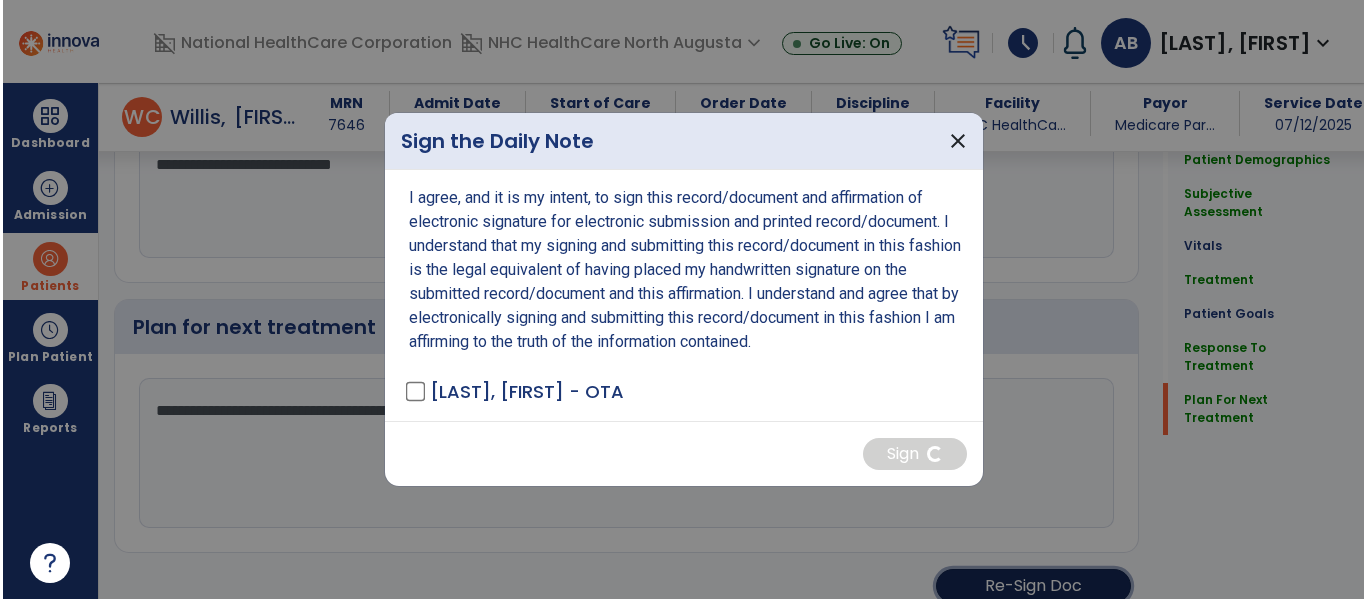 scroll, scrollTop: 2147, scrollLeft: 0, axis: vertical 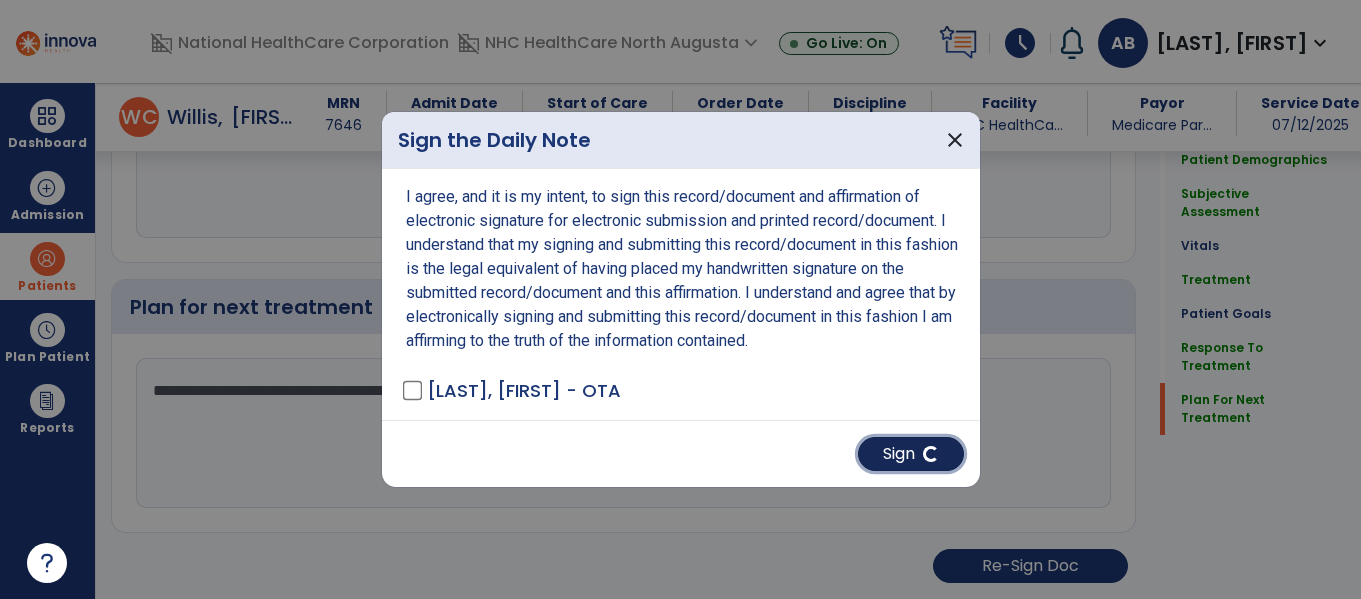 click on "Sign" at bounding box center (911, 454) 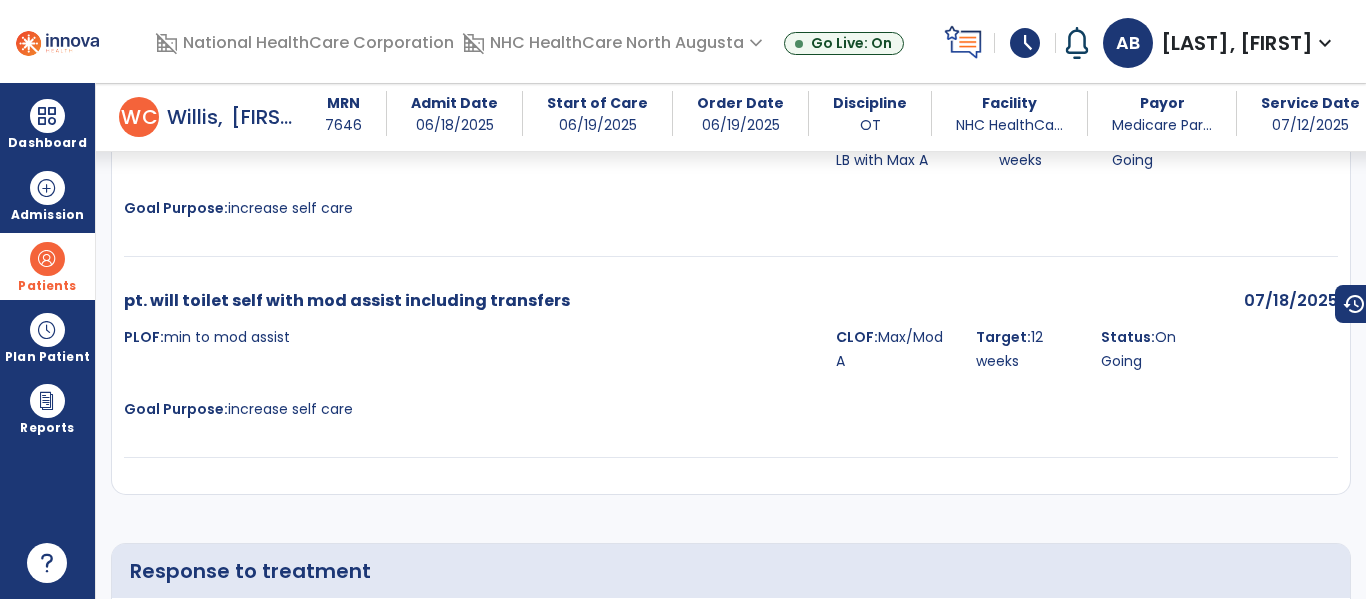 scroll, scrollTop: 1985, scrollLeft: 0, axis: vertical 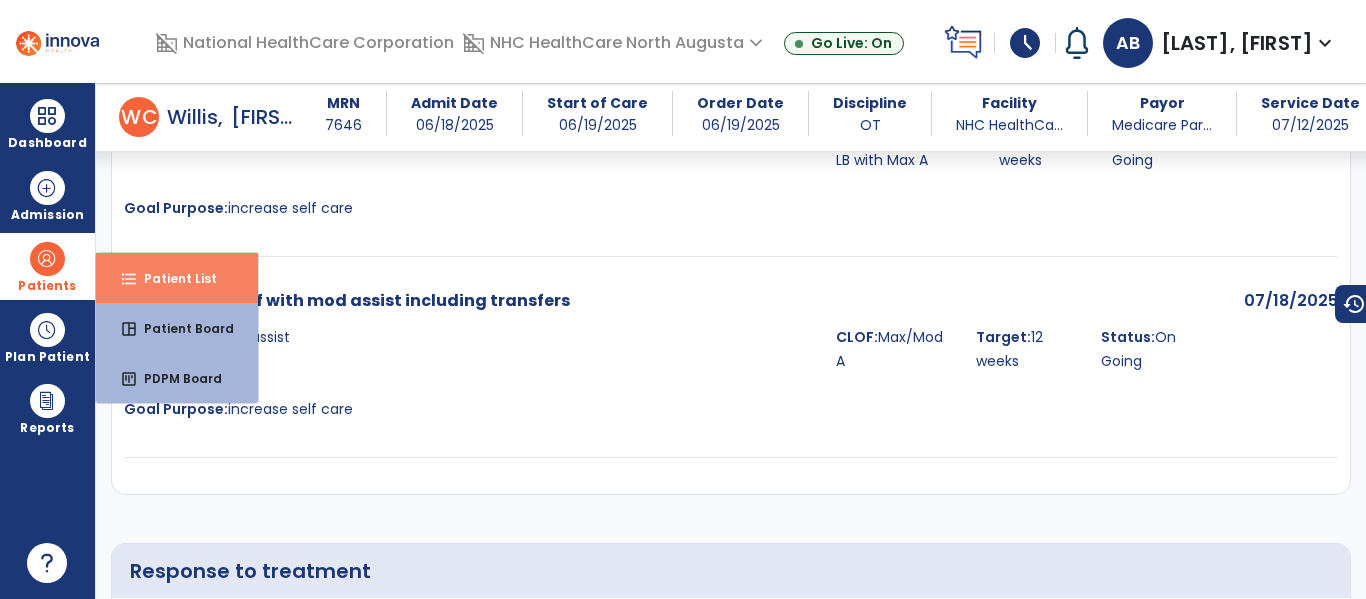 click on "Patient List" at bounding box center [172, 278] 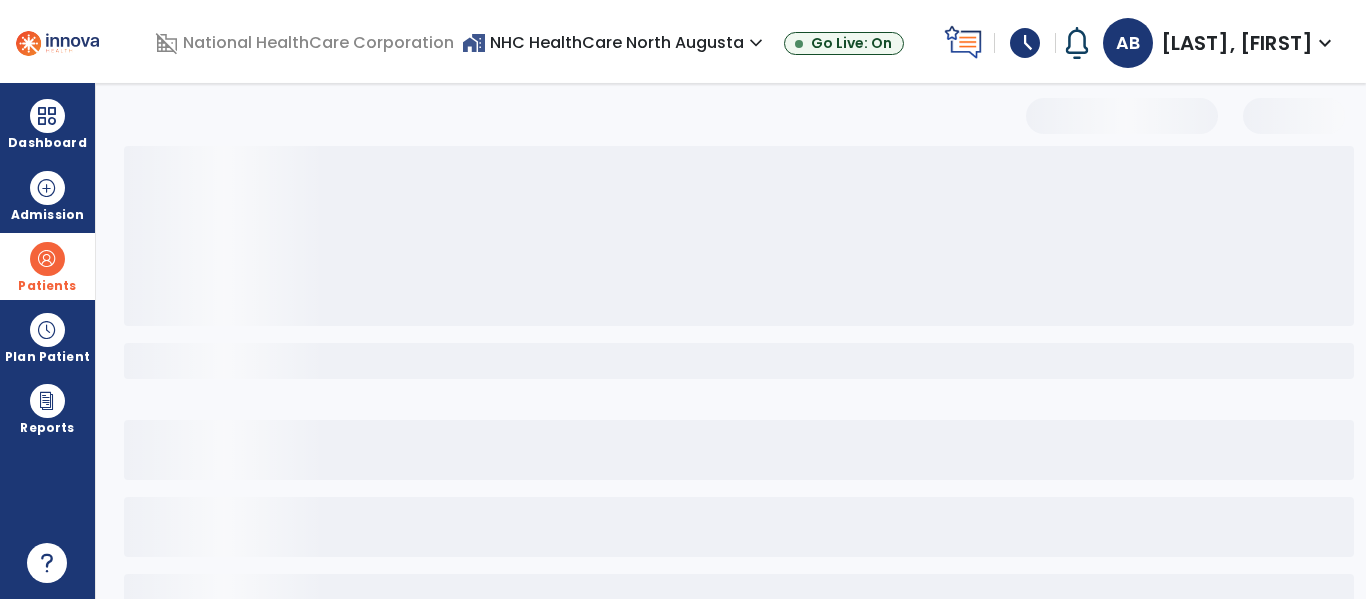 scroll, scrollTop: 144, scrollLeft: 0, axis: vertical 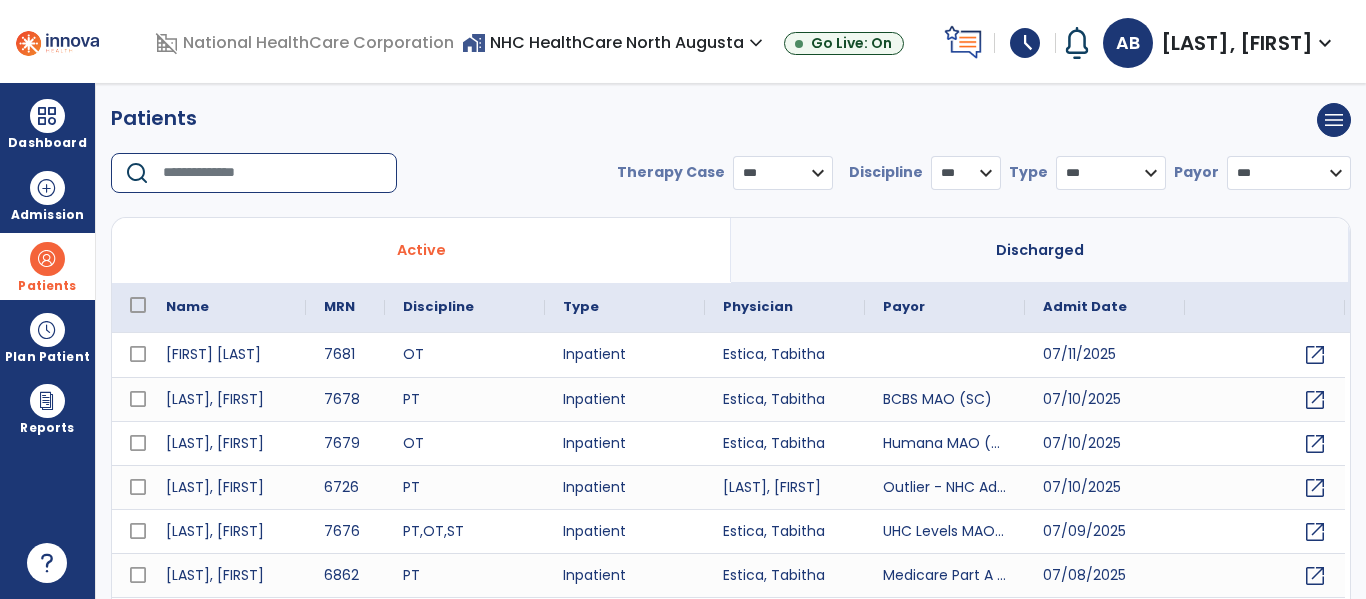 click at bounding box center (273, 173) 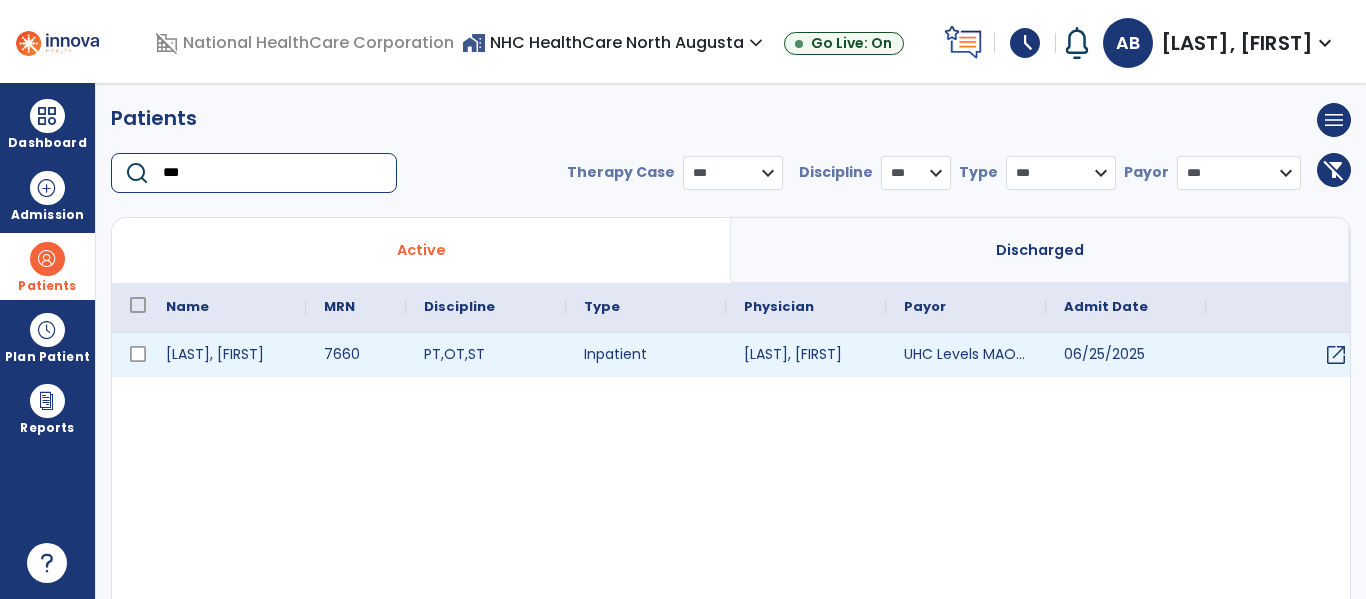 type on "***" 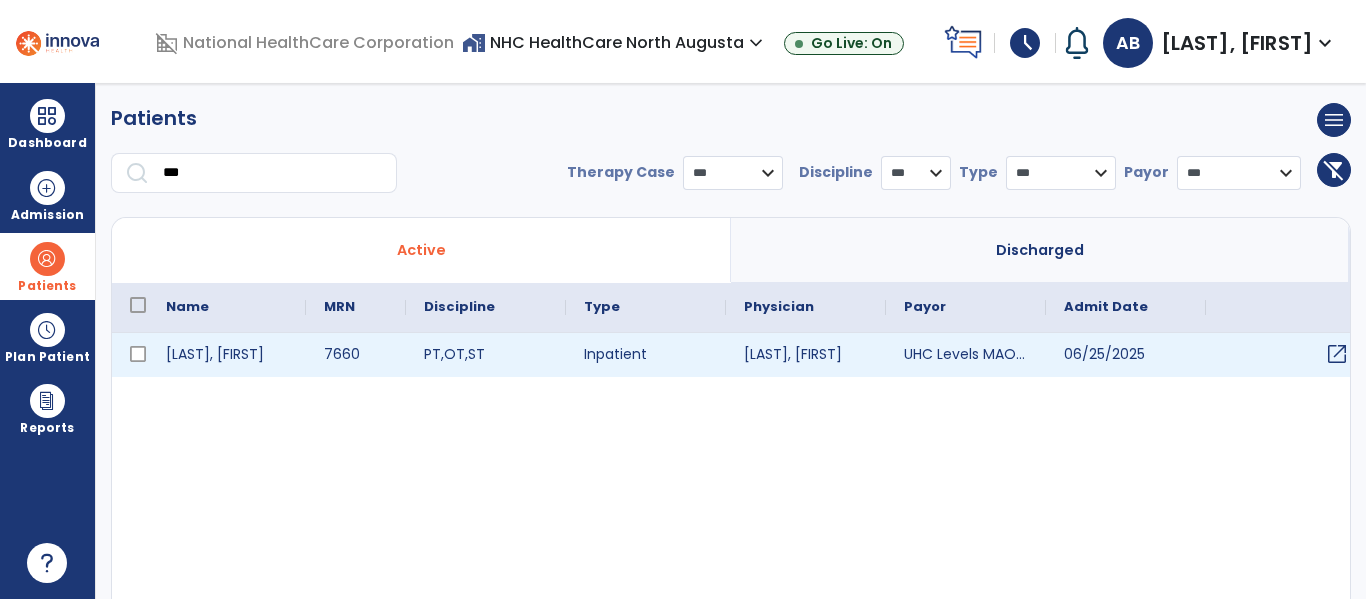 click on "open_in_new" at bounding box center [1337, 354] 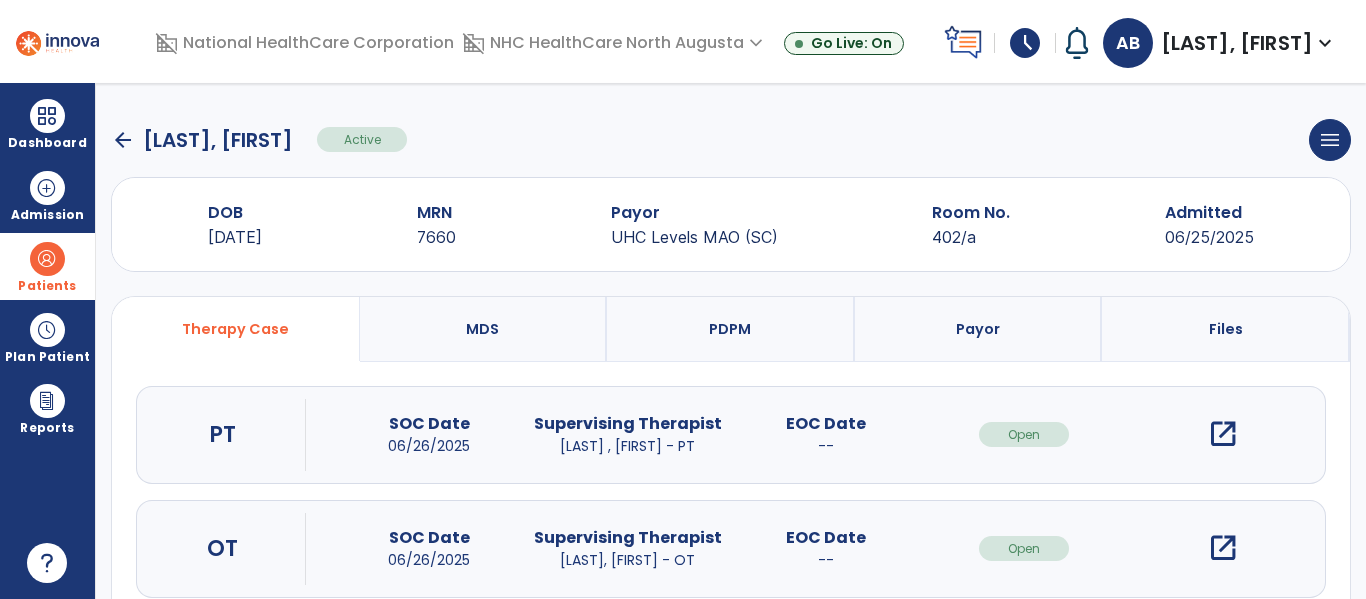 click on "open_in_new" at bounding box center (1223, 548) 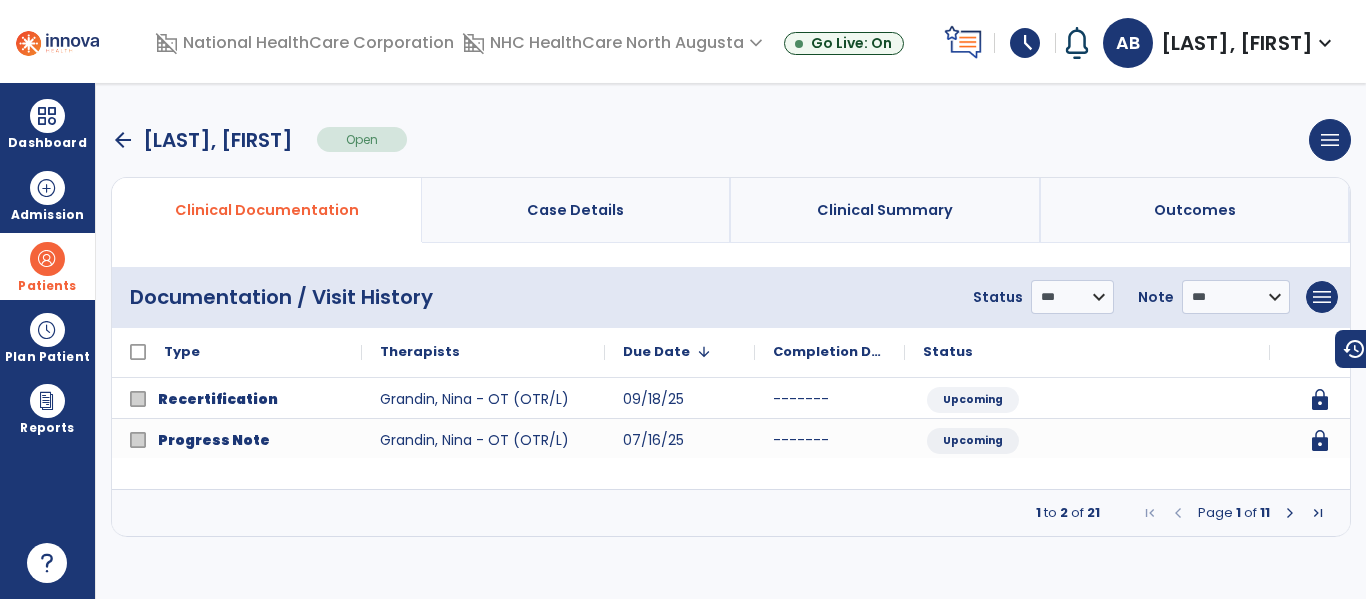 click at bounding box center [1290, 513] 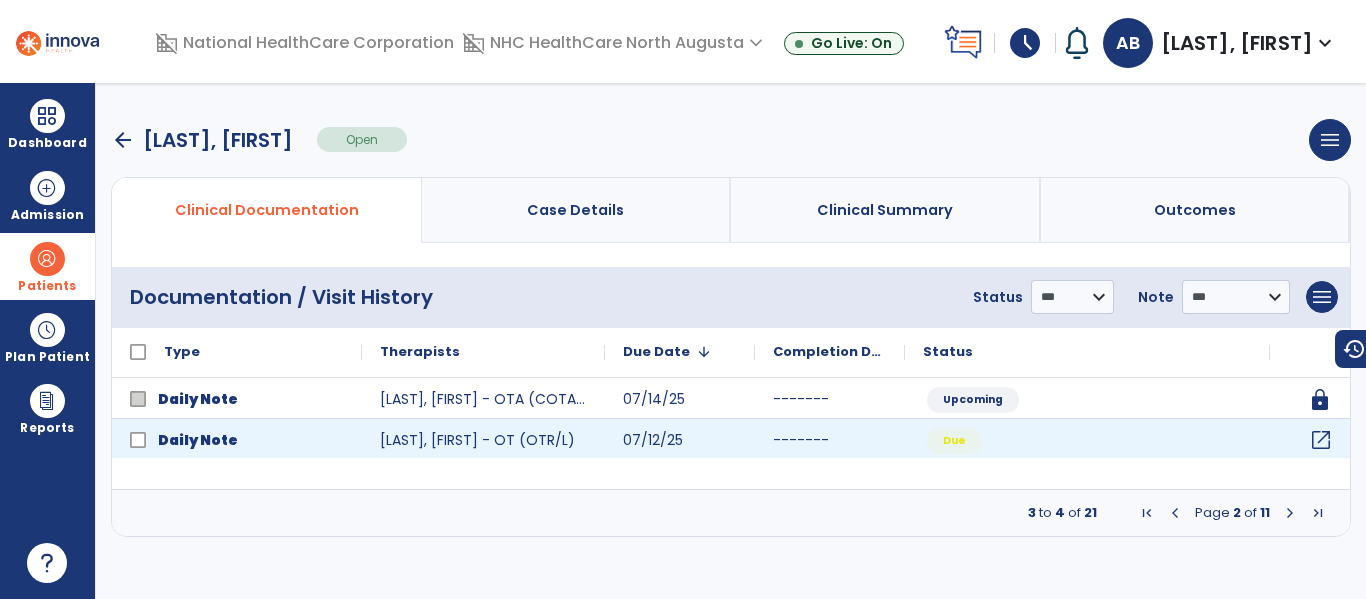 click on "open_in_new" 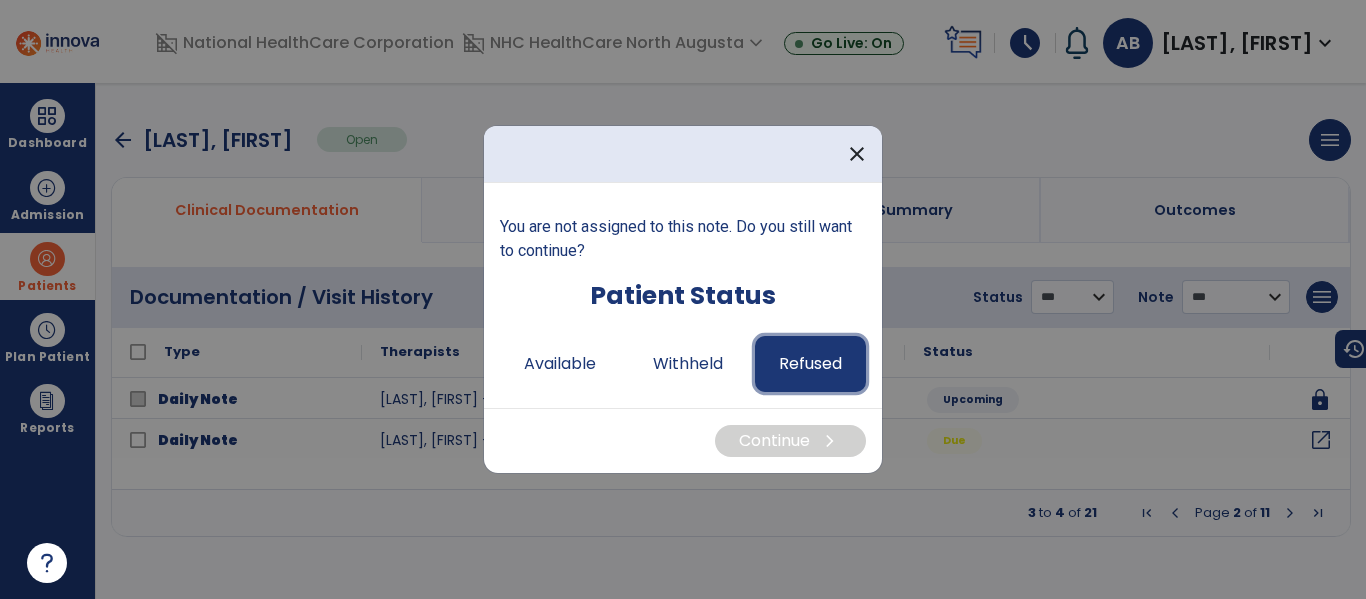 click on "Refused" at bounding box center [810, 364] 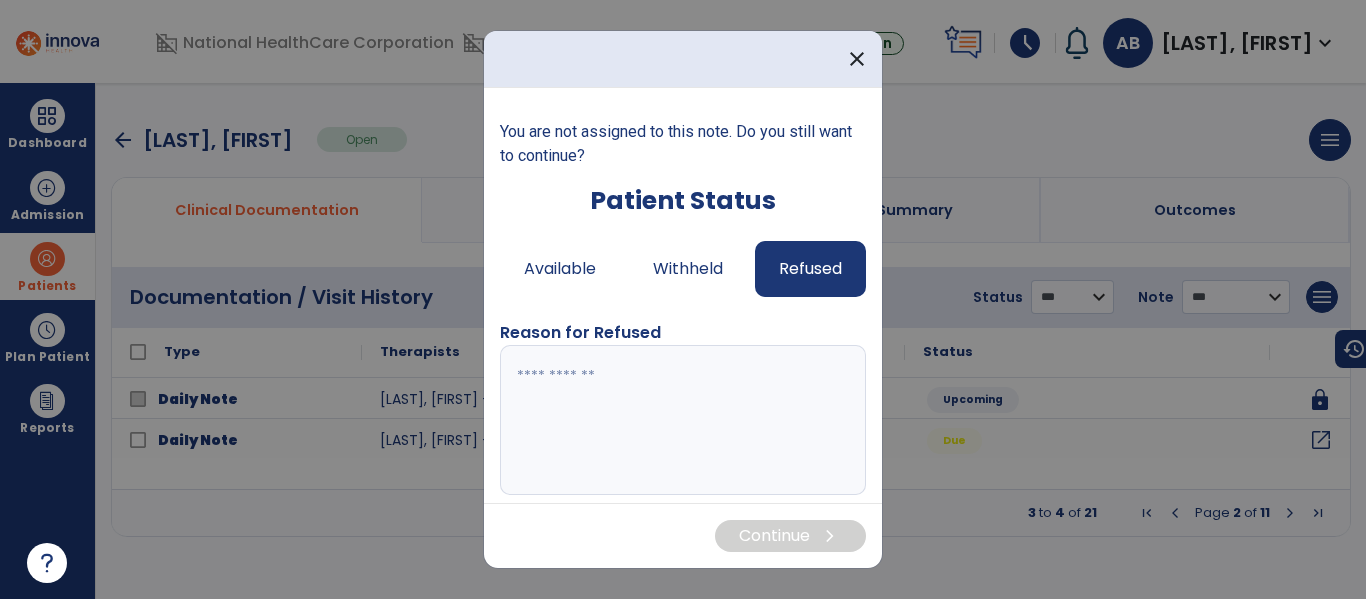 click at bounding box center (680, 420) 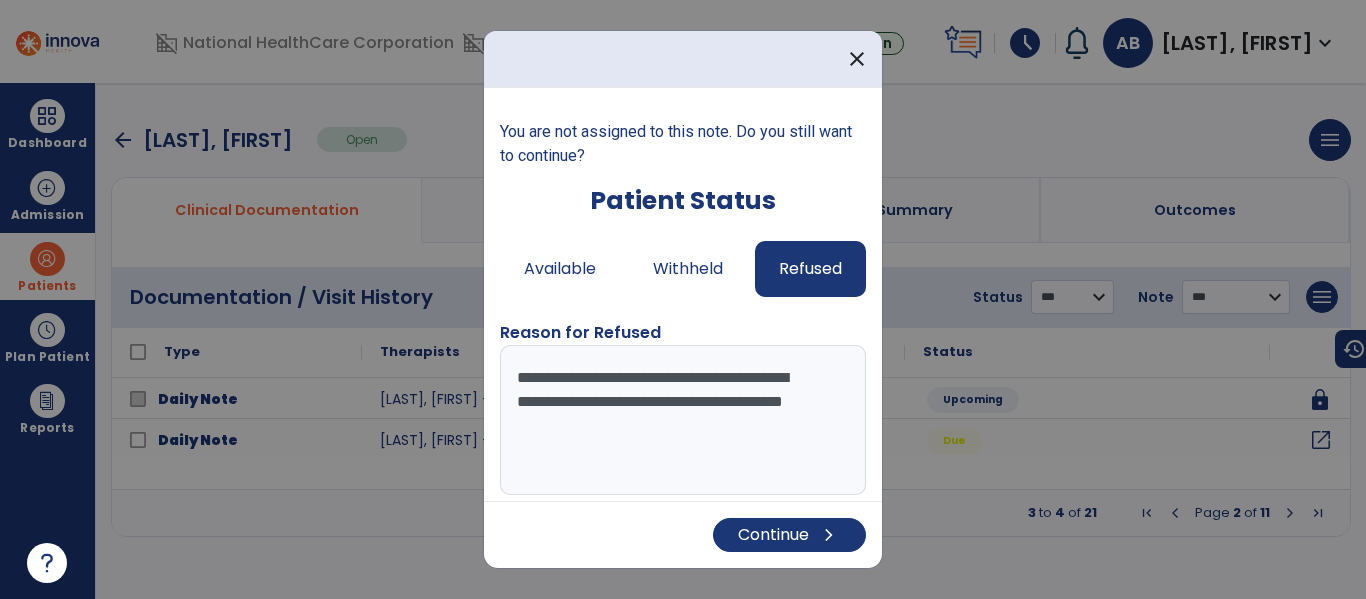 click on "**********" at bounding box center (680, 420) 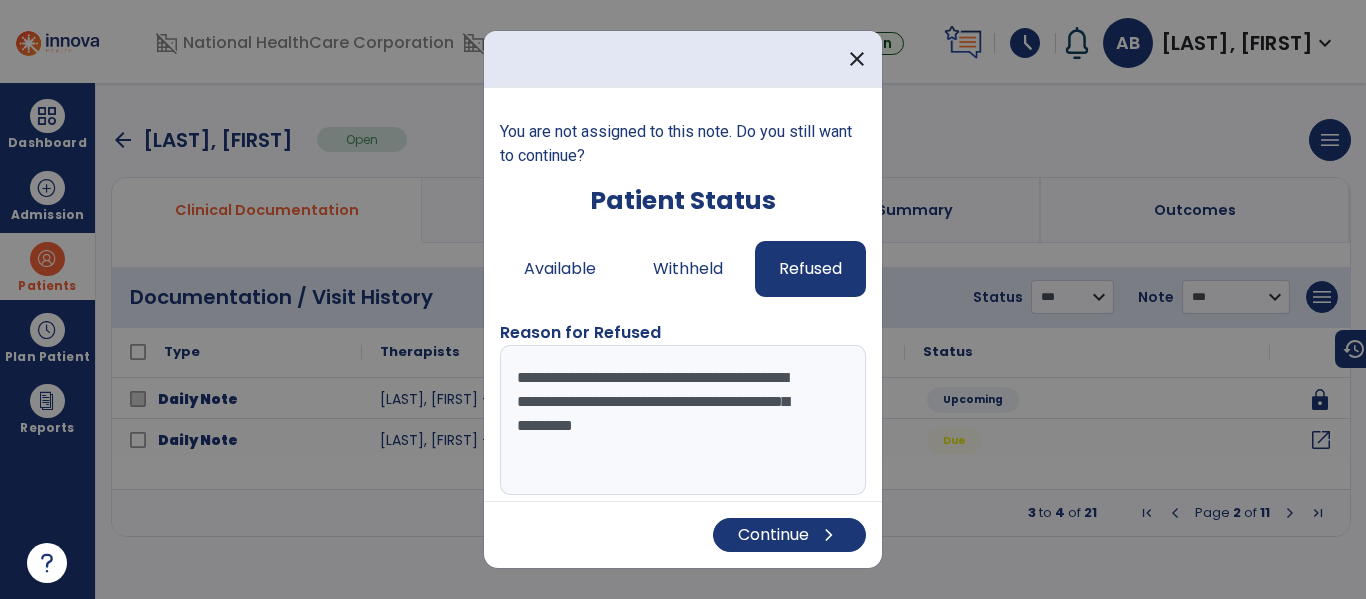 click on "**********" at bounding box center (680, 420) 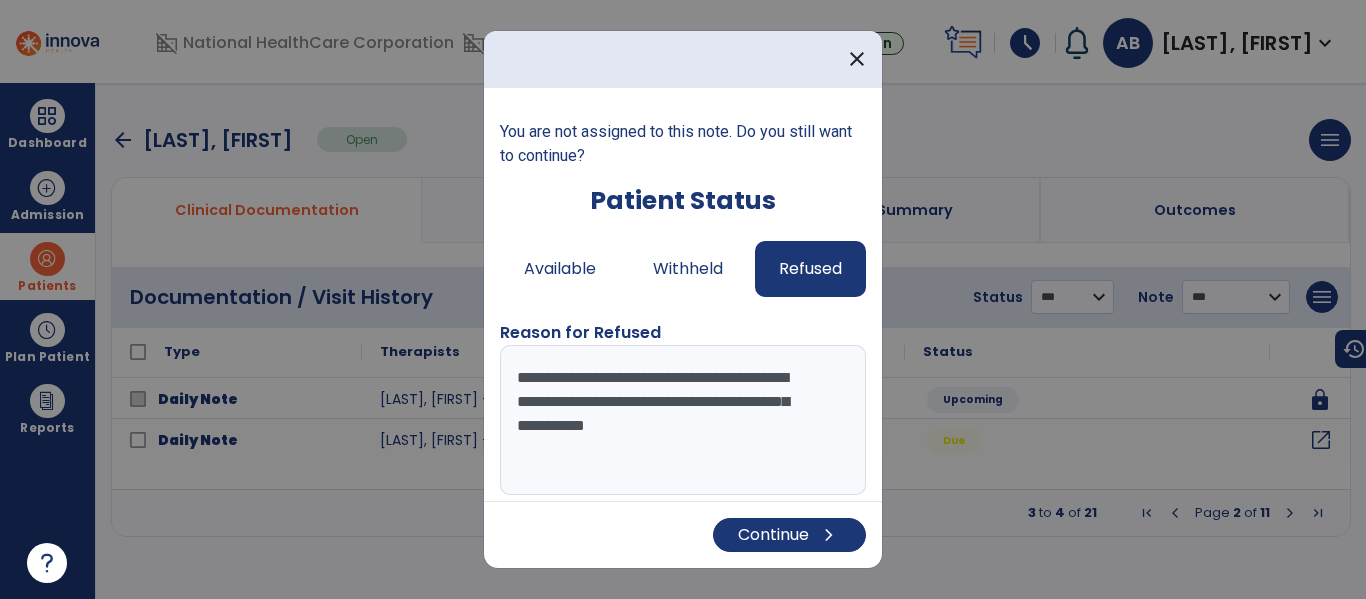 click on "**********" at bounding box center [680, 420] 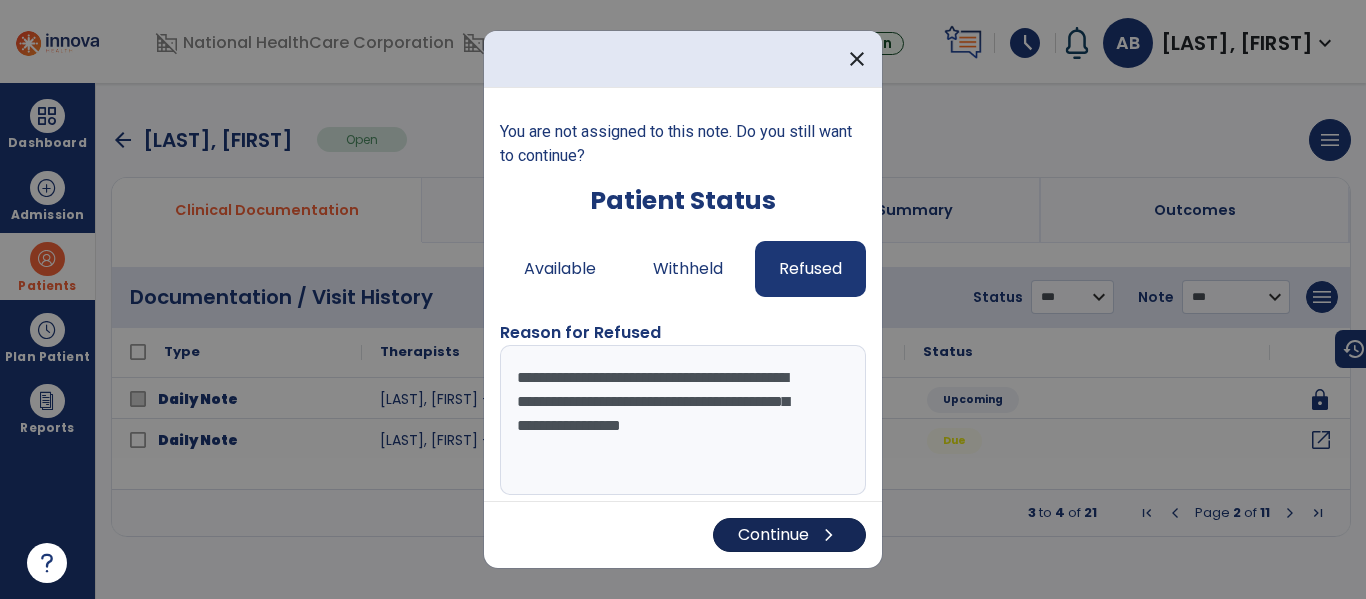 type on "**********" 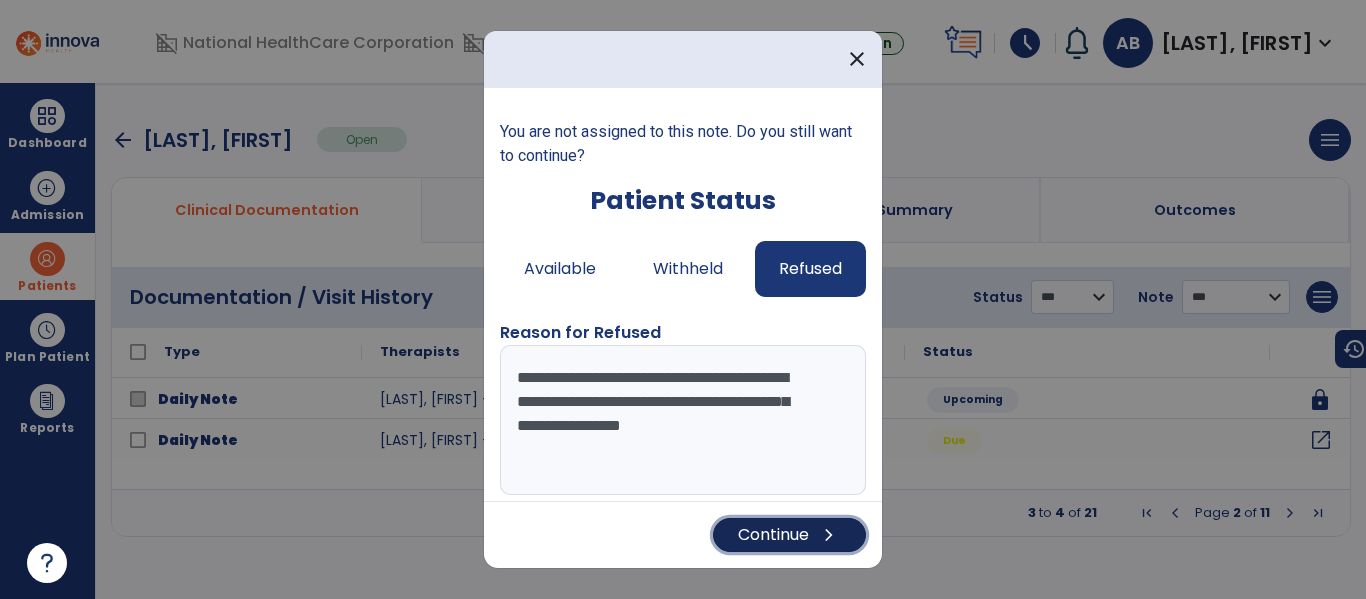 click on "chevron_right" at bounding box center [829, 535] 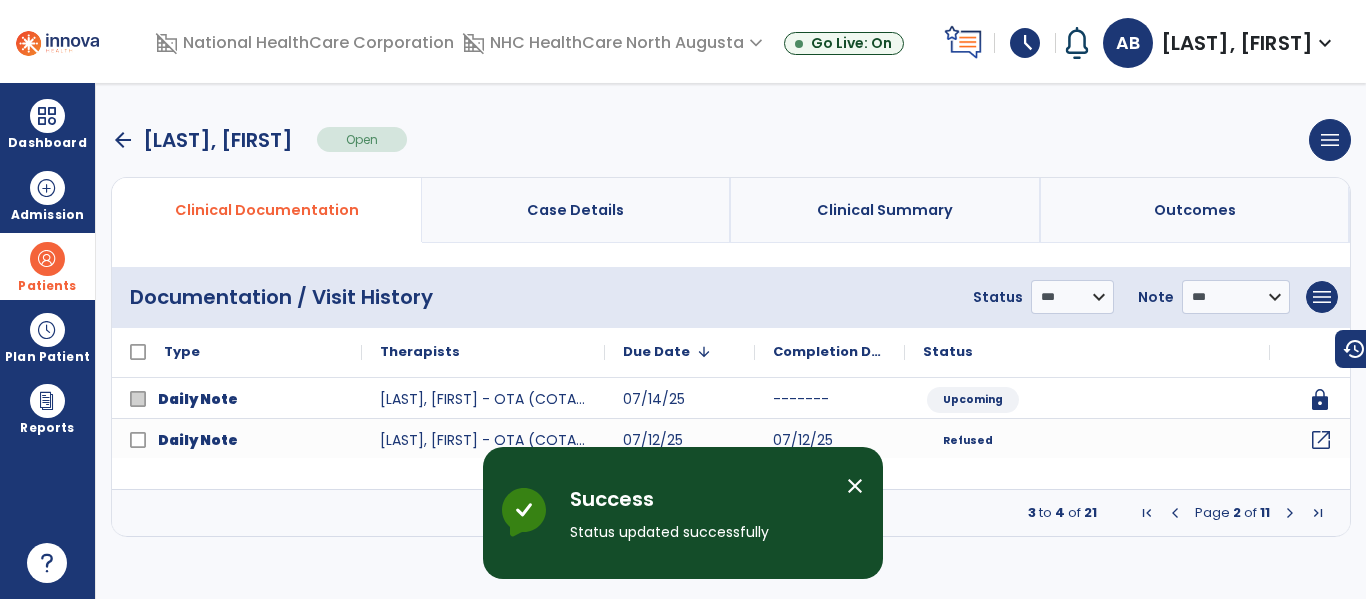 click at bounding box center (47, 259) 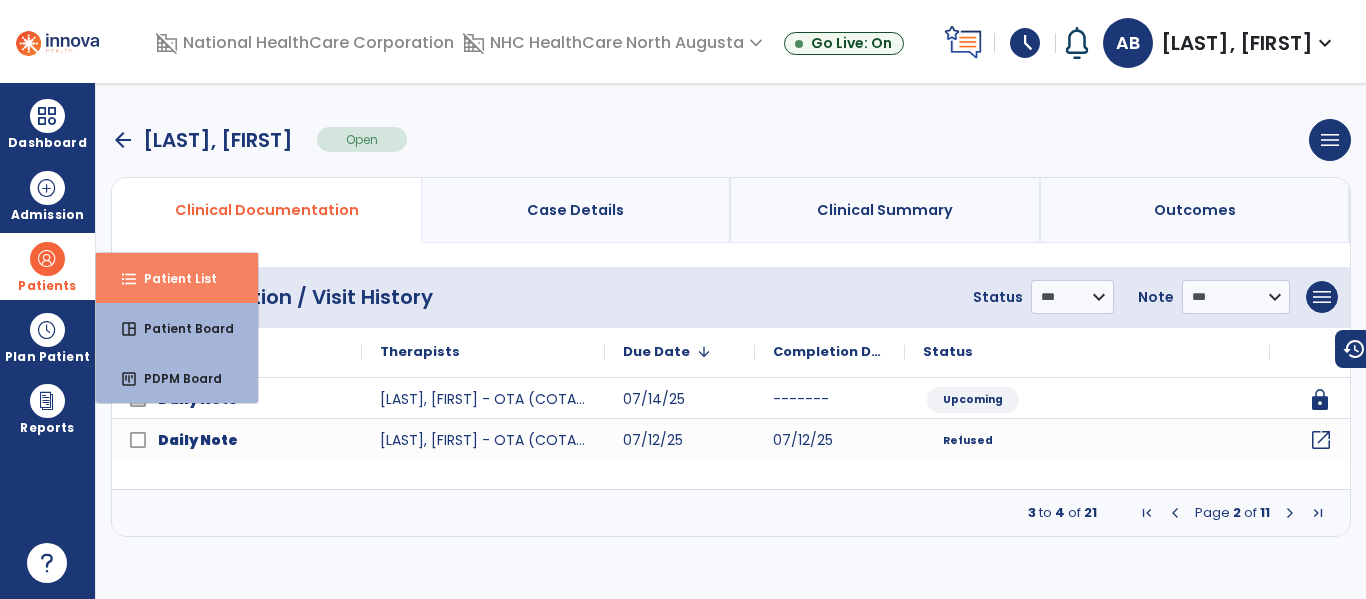 click on "format_list_bulleted  Patient List" at bounding box center [177, 278] 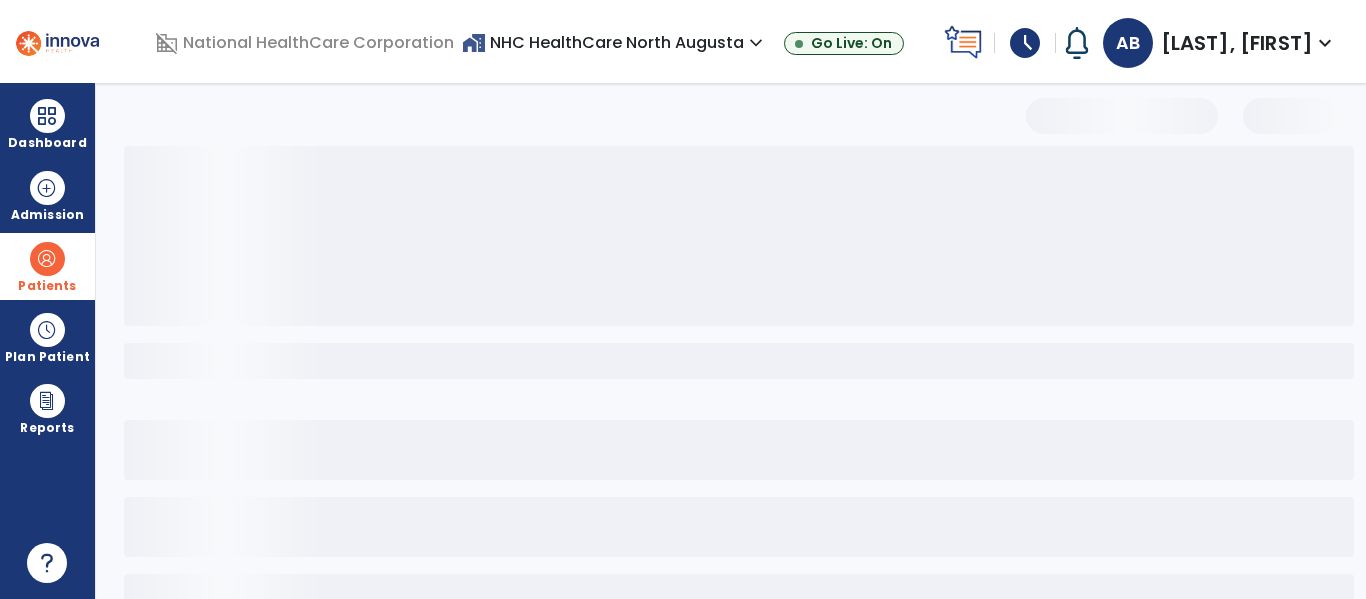 select on "***" 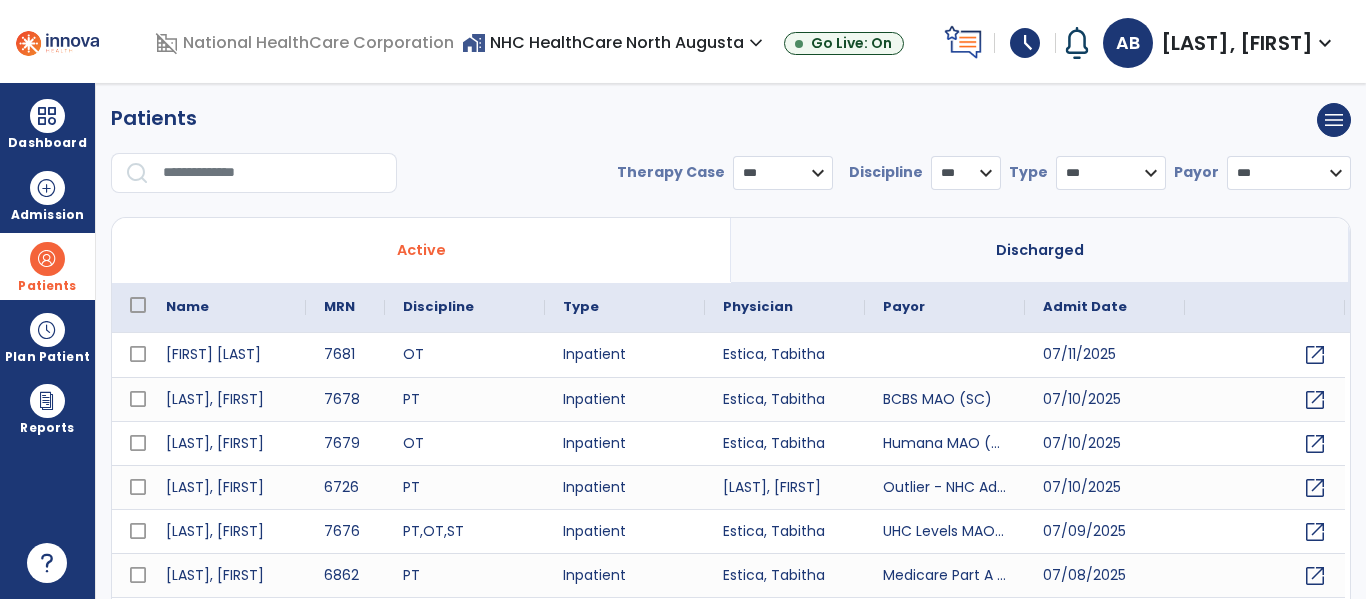 click at bounding box center (273, 173) 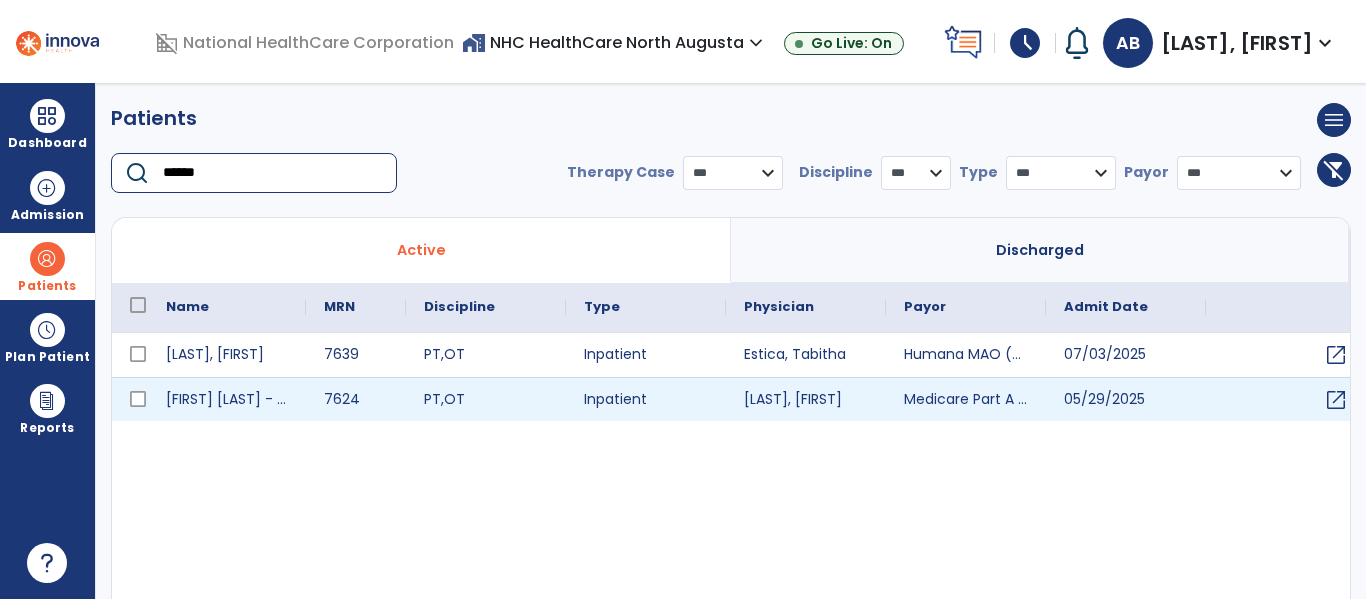 type on "******" 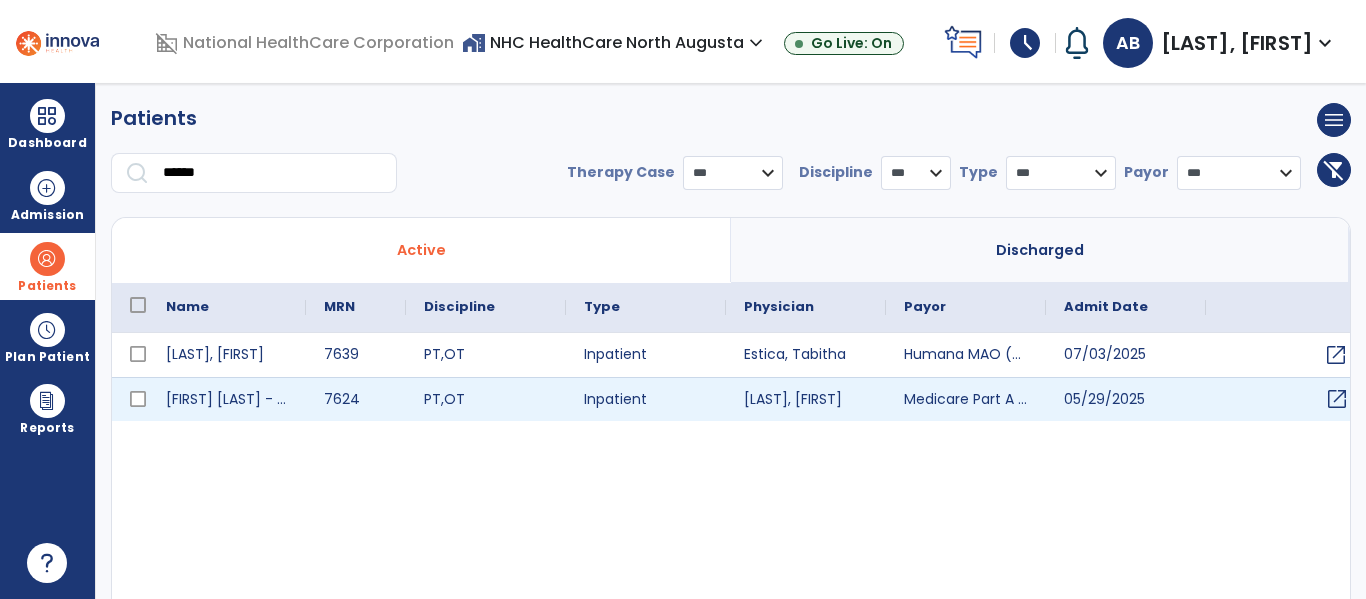 click on "open_in_new" at bounding box center [1337, 399] 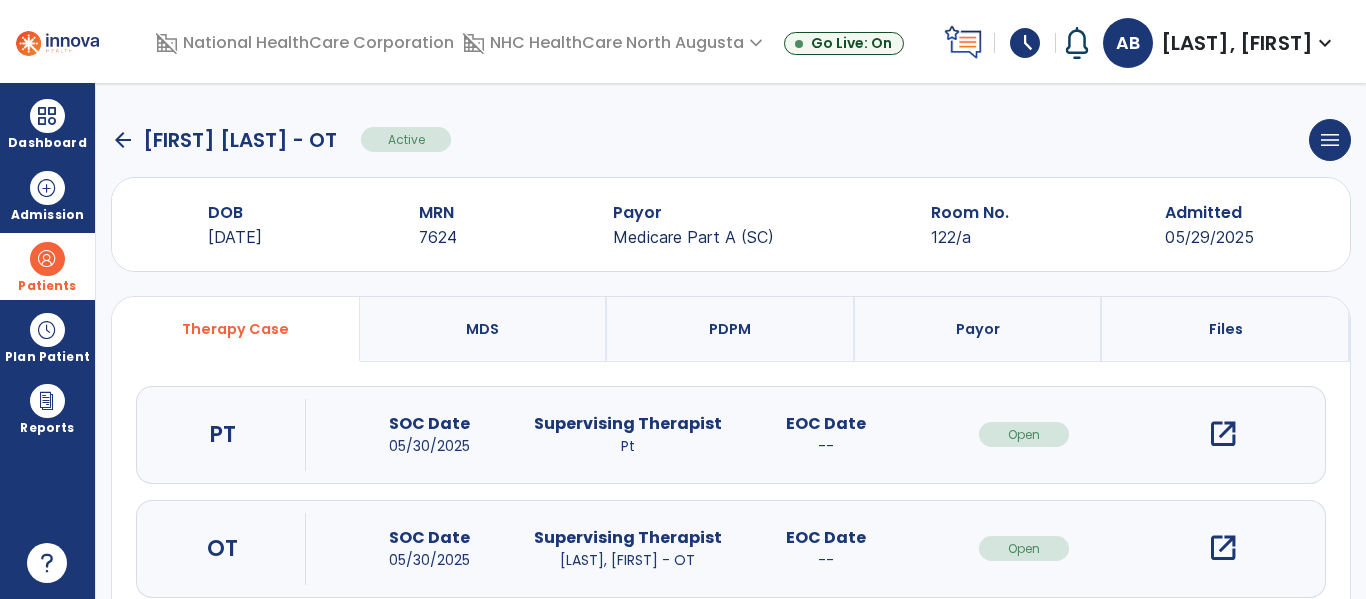 click on "open_in_new" at bounding box center (1223, 548) 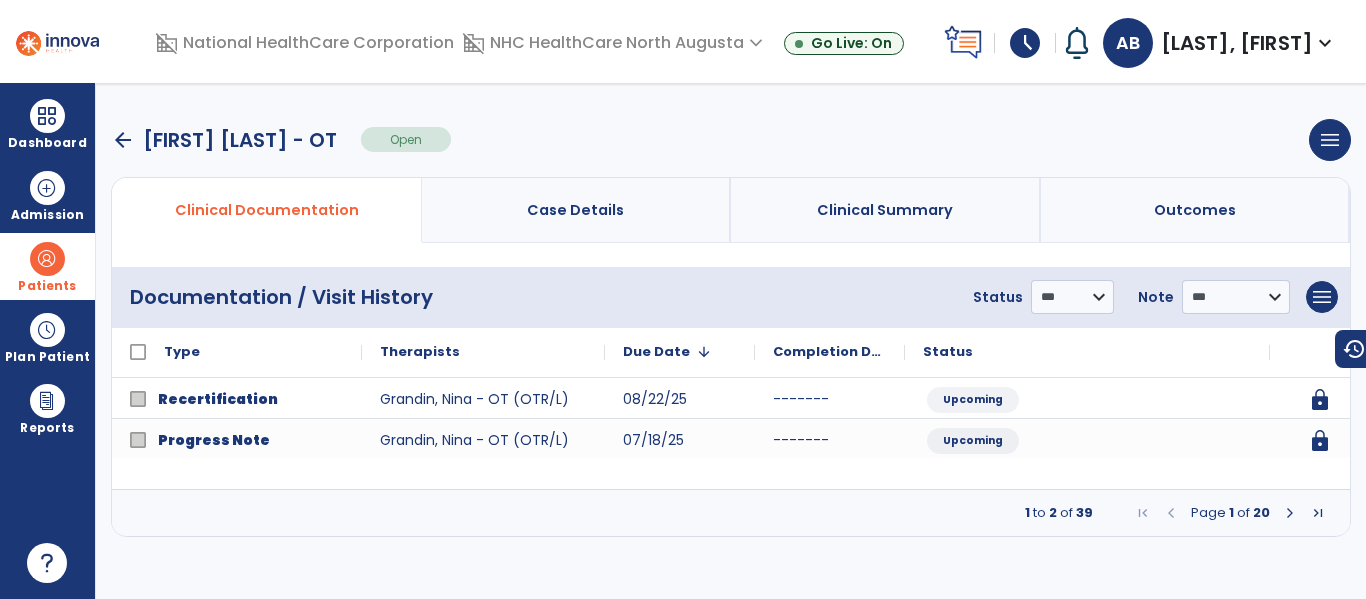 click at bounding box center (1290, 513) 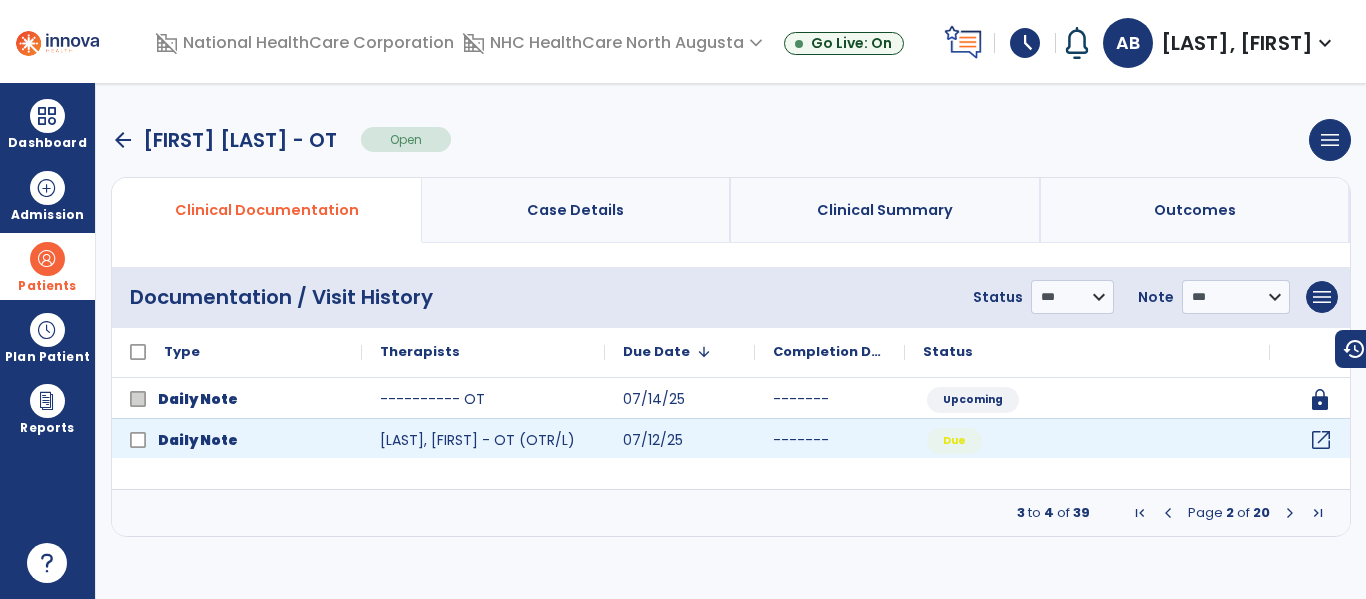 click on "open_in_new" 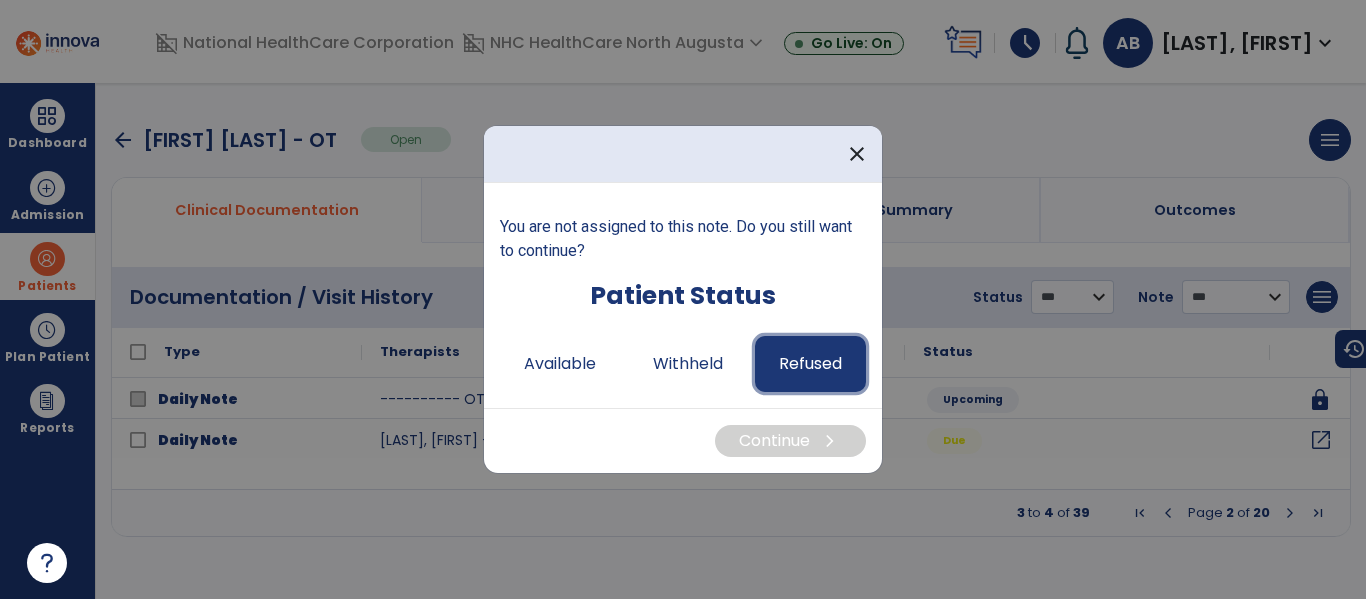 click on "Refused" at bounding box center [810, 364] 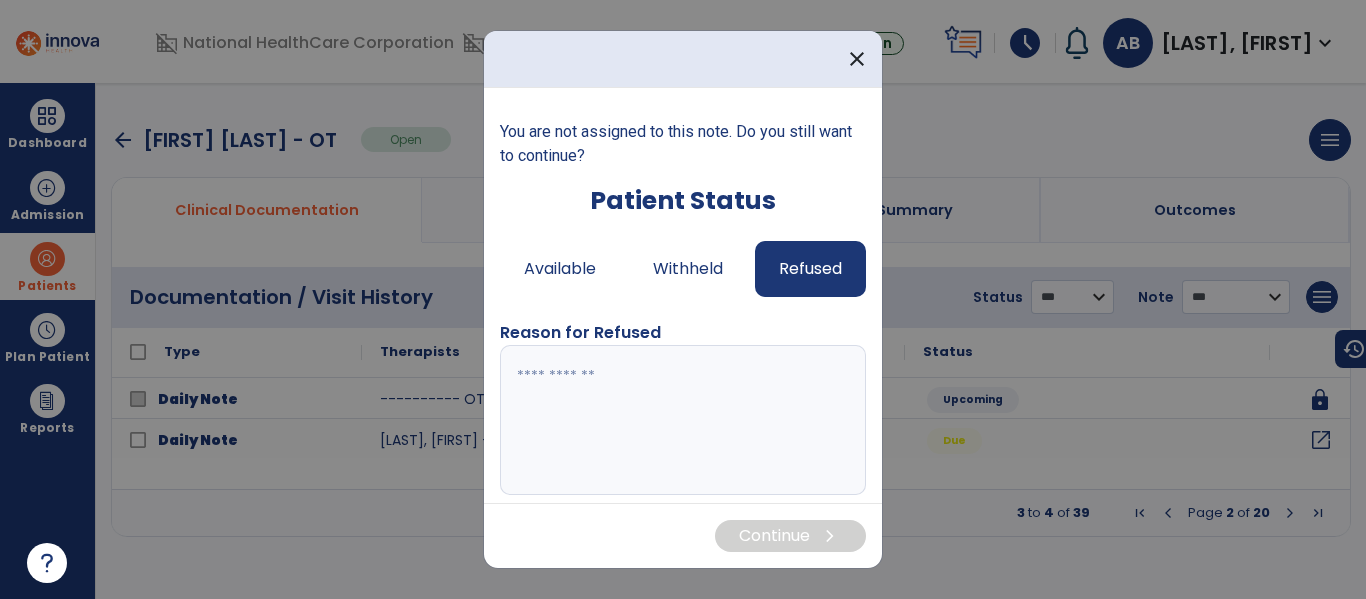click at bounding box center (680, 420) 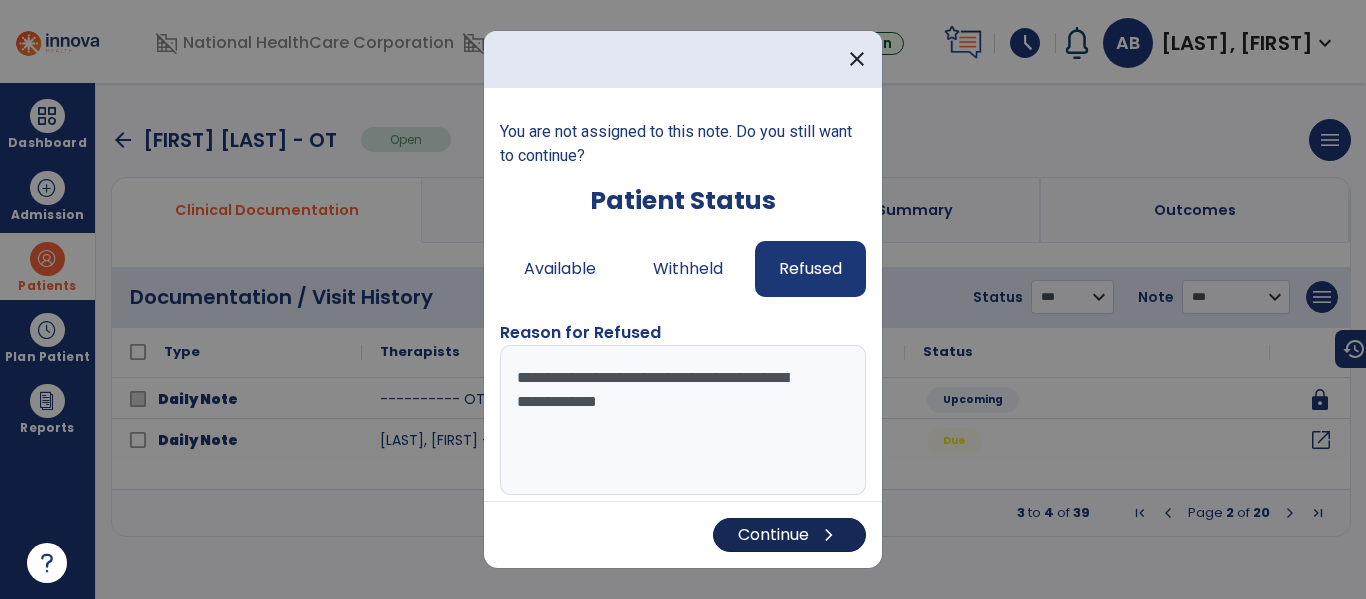 type on "**********" 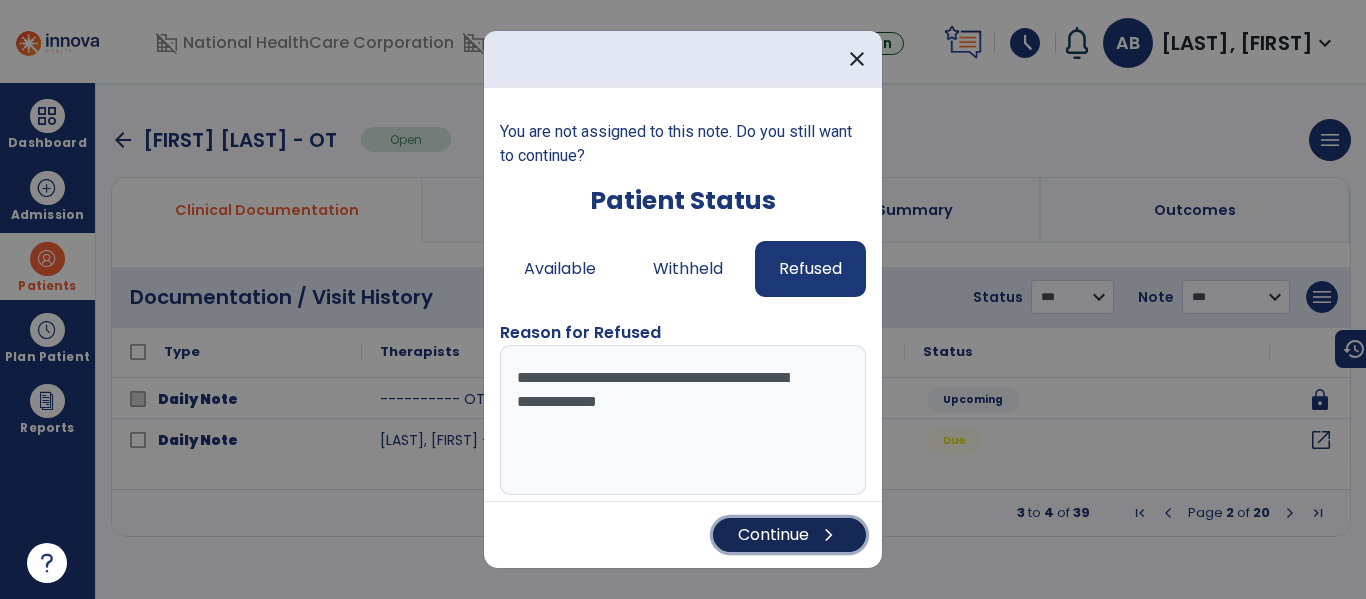 click on "Continue   chevron_right" at bounding box center (789, 535) 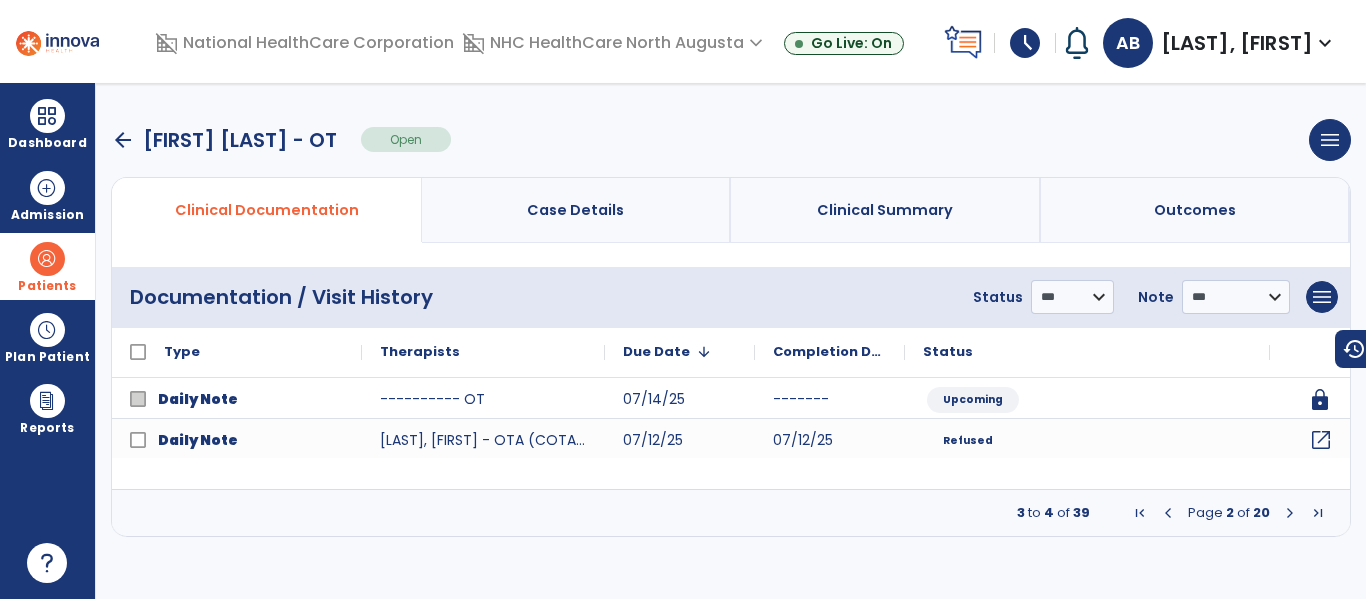 click on "Patients" at bounding box center [47, 266] 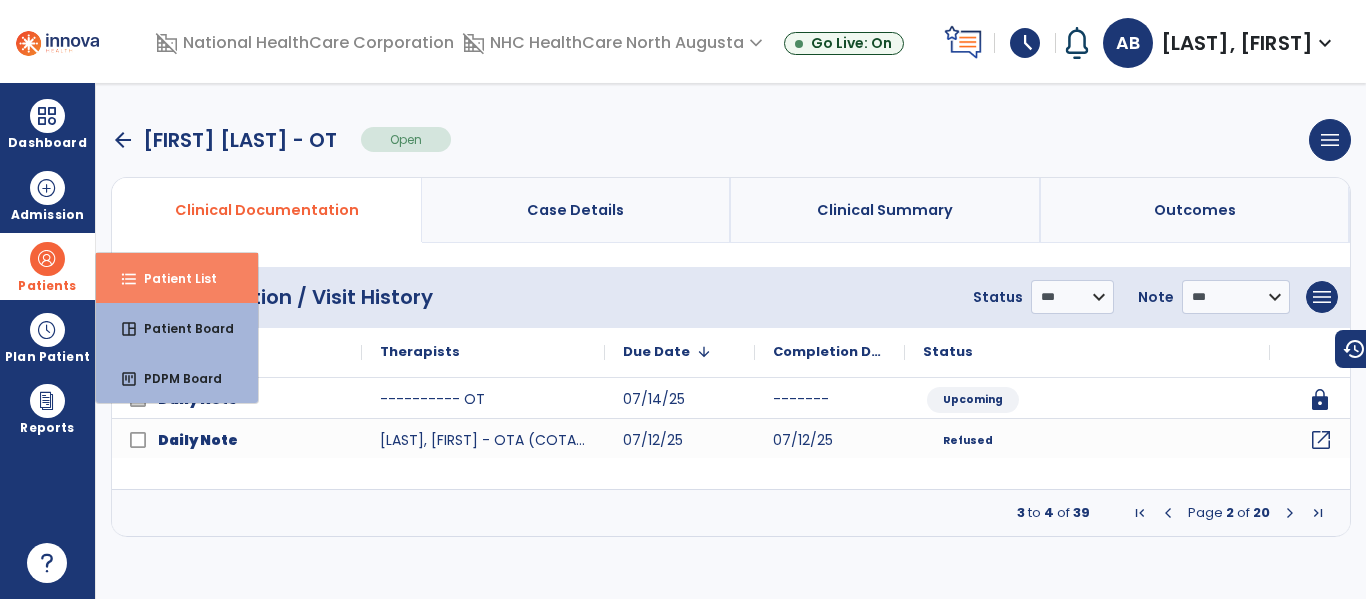 click on "Patient List" at bounding box center (172, 278) 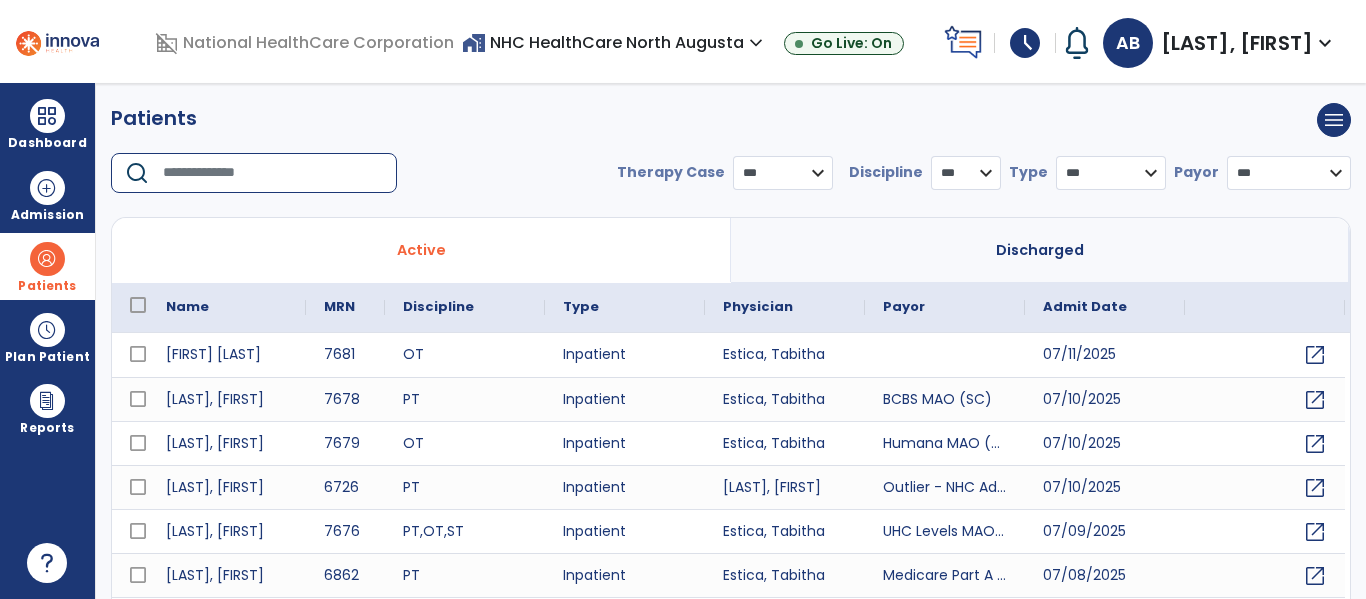 click at bounding box center [273, 173] 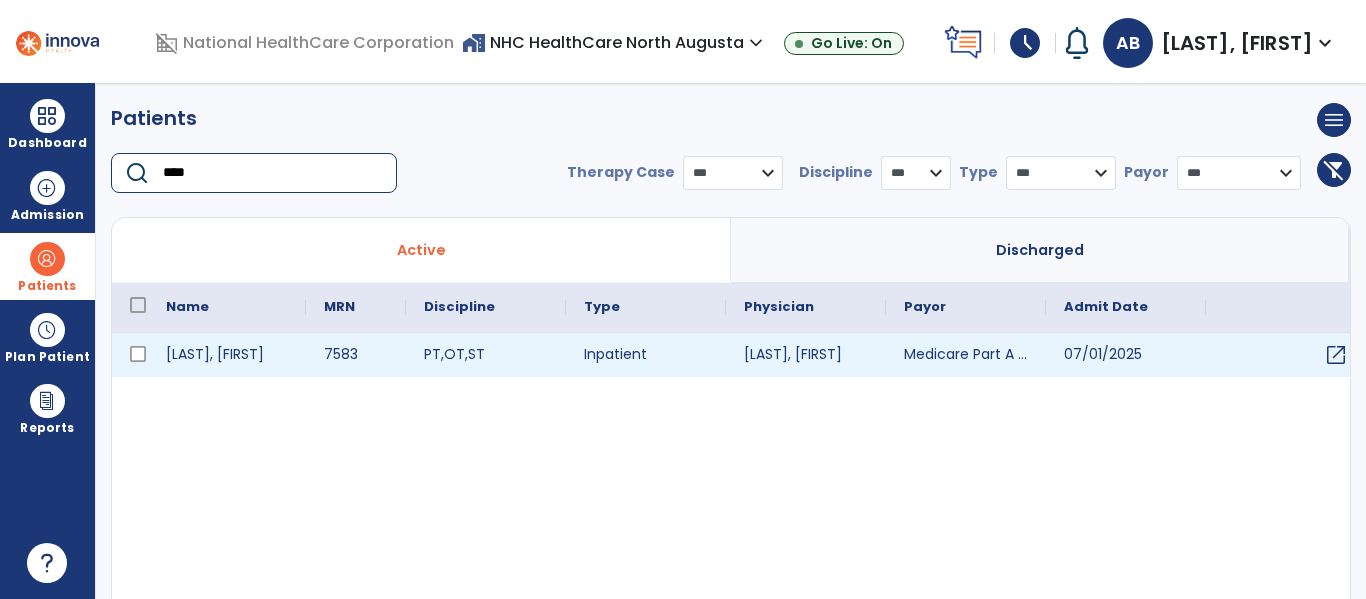 type on "****" 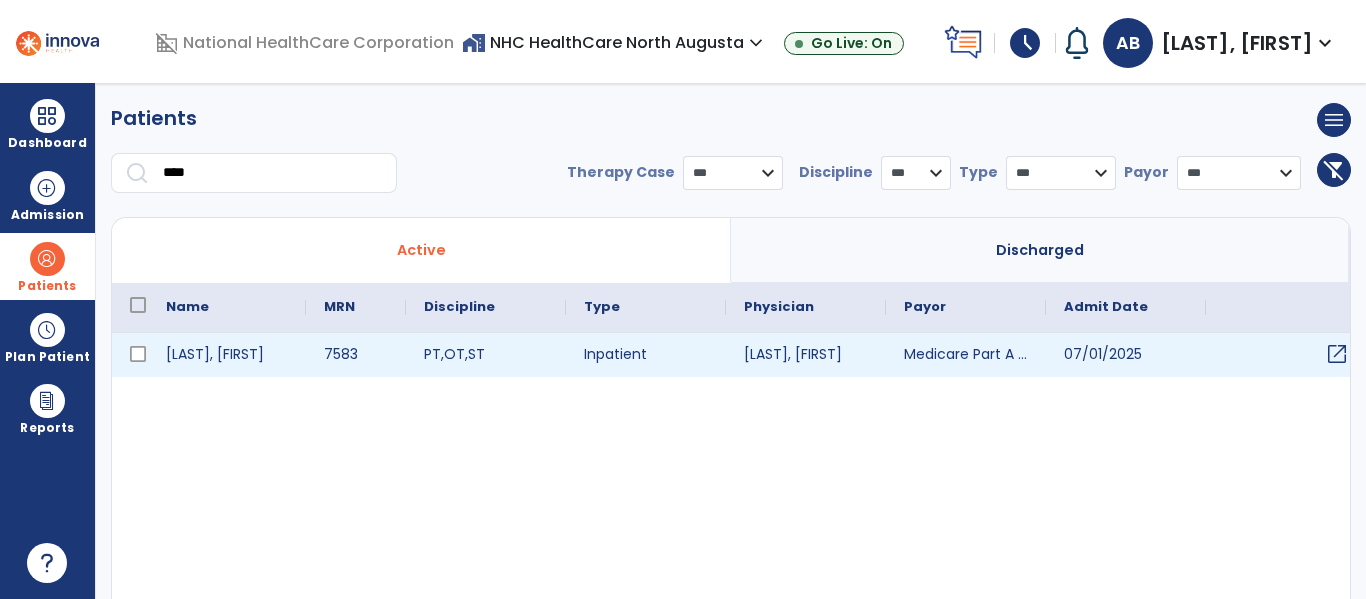 click on "open_in_new" at bounding box center (1337, 354) 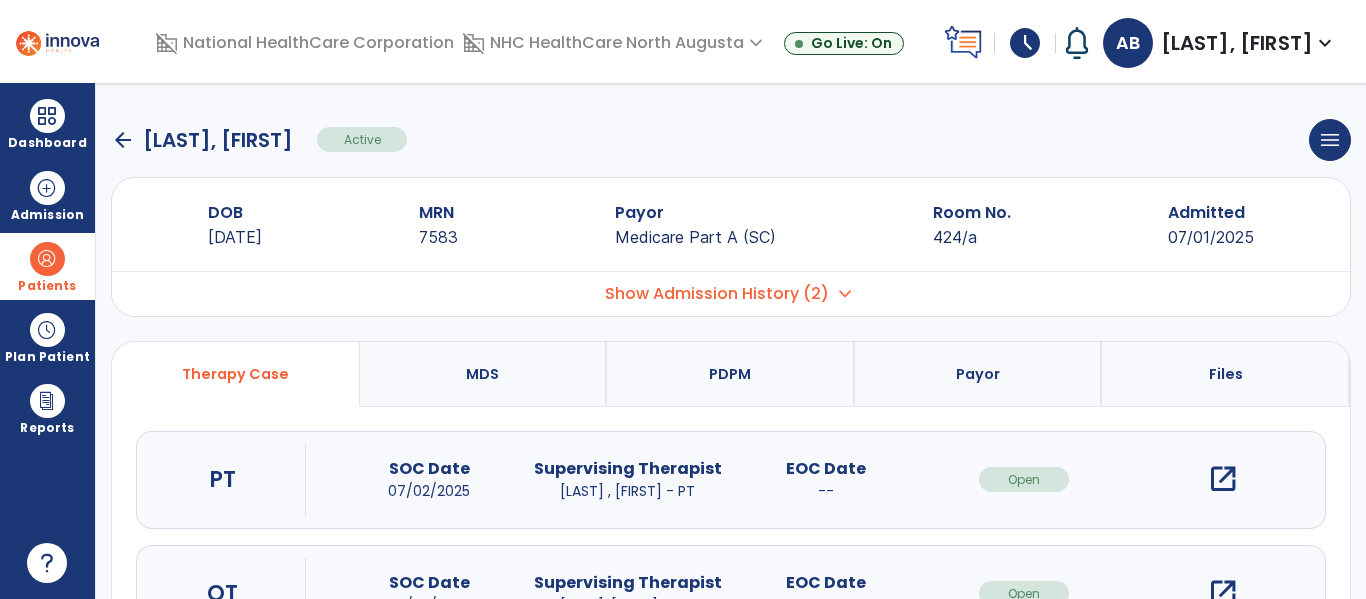 click on "open_in_new" at bounding box center [1223, 593] 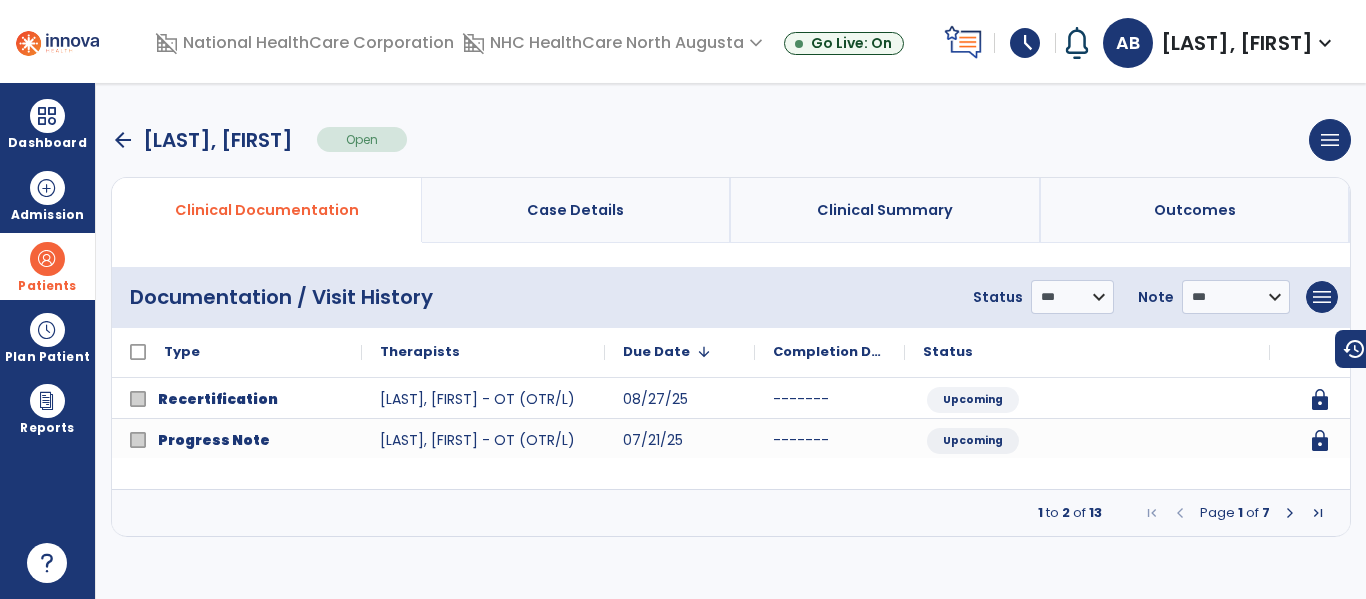 click on "Page
1
of
7" at bounding box center (1235, 513) 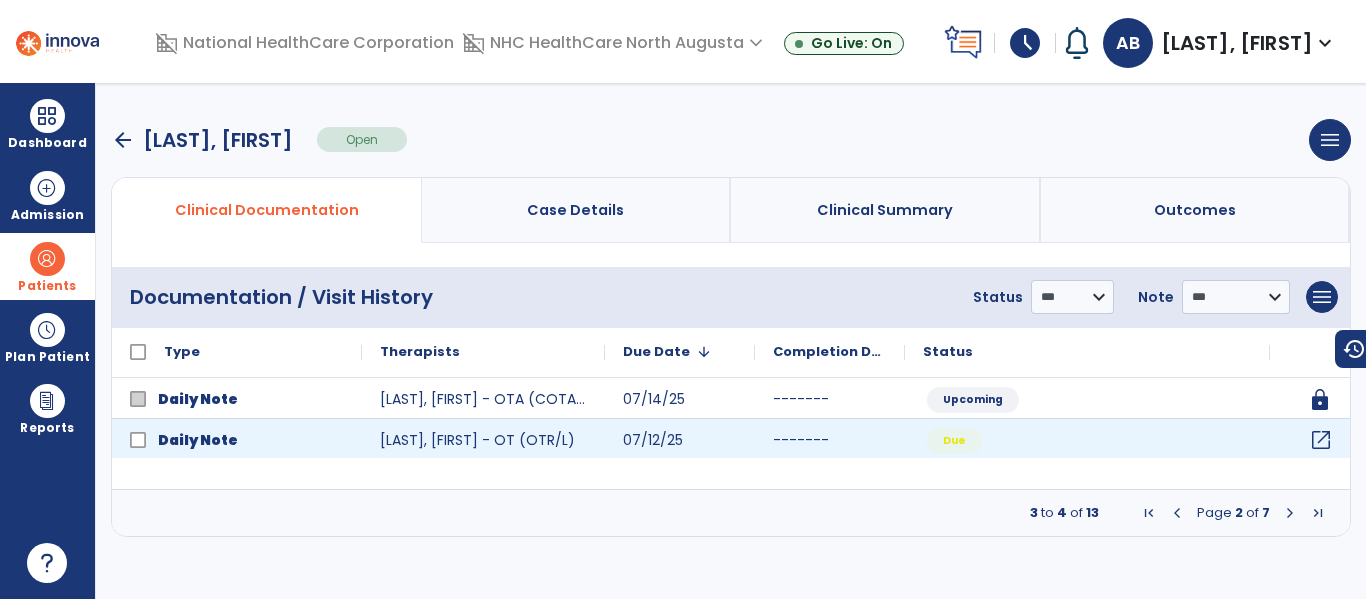 click on "open_in_new" 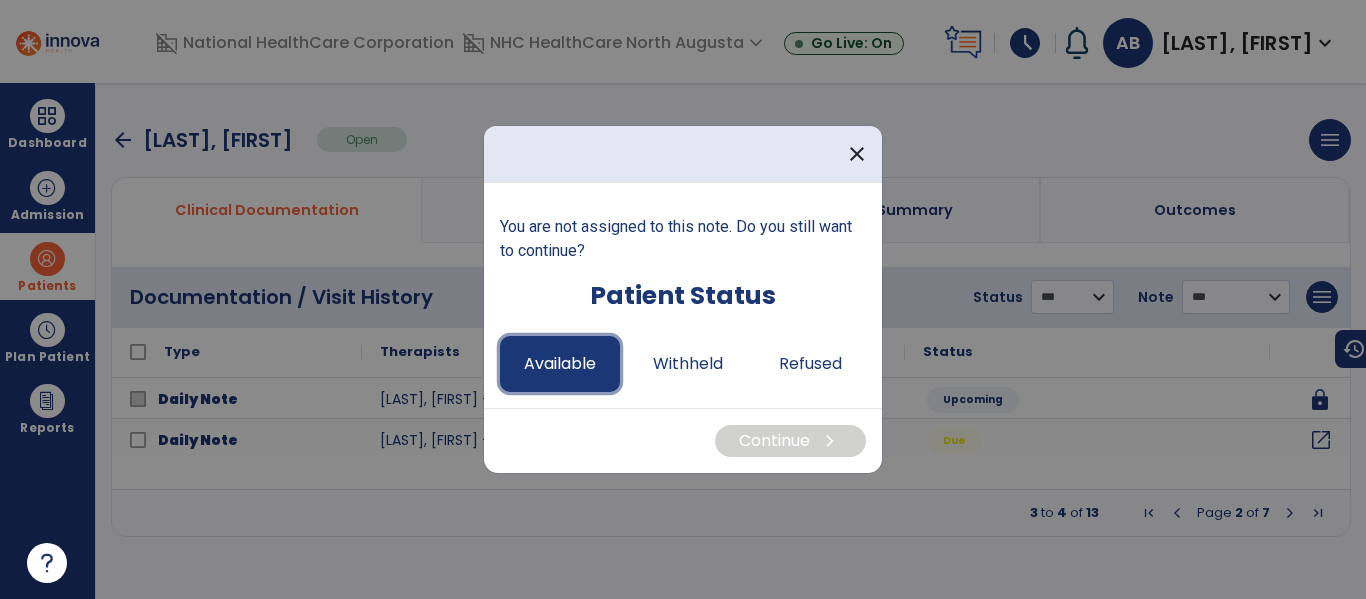 click on "Available" at bounding box center (560, 364) 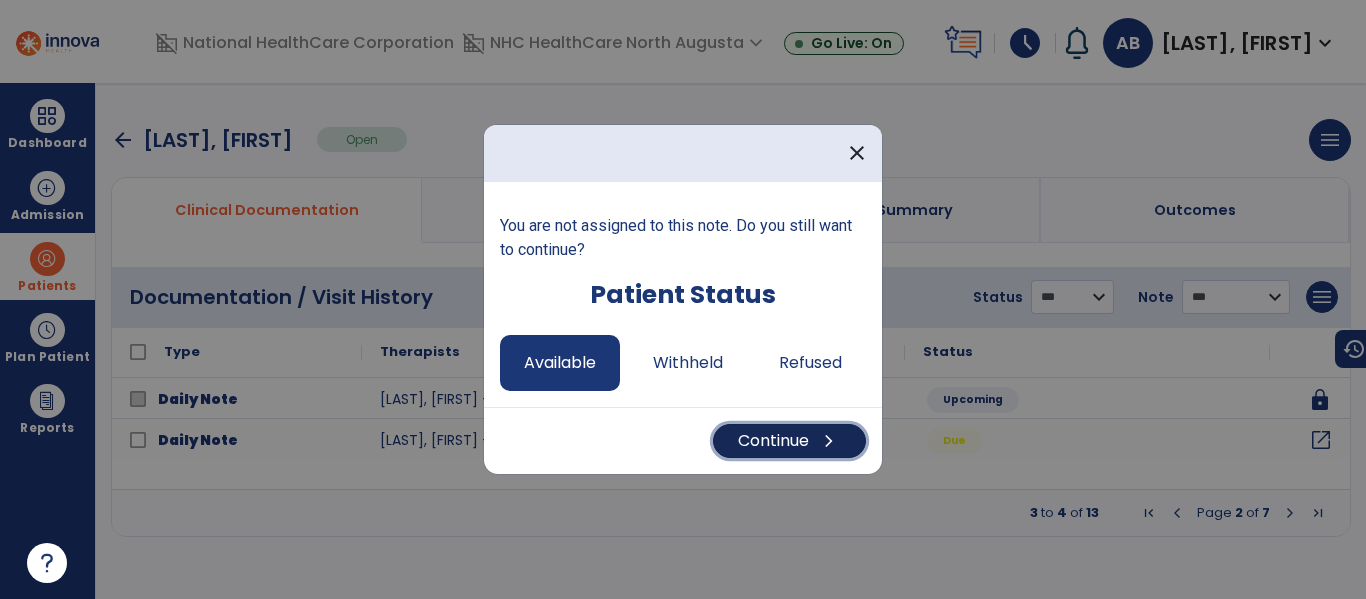 click on "Continue   chevron_right" at bounding box center (789, 441) 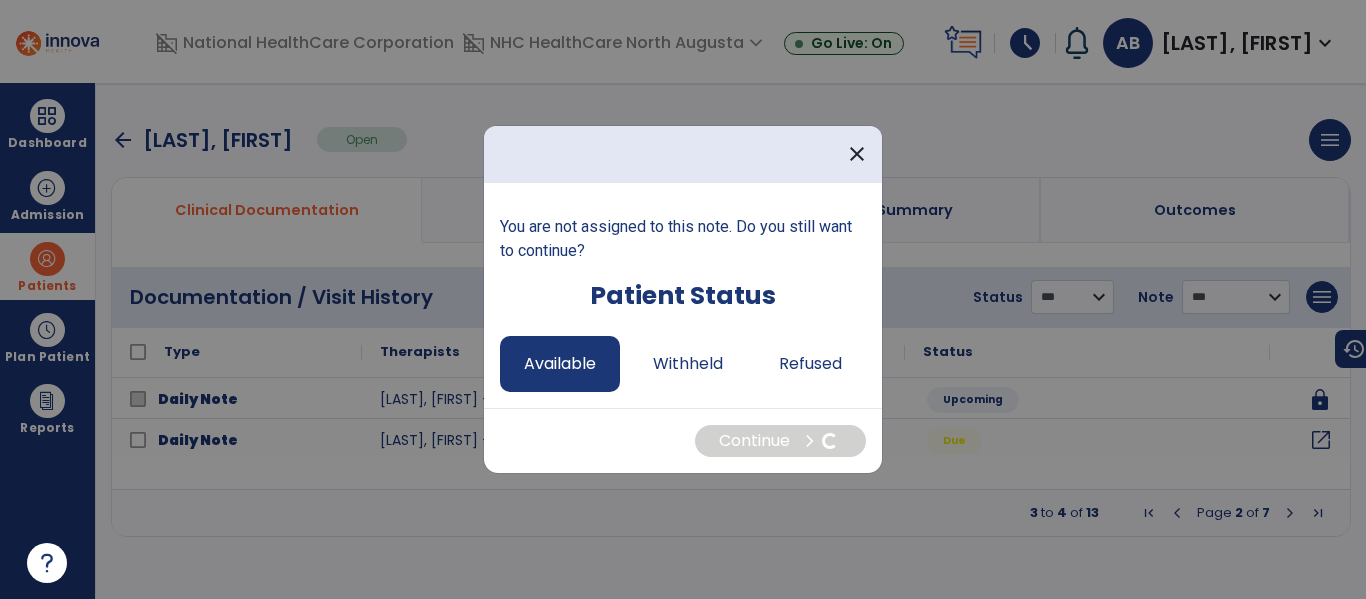 select on "*" 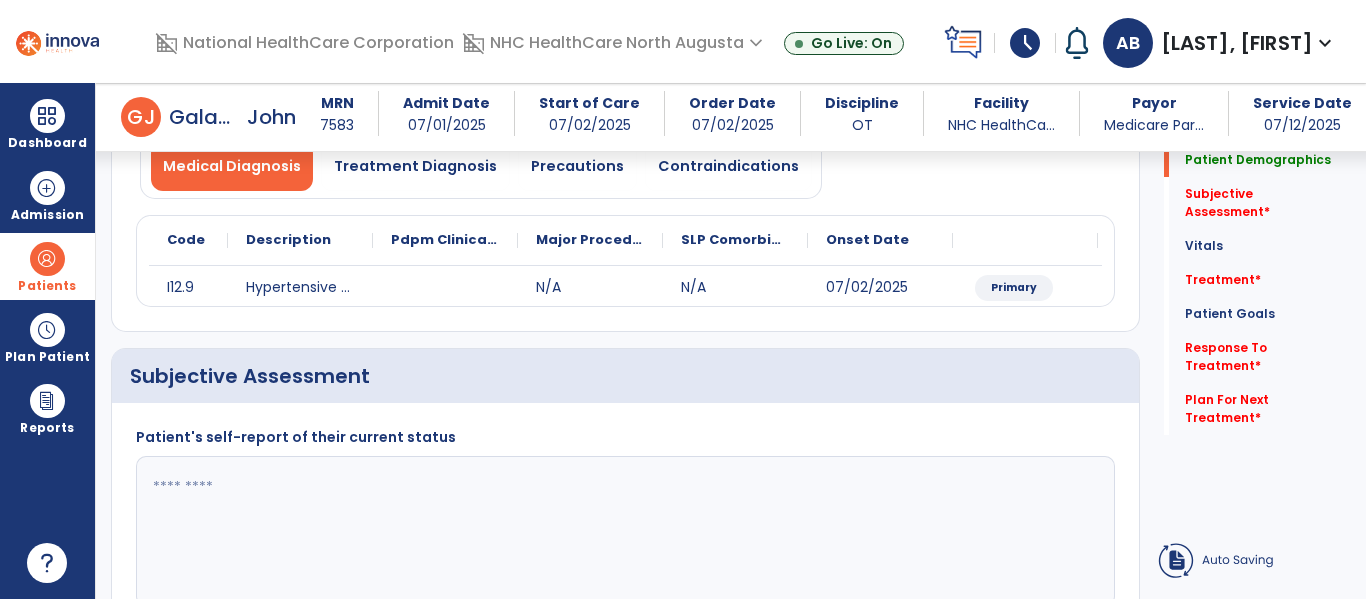 scroll, scrollTop: 300, scrollLeft: 0, axis: vertical 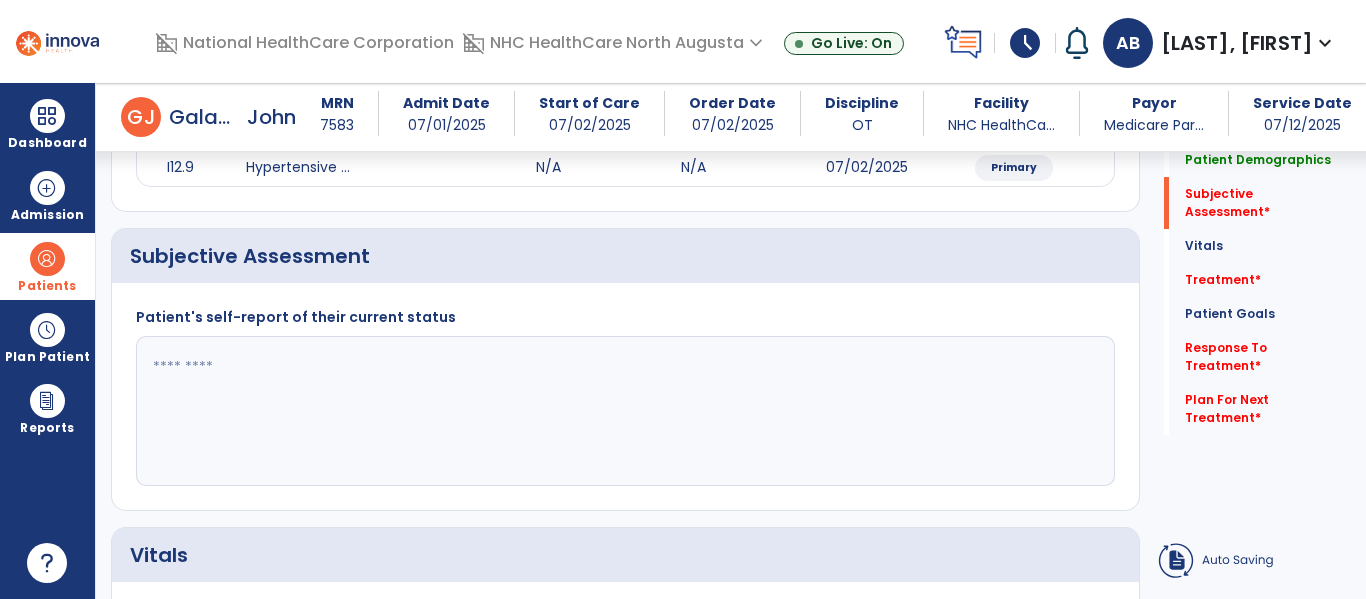 click 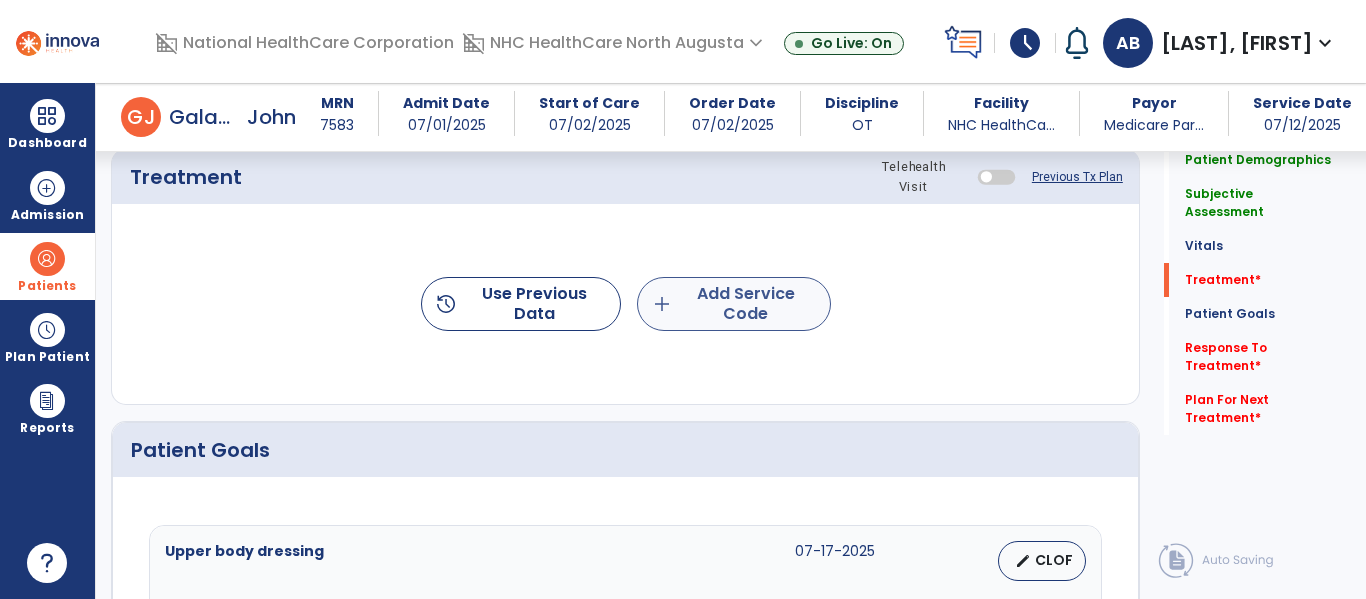 type on "**********" 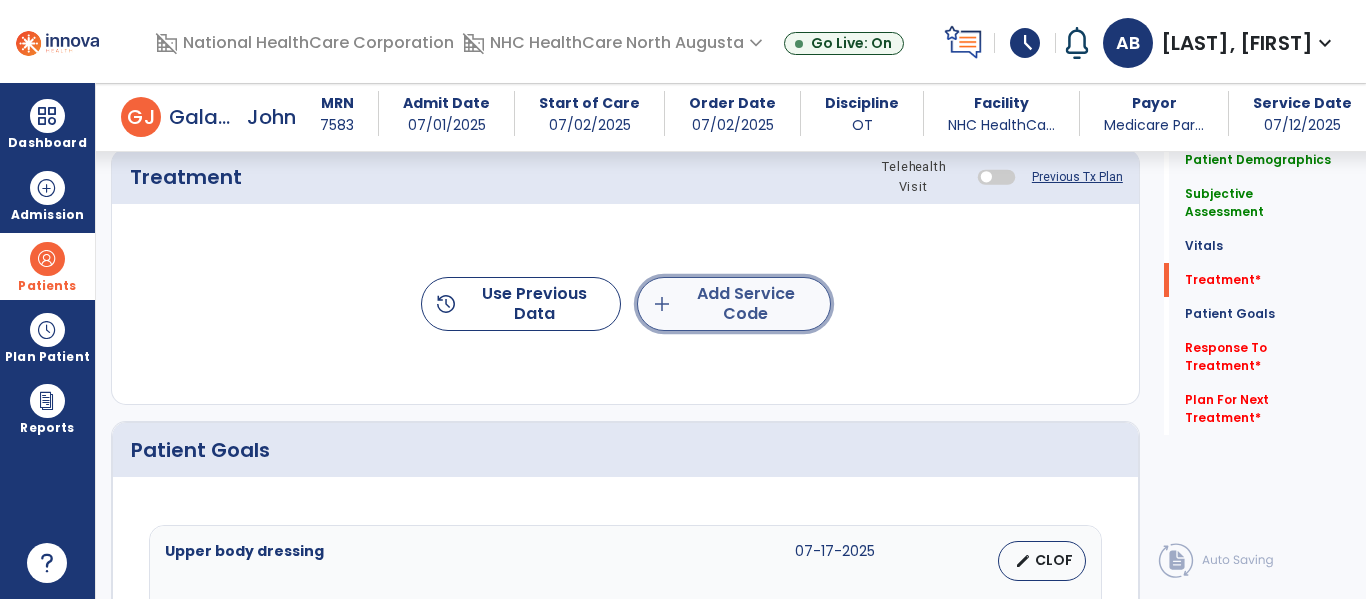 click on "add  Add Service Code" 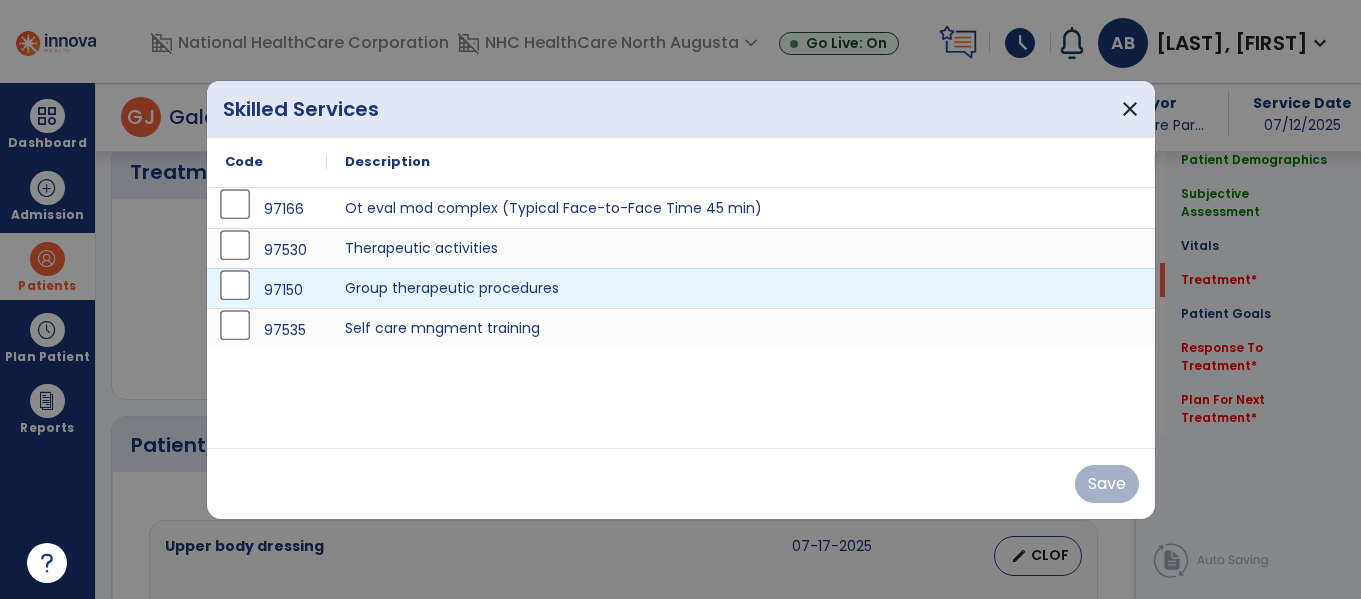 scroll, scrollTop: 1100, scrollLeft: 0, axis: vertical 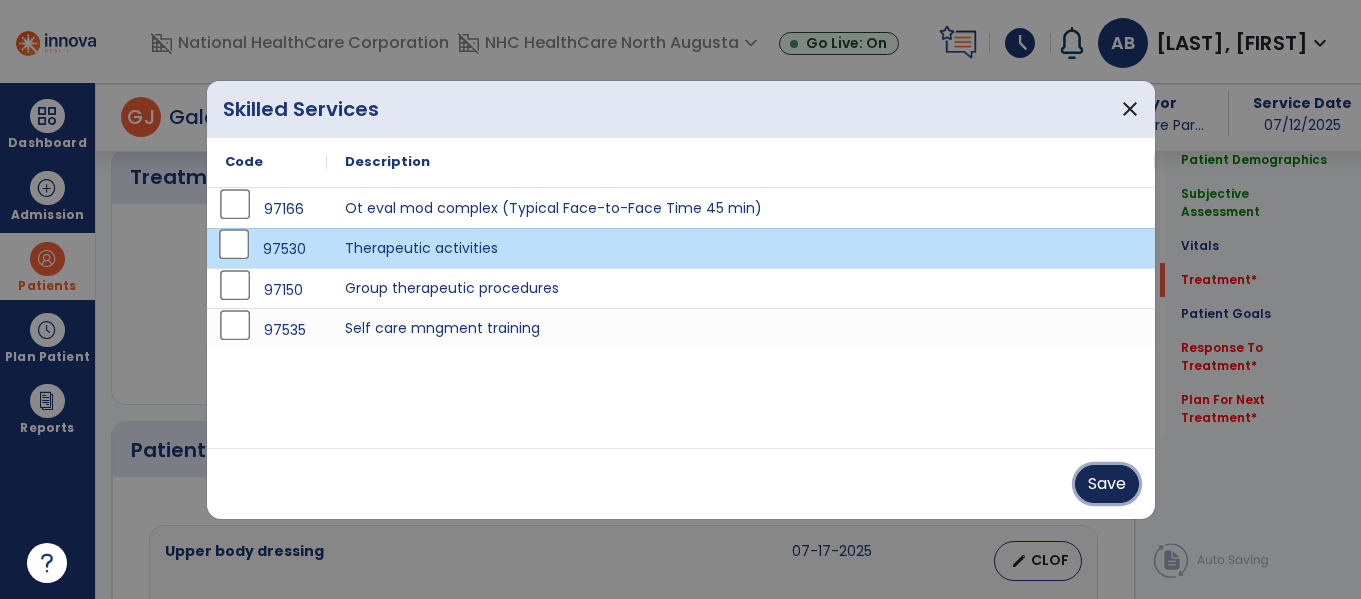 click on "Save" at bounding box center (1107, 484) 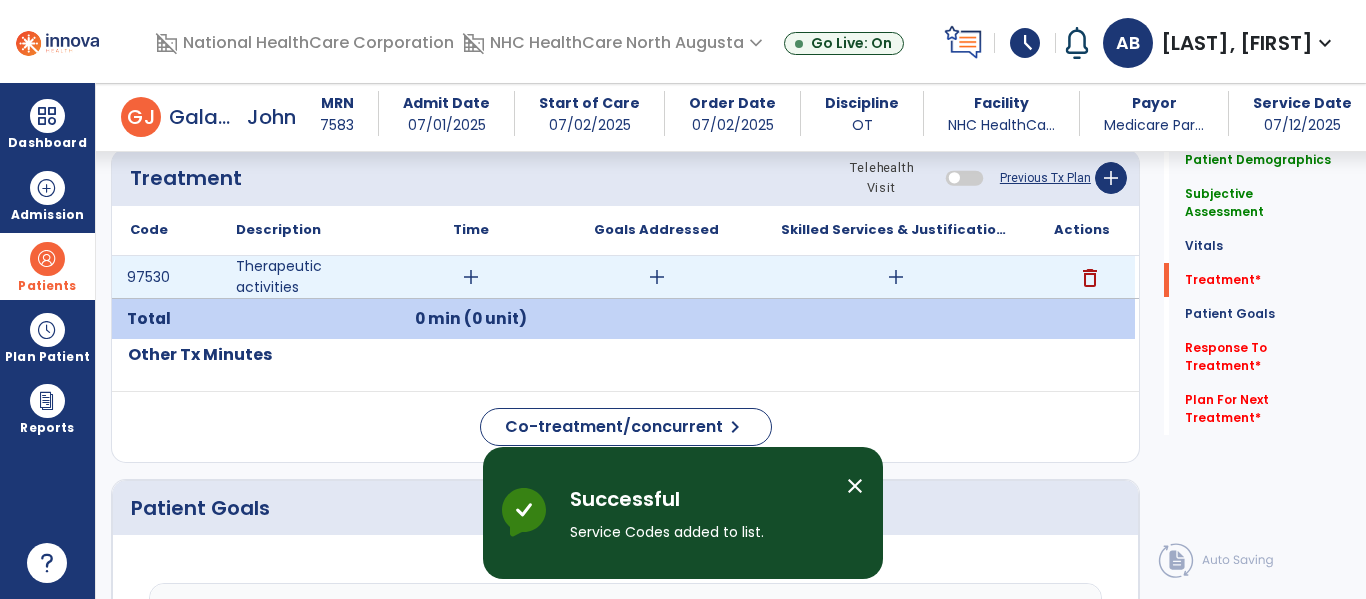 click on "add" at bounding box center (471, 277) 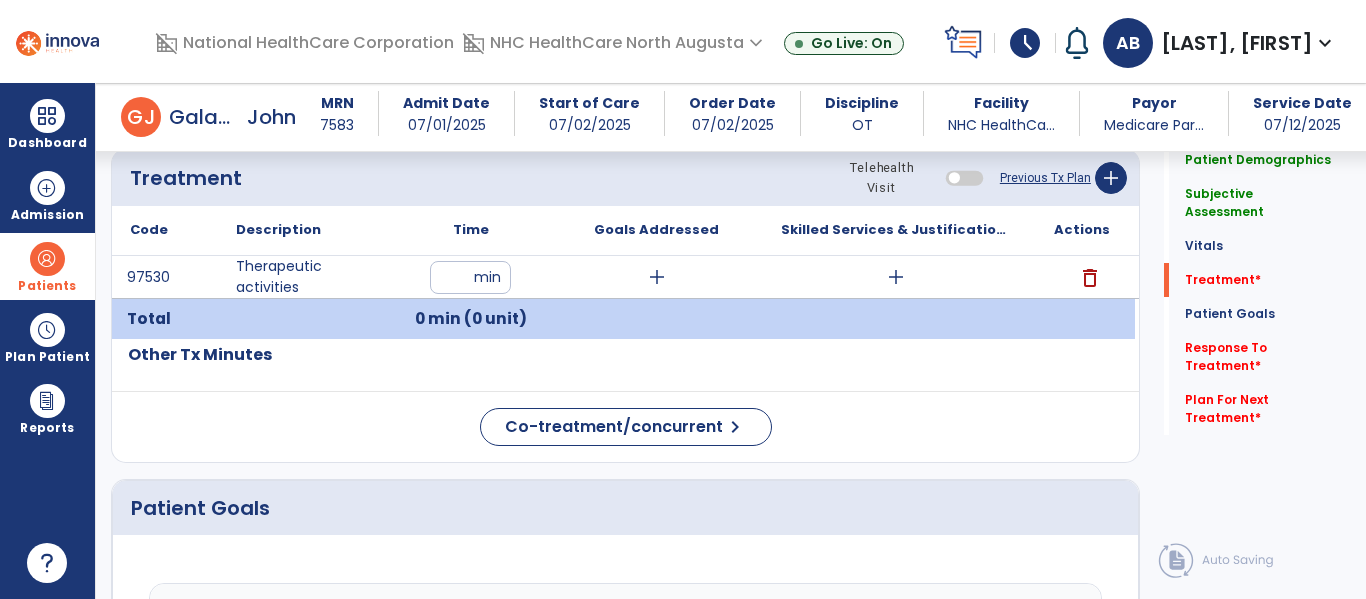 type on "**" 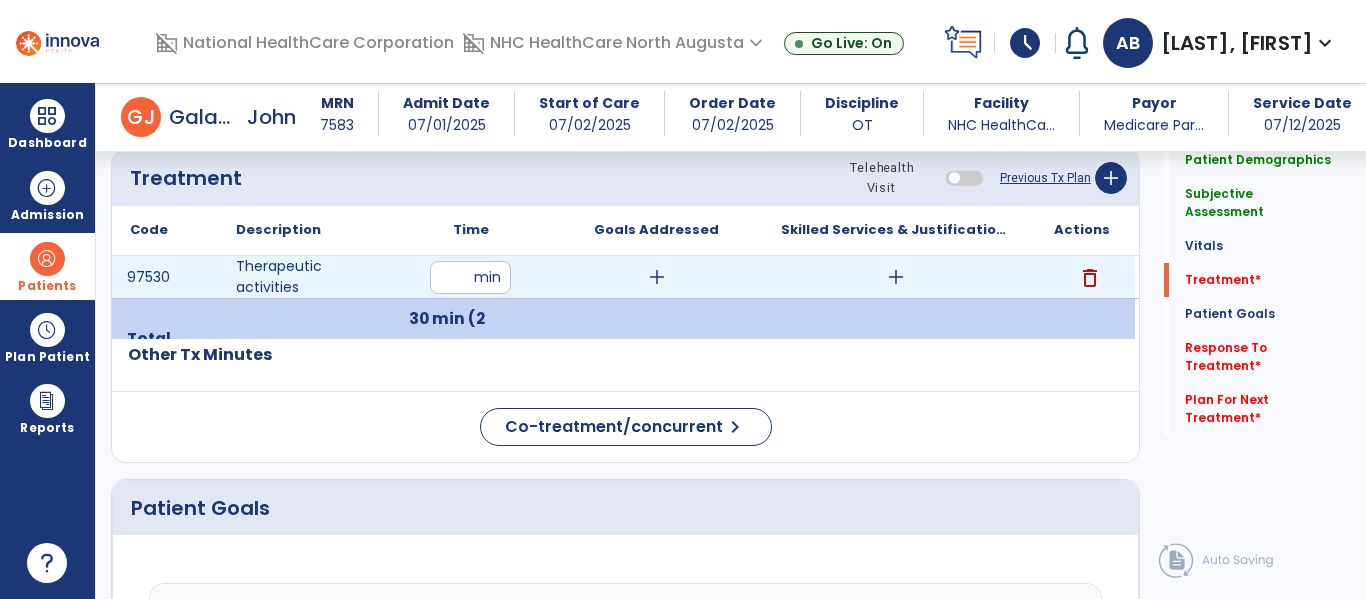click on "add" at bounding box center [657, 277] 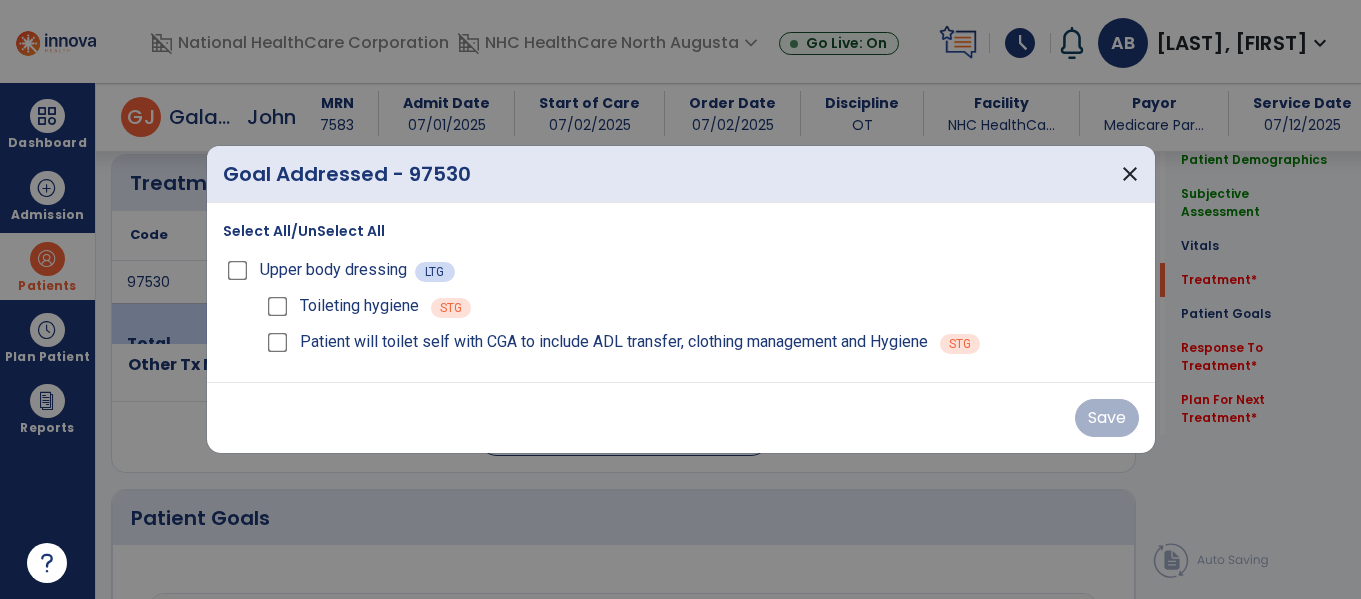 scroll, scrollTop: 1100, scrollLeft: 0, axis: vertical 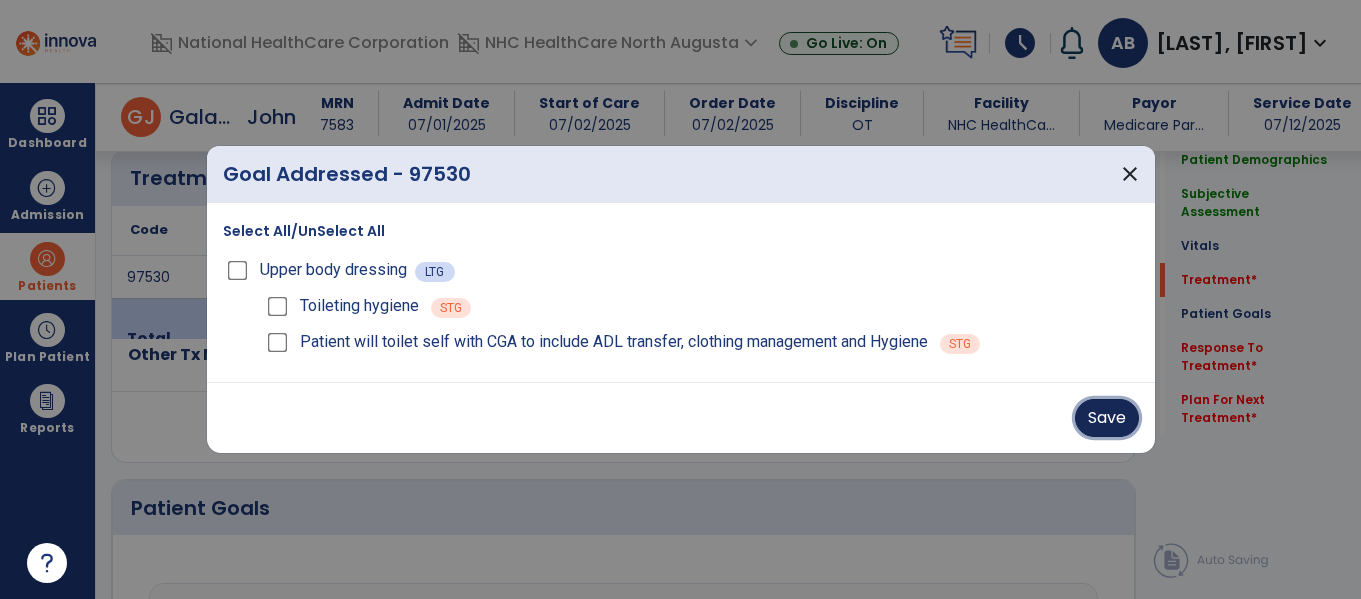 click on "Save" at bounding box center (1107, 418) 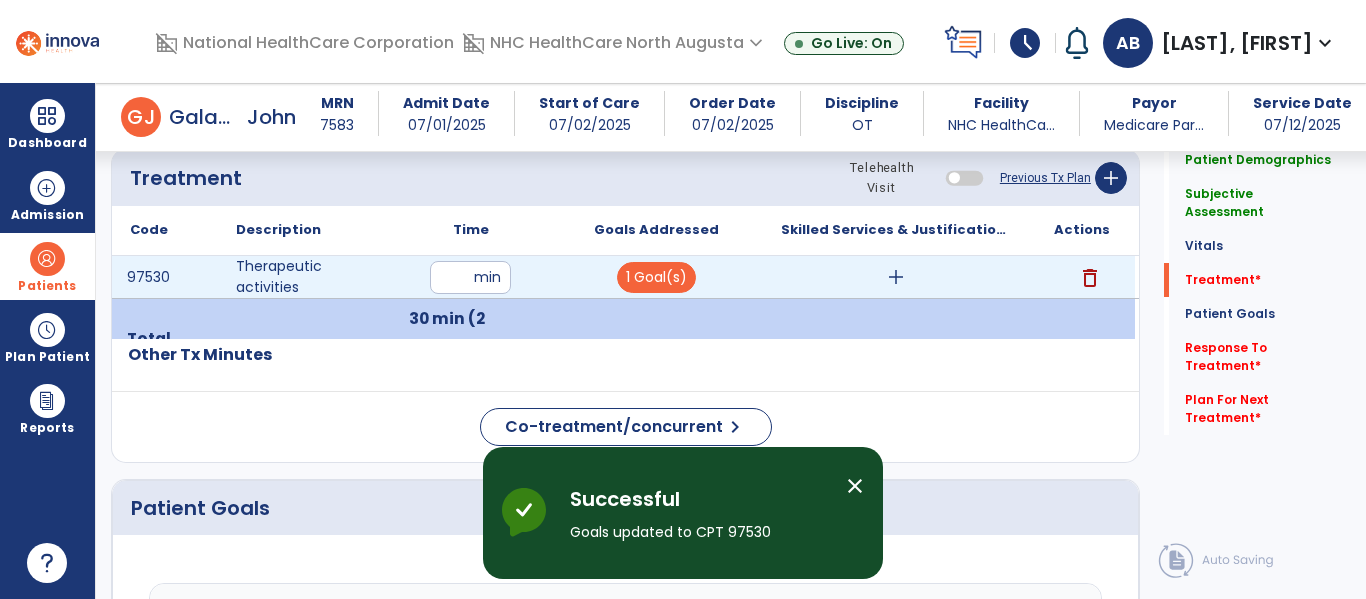click on "add" at bounding box center [896, 277] 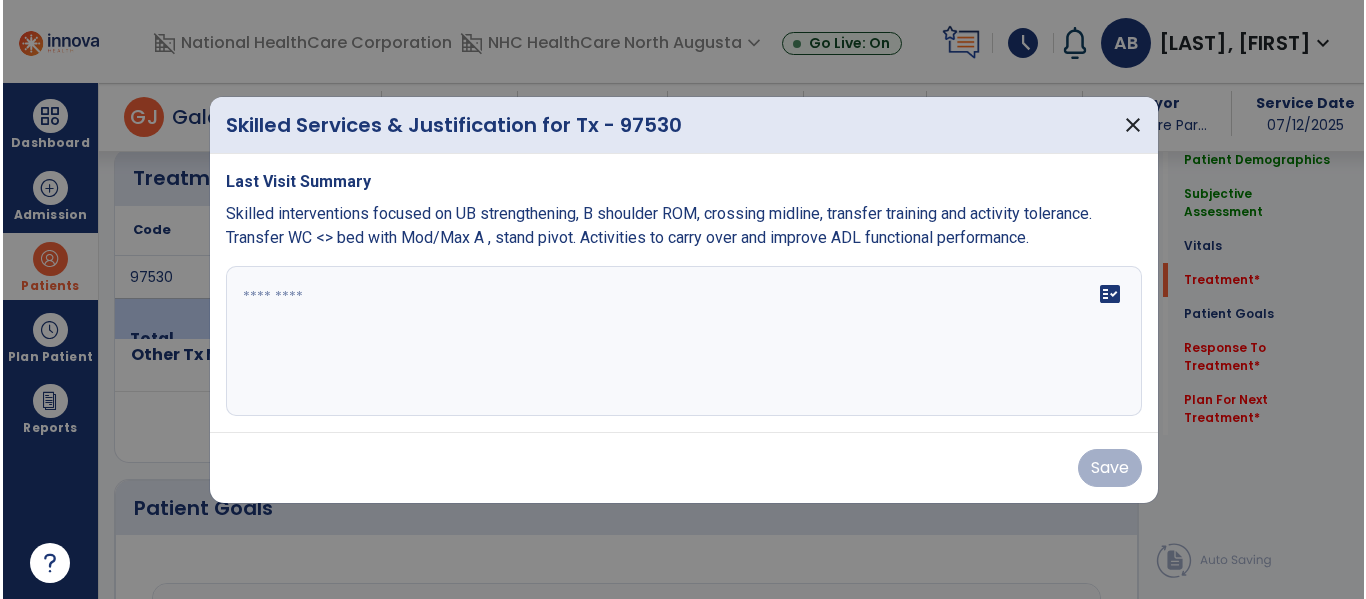 scroll, scrollTop: 1100, scrollLeft: 0, axis: vertical 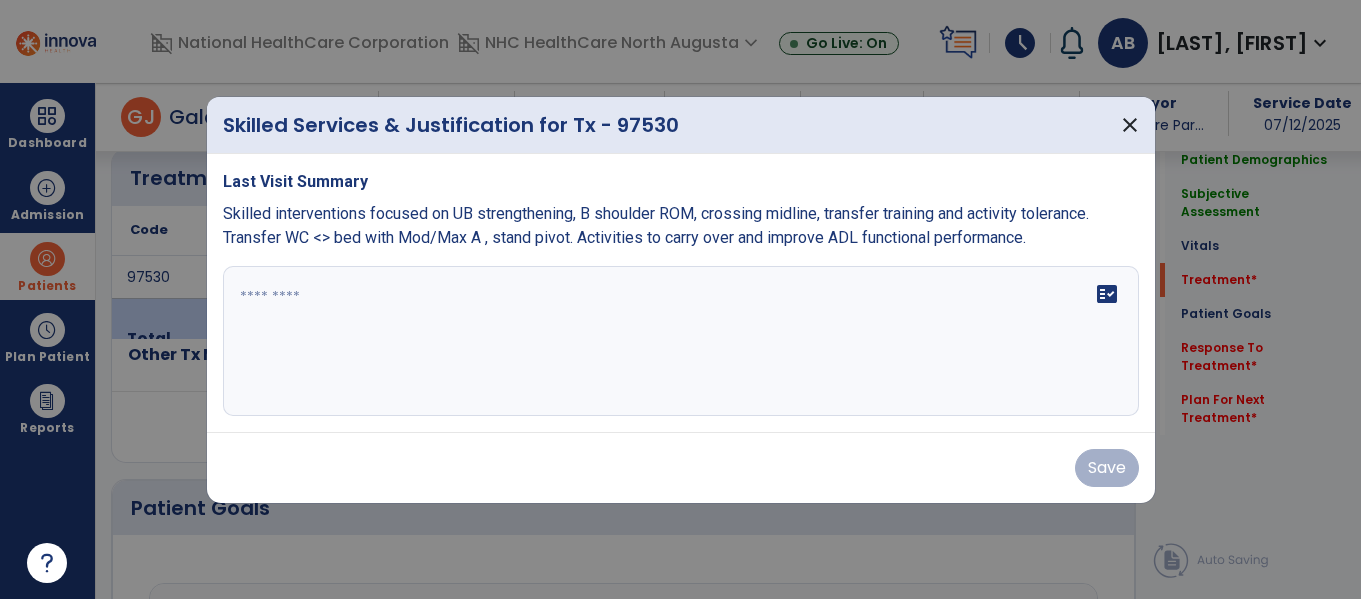 click on "fact_check" at bounding box center (681, 341) 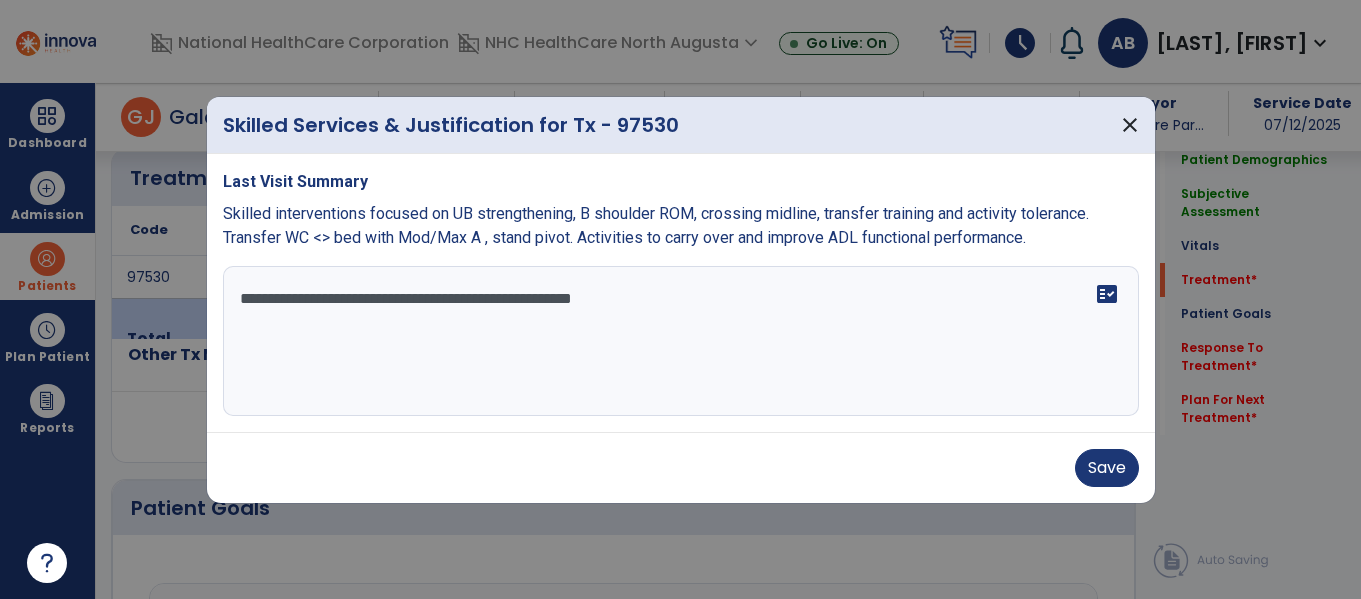 click on "**********" at bounding box center [681, 341] 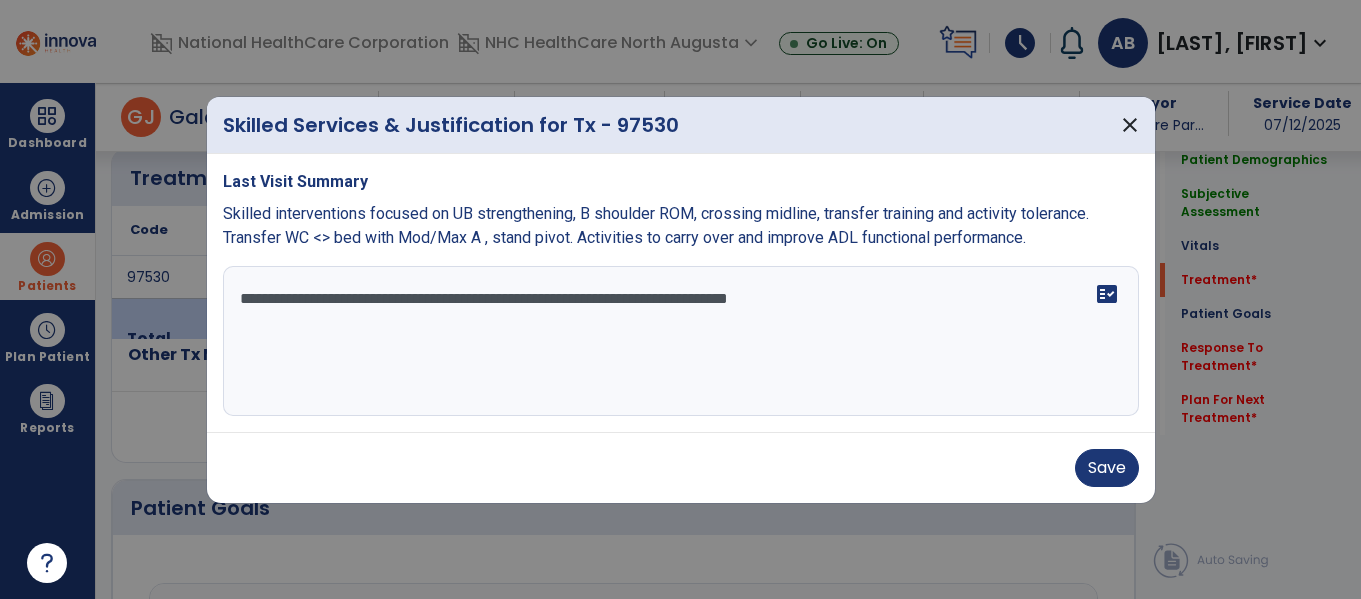 click on "**********" at bounding box center [681, 341] 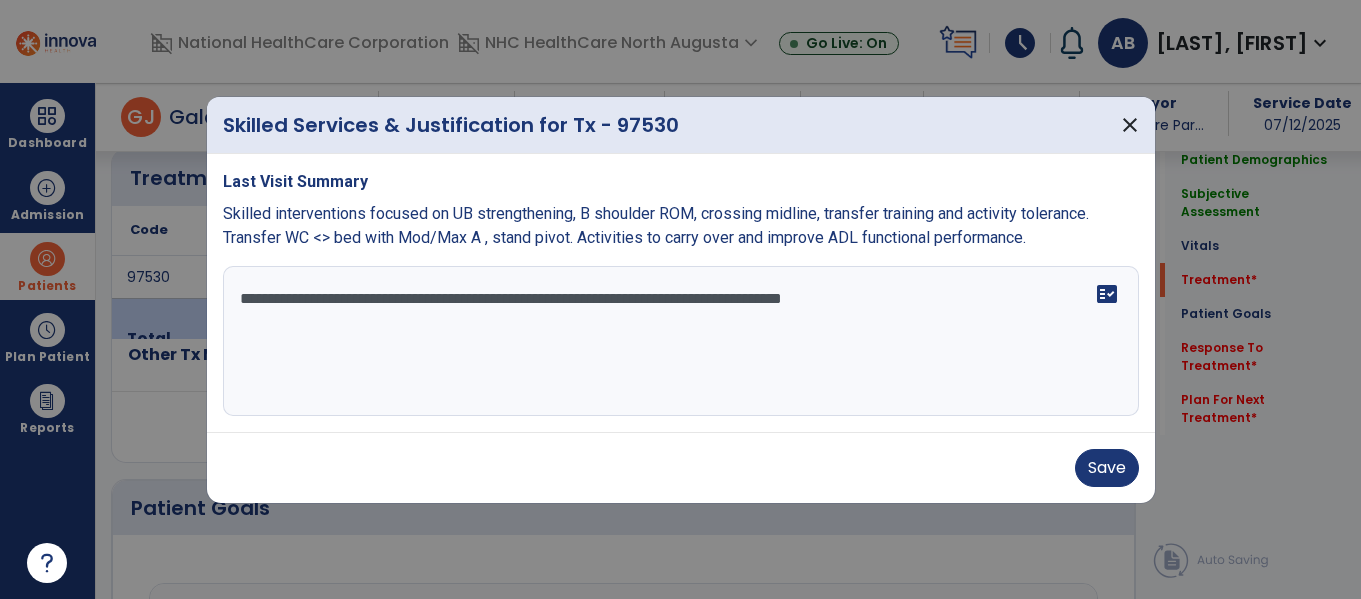 click on "**********" at bounding box center [681, 341] 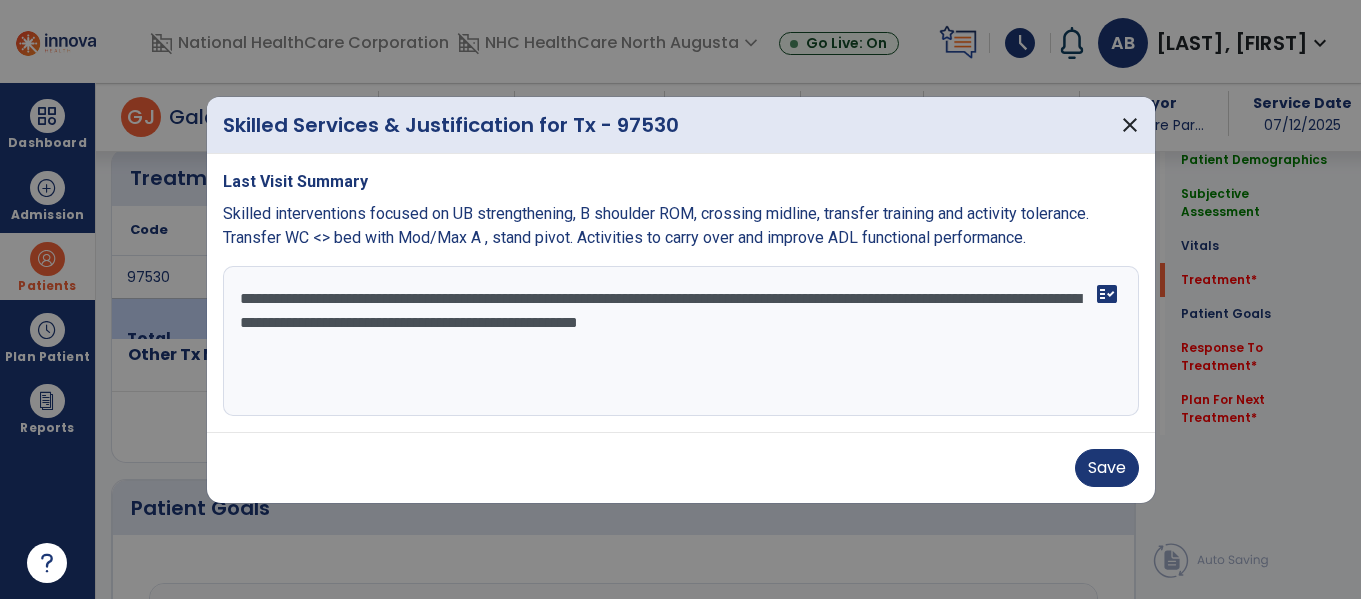 click on "**********" at bounding box center [681, 341] 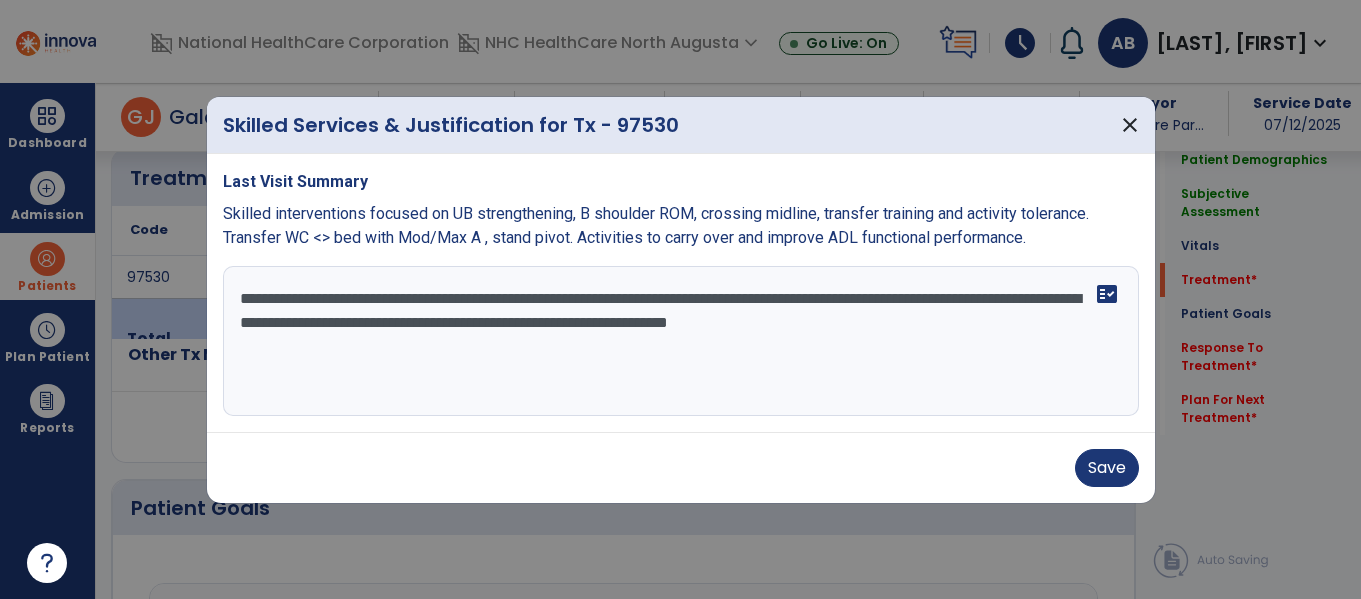 click on "**********" at bounding box center (681, 341) 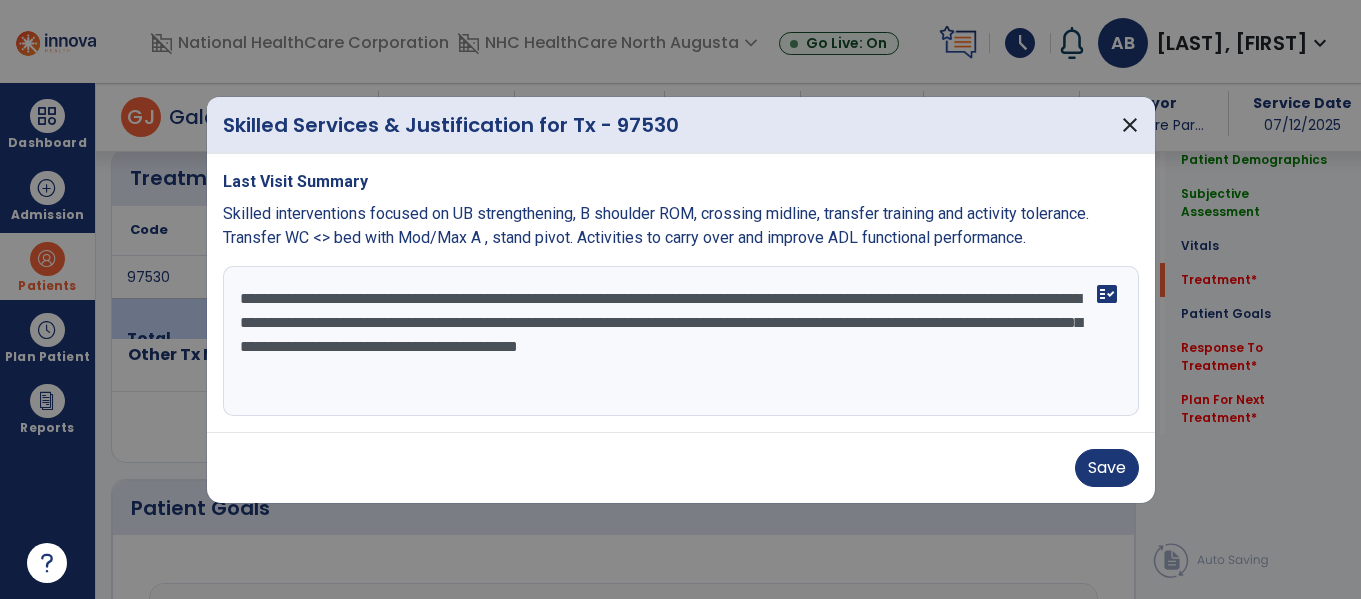 click on "**********" at bounding box center (681, 341) 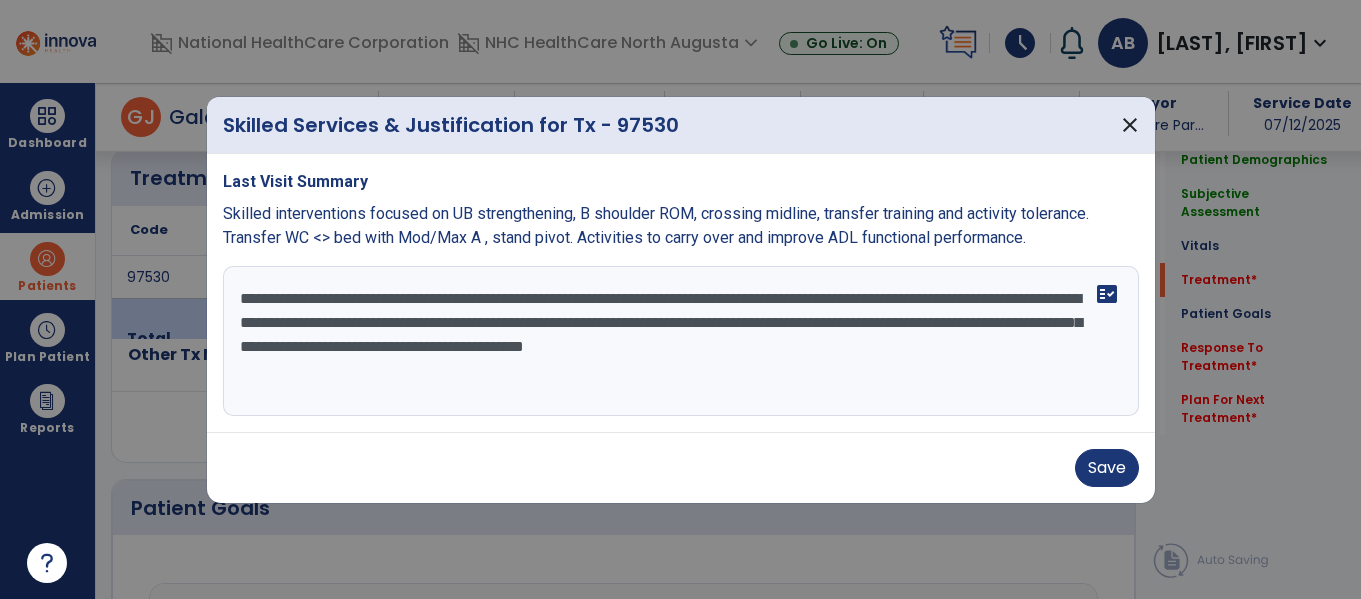 click on "**********" at bounding box center [681, 341] 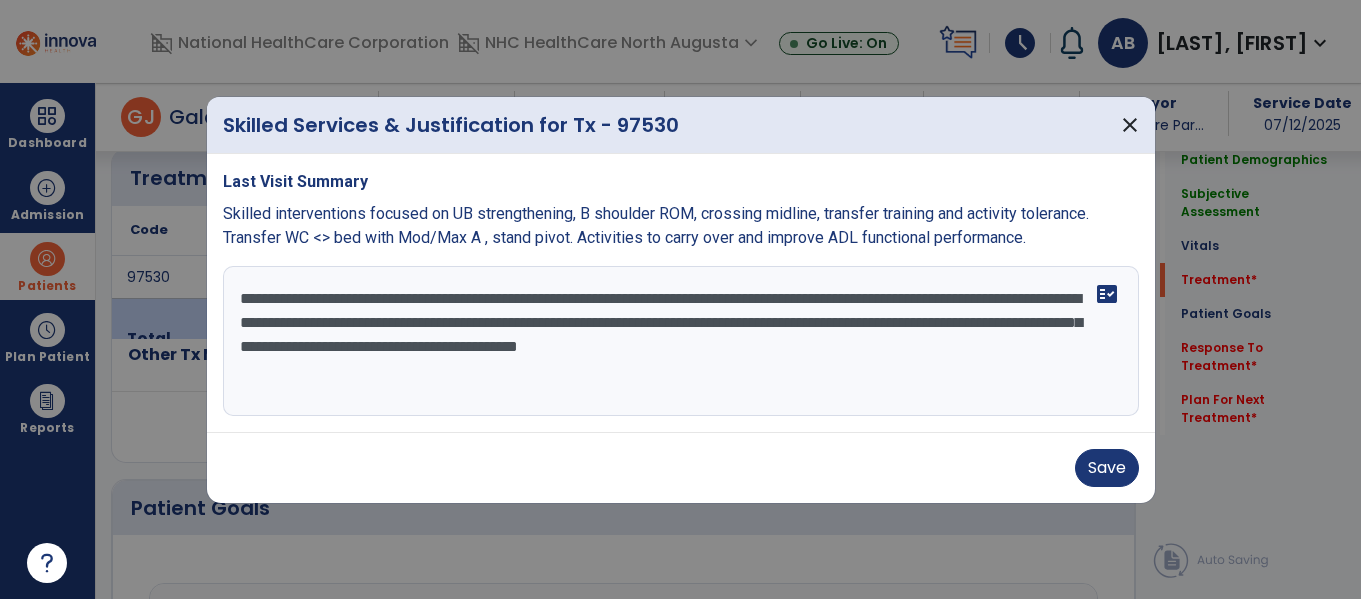 click on "**********" at bounding box center (681, 341) 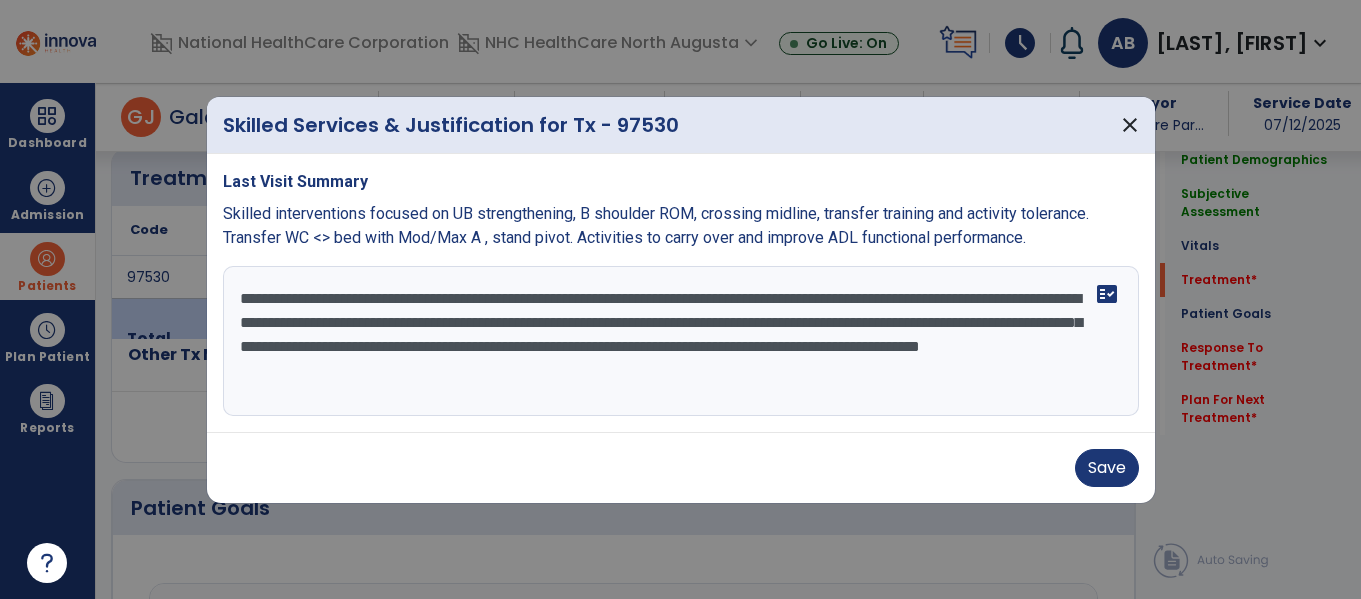 click on "**********" at bounding box center [681, 341] 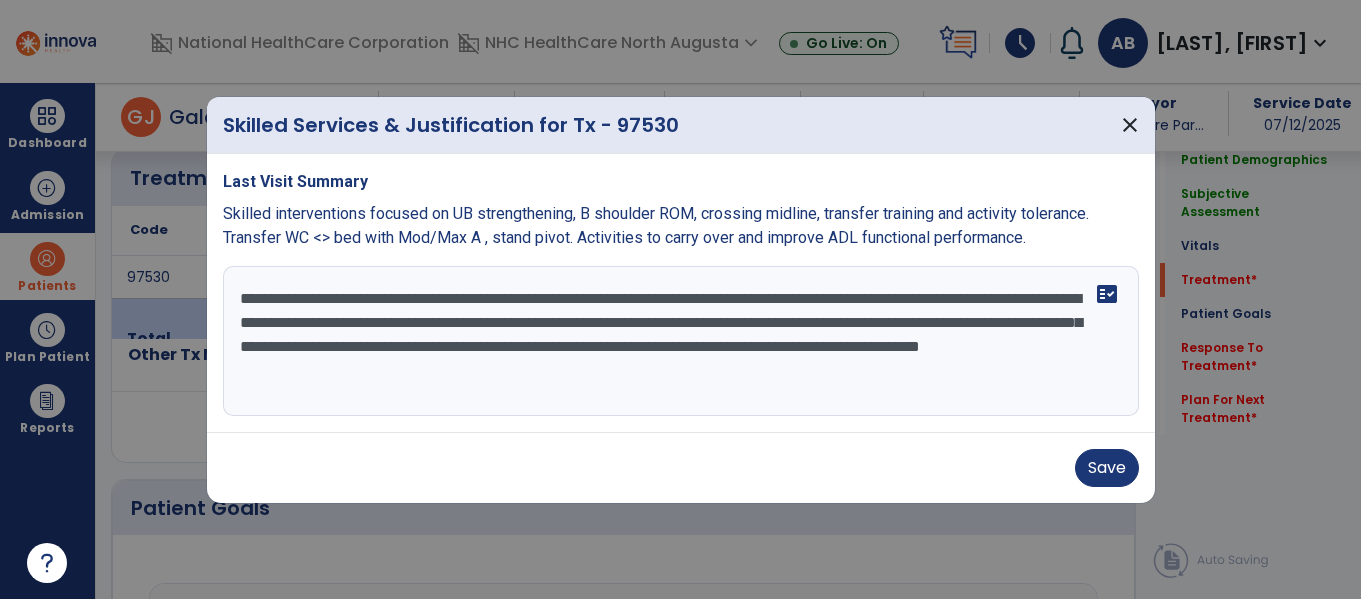 drag, startPoint x: 514, startPoint y: 371, endPoint x: 418, endPoint y: 383, distance: 96.74709 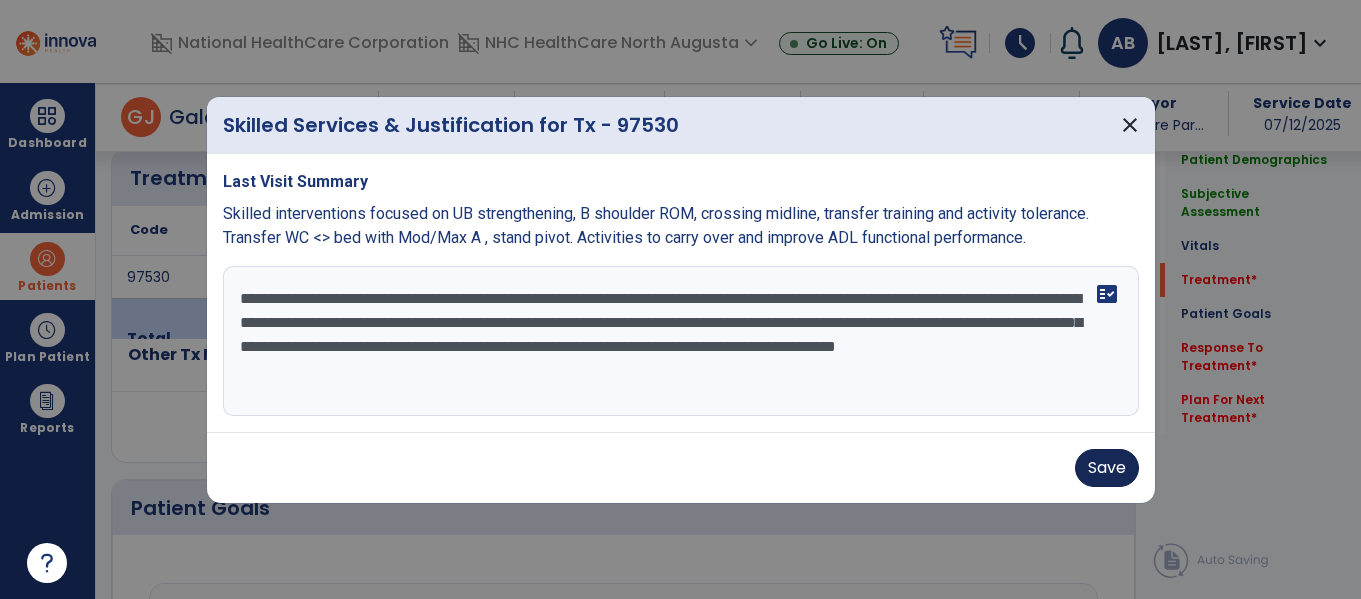 type on "**********" 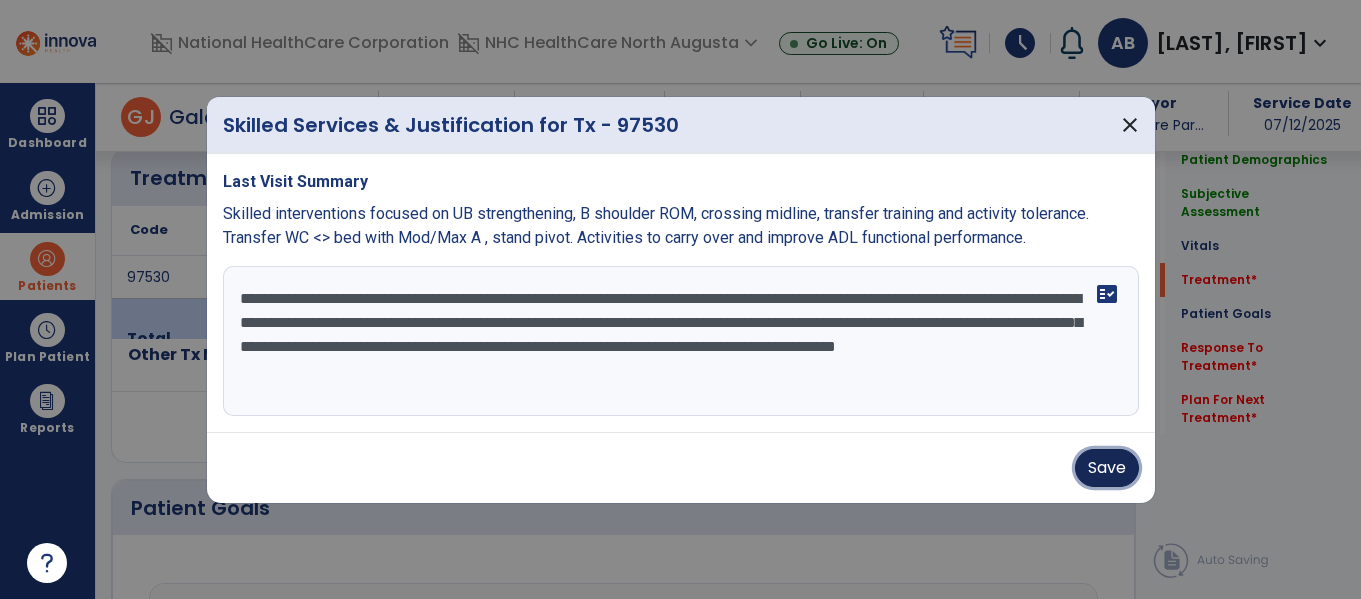 click on "Save" at bounding box center [1107, 468] 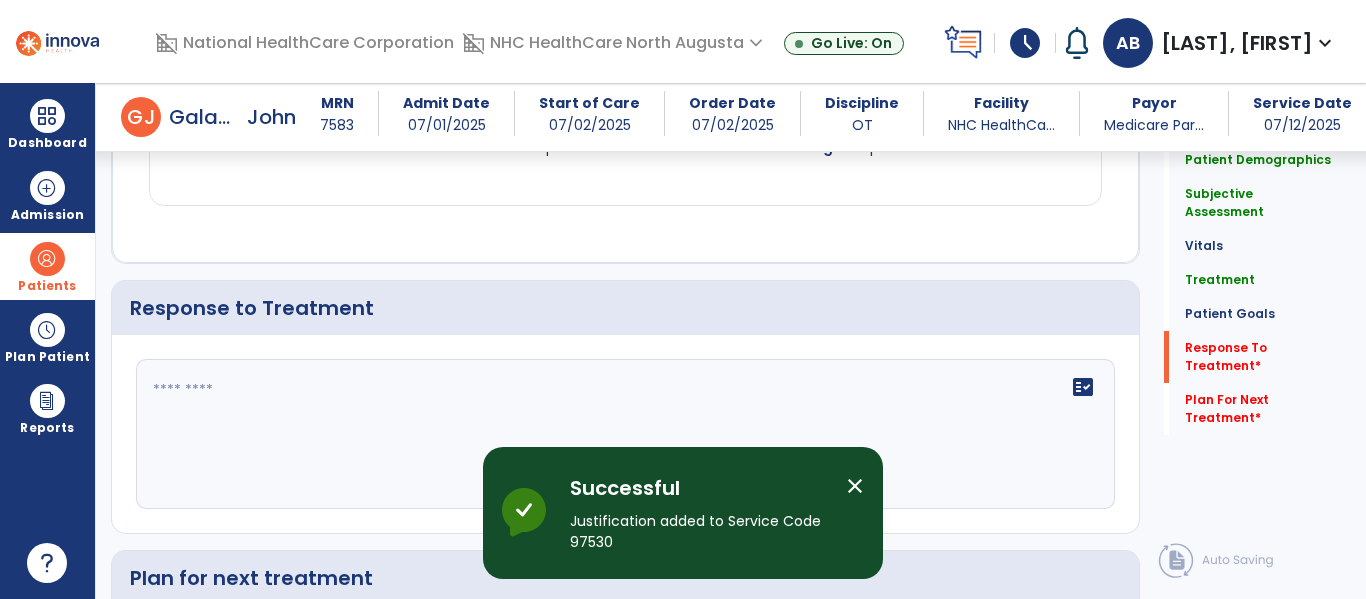 scroll, scrollTop: 2000, scrollLeft: 0, axis: vertical 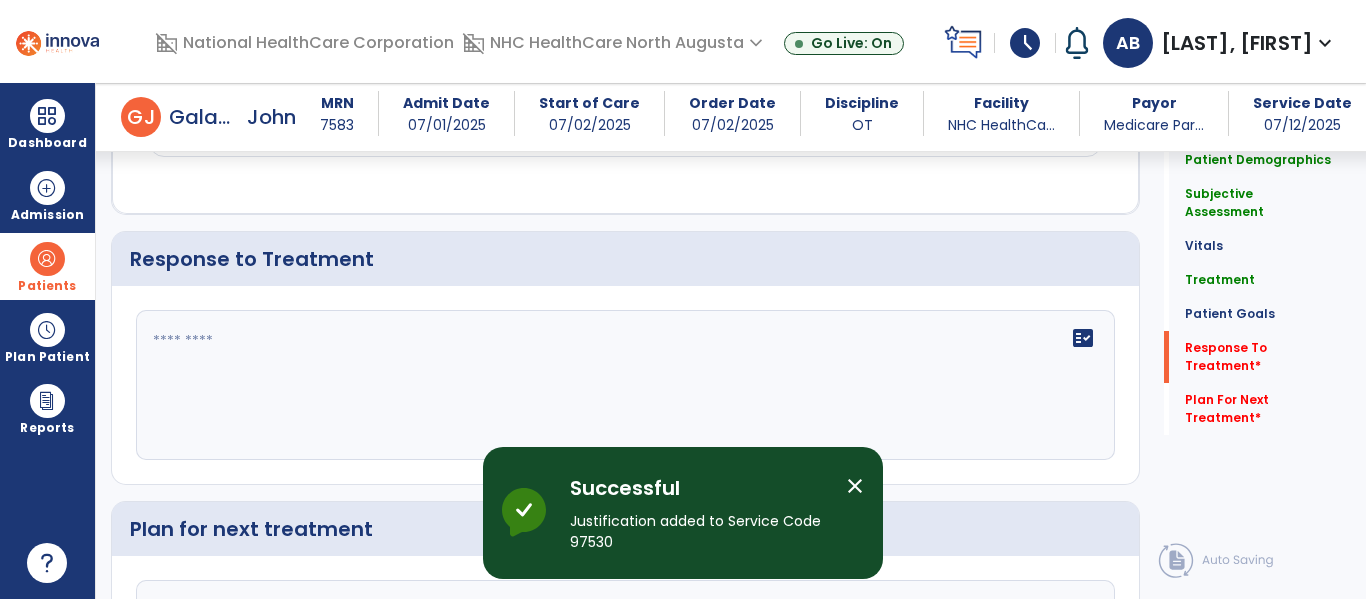 click on "fact_check" 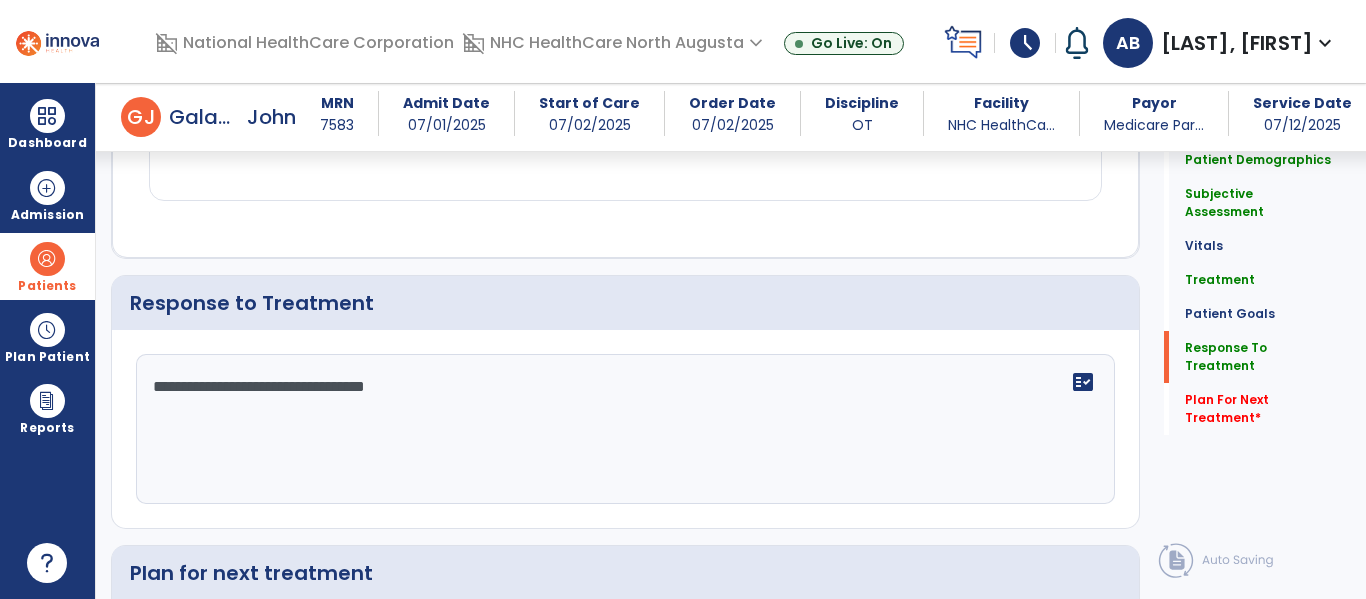 scroll, scrollTop: 2000, scrollLeft: 0, axis: vertical 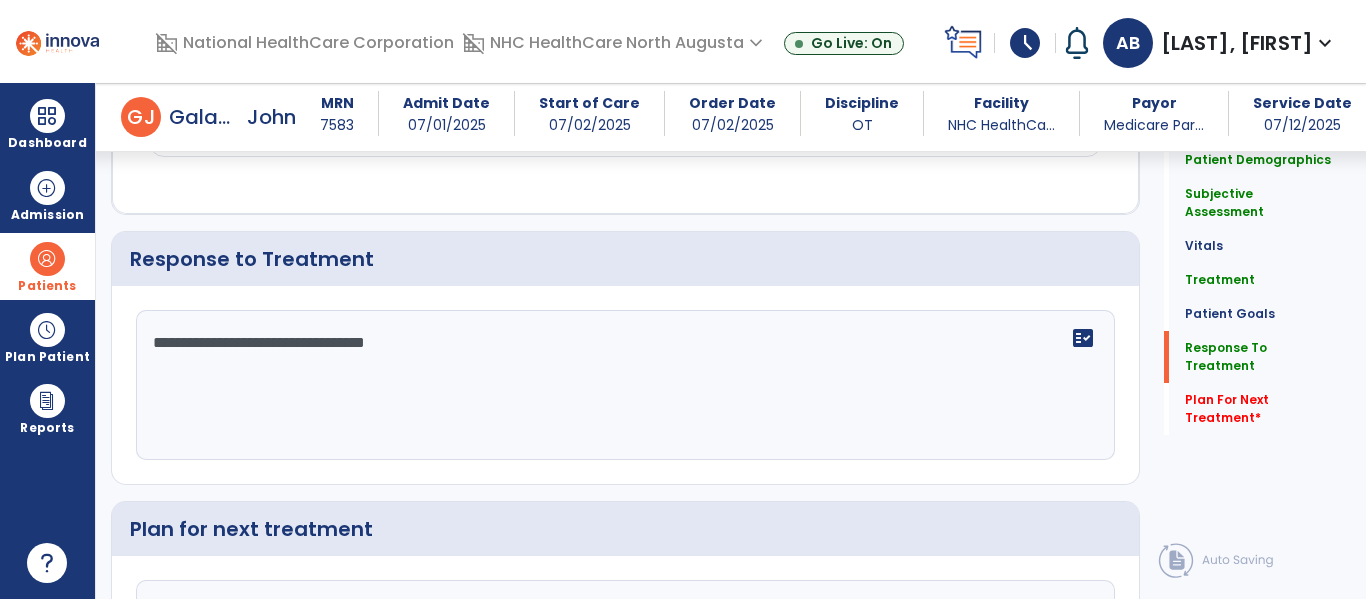 click on "**********" 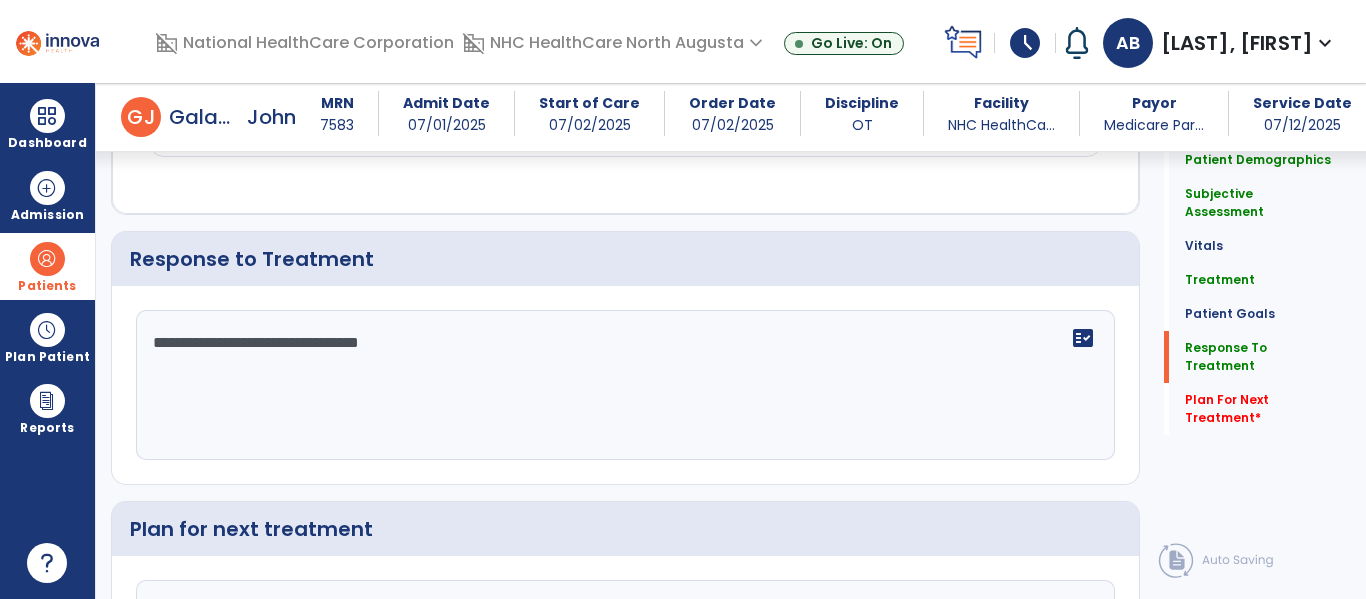 click on "**********" 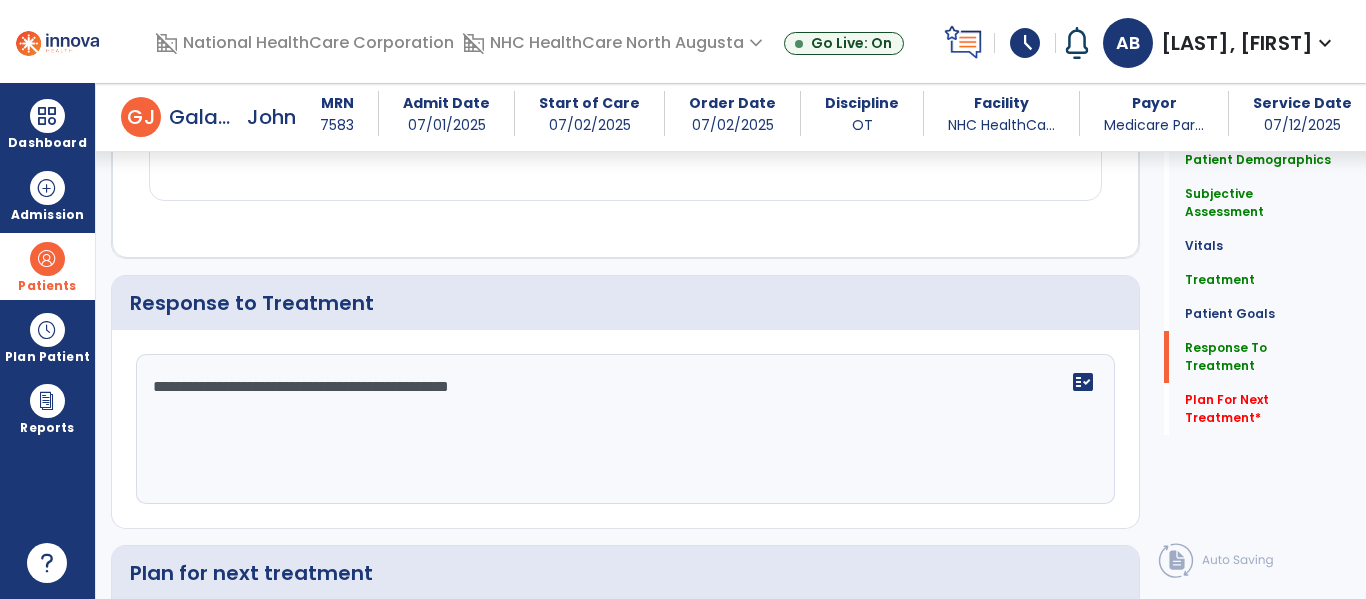 scroll, scrollTop: 2000, scrollLeft: 0, axis: vertical 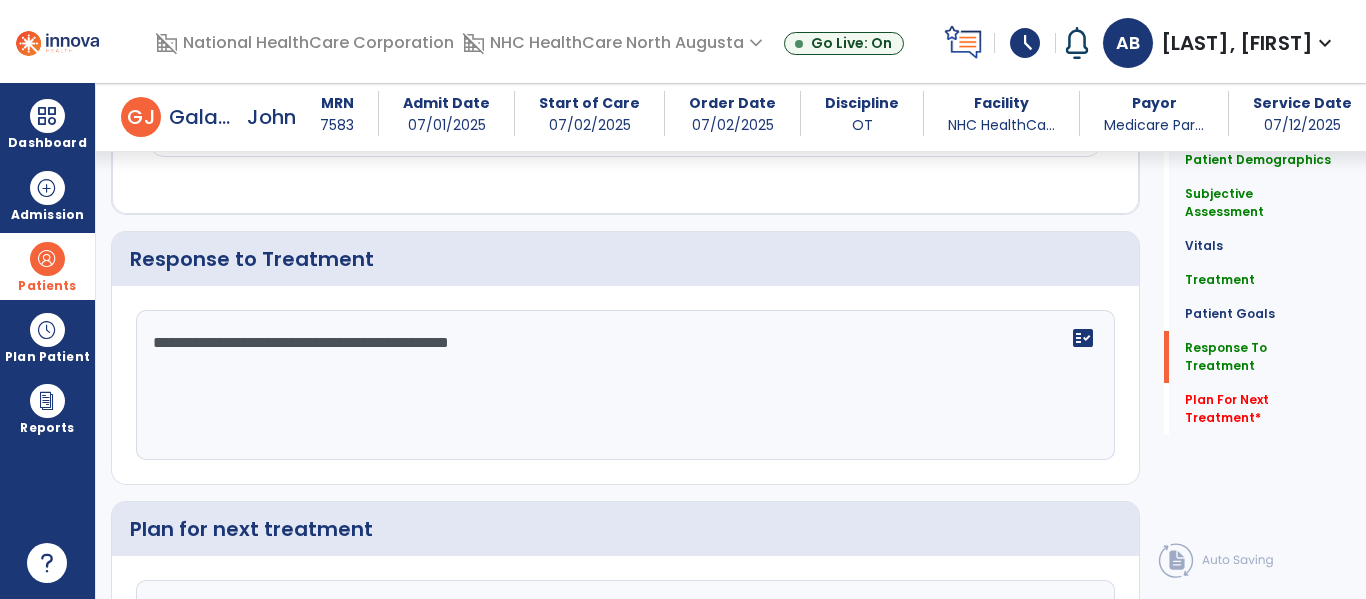 drag, startPoint x: 389, startPoint y: 325, endPoint x: 421, endPoint y: 332, distance: 32.75668 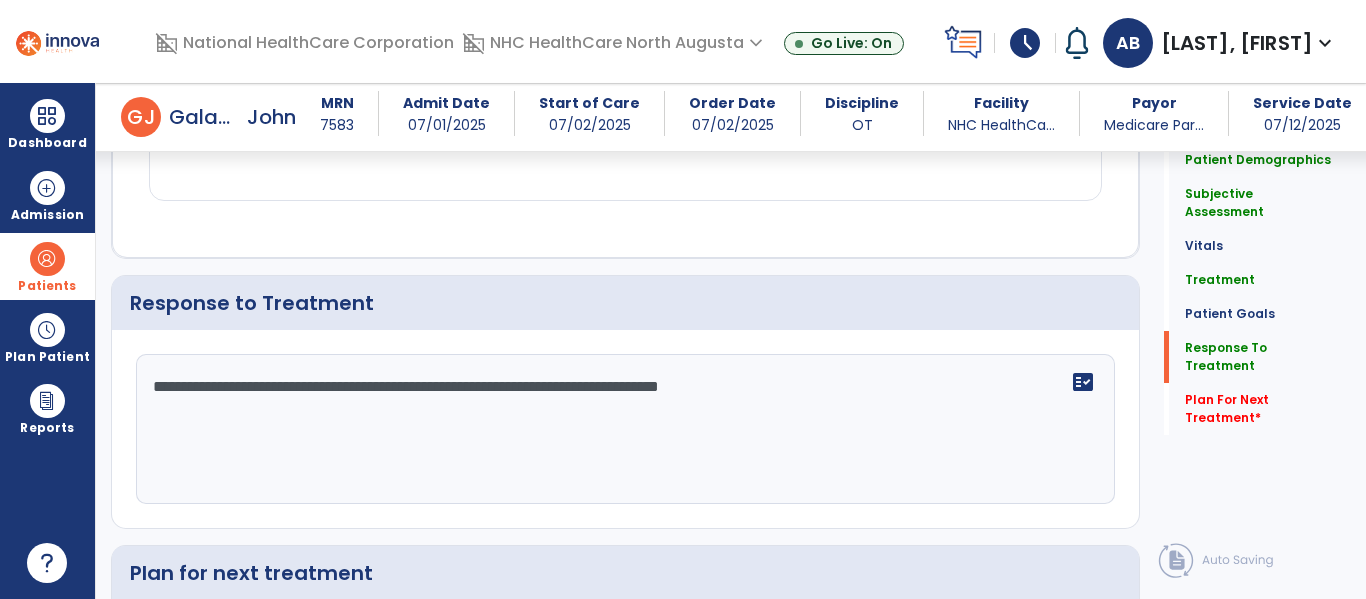 scroll, scrollTop: 2000, scrollLeft: 0, axis: vertical 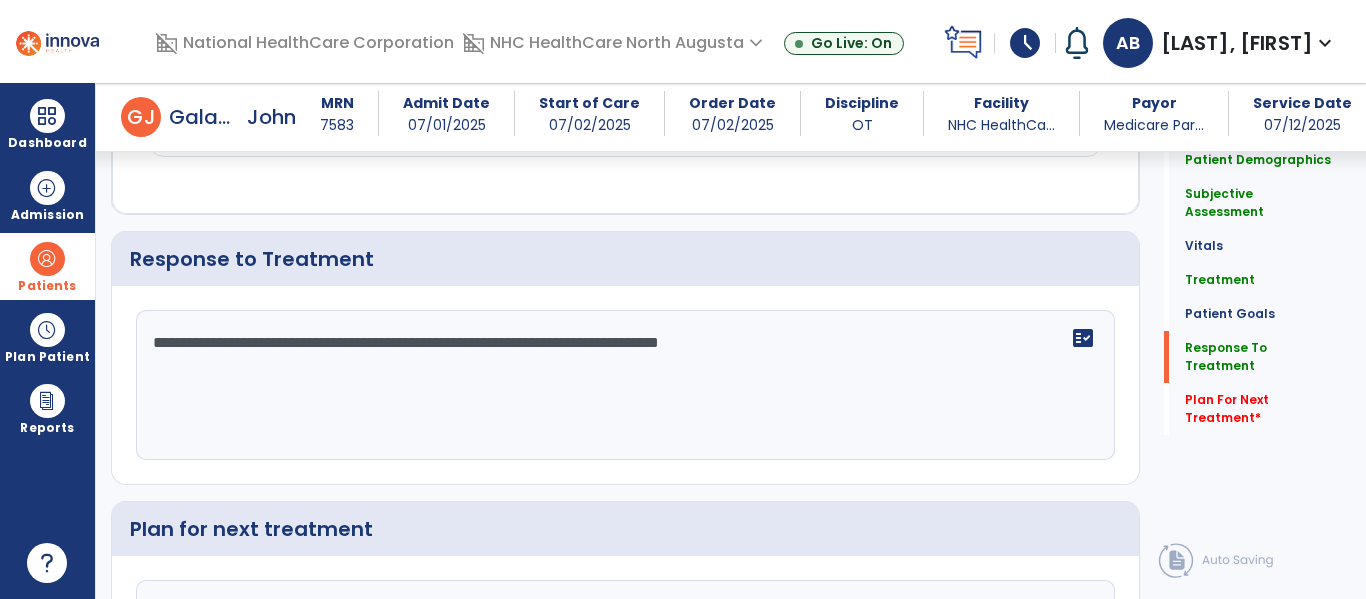 click on "**********" 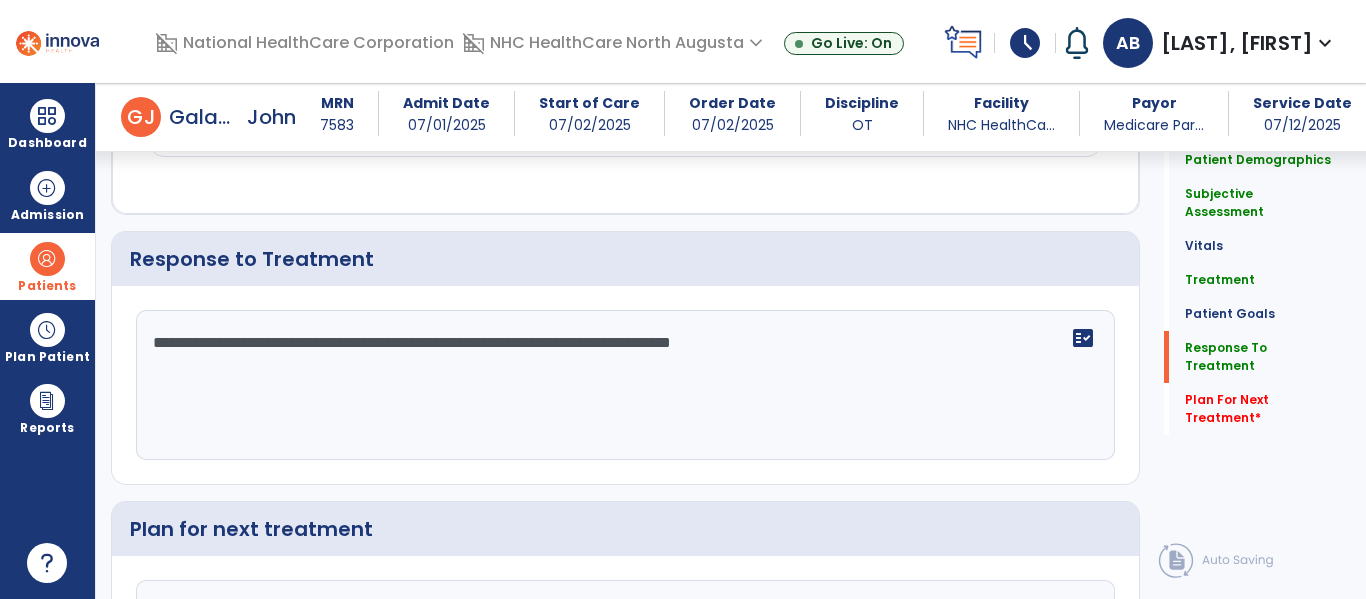 scroll, scrollTop: 2000, scrollLeft: 0, axis: vertical 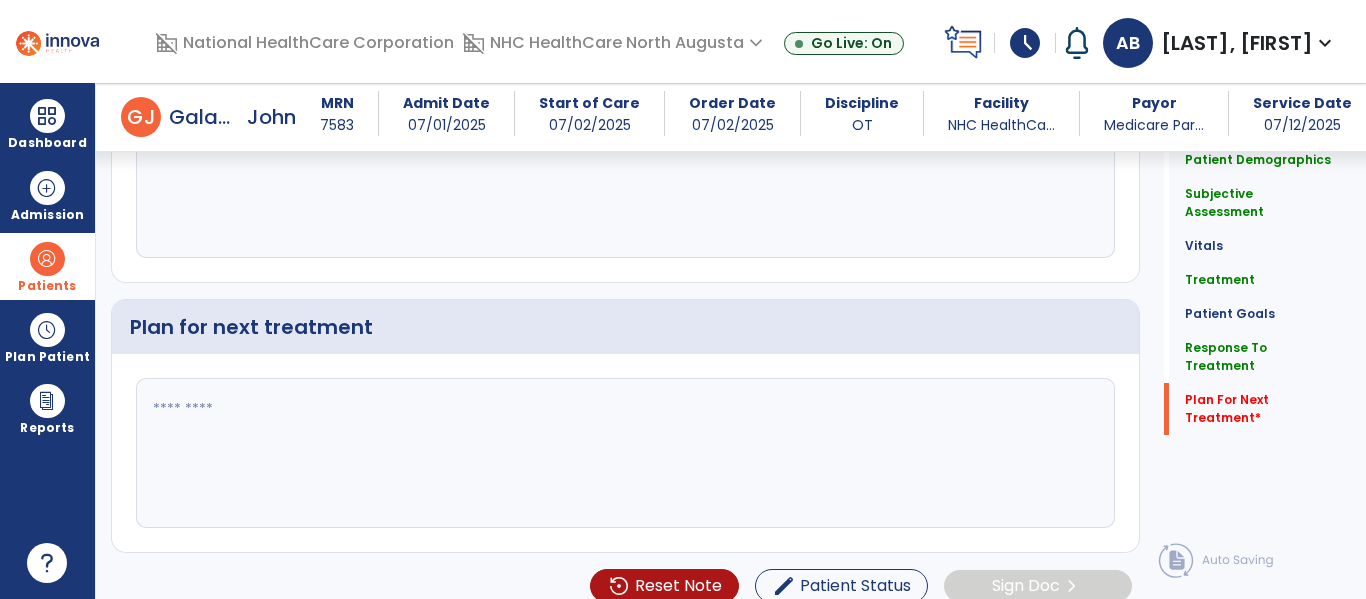 type on "**********" 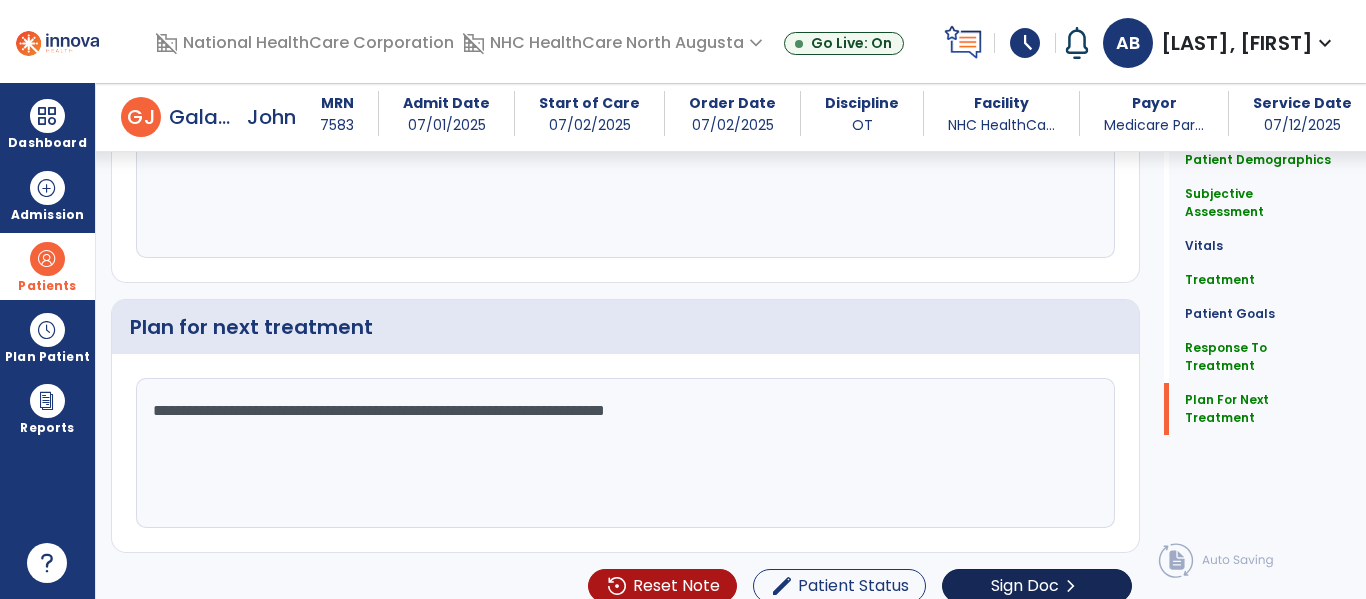 type on "**********" 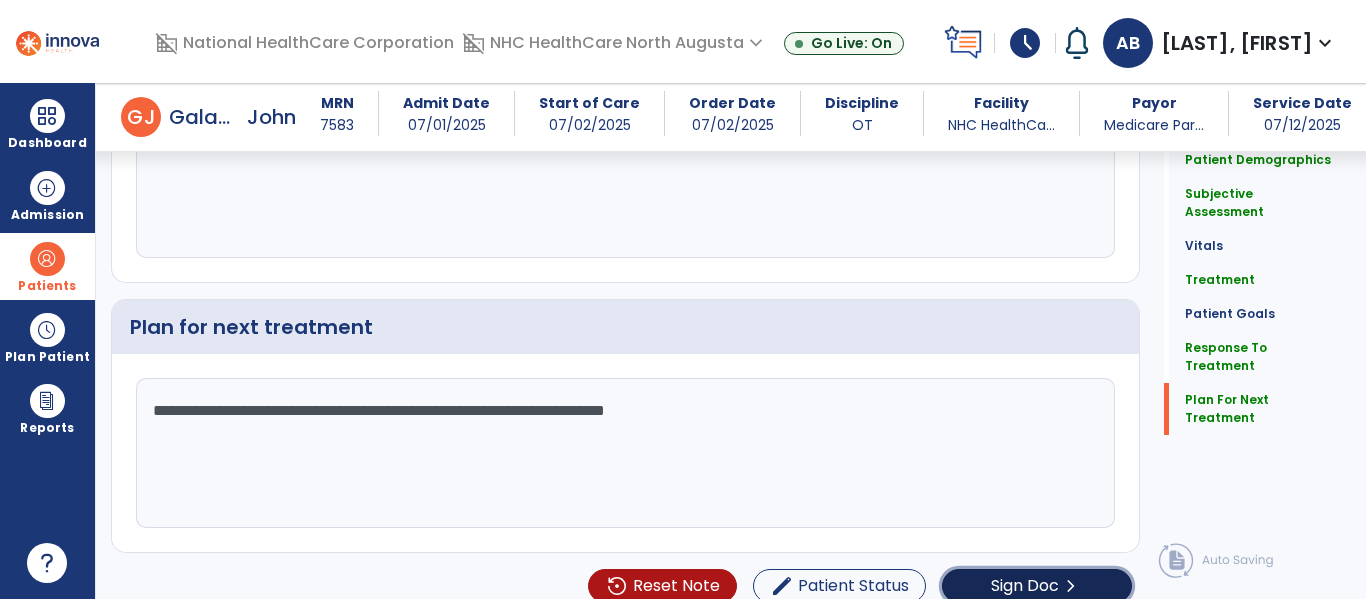 click on "Sign Doc" 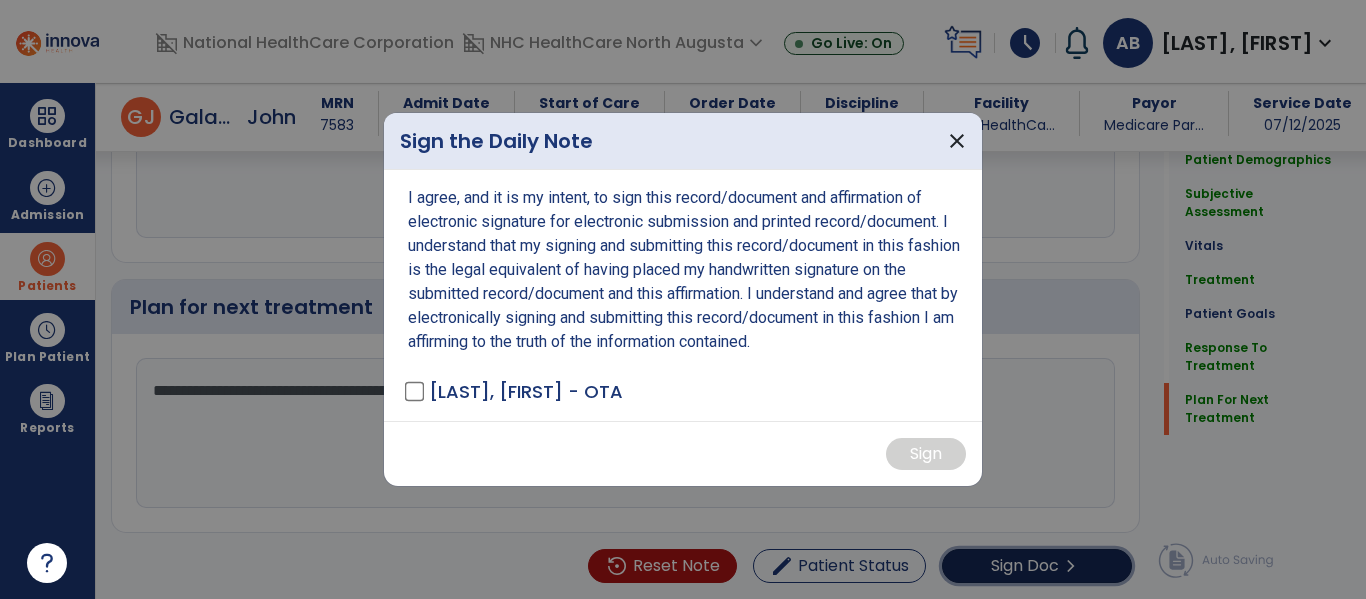 scroll, scrollTop: 2223, scrollLeft: 0, axis: vertical 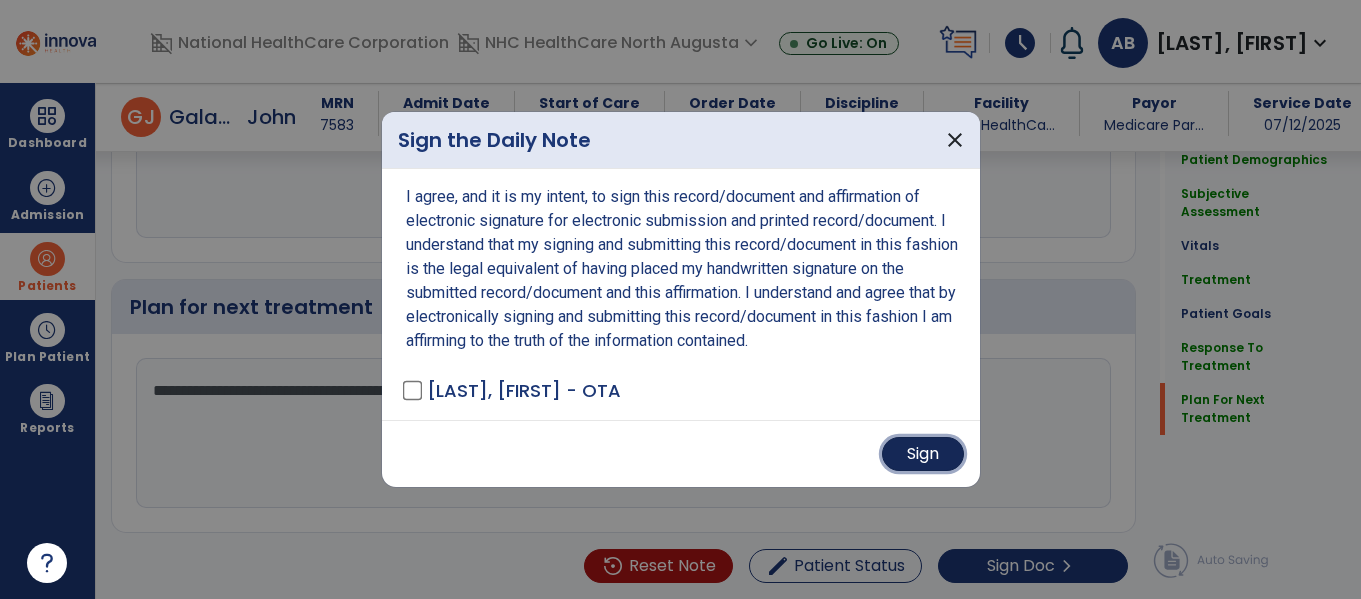 click on "Sign" at bounding box center (923, 454) 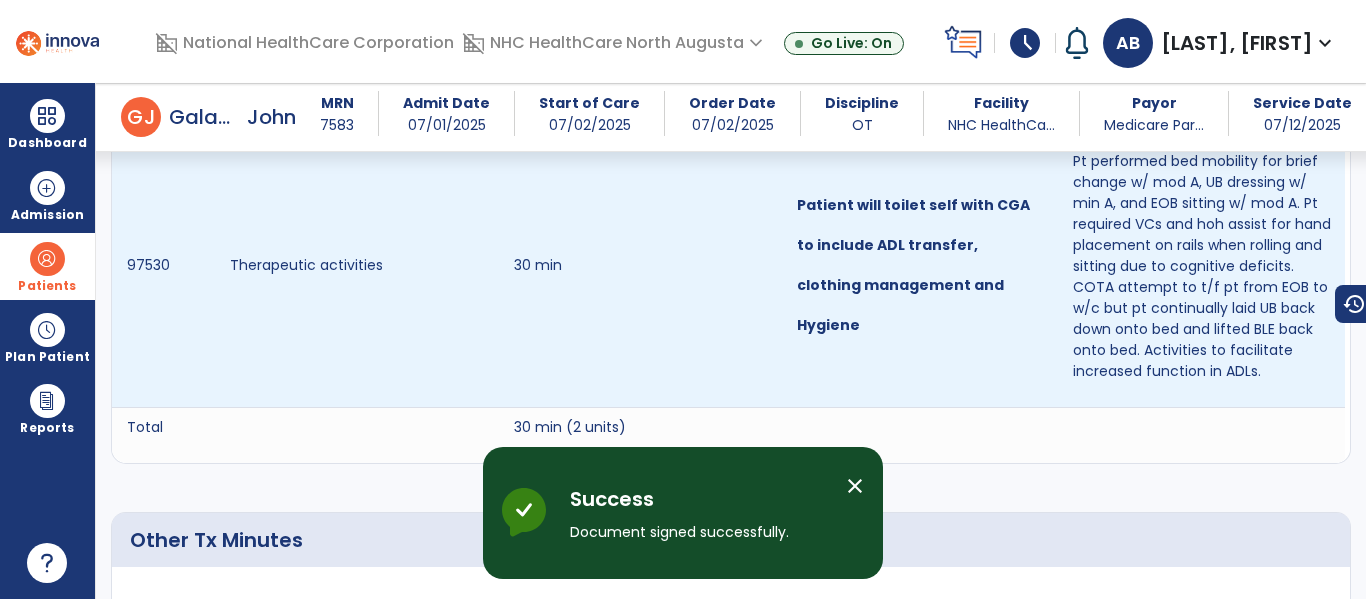 scroll, scrollTop: 710, scrollLeft: 0, axis: vertical 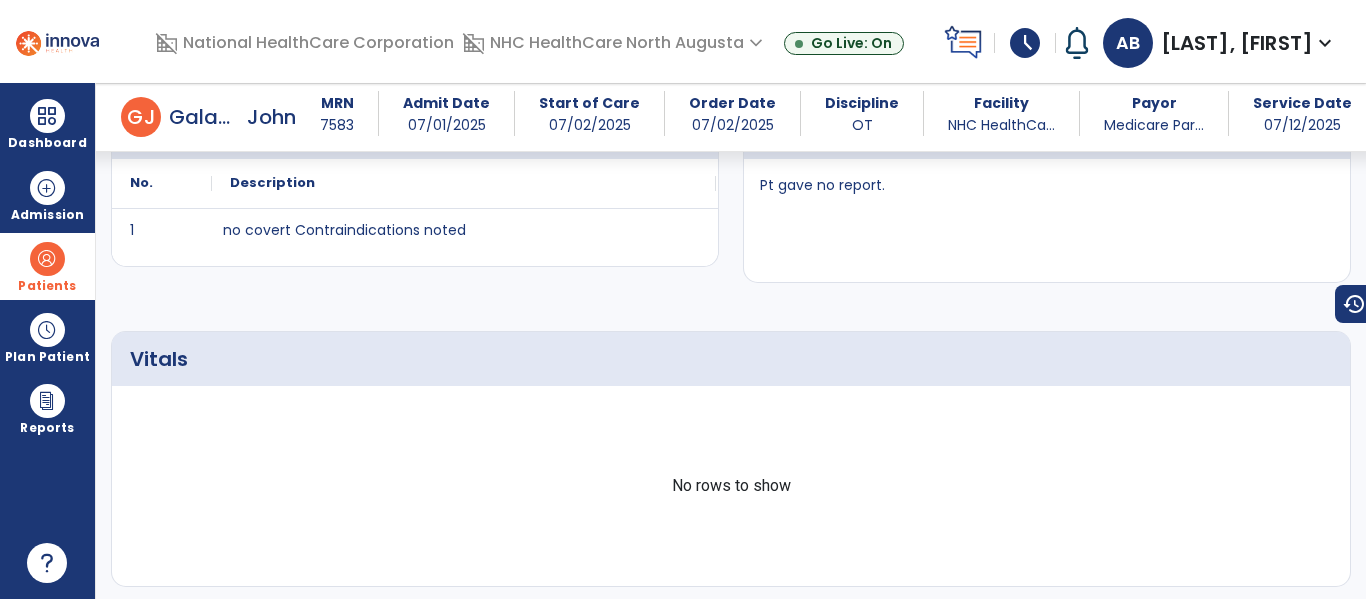 click on "Patients" at bounding box center (47, 266) 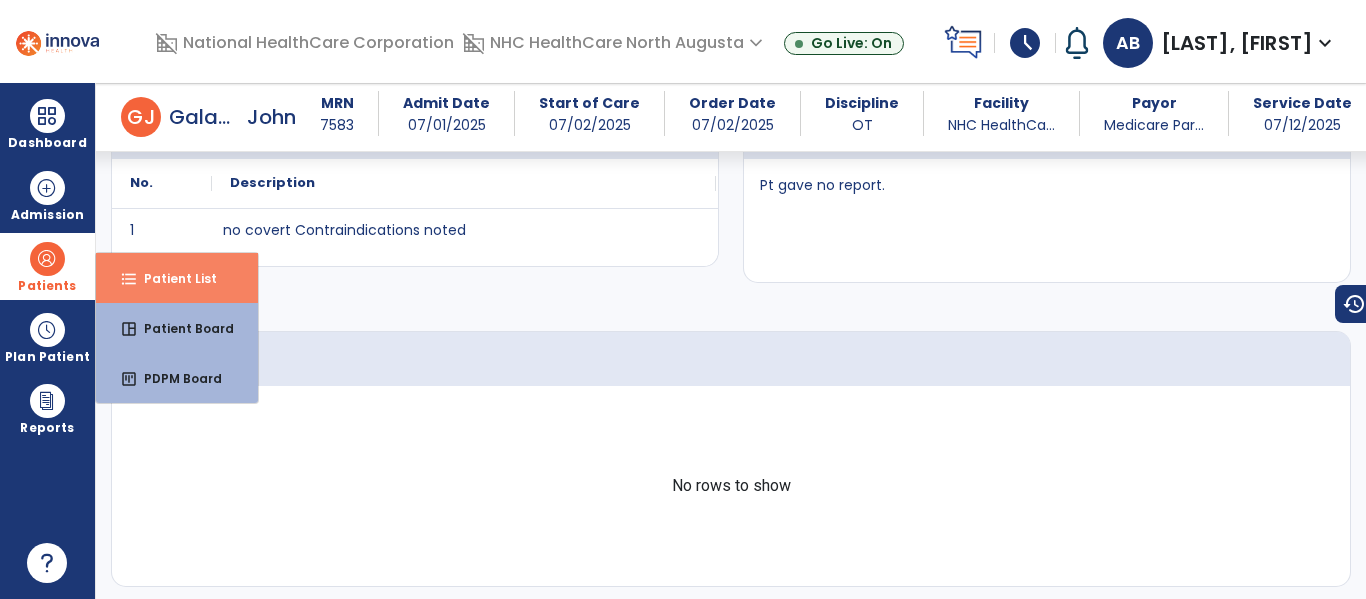 click on "format_list_bulleted  Patient List" at bounding box center (177, 278) 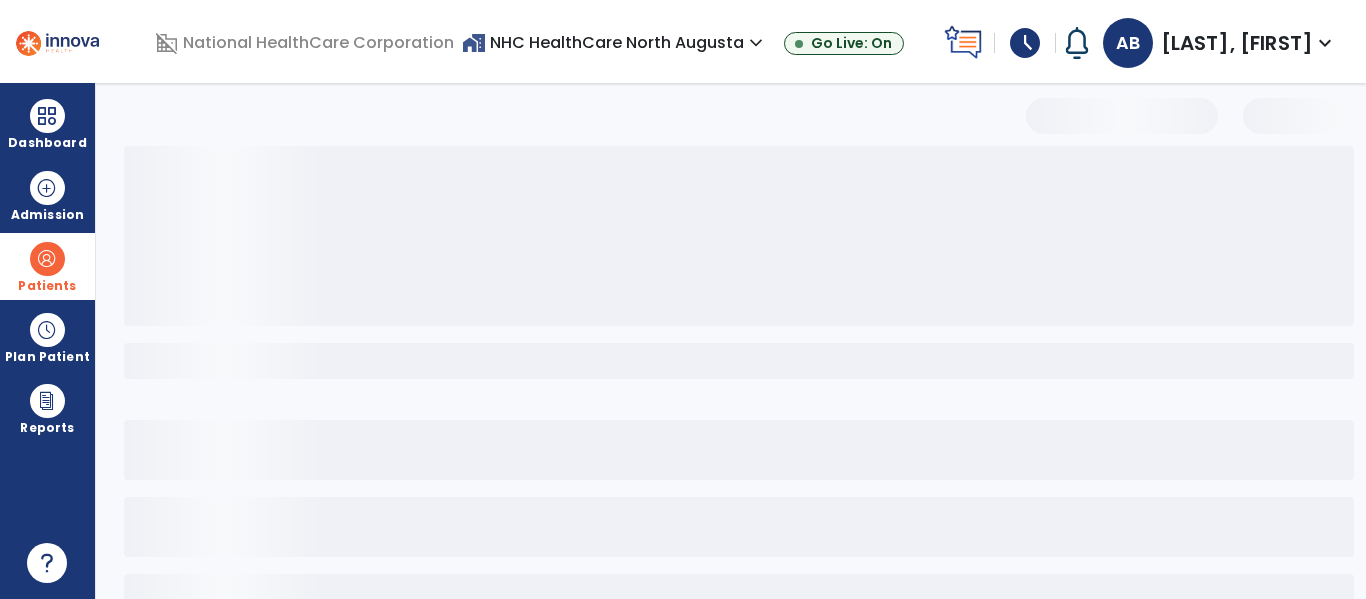 select on "***" 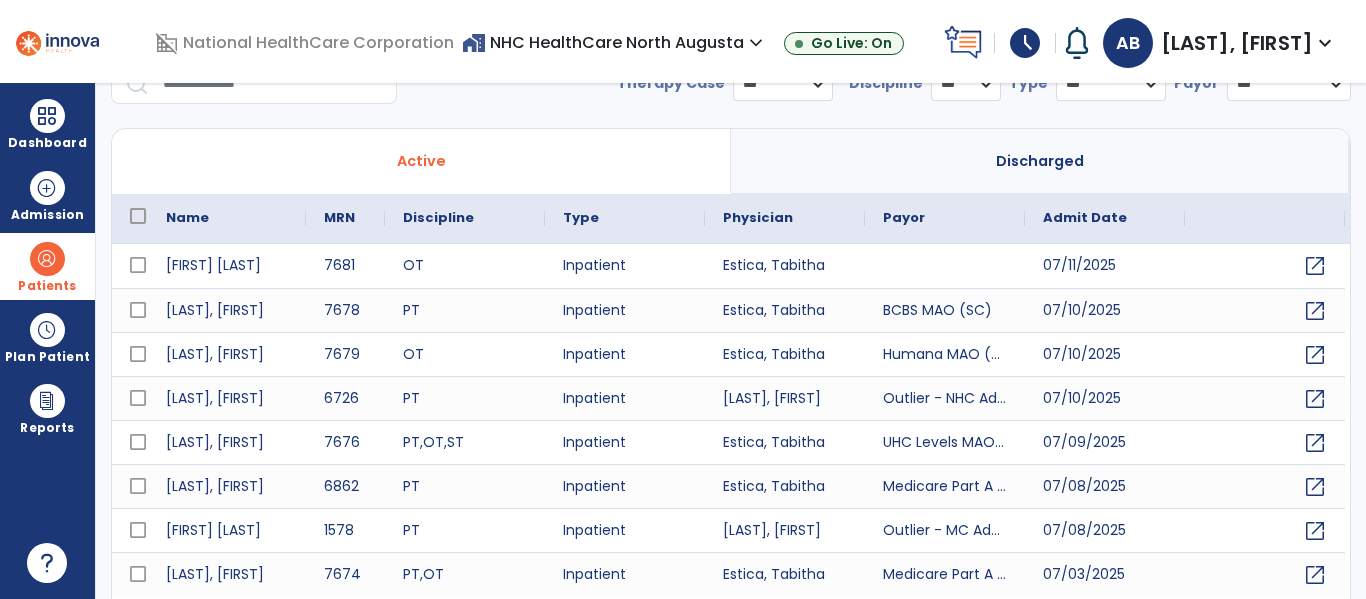 scroll, scrollTop: 0, scrollLeft: 0, axis: both 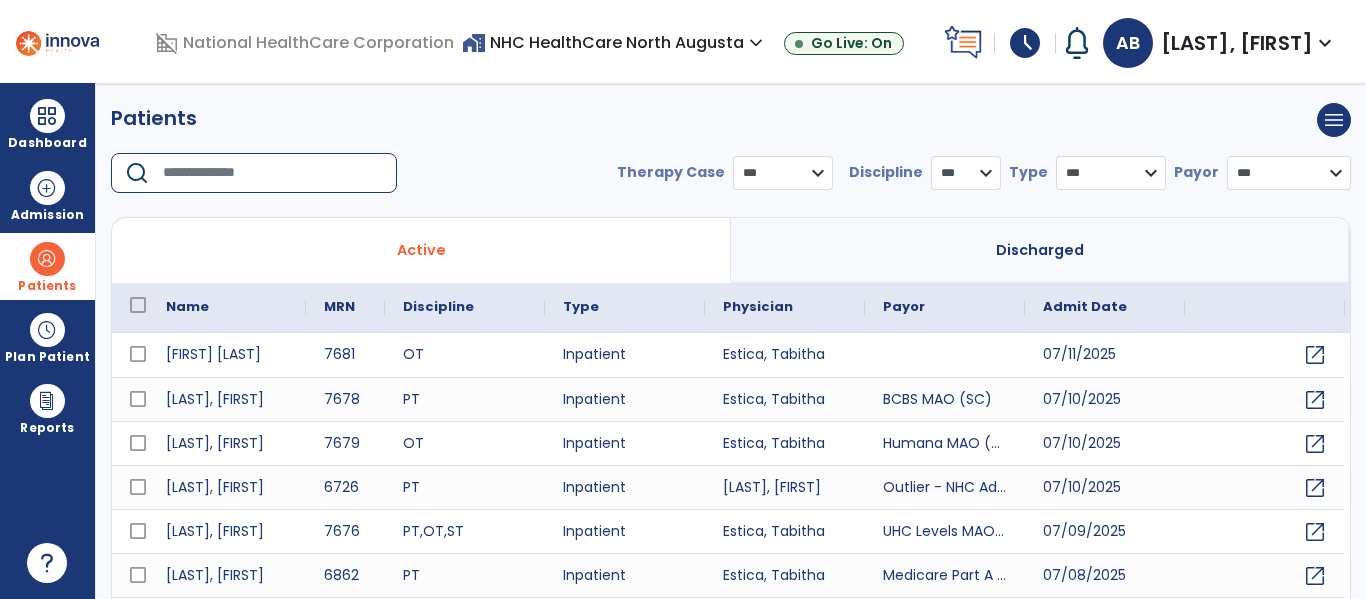 click at bounding box center [273, 173] 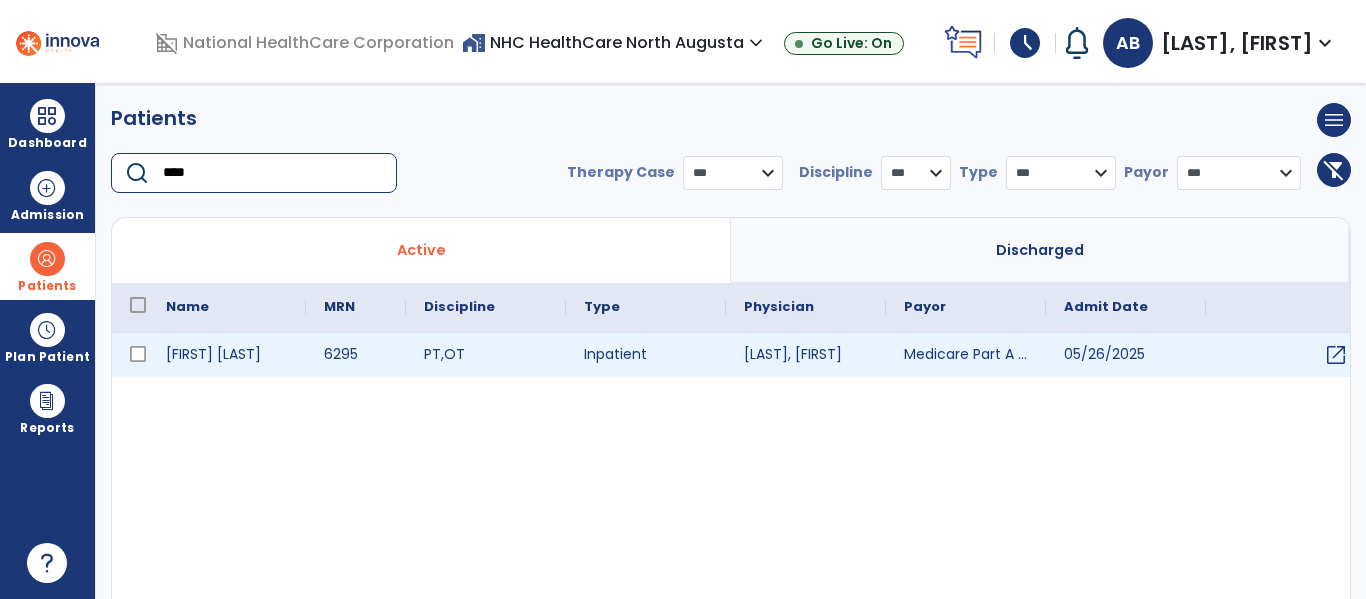 type on "****" 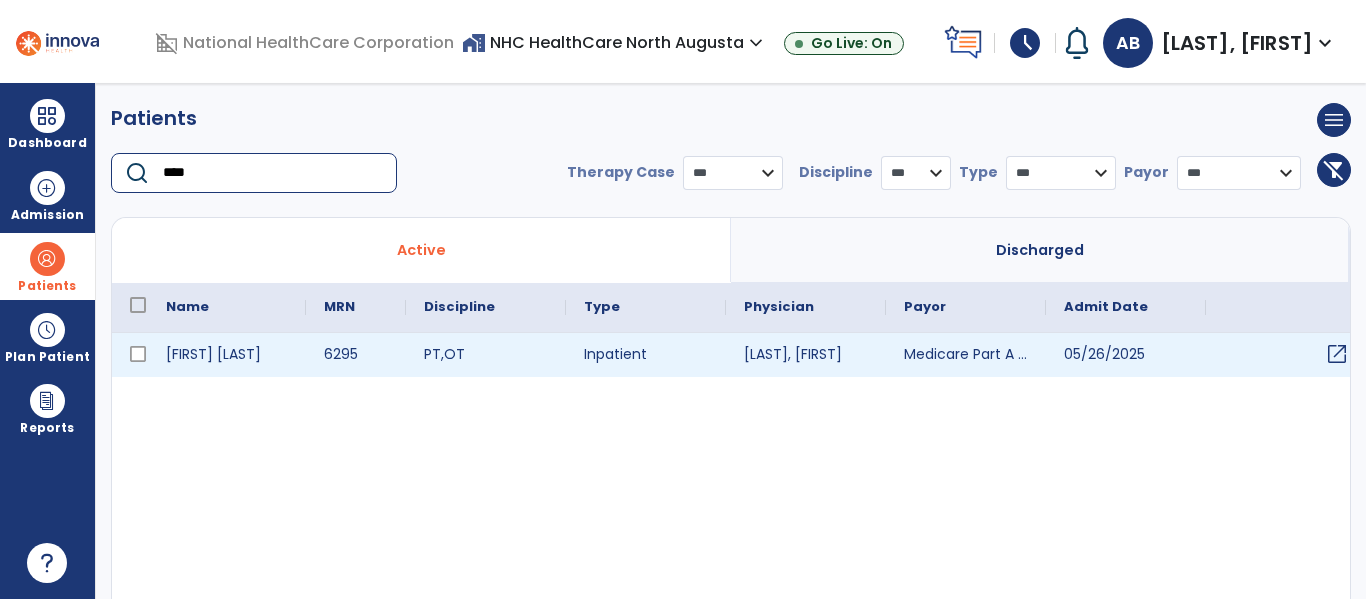 click on "open_in_new" at bounding box center (1337, 354) 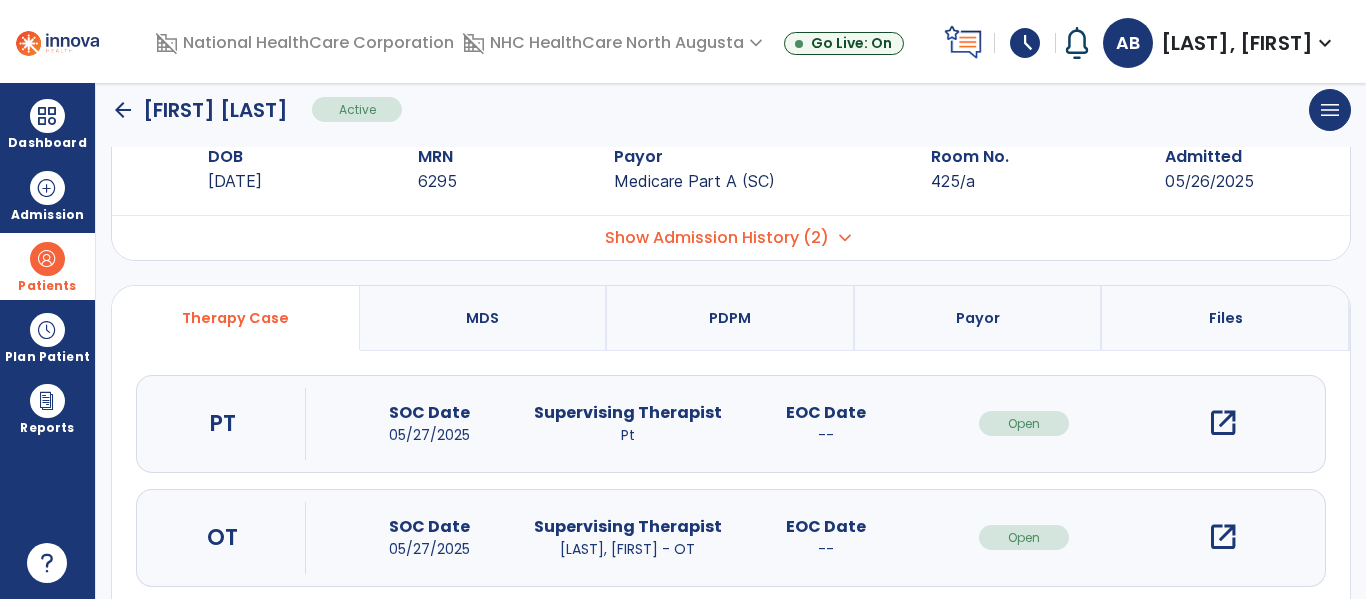 scroll, scrollTop: 100, scrollLeft: 0, axis: vertical 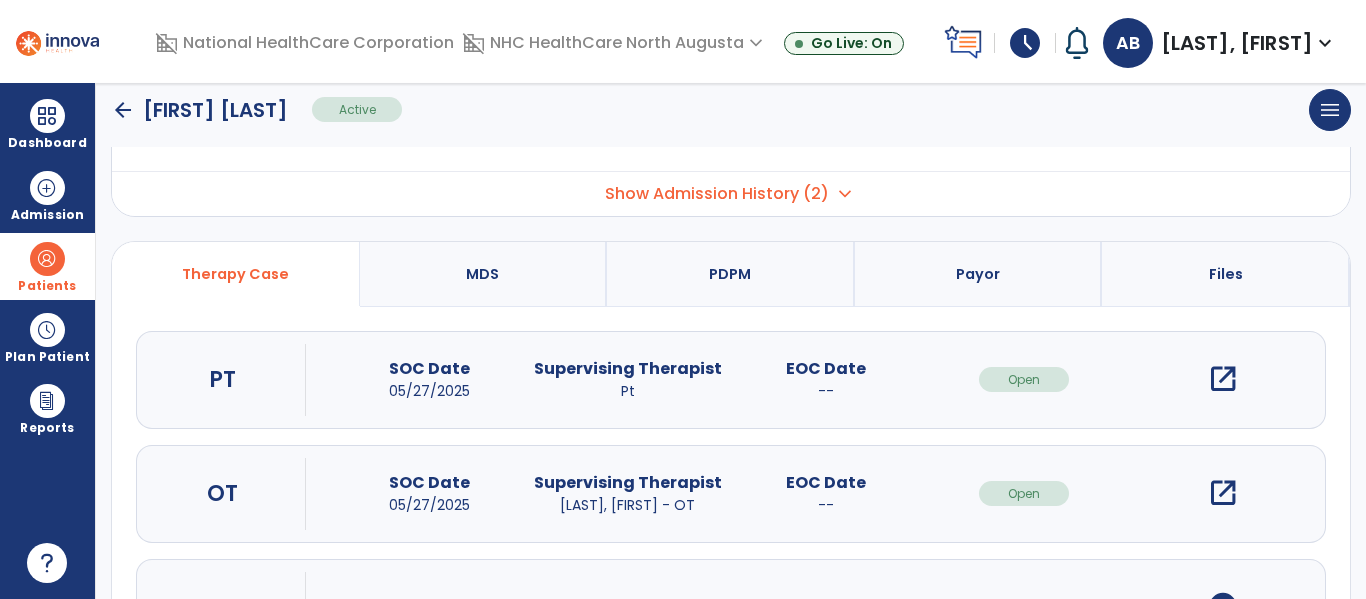 click on "open_in_new" at bounding box center [1223, 493] 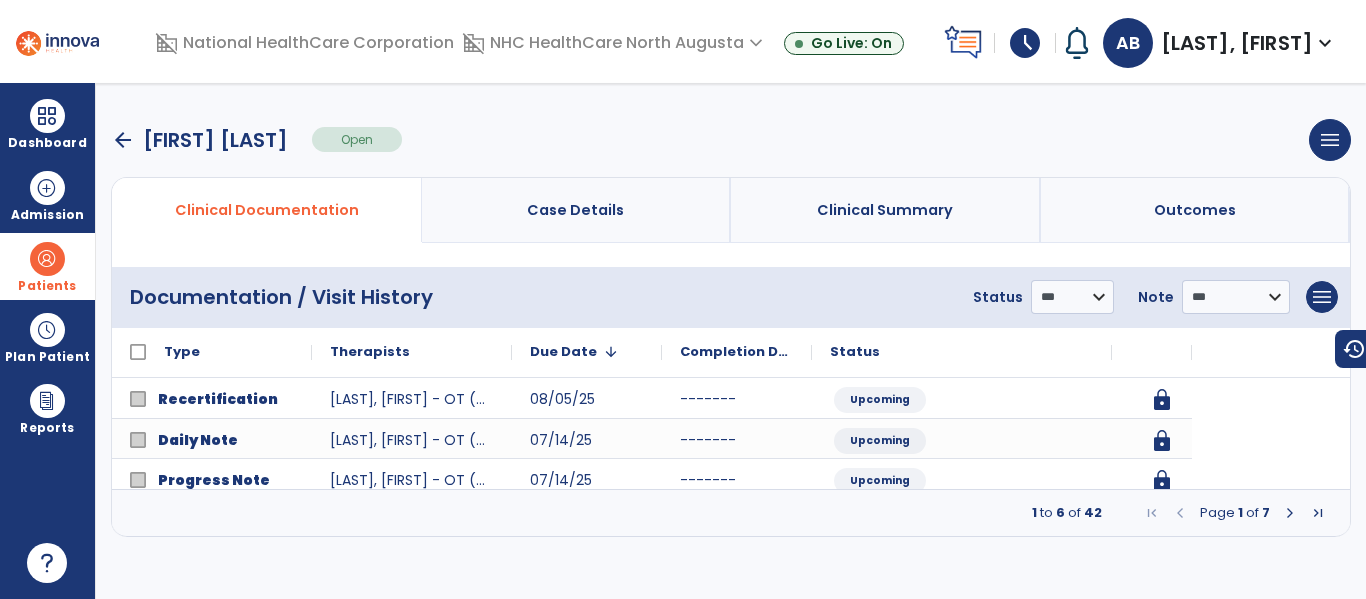 scroll, scrollTop: 0, scrollLeft: 0, axis: both 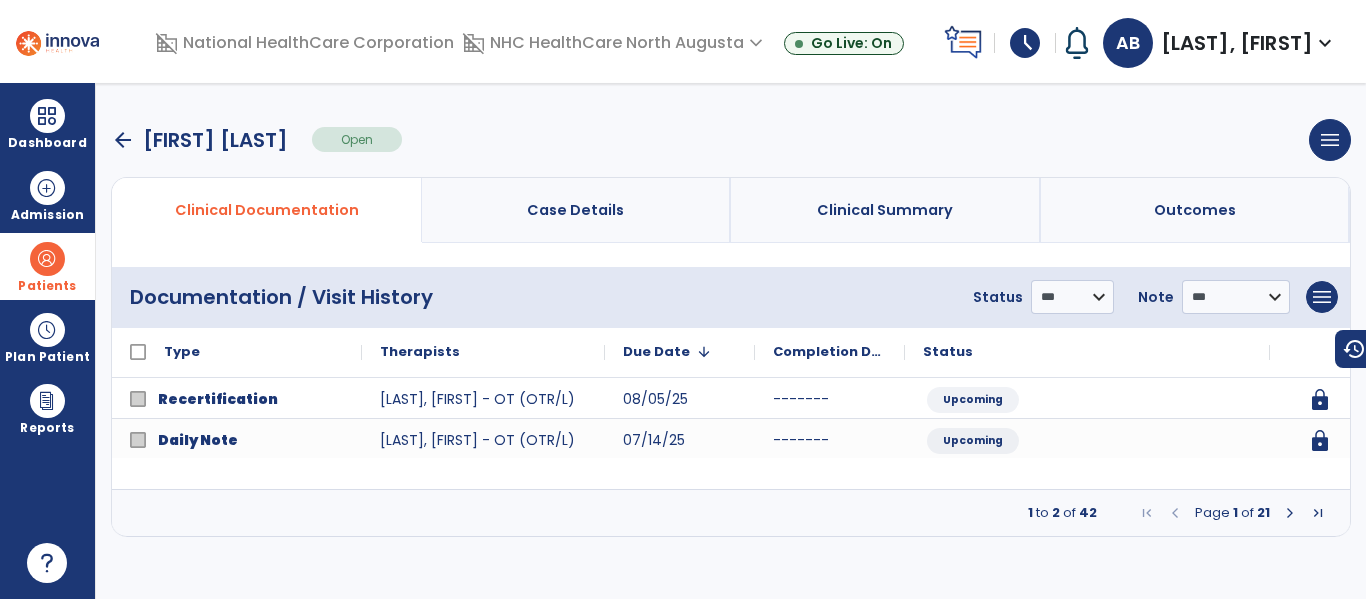 click at bounding box center [1290, 513] 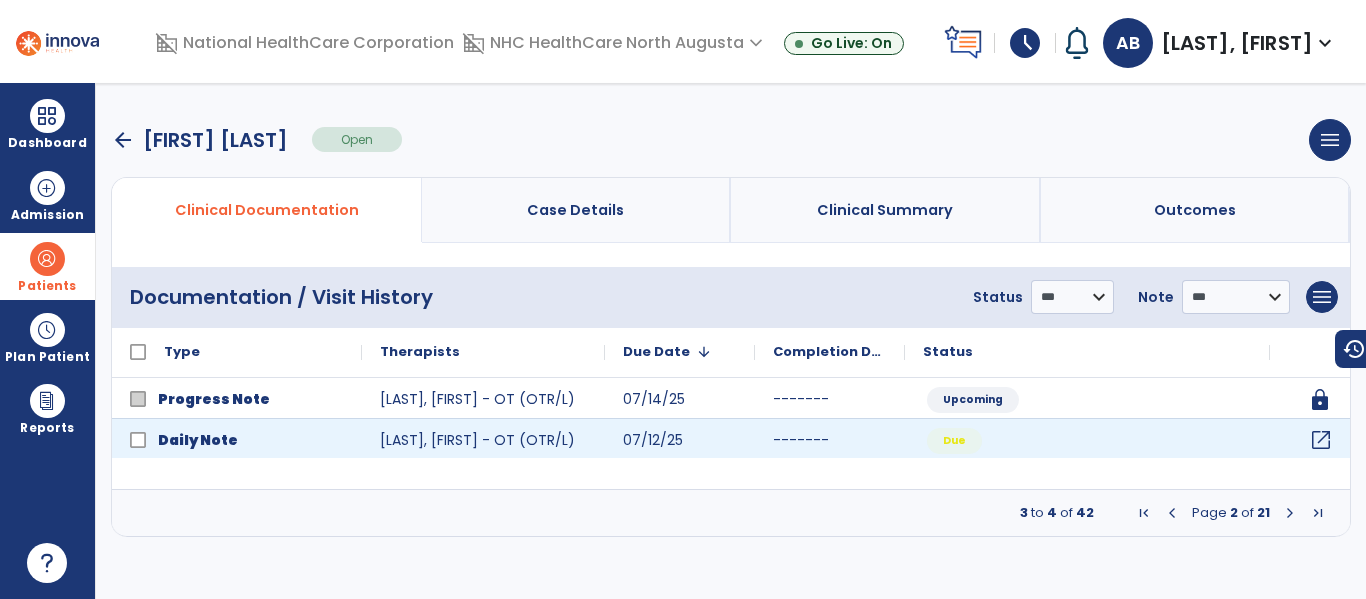 click on "open_in_new" 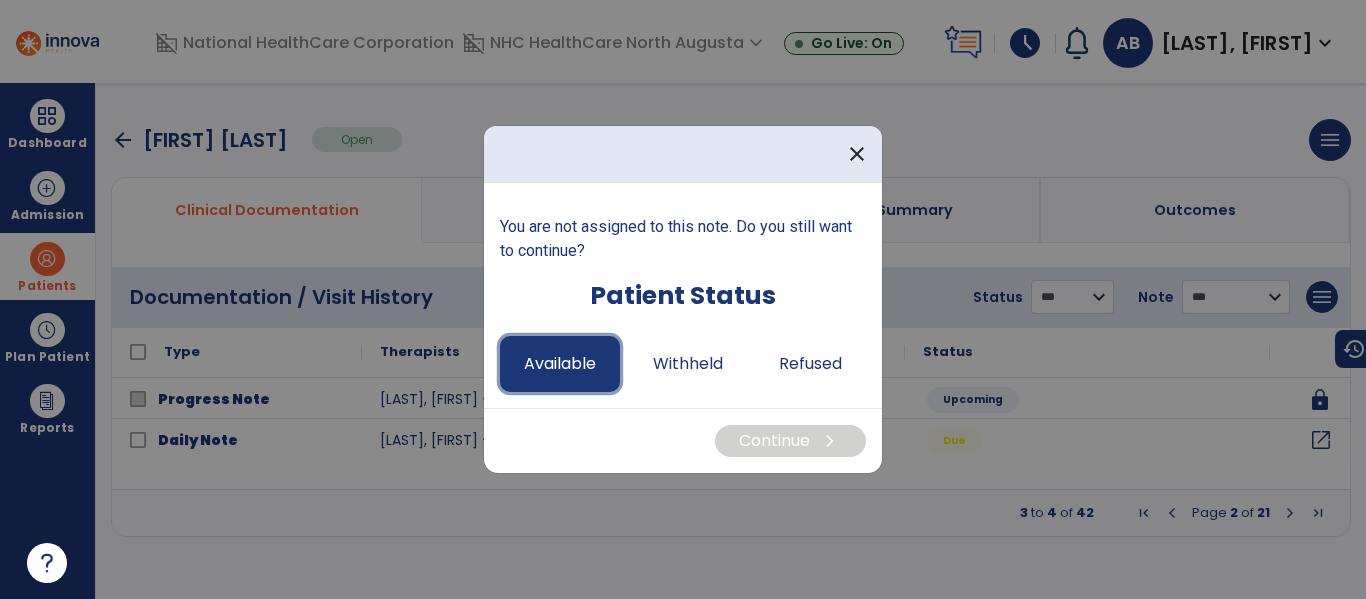 click on "Available" at bounding box center (560, 364) 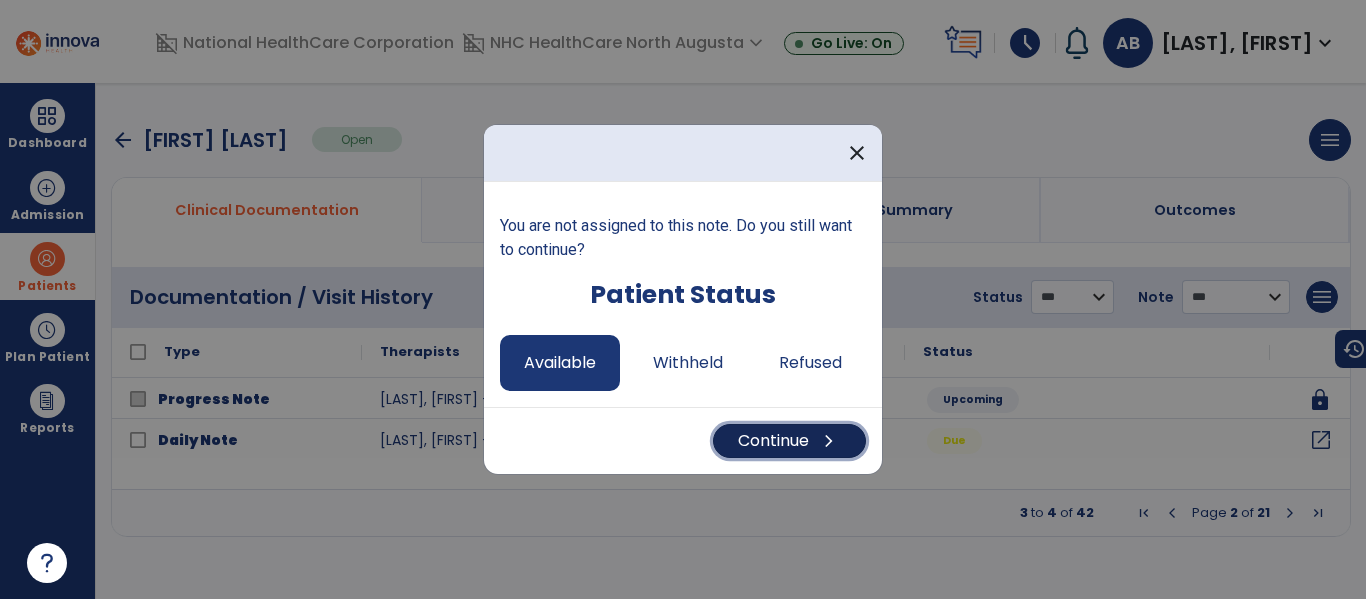 click on "Continue   chevron_right" at bounding box center (789, 441) 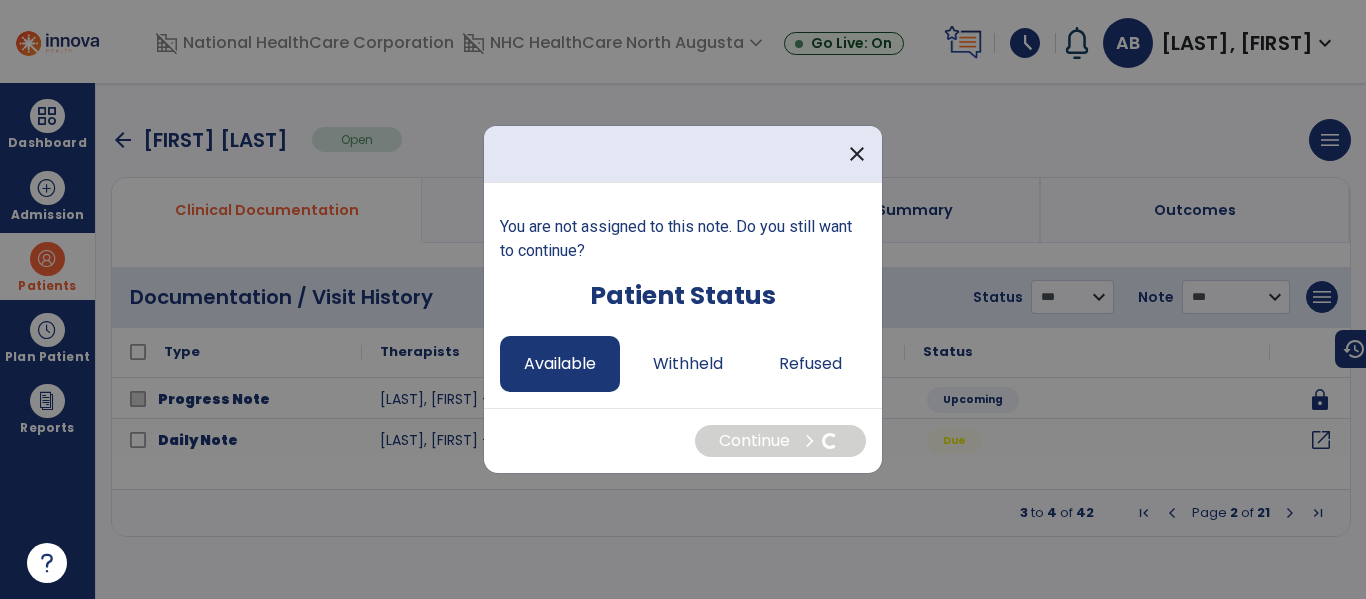 select on "*" 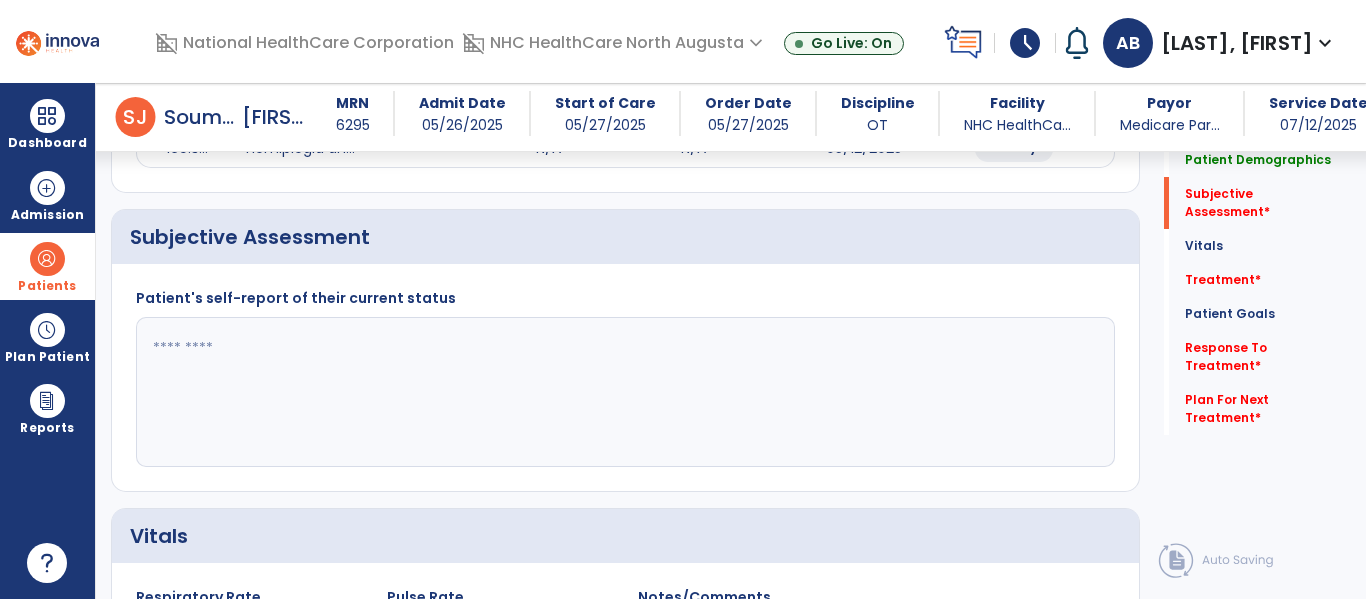 scroll, scrollTop: 400, scrollLeft: 0, axis: vertical 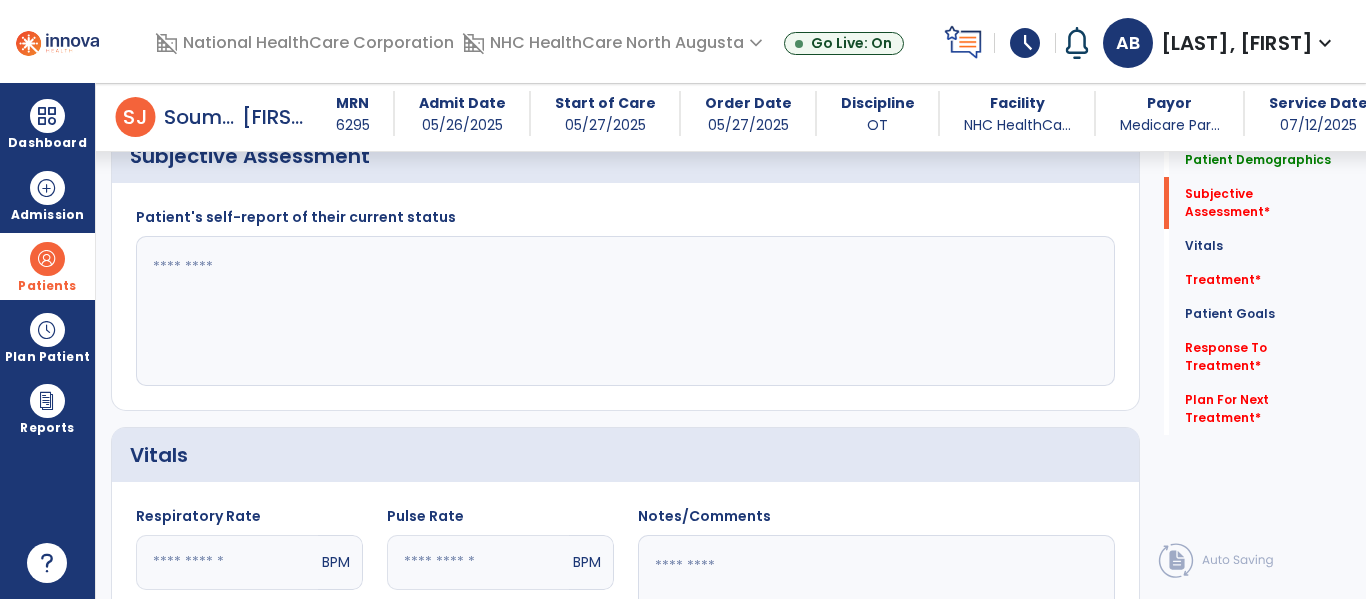 click 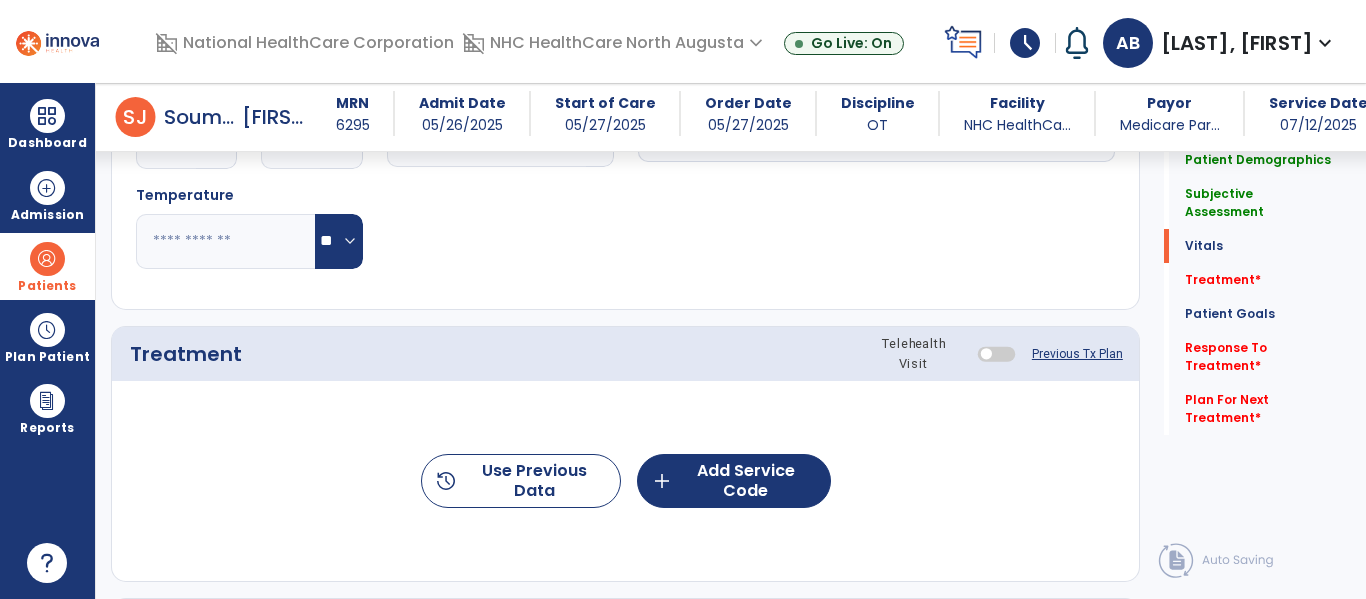 scroll, scrollTop: 1000, scrollLeft: 0, axis: vertical 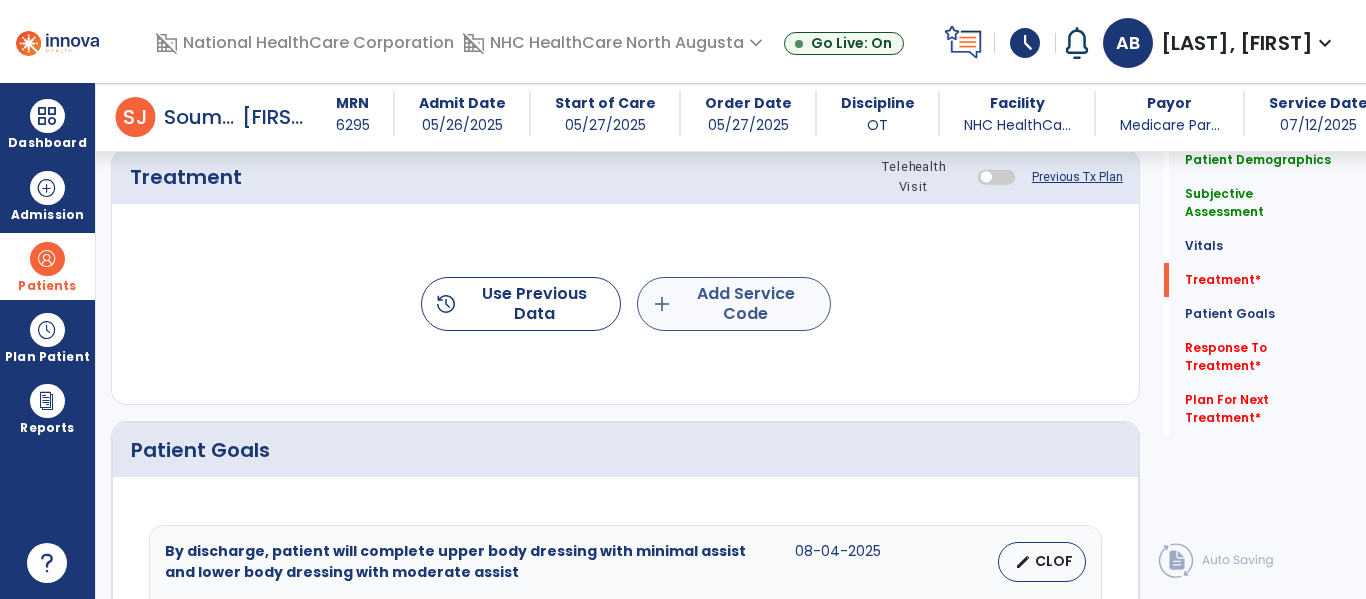 type on "**********" 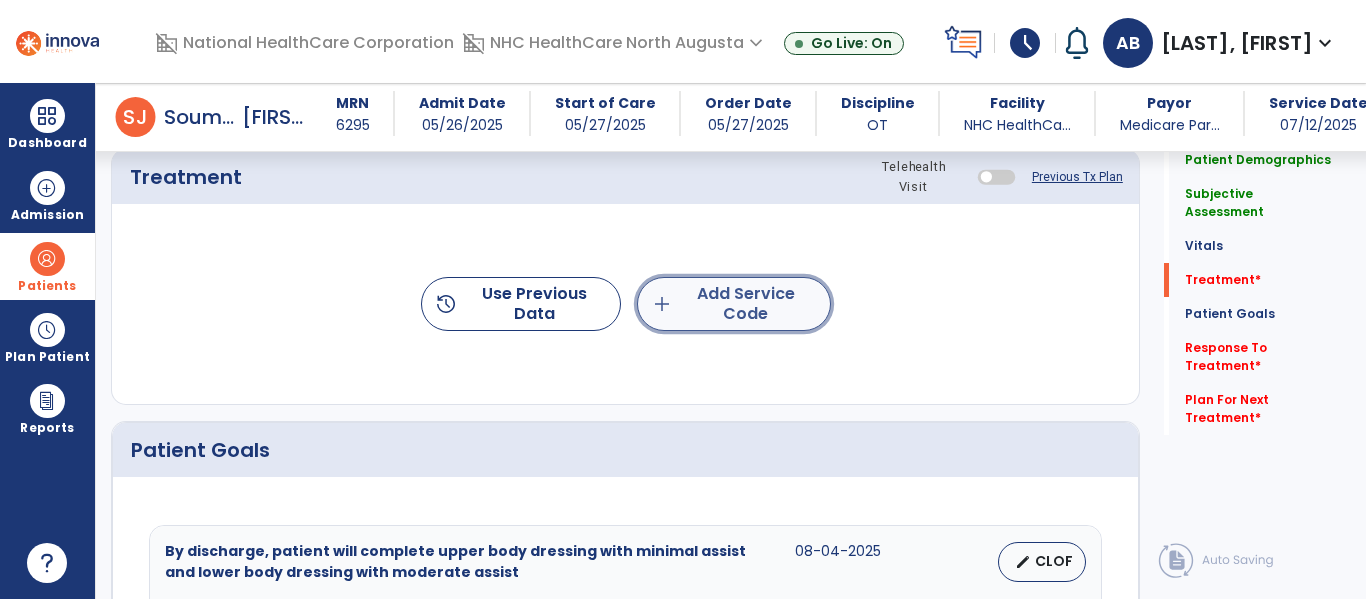 click on "add  Add Service Code" 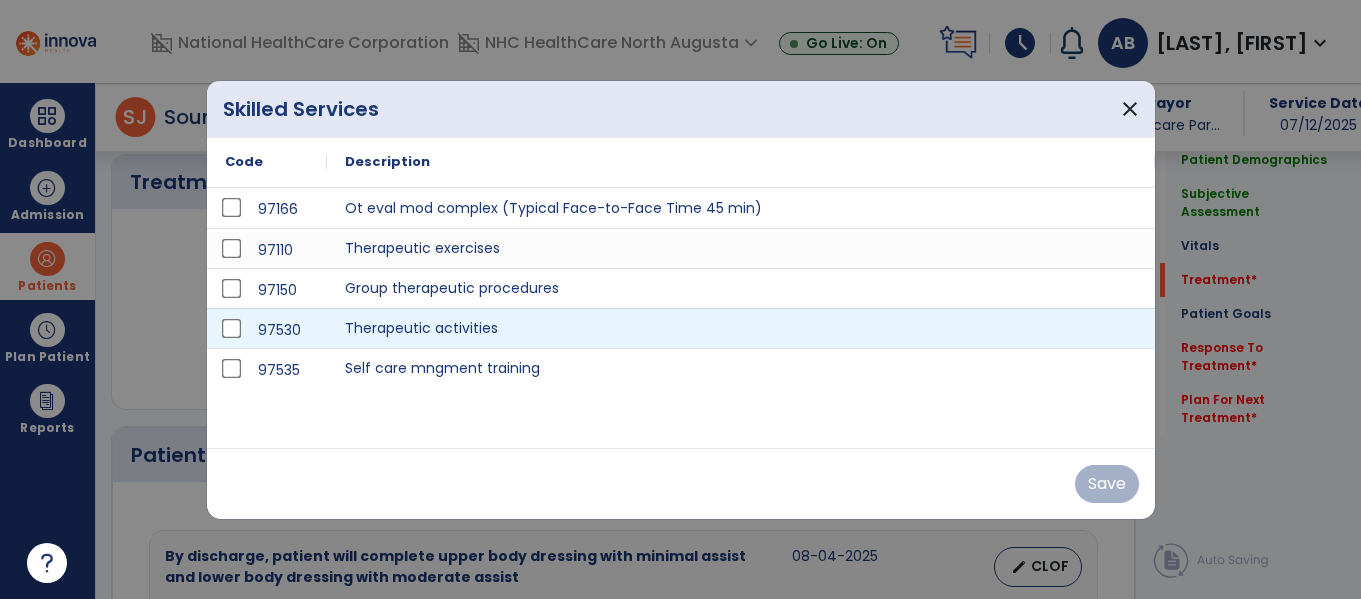 scroll, scrollTop: 1100, scrollLeft: 0, axis: vertical 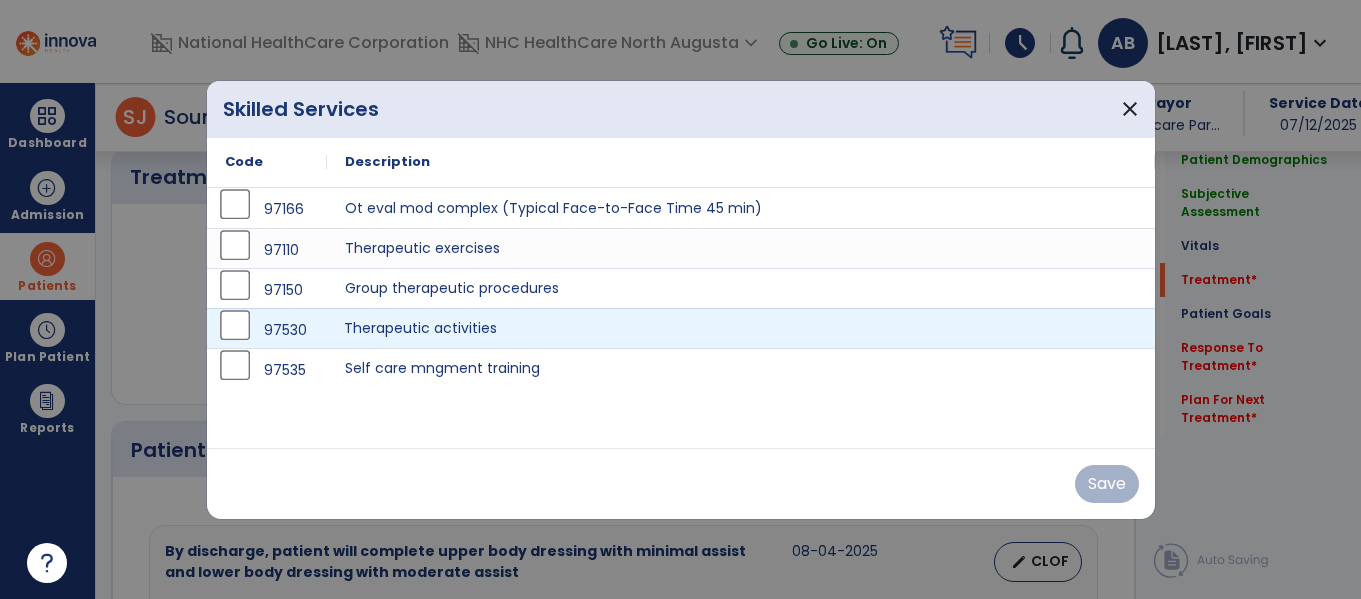 click on "Therapeutic activities" at bounding box center [741, 328] 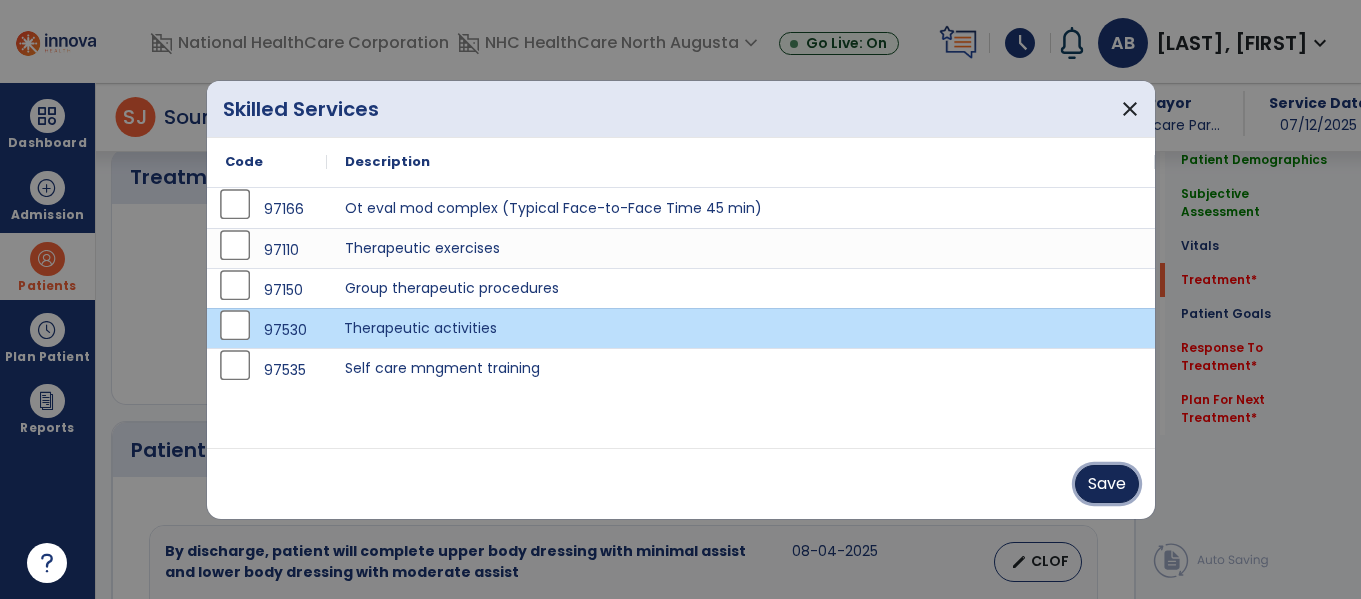 click on "Save" at bounding box center [1107, 484] 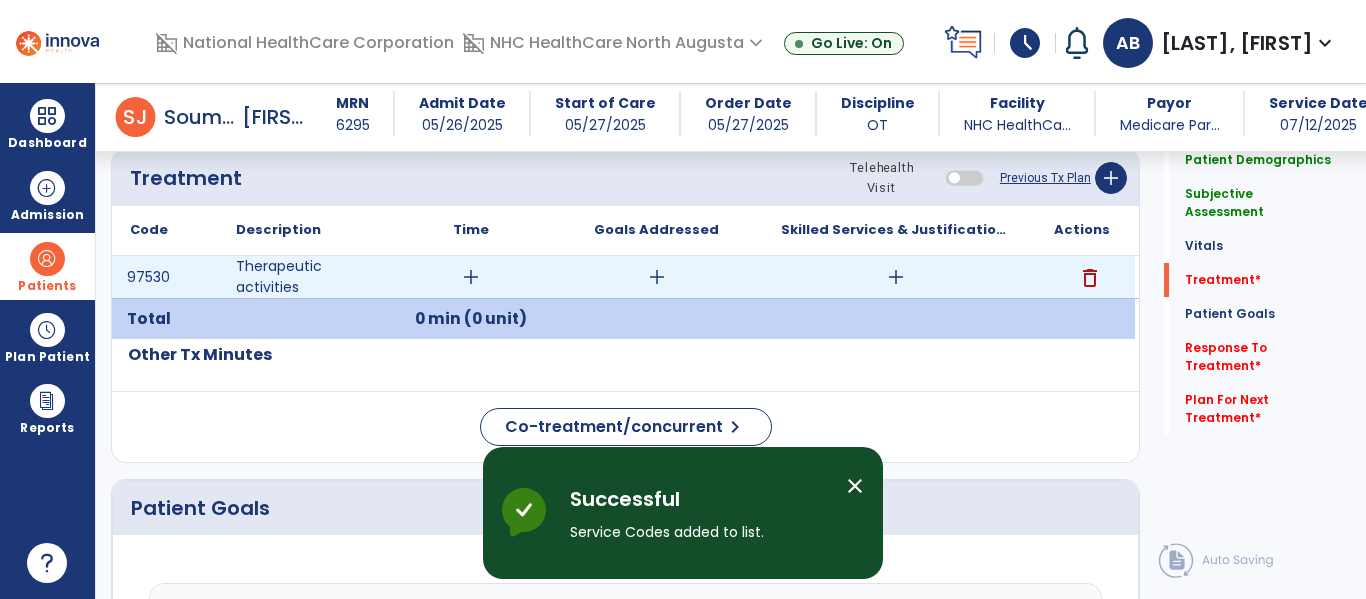 click on "add" at bounding box center (470, 277) 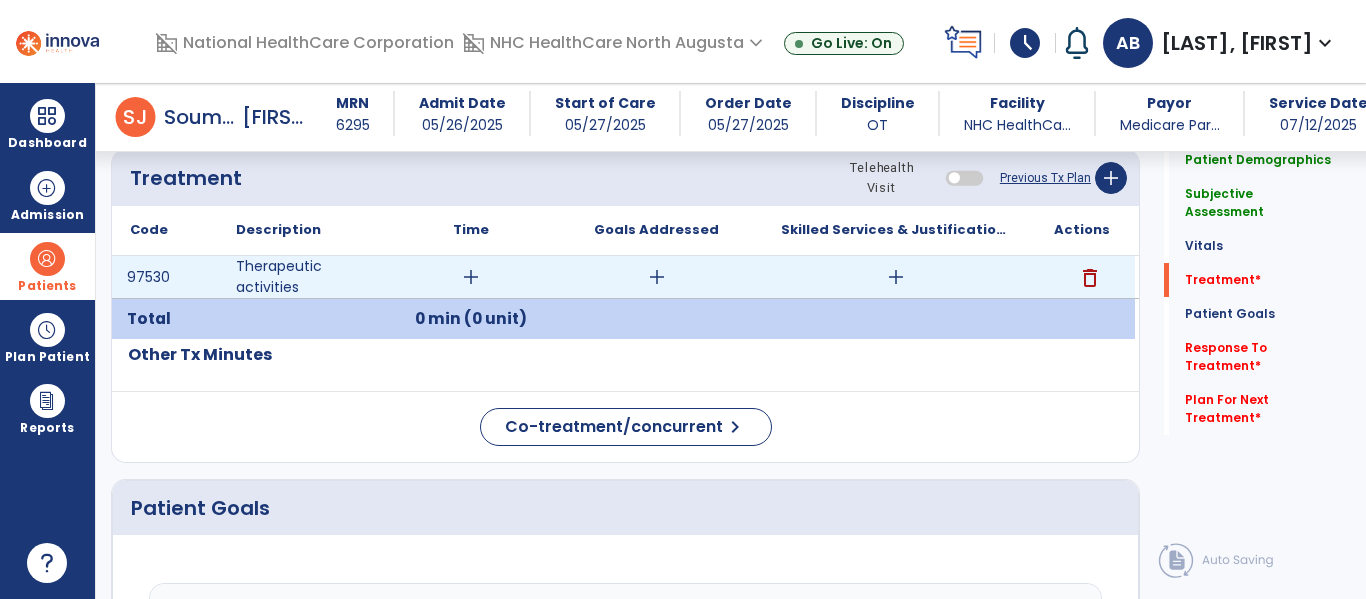 click on "add" at bounding box center (471, 277) 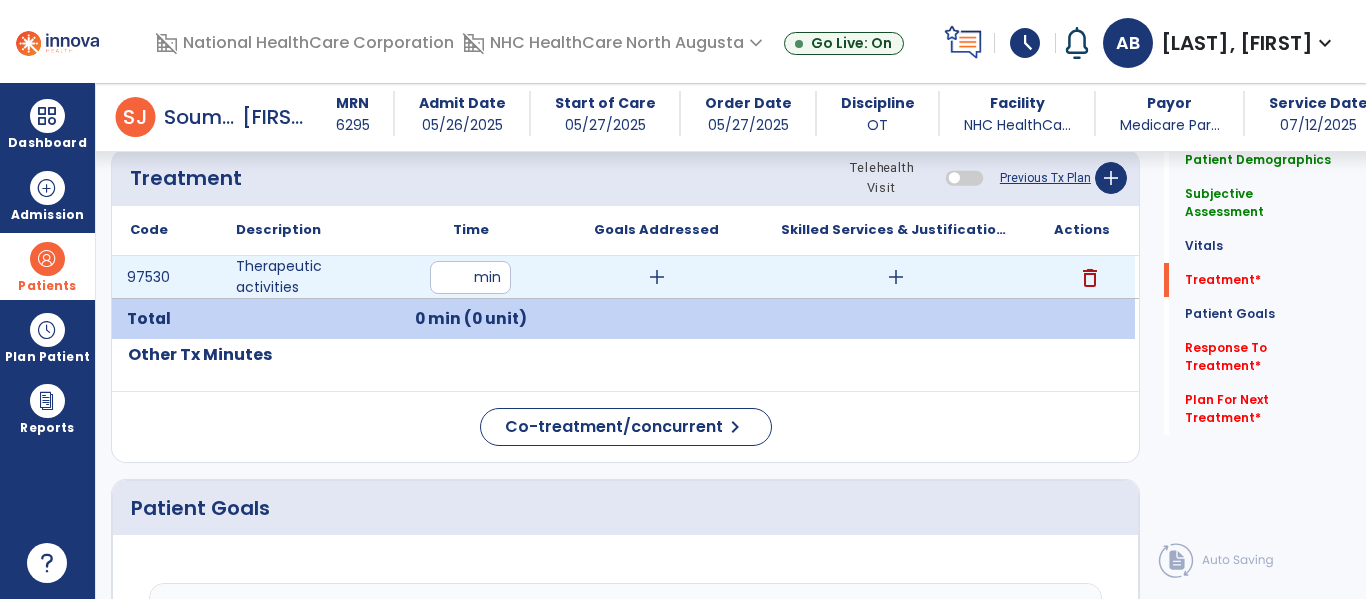 type on "**" 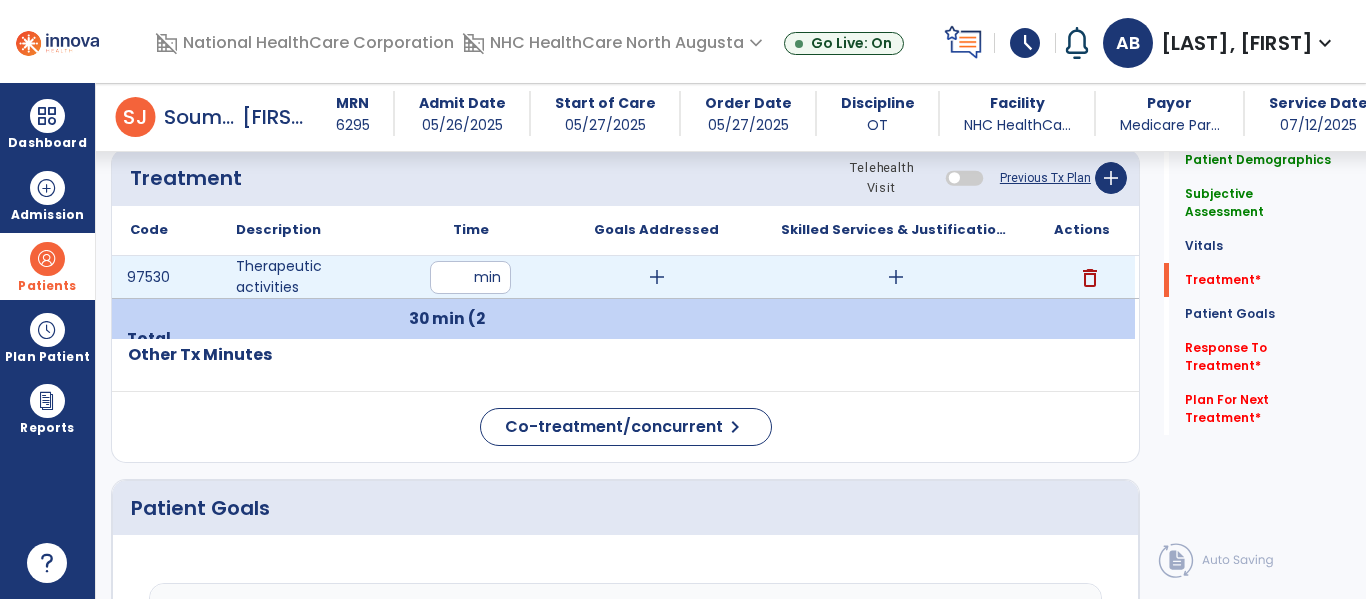 click on "add" at bounding box center [657, 277] 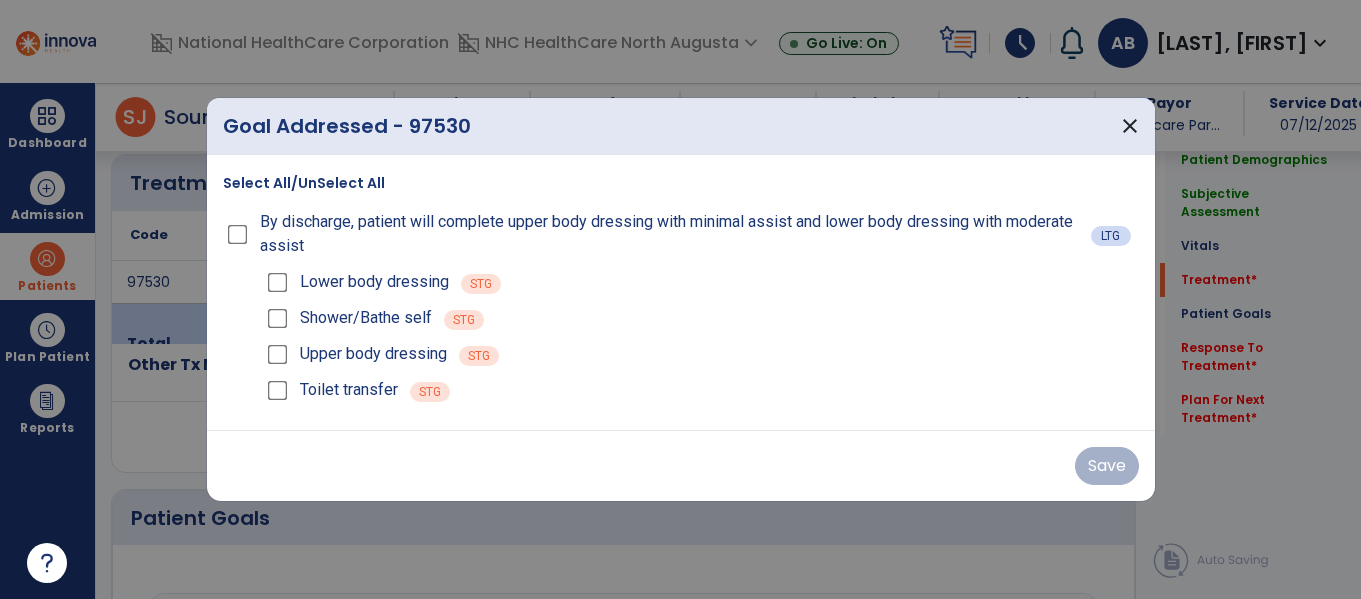 scroll, scrollTop: 1100, scrollLeft: 0, axis: vertical 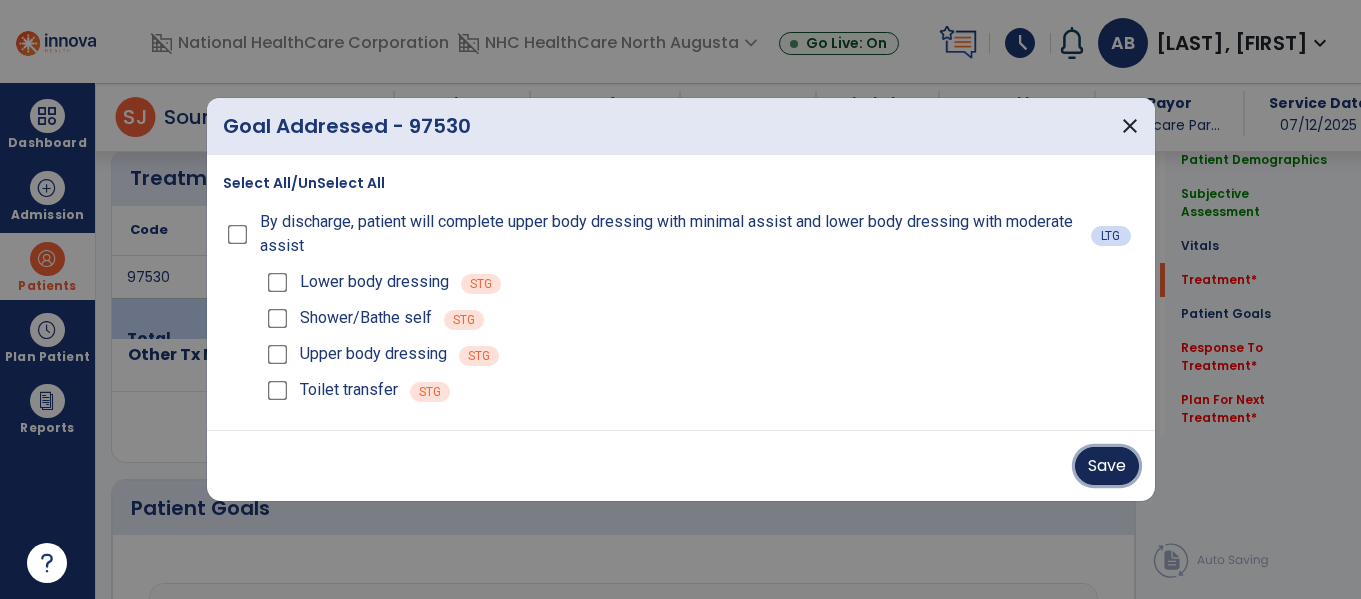click on "Save" at bounding box center (1107, 466) 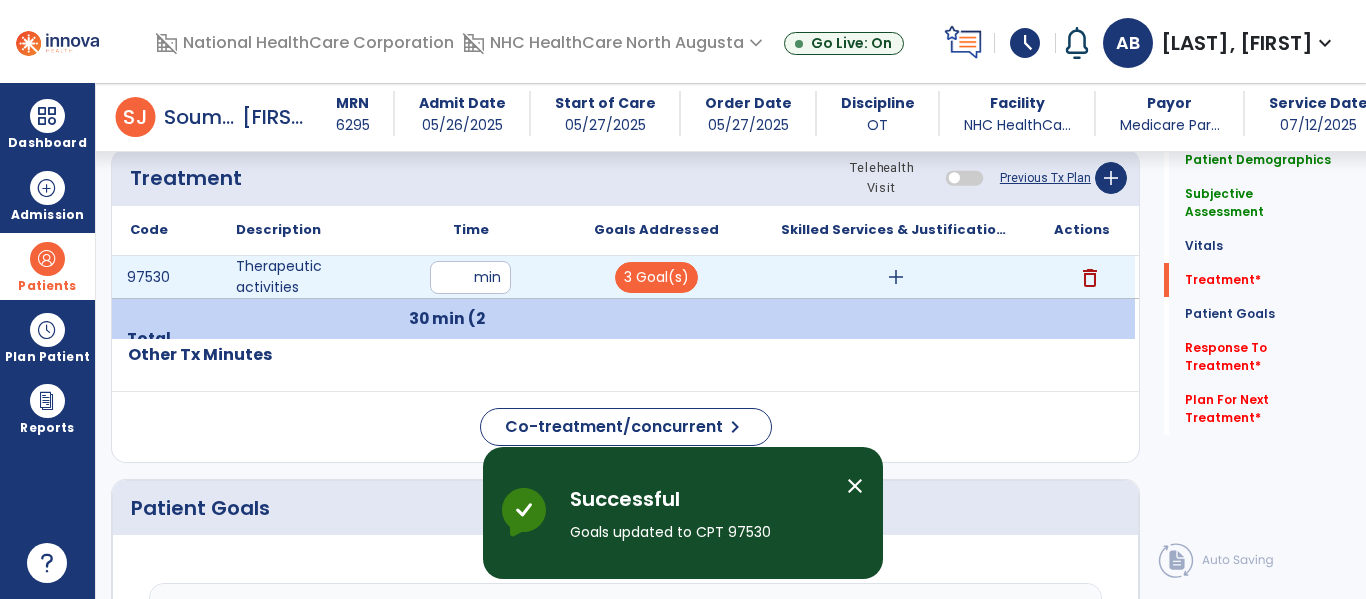 click on "add" at bounding box center [896, 277] 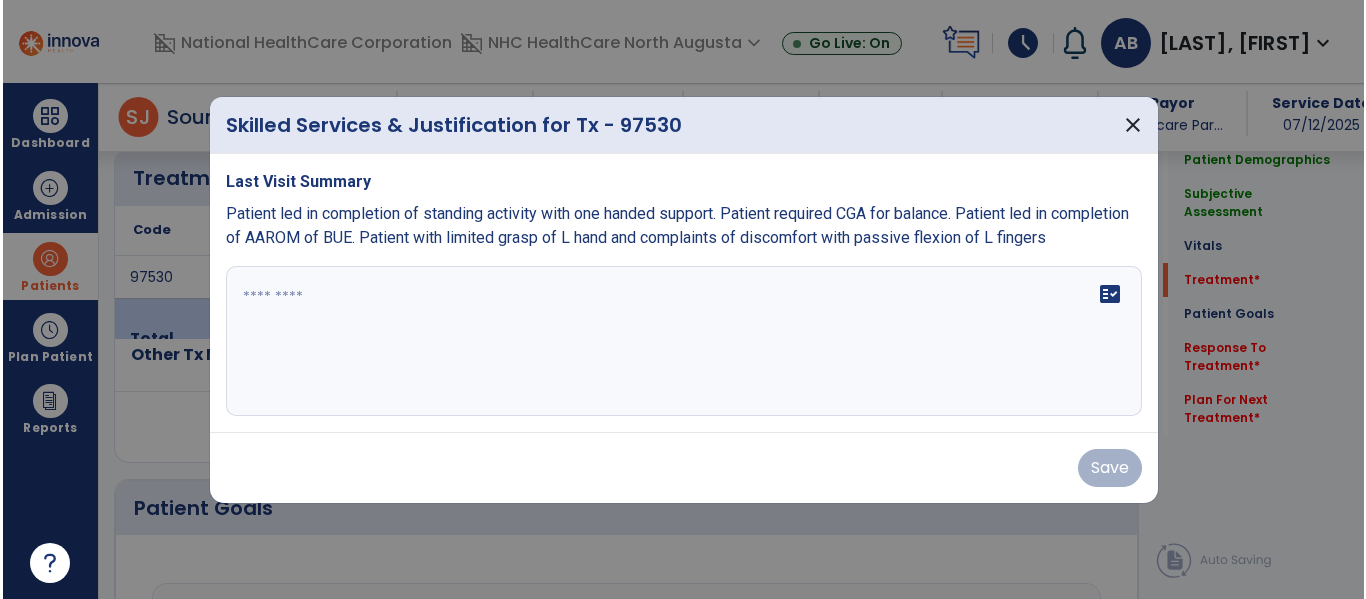 scroll, scrollTop: 1100, scrollLeft: 0, axis: vertical 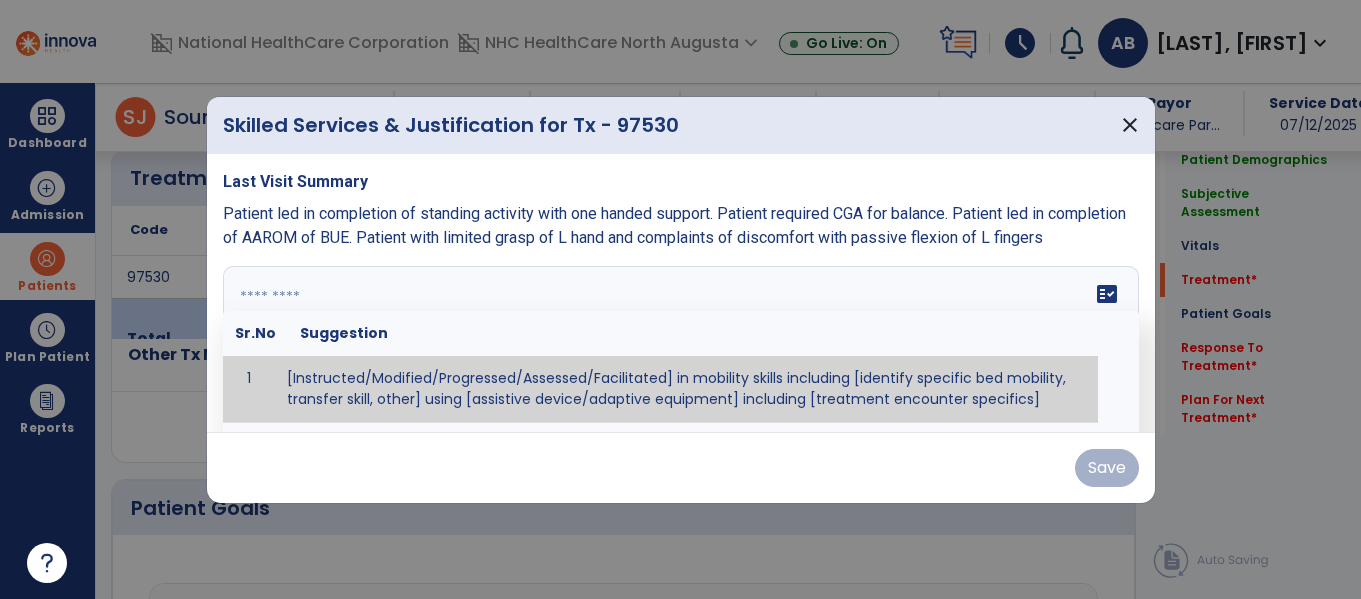 click on "fact_check  Sr.No Suggestion 1 [Instructed/Modified/Progressed/Assessed/Facilitated] in mobility skills including [identify specific bed mobility, transfer skill, other] using [assistive device/adaptive equipment] including [treatment encounter specifics]" at bounding box center [681, 341] 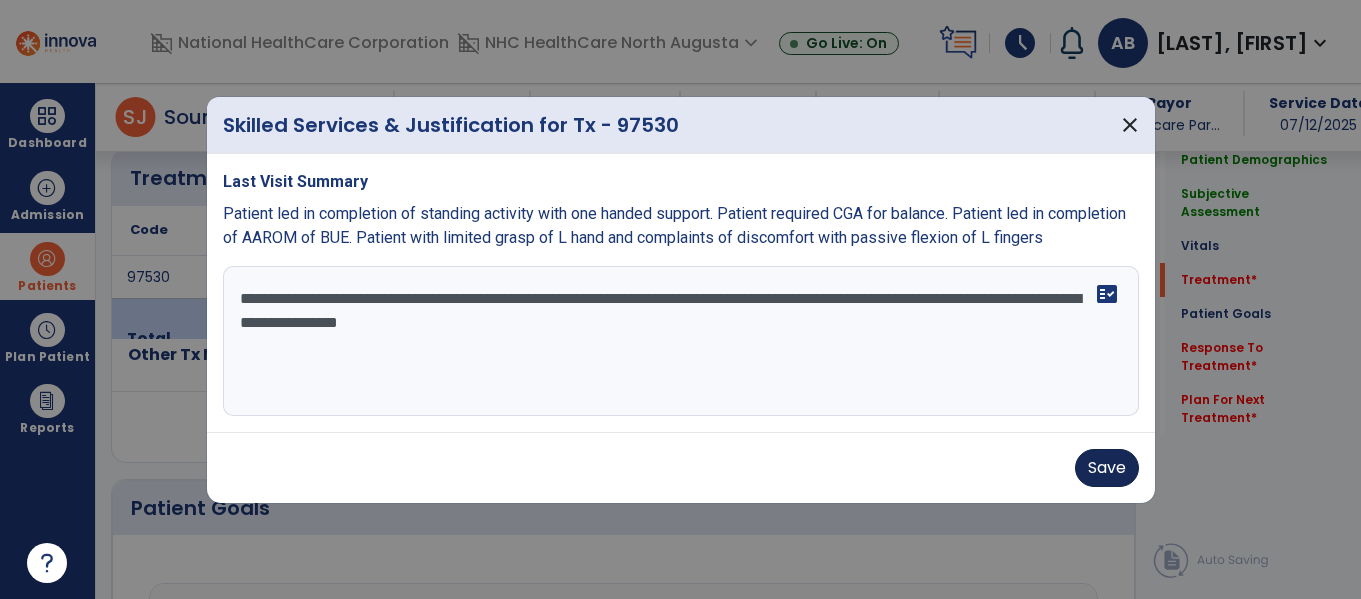 type on "**********" 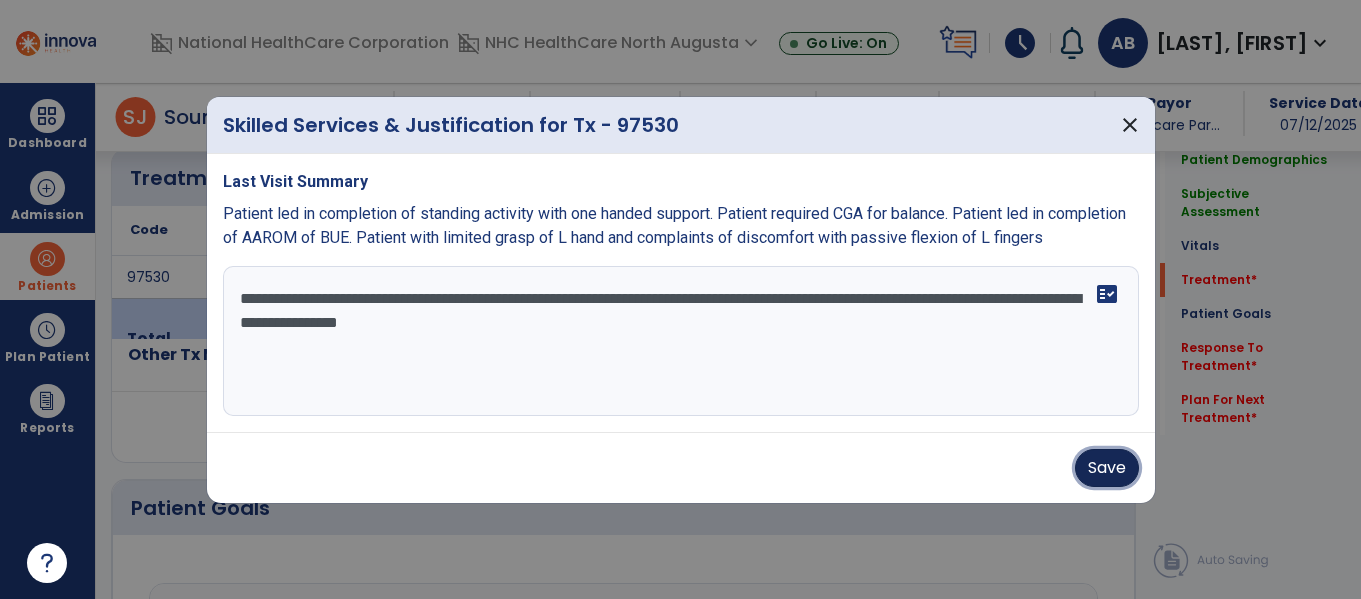 click on "Save" at bounding box center (1107, 468) 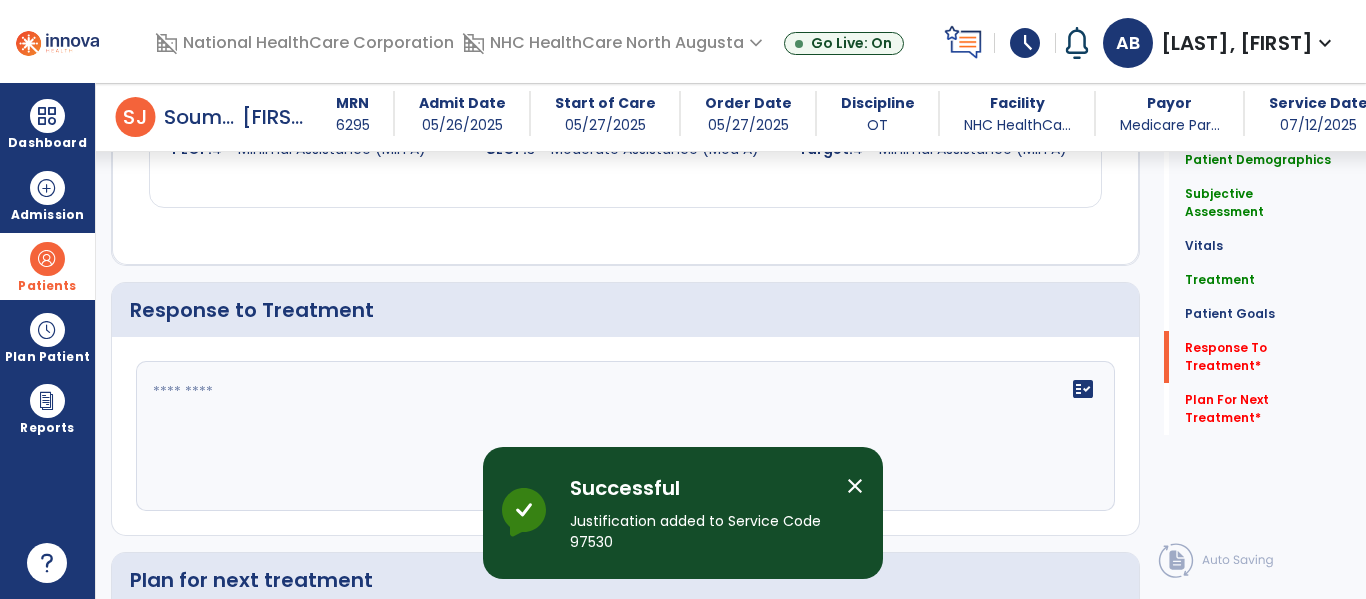scroll, scrollTop: 2200, scrollLeft: 0, axis: vertical 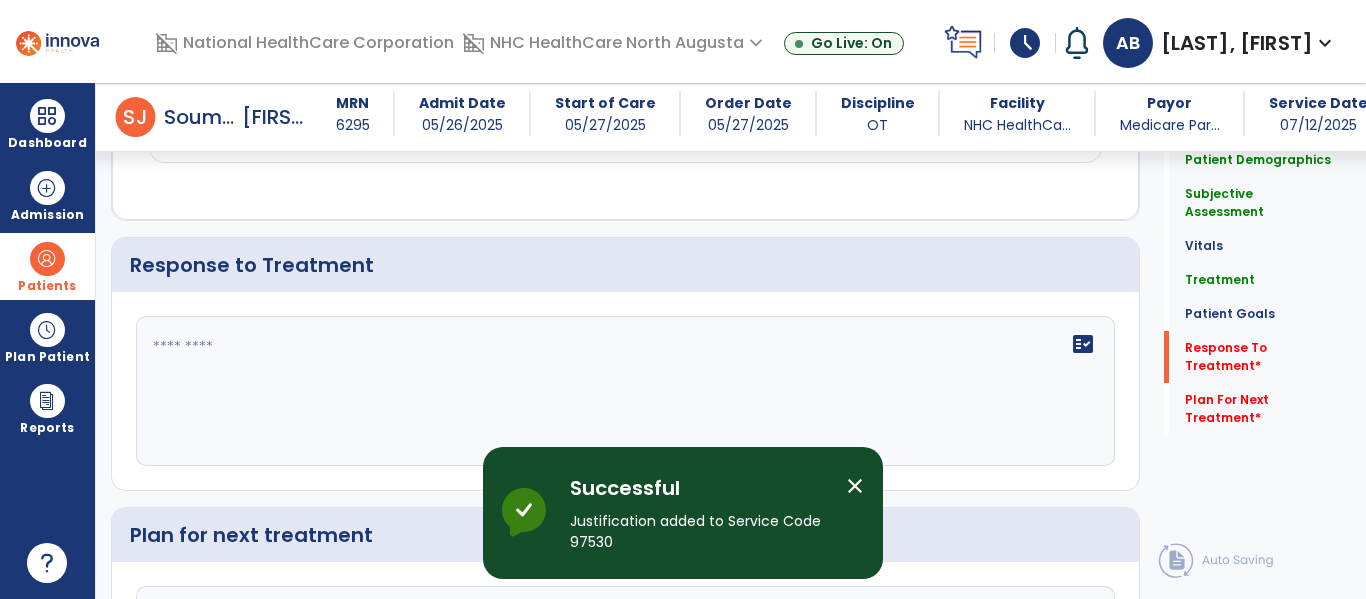 click on "fact_check" 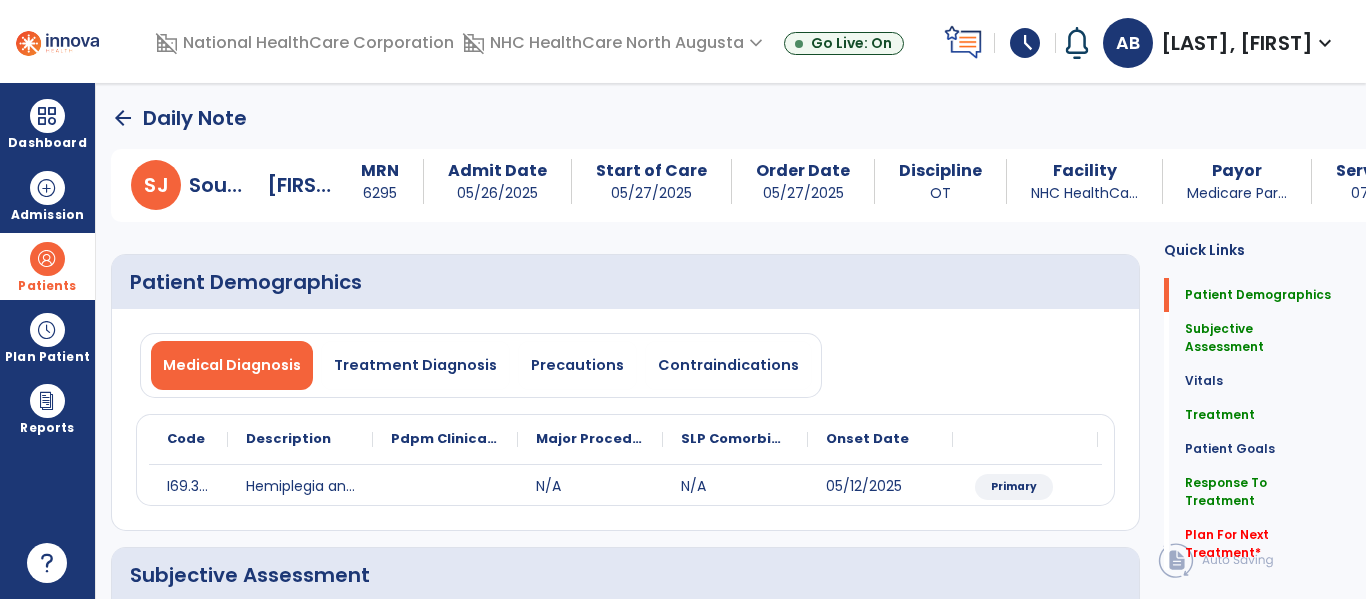 scroll, scrollTop: 200, scrollLeft: 0, axis: vertical 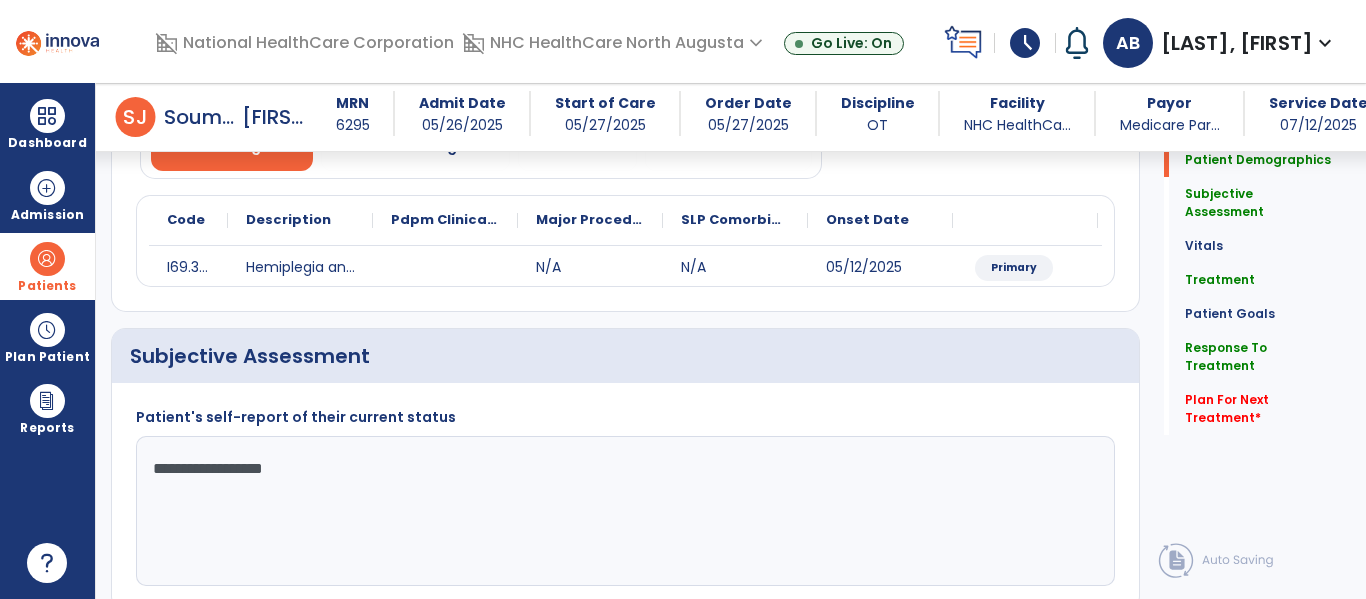 type on "**********" 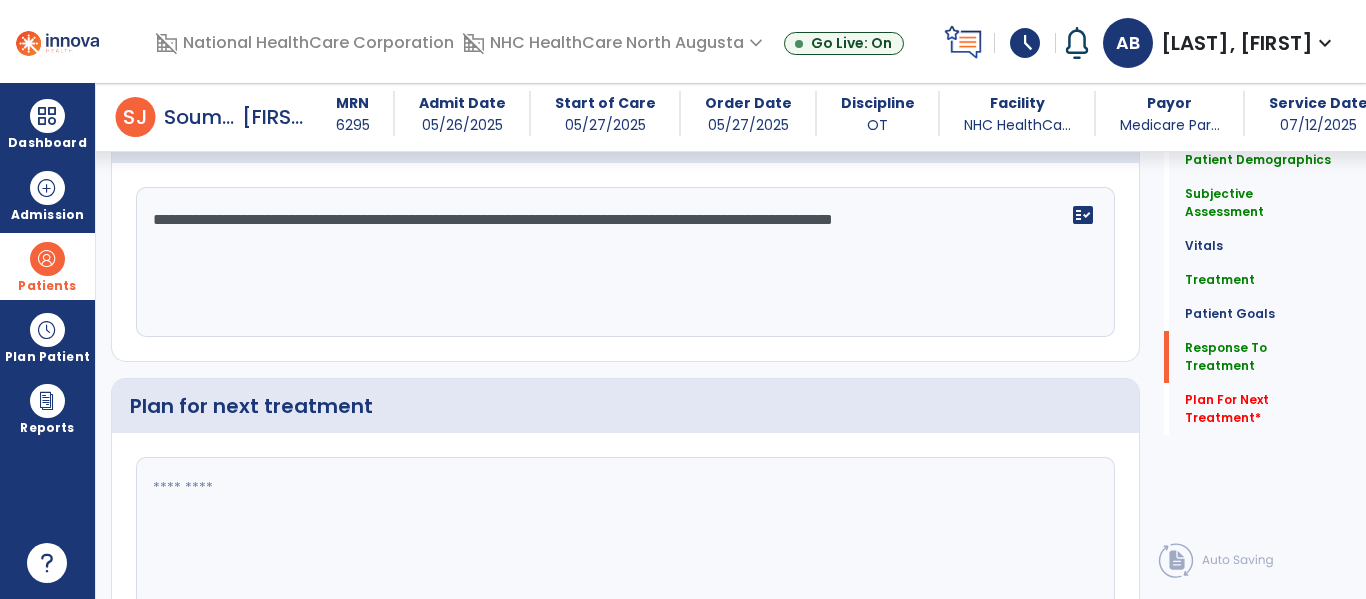 scroll, scrollTop: 2429, scrollLeft: 0, axis: vertical 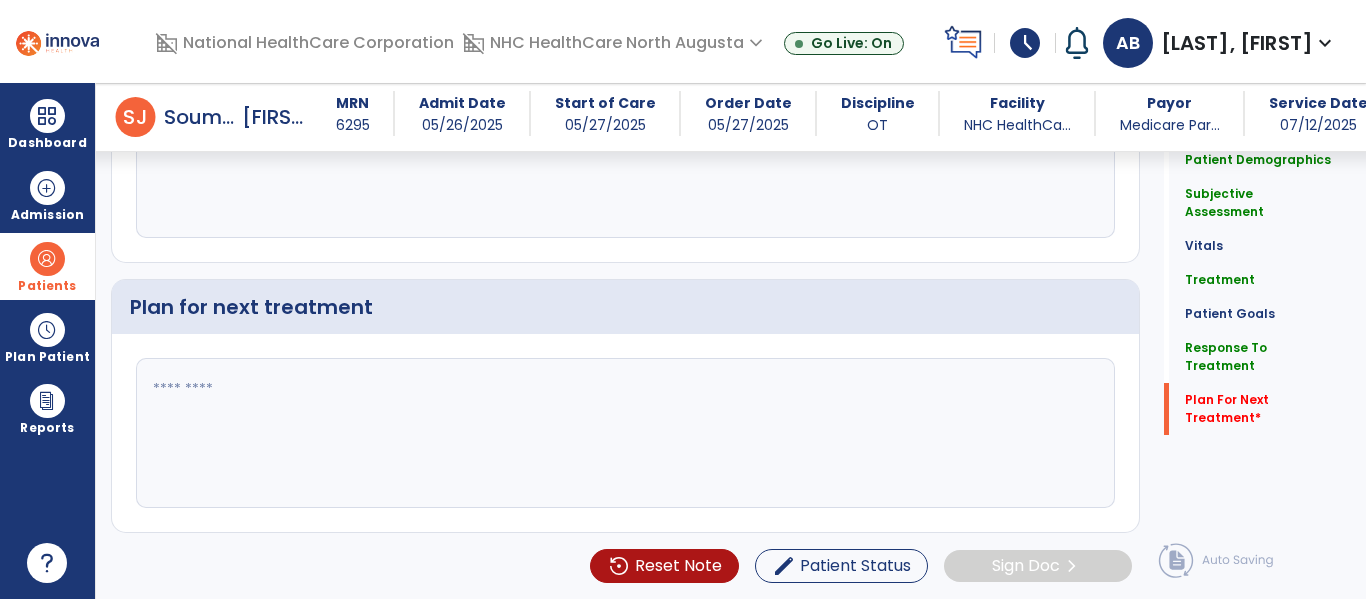 type on "**********" 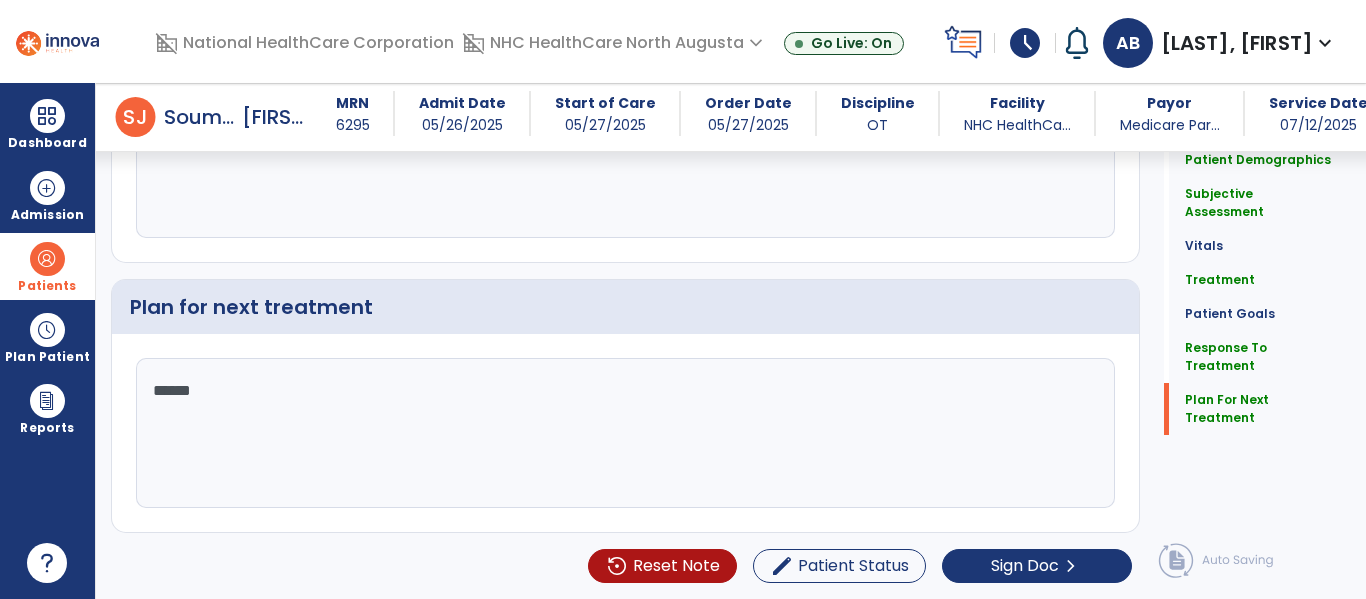scroll, scrollTop: 2429, scrollLeft: 0, axis: vertical 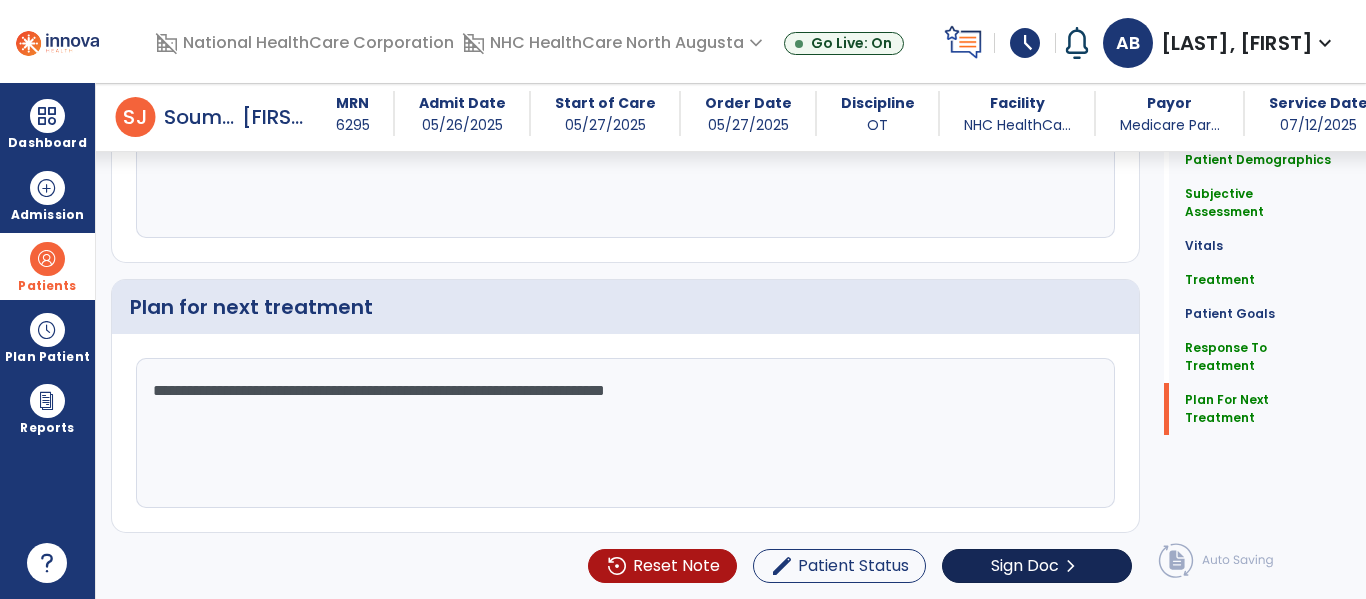 type on "**********" 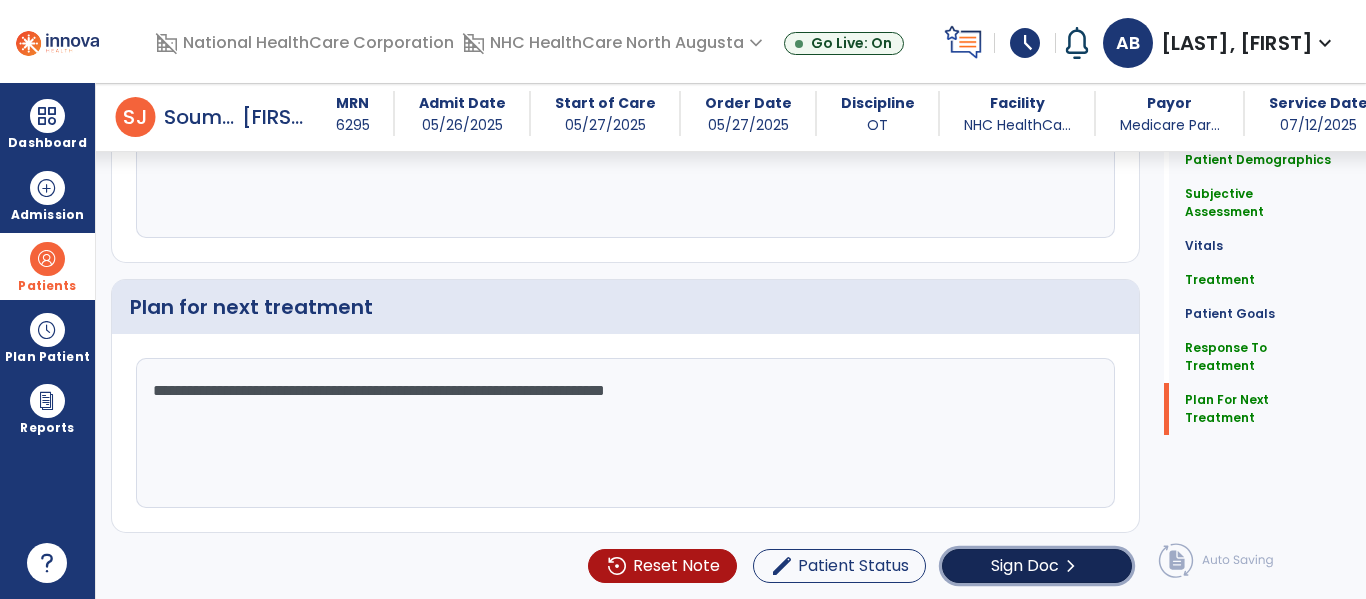 click on "Sign Doc" 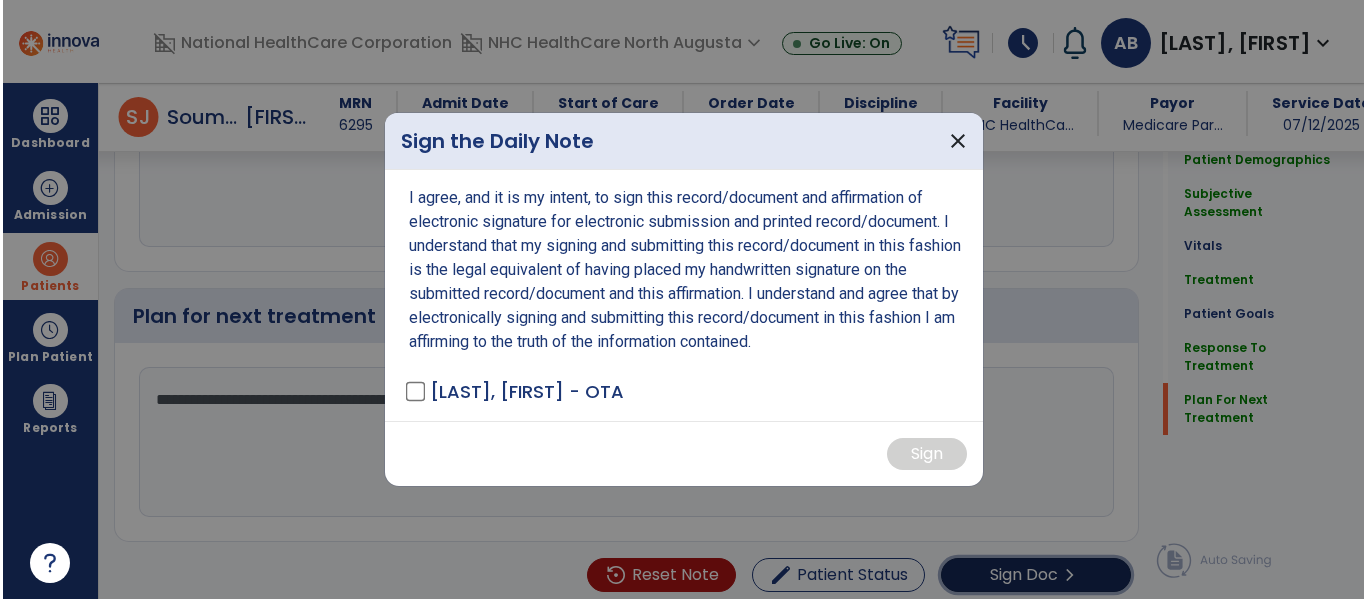 scroll, scrollTop: 2429, scrollLeft: 0, axis: vertical 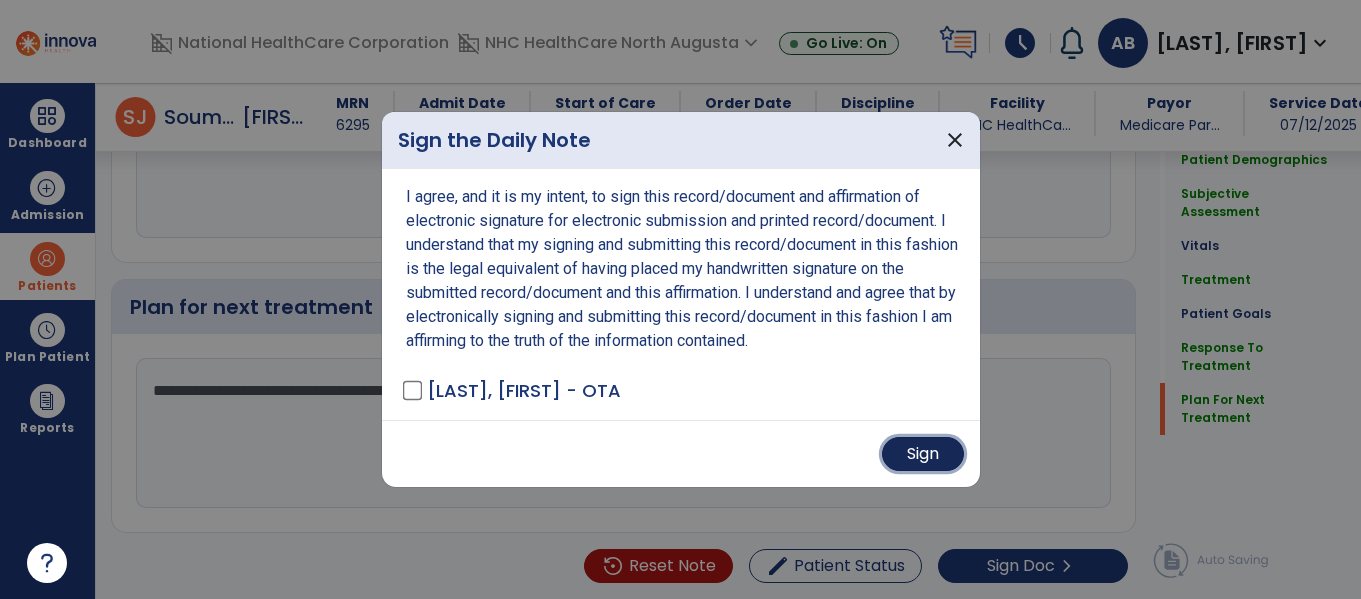 click on "Sign" at bounding box center (923, 454) 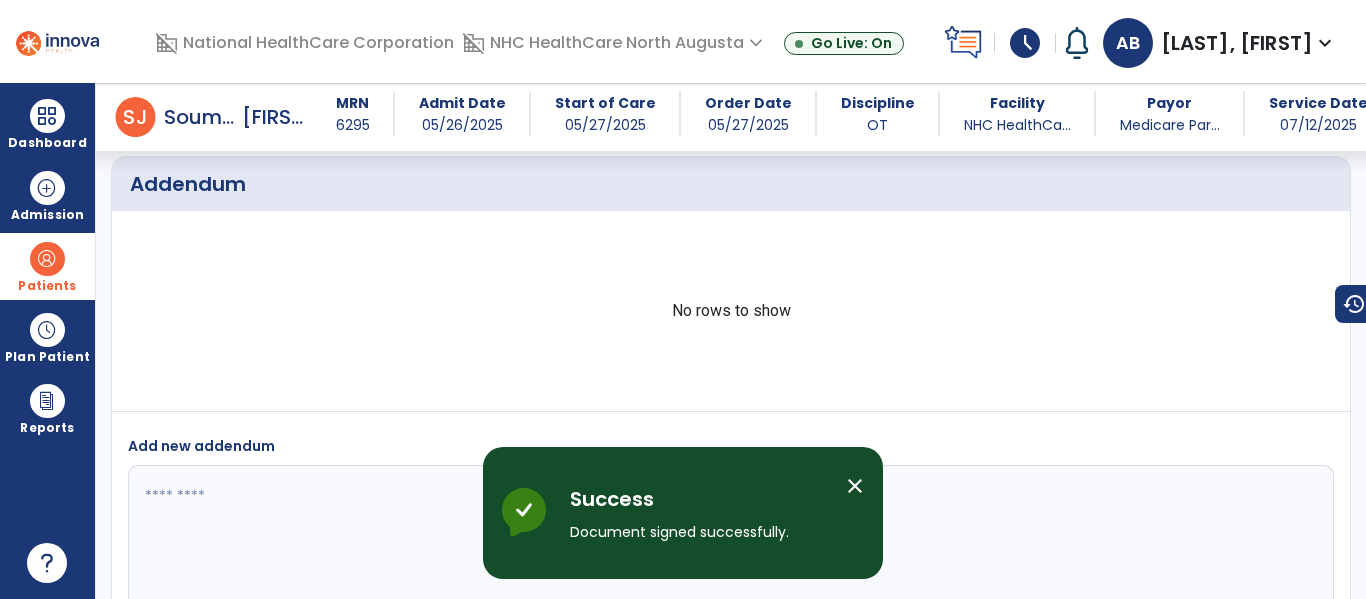 scroll, scrollTop: 3242, scrollLeft: 0, axis: vertical 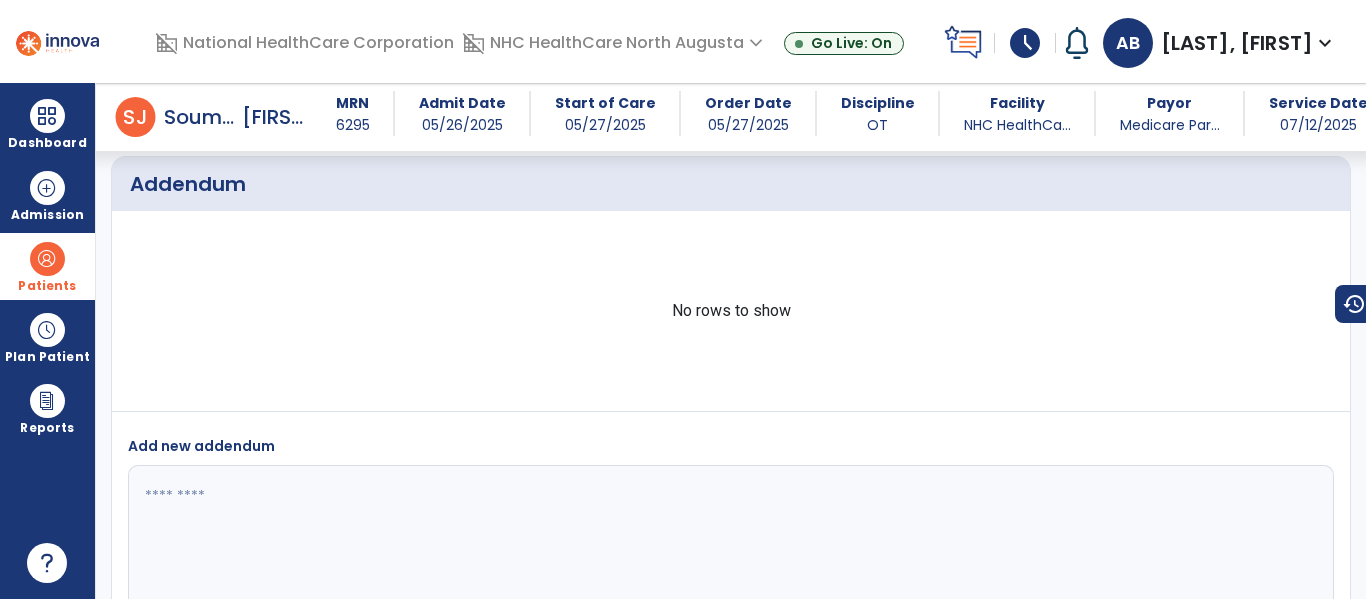 click on "Patients" at bounding box center (47, 266) 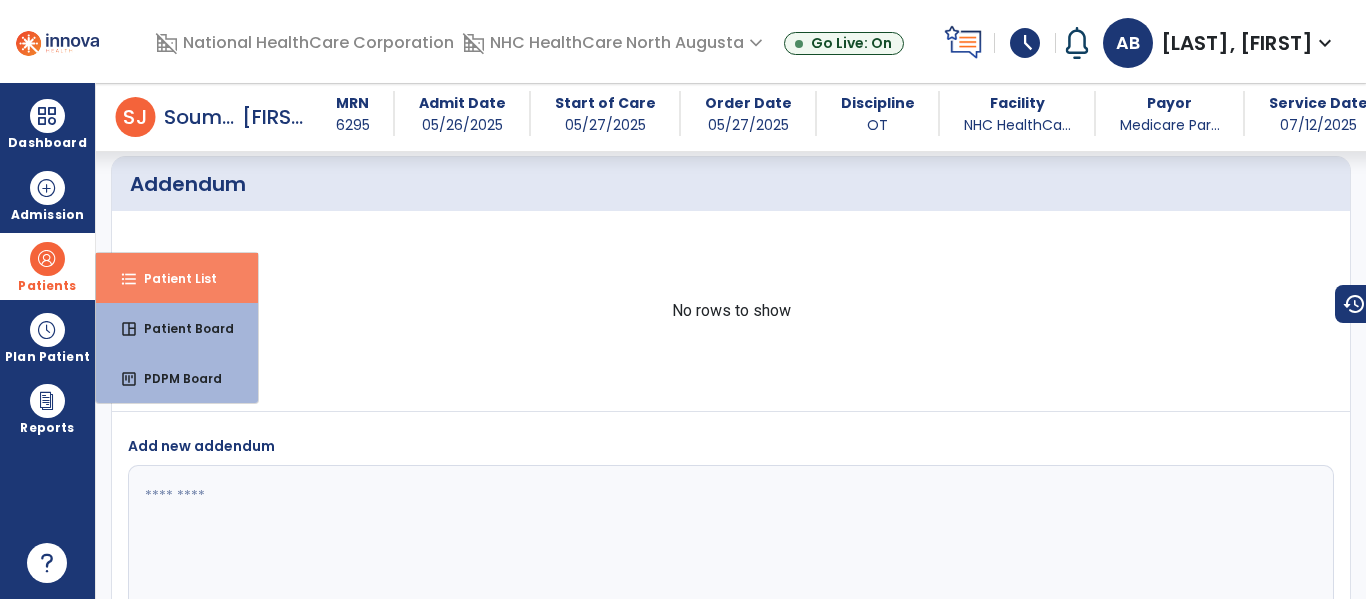 click on "format_list_bulleted  Patient List" at bounding box center (177, 278) 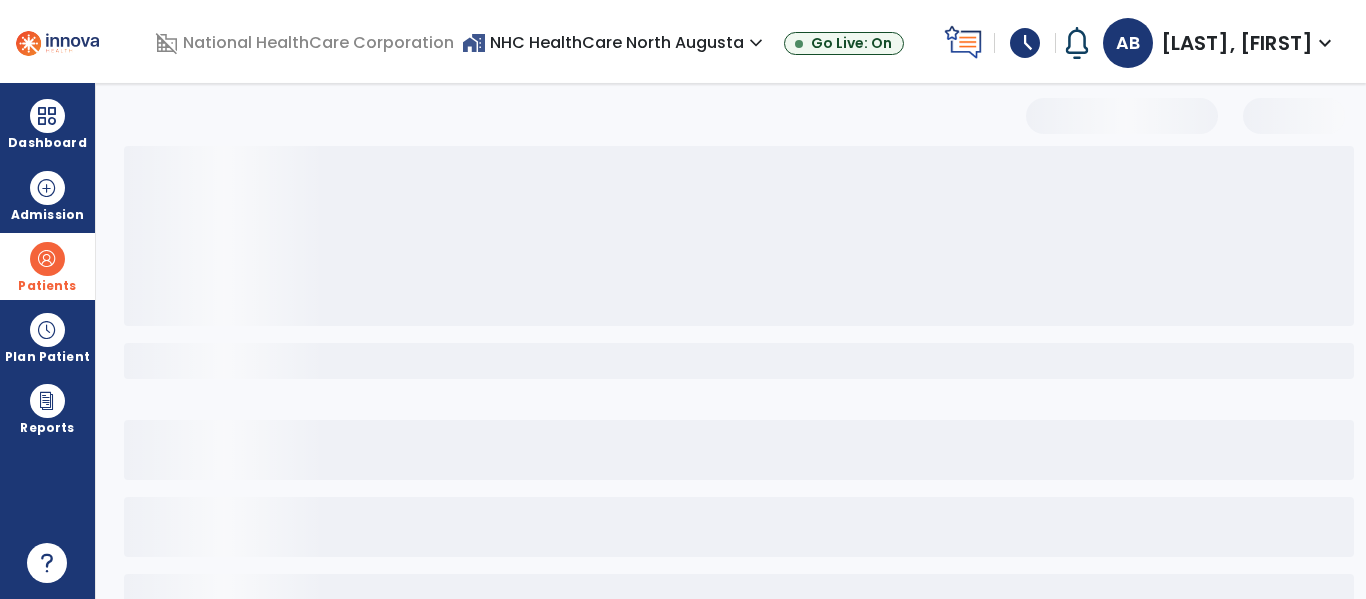 select on "***" 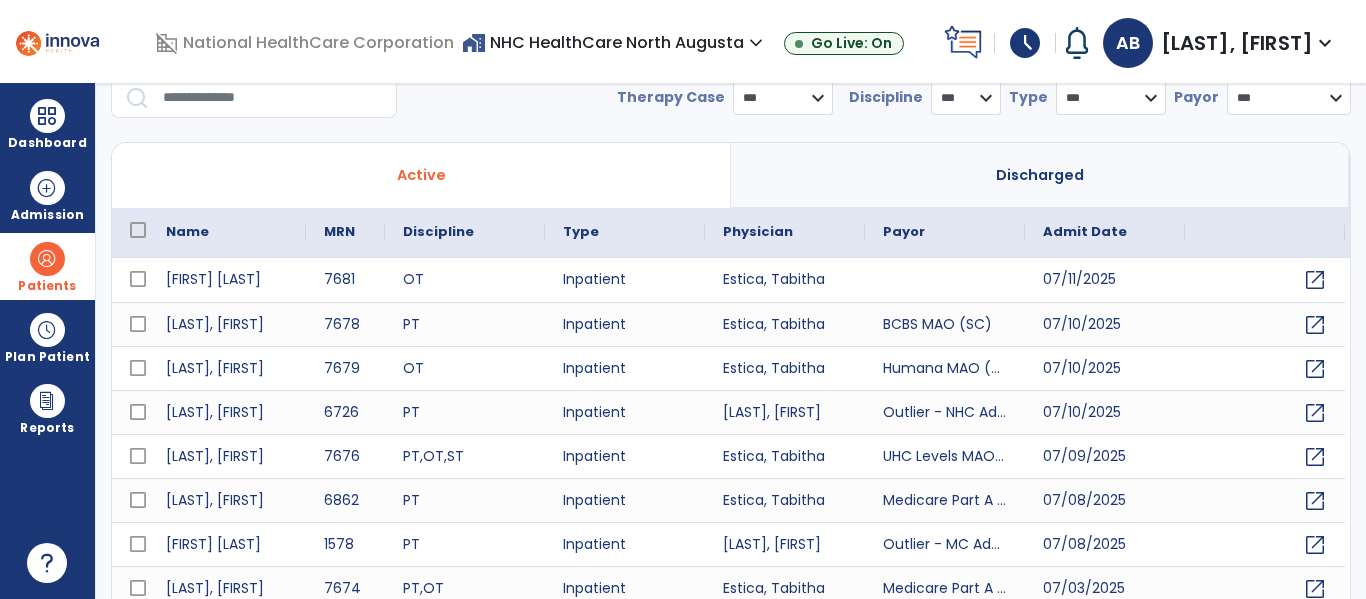 scroll, scrollTop: 0, scrollLeft: 0, axis: both 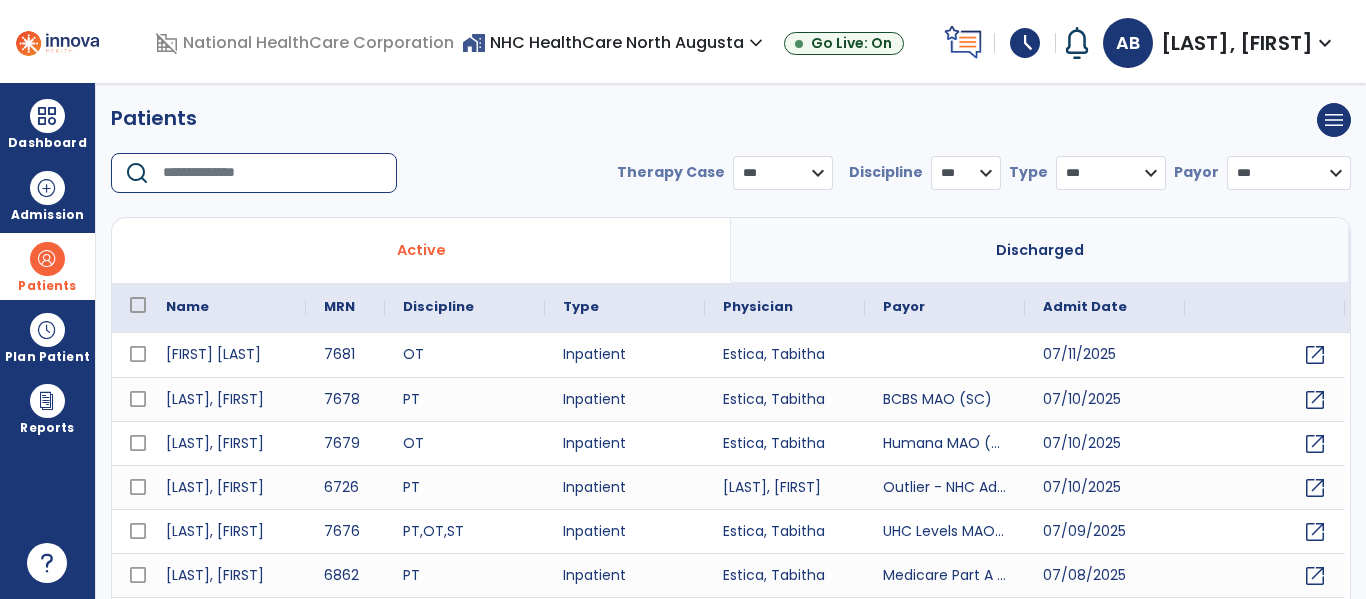 click at bounding box center (273, 173) 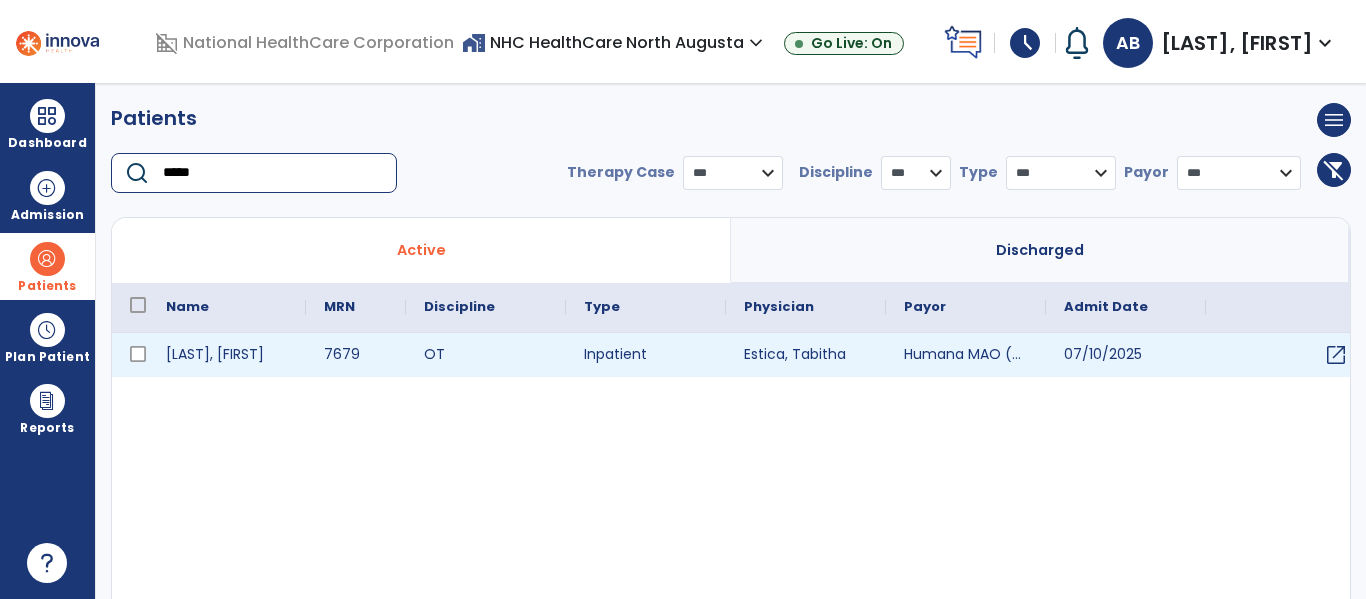 type on "*****" 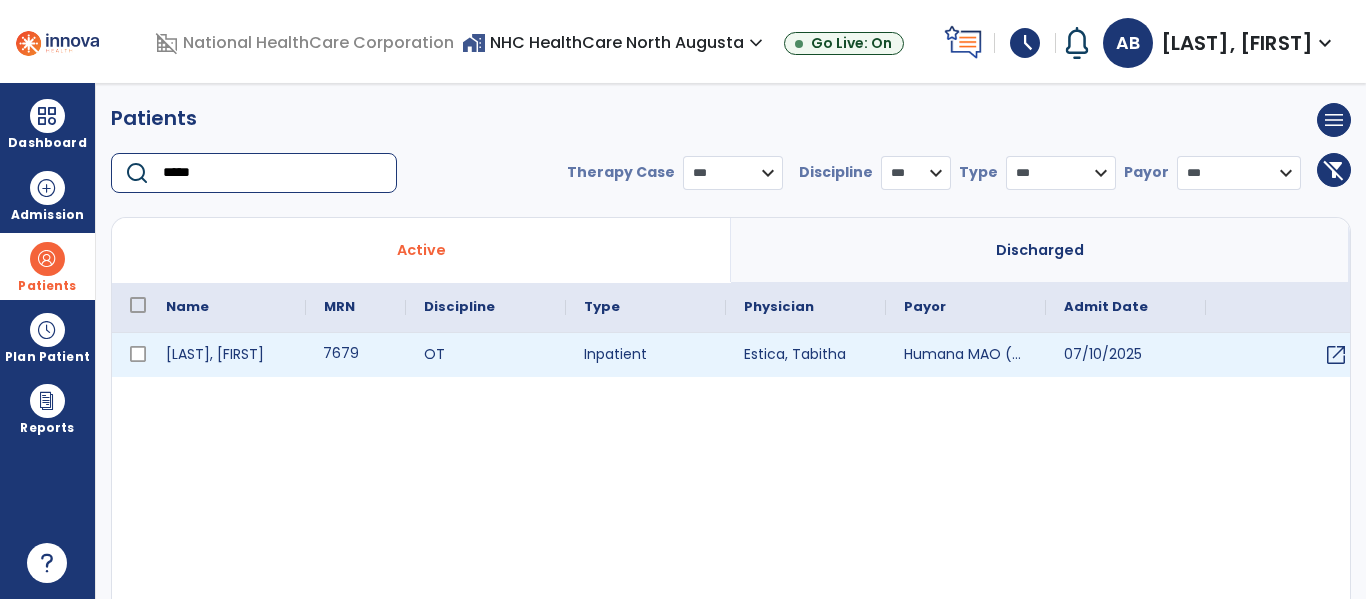 click on "7679" at bounding box center (356, 355) 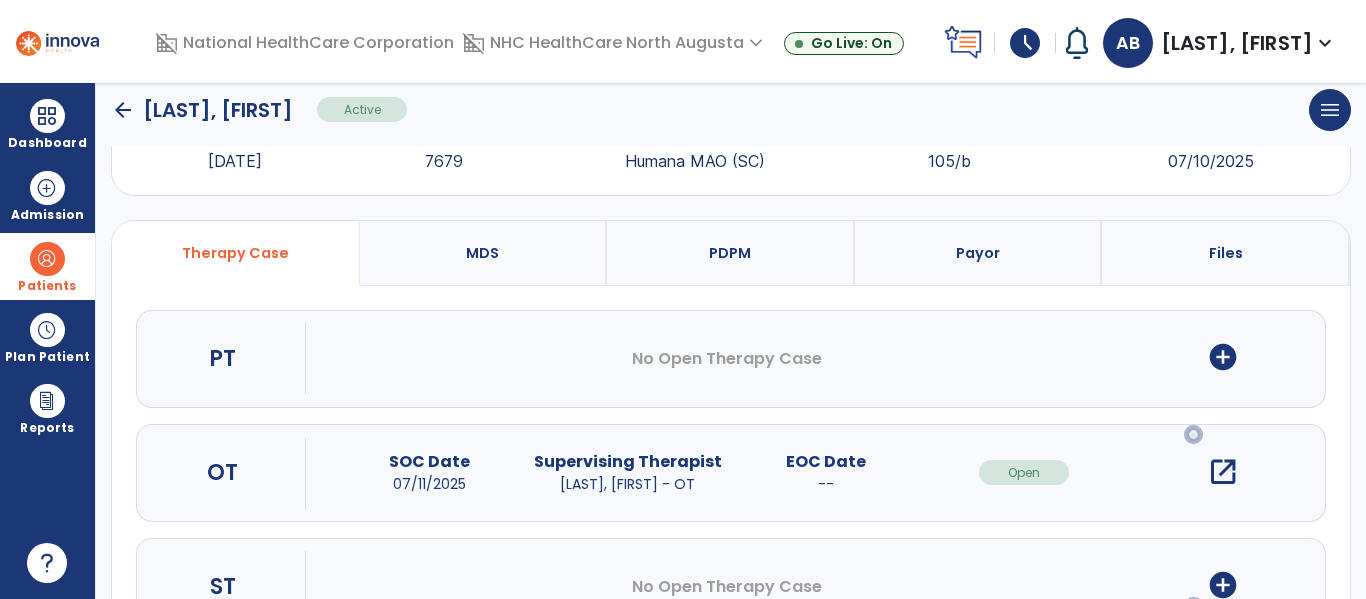 scroll, scrollTop: 162, scrollLeft: 0, axis: vertical 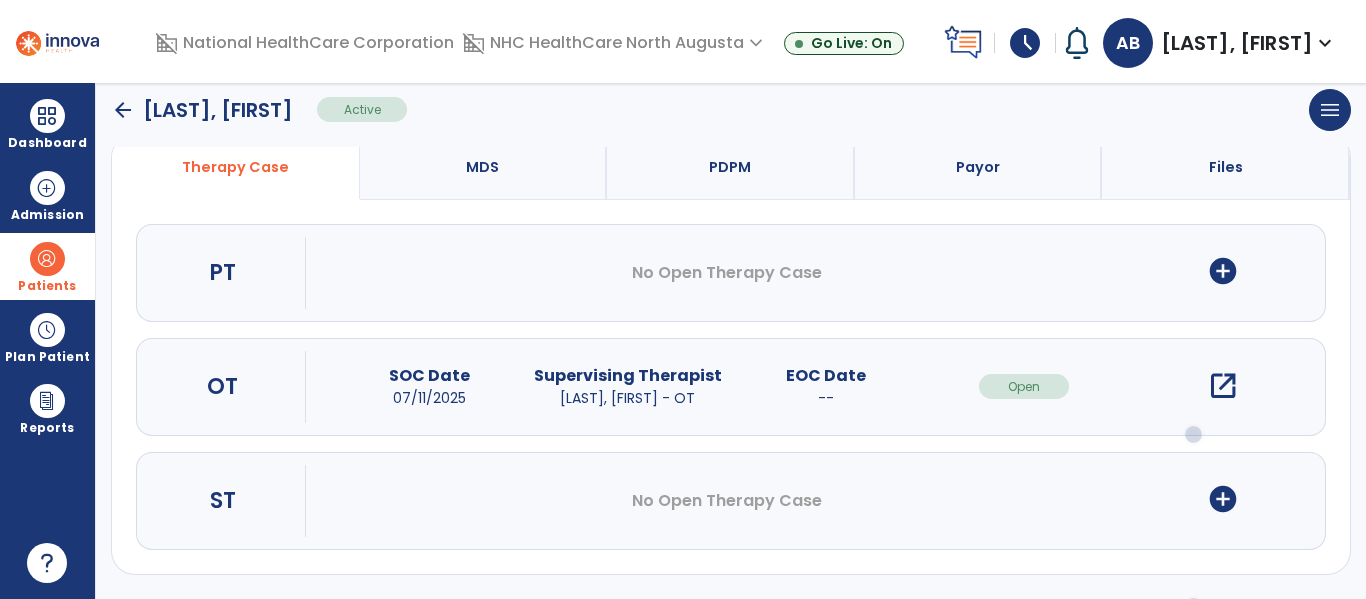 click on "open_in_new" at bounding box center (1223, 386) 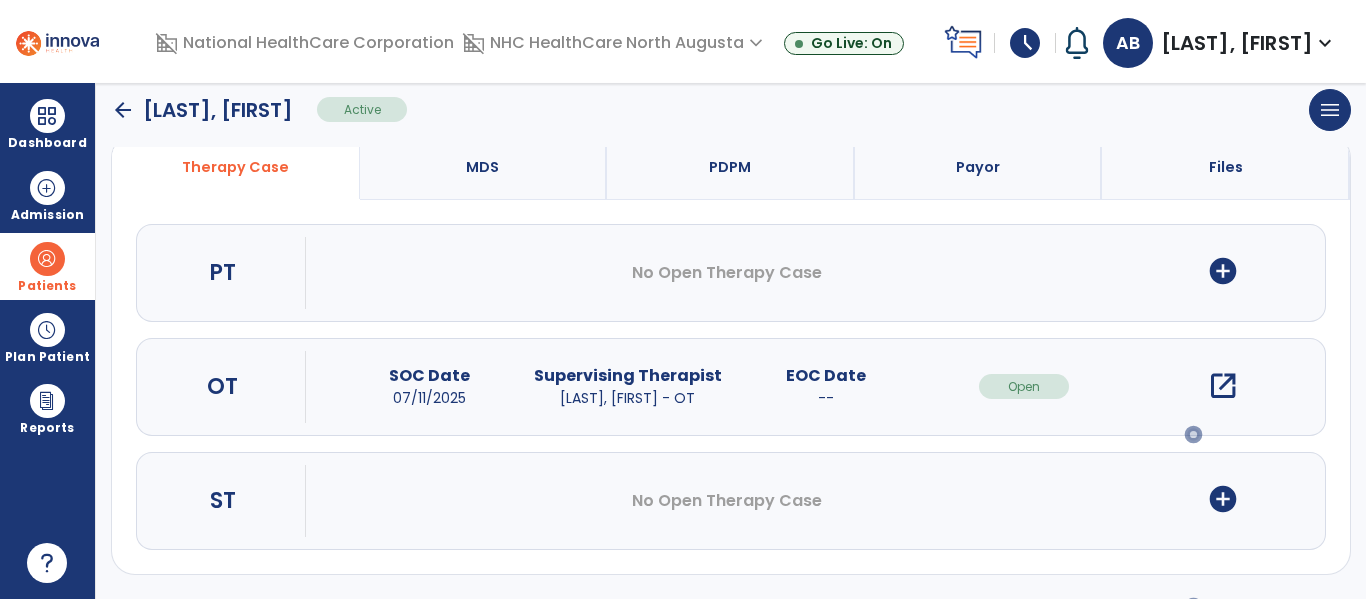 scroll, scrollTop: 0, scrollLeft: 0, axis: both 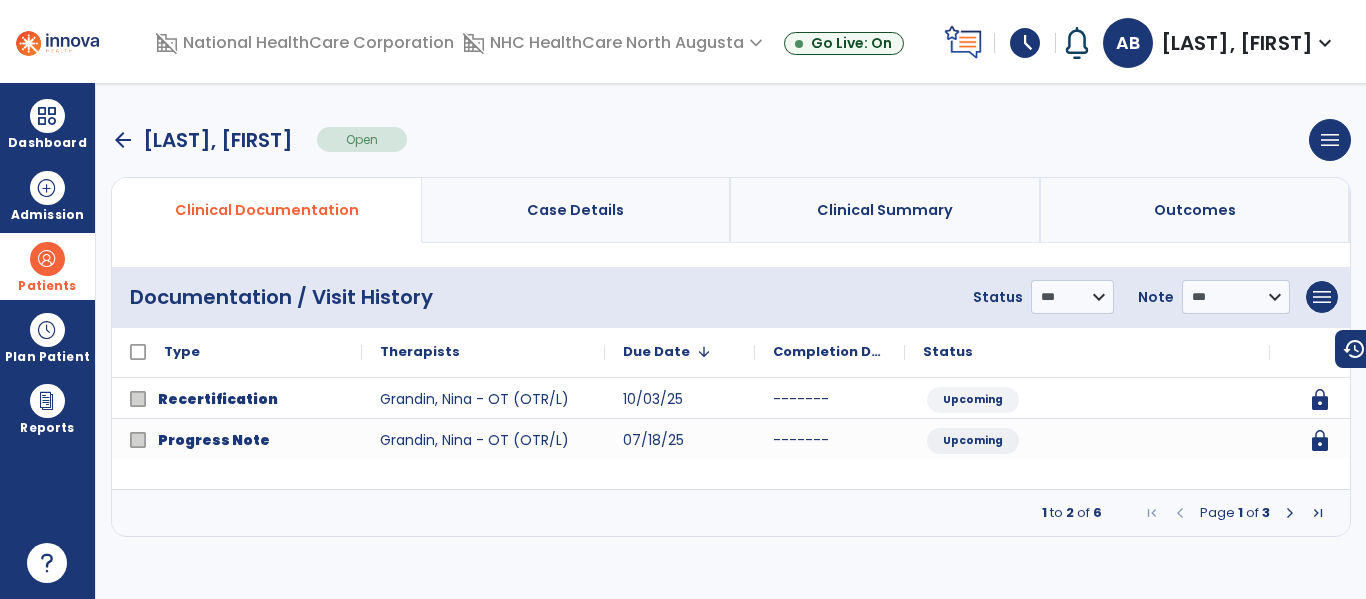 click at bounding box center [1290, 513] 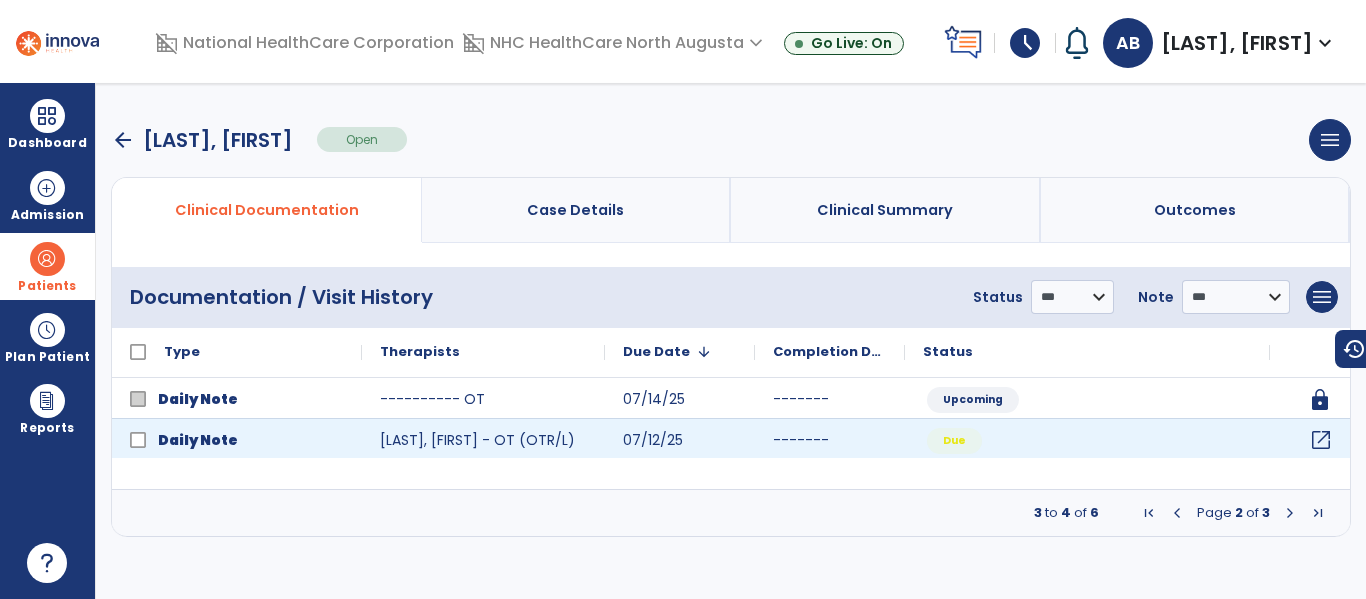 click on "open_in_new" 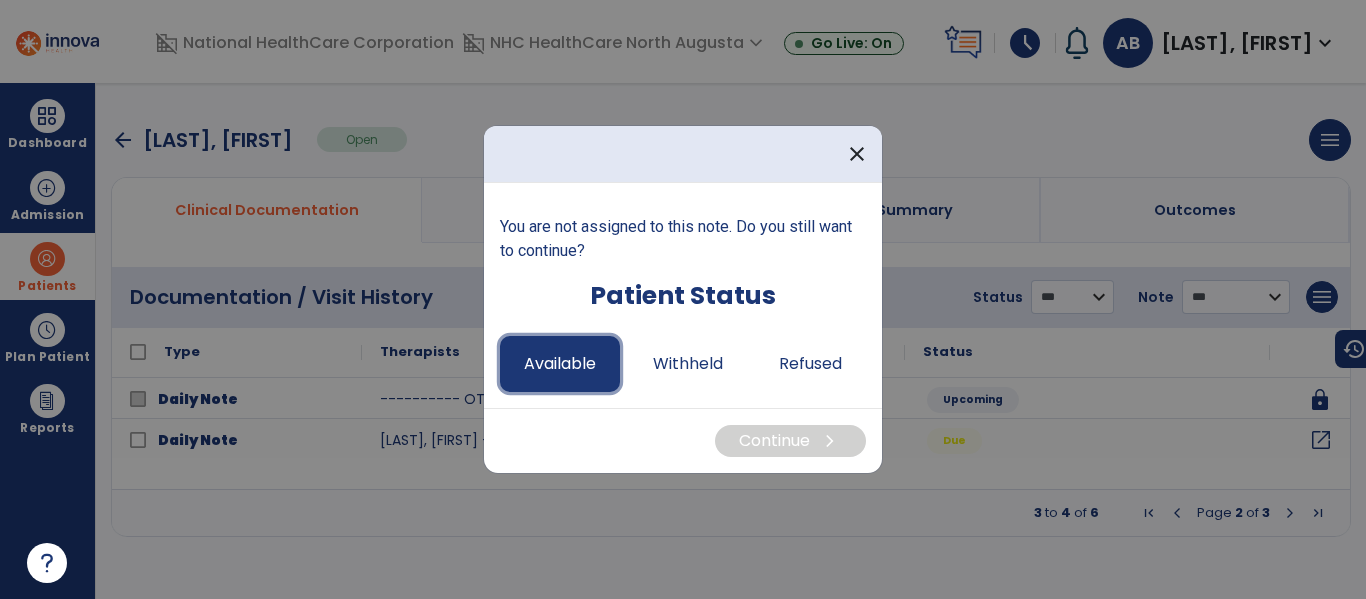click on "Available" at bounding box center [560, 364] 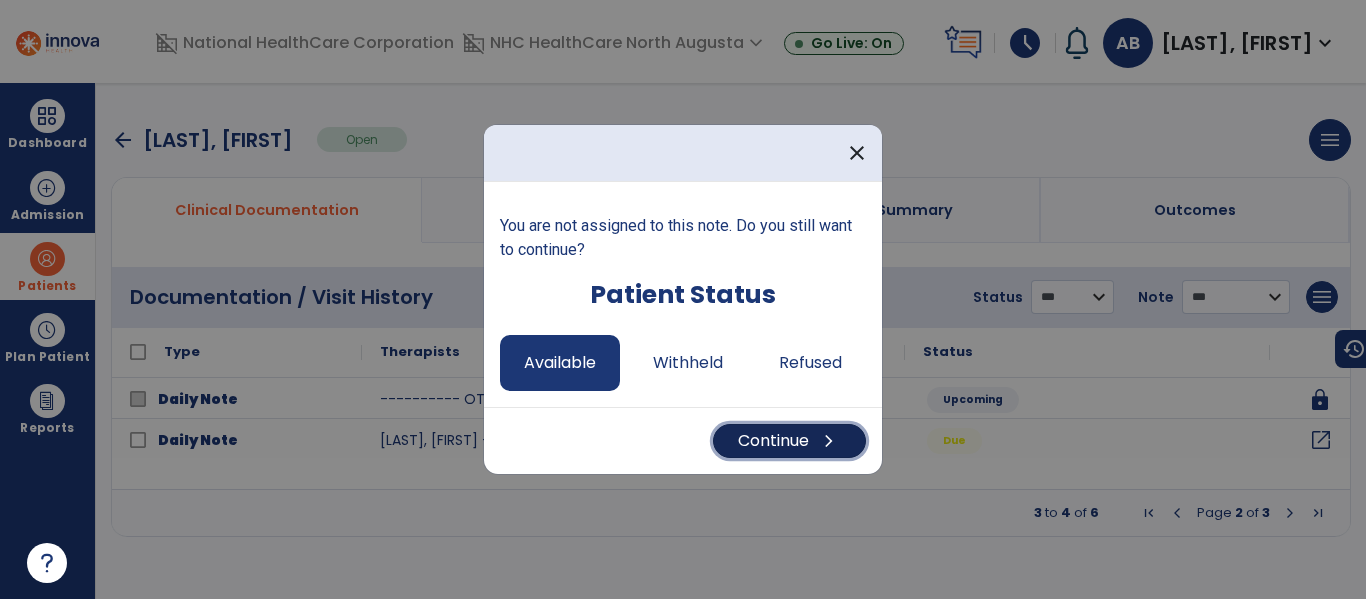 click on "Continue   chevron_right" at bounding box center [789, 441] 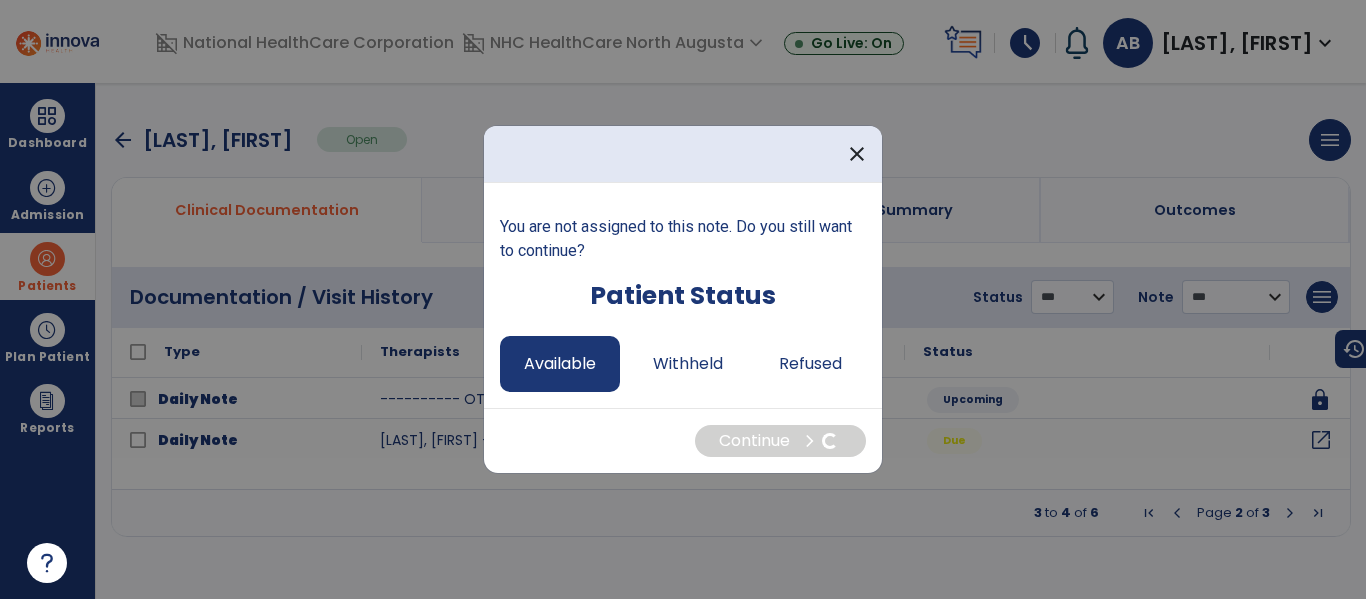 select on "*" 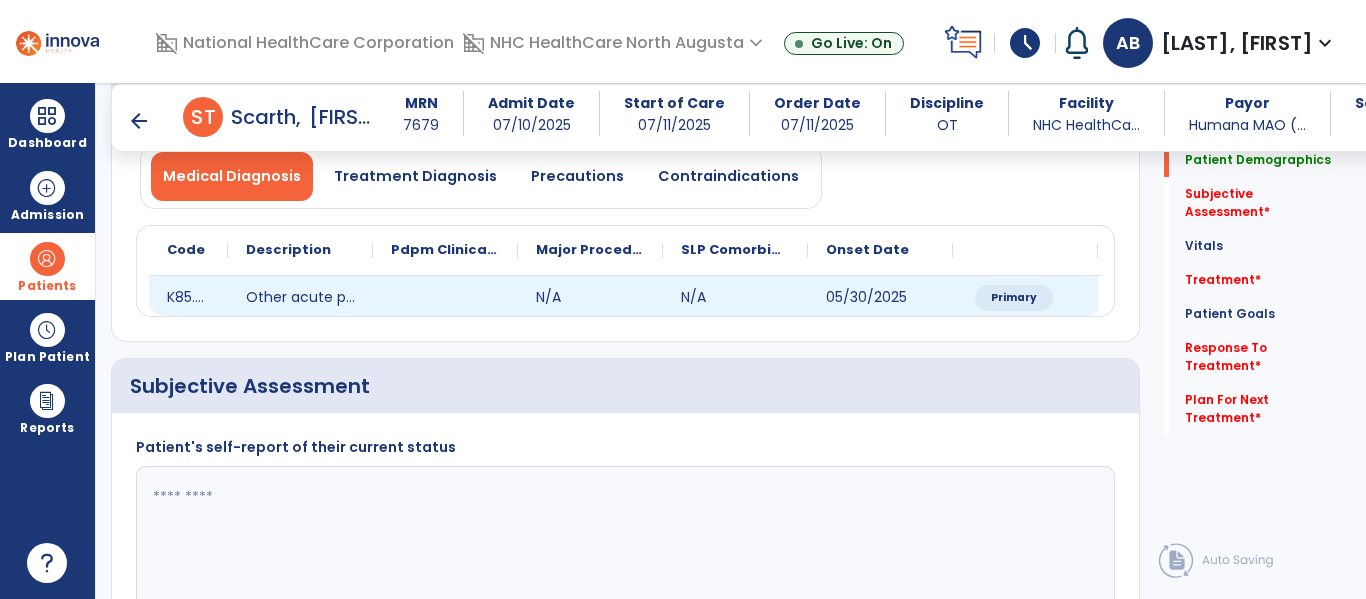 scroll, scrollTop: 200, scrollLeft: 0, axis: vertical 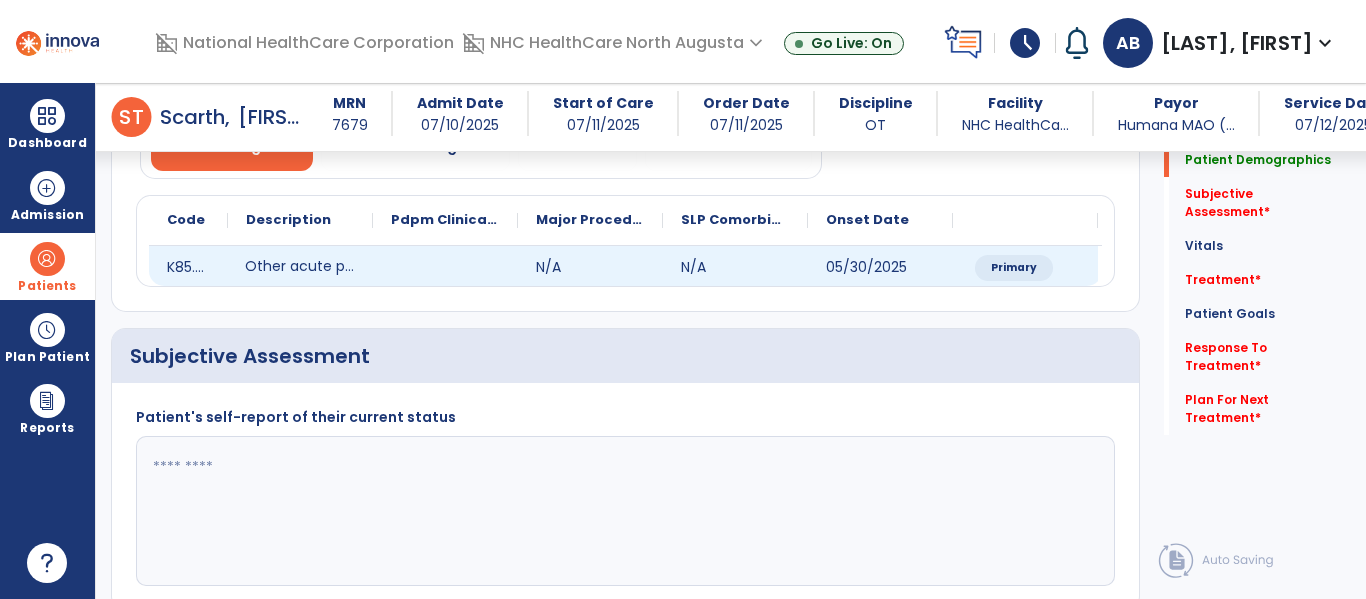 click on "Other acute pancreatitis without necrosis or infection" 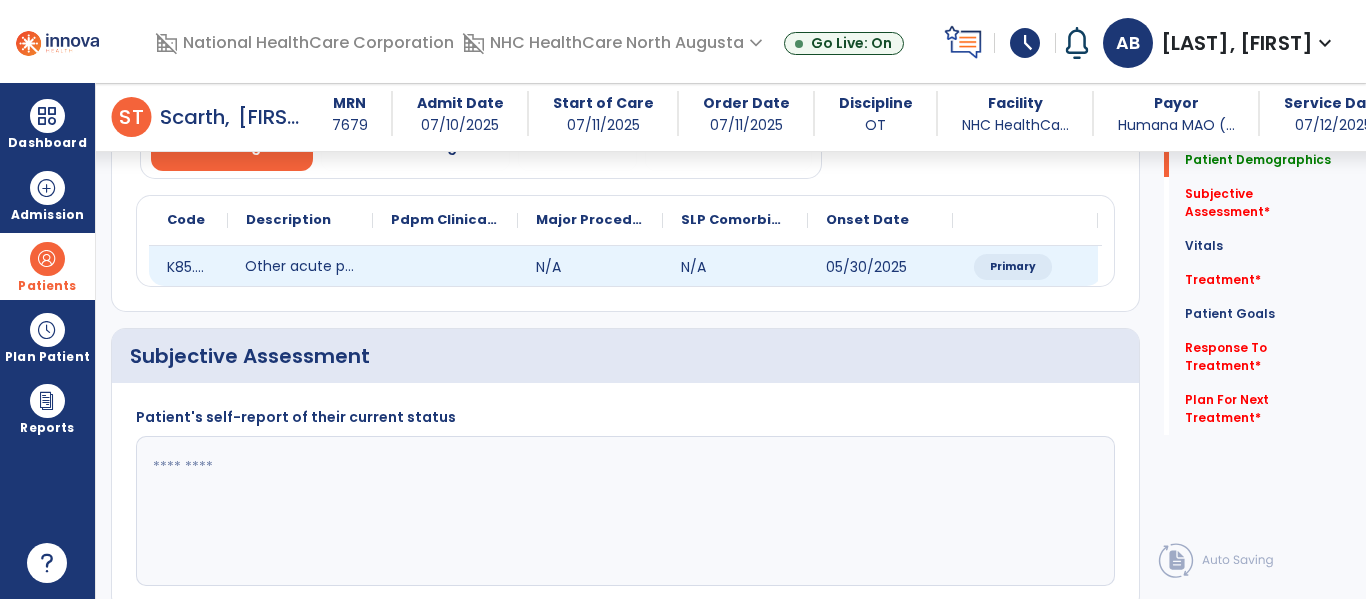 click on "Primary" 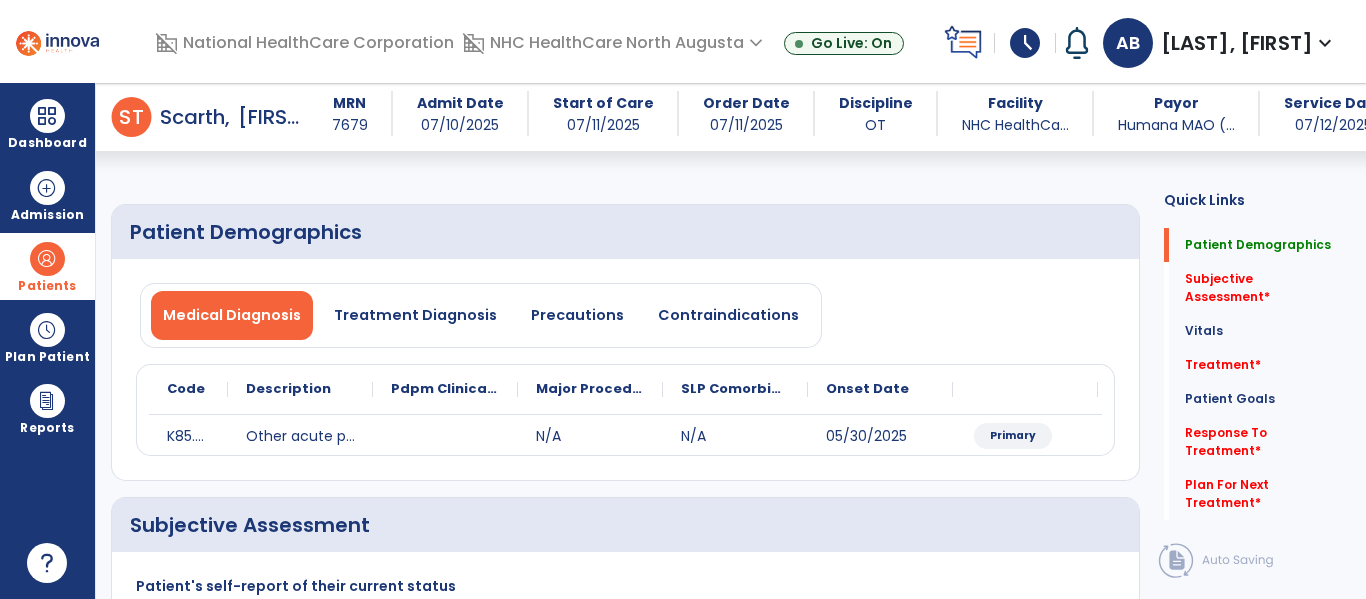 scroll, scrollTop: 0, scrollLeft: 0, axis: both 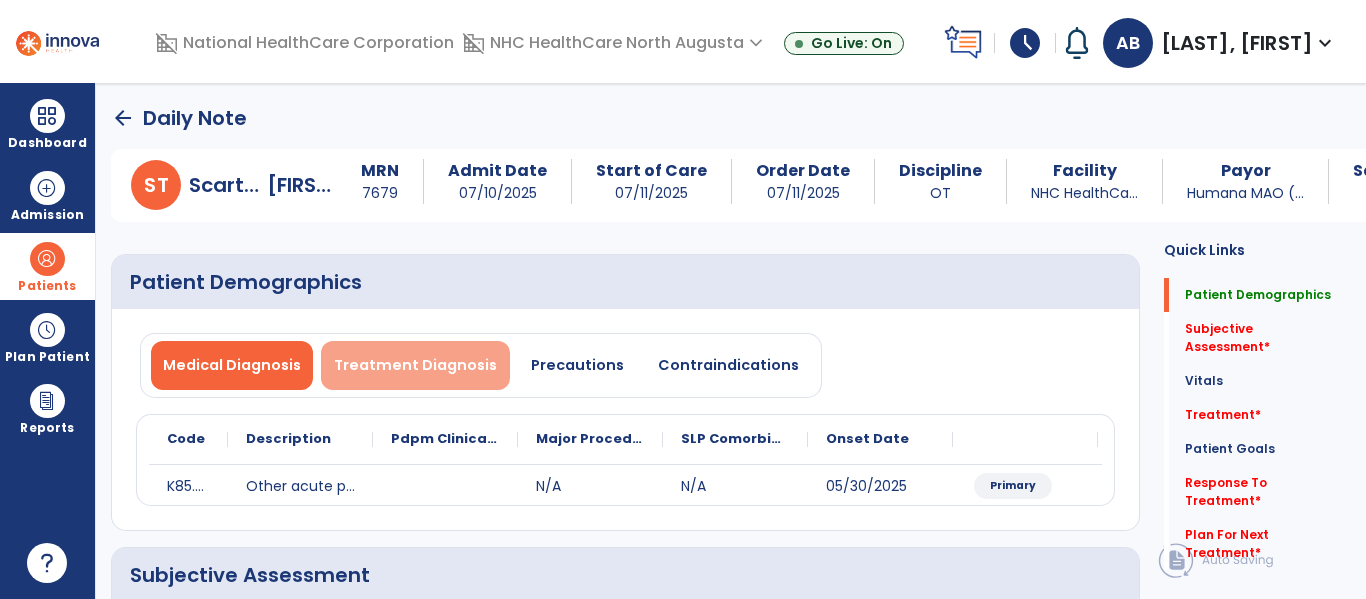 click on "Treatment Diagnosis" at bounding box center [415, 365] 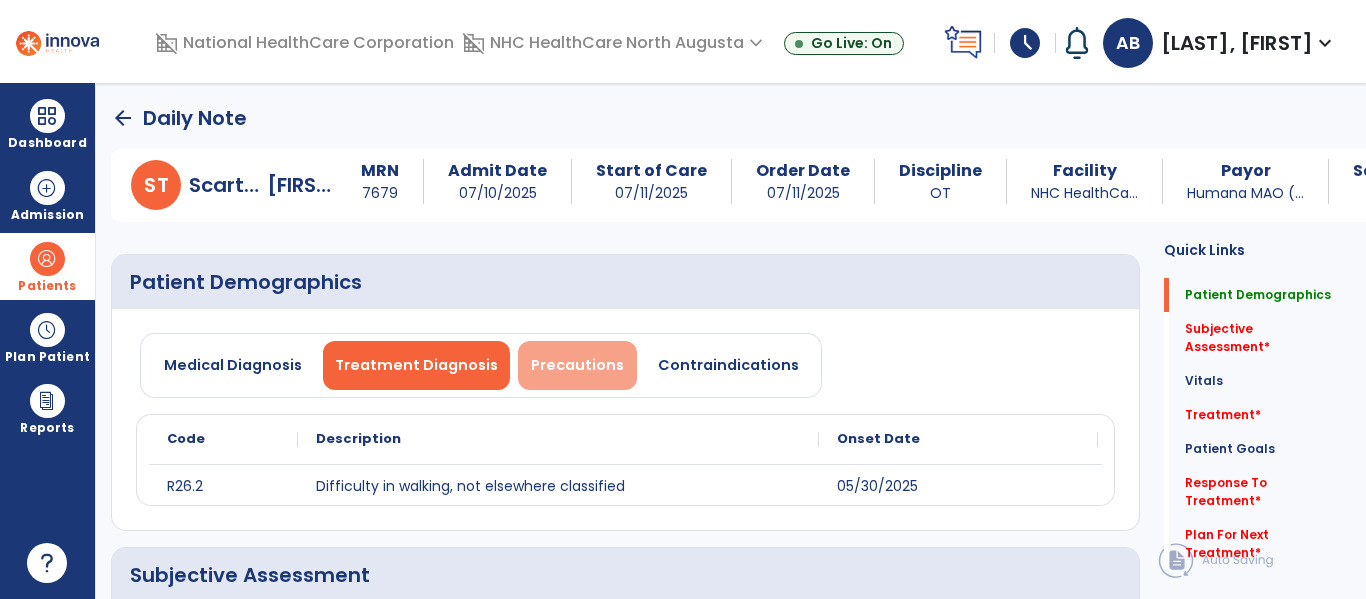 click on "Precautions" at bounding box center [577, 365] 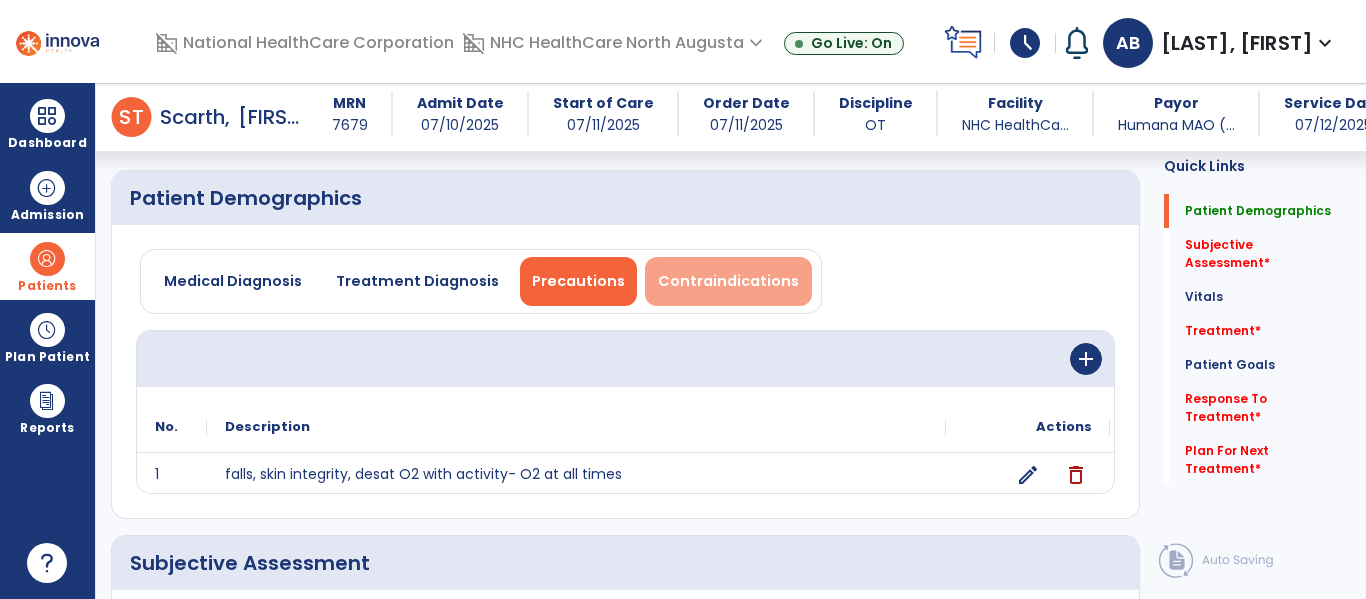 scroll, scrollTop: 100, scrollLeft: 0, axis: vertical 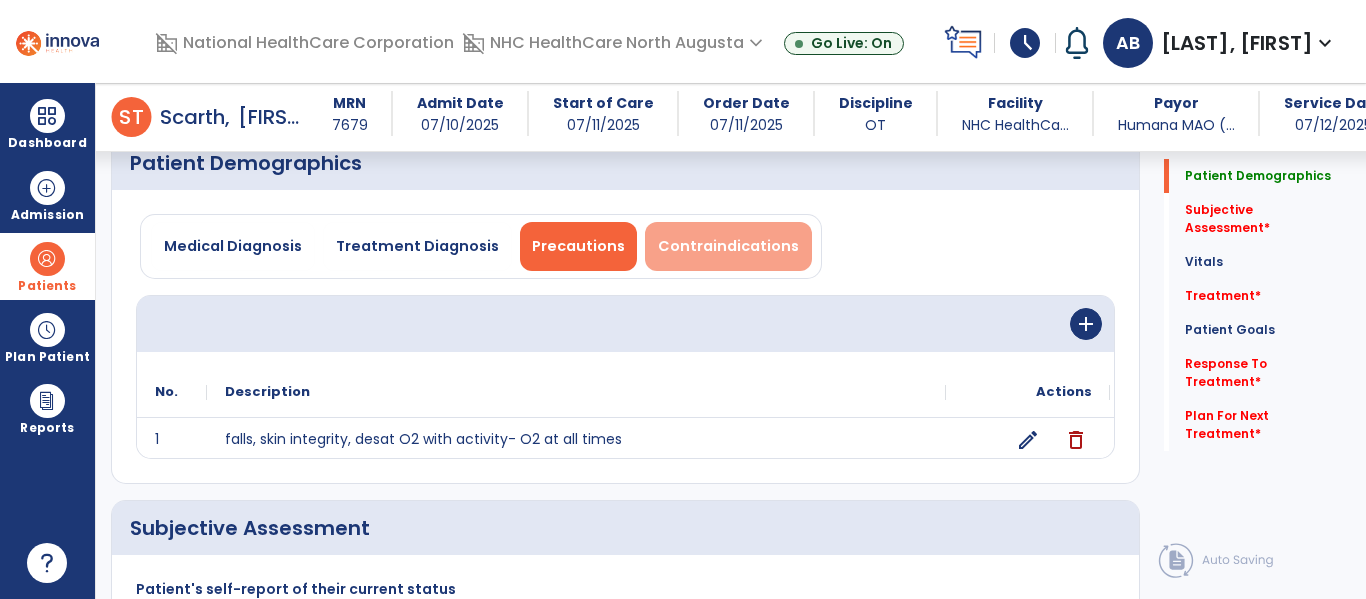 click on "Contraindications" at bounding box center (728, 246) 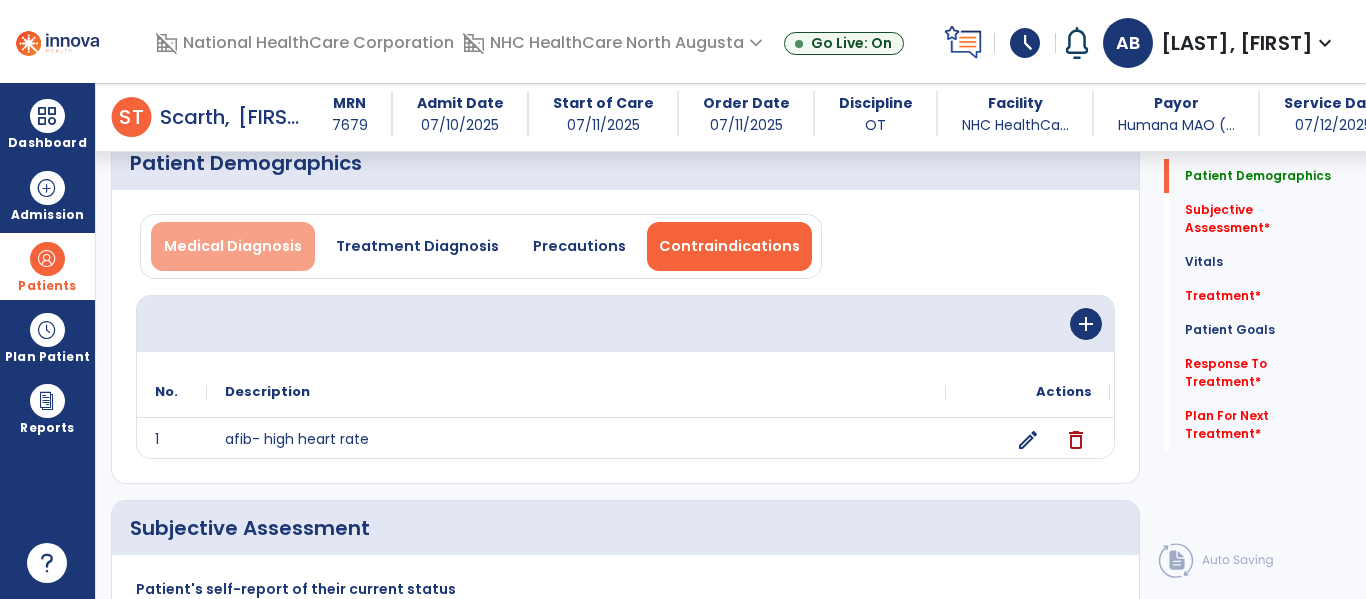click on "Medical Diagnosis" at bounding box center (233, 246) 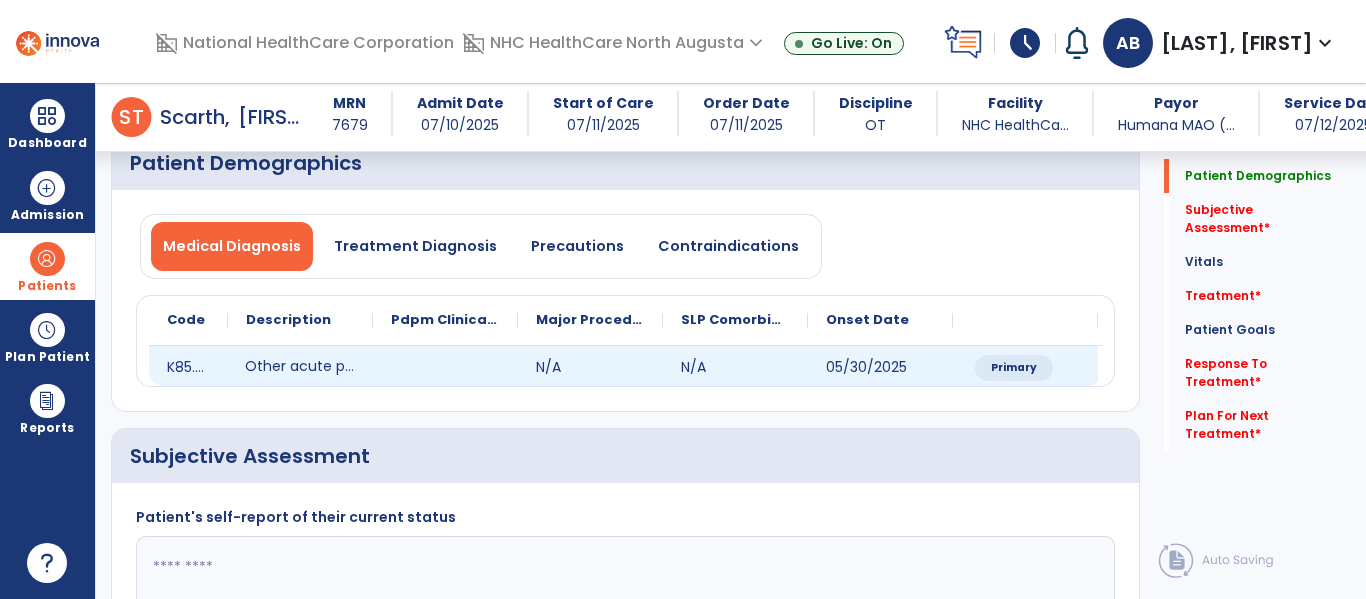 click on "Other acute pancreatitis without necrosis or infection" 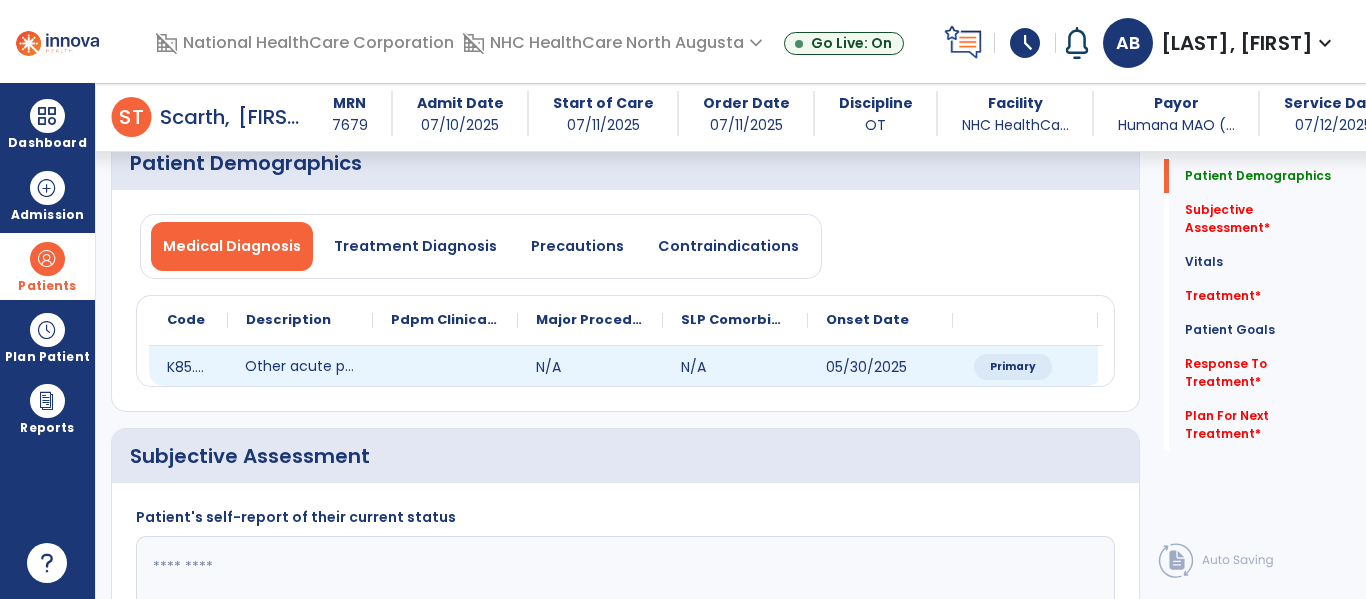 click on "Primary" 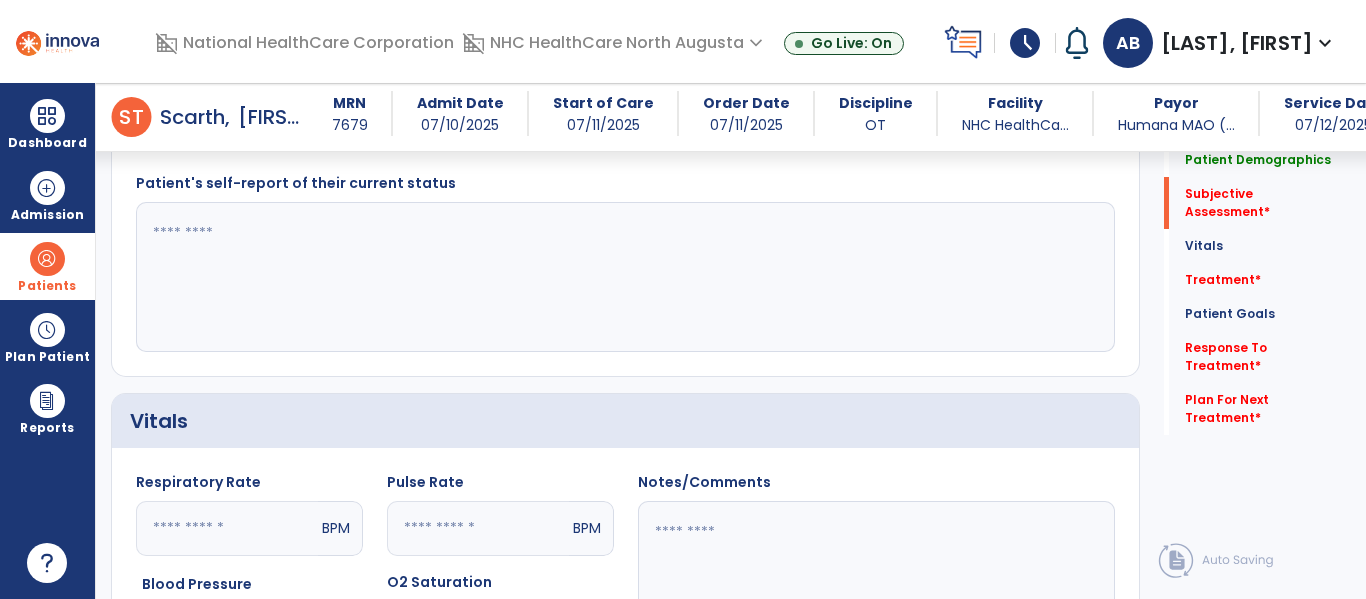 scroll, scrollTop: 400, scrollLeft: 0, axis: vertical 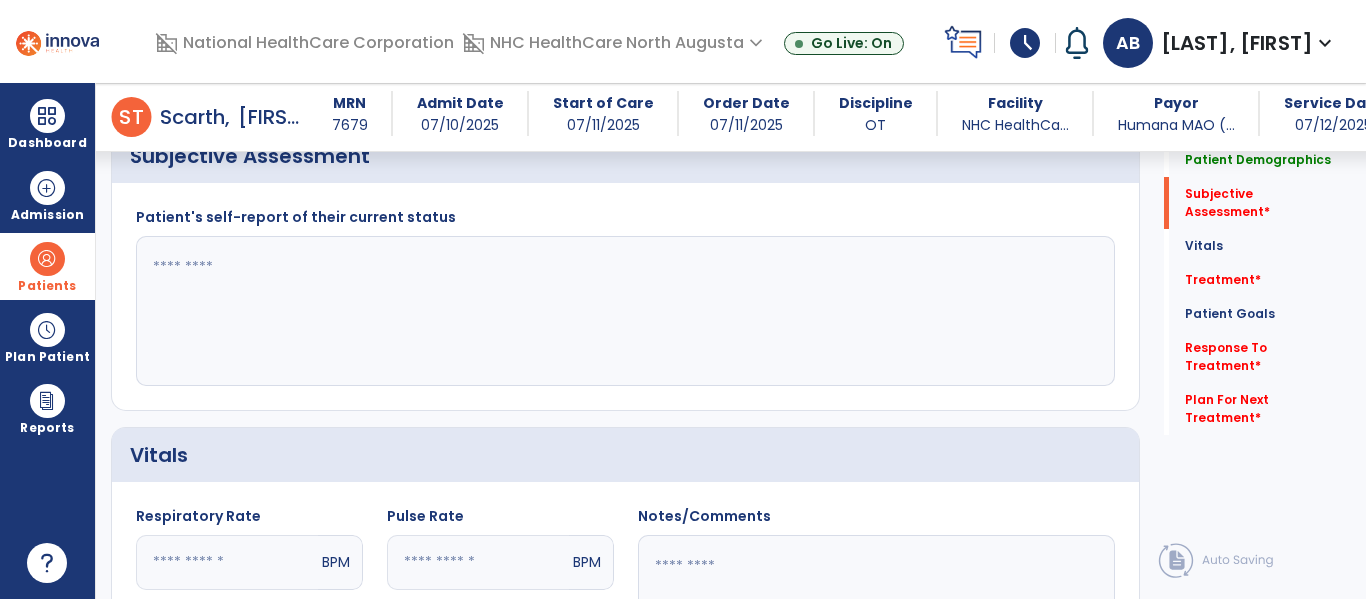 click 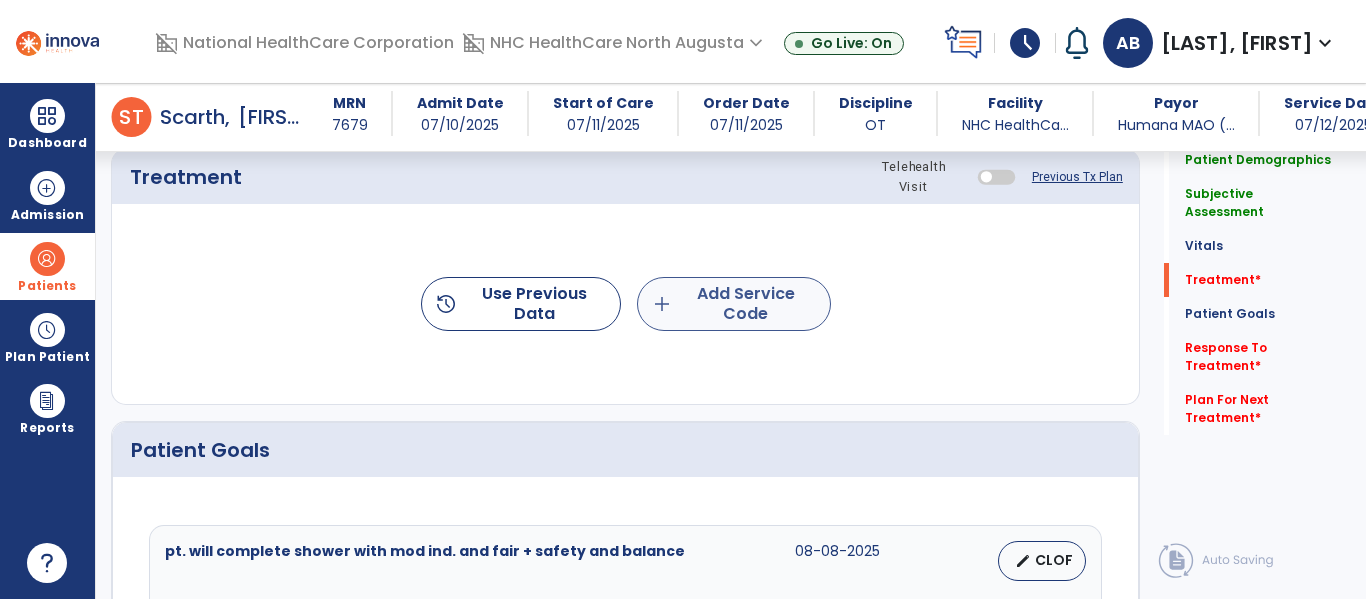 type on "**********" 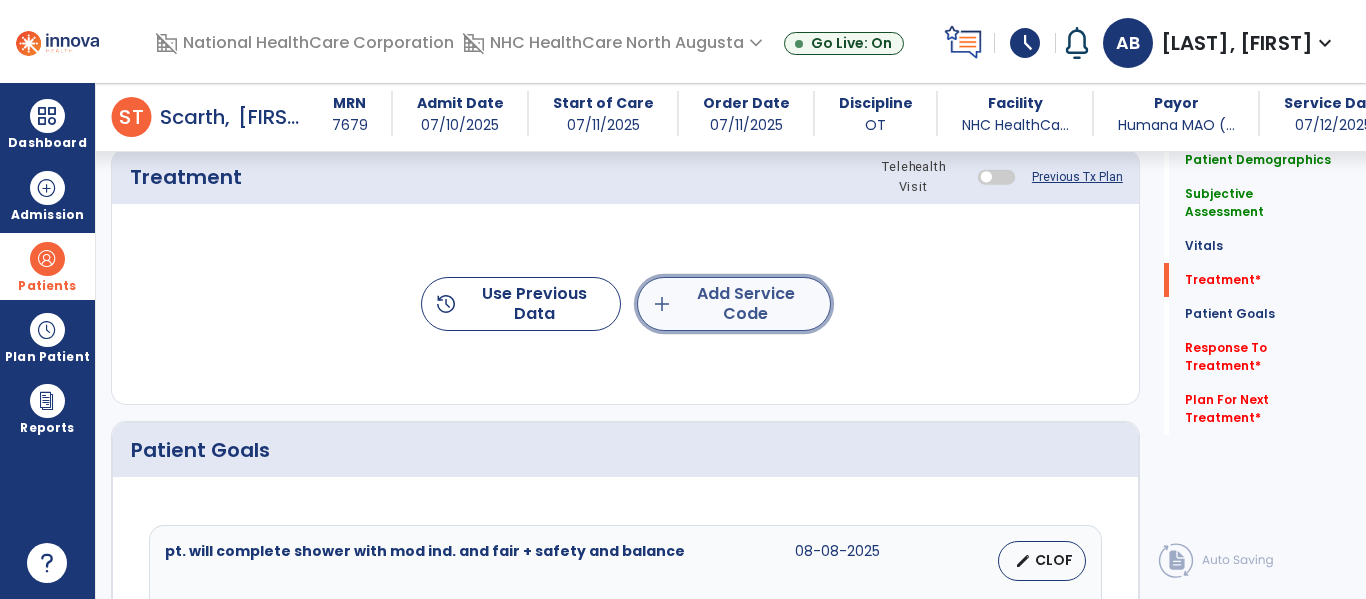 click on "add  Add Service Code" 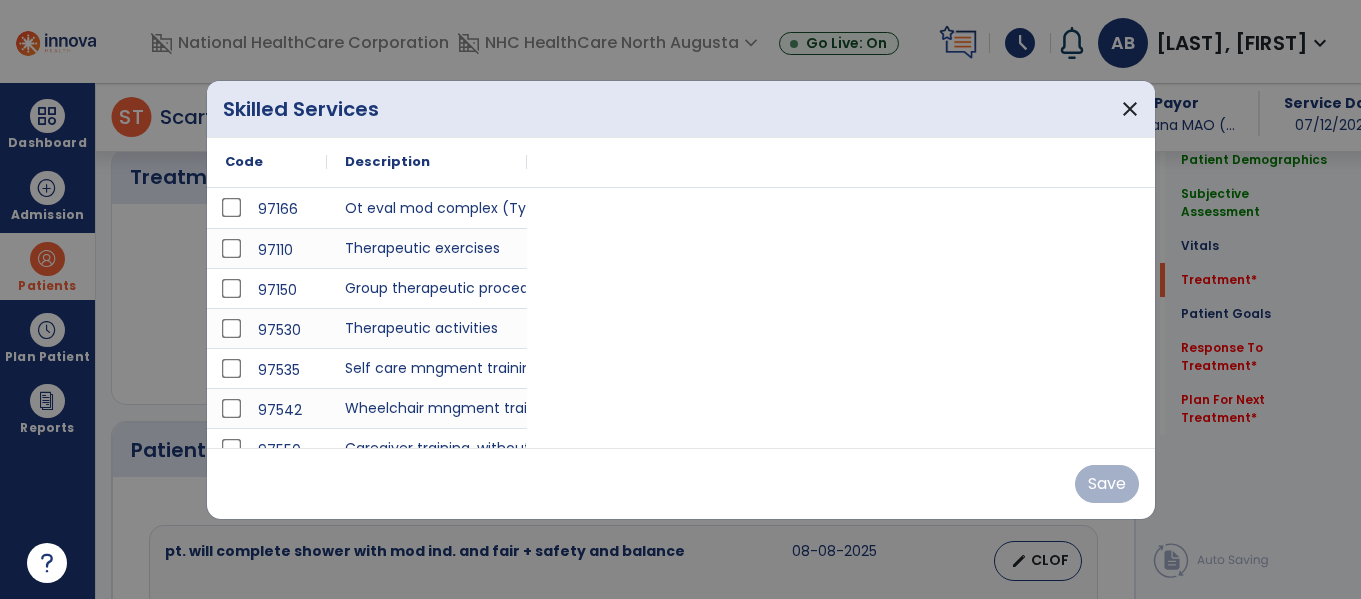 scroll, scrollTop: 1100, scrollLeft: 0, axis: vertical 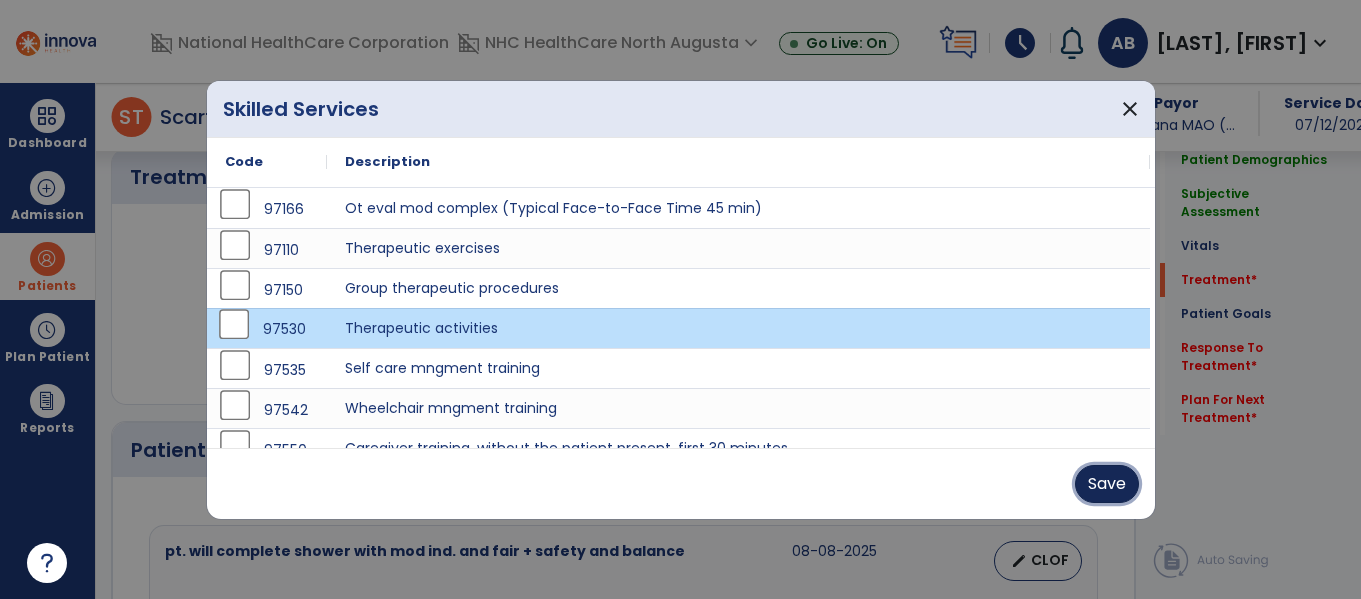 click on "Save" at bounding box center (1107, 484) 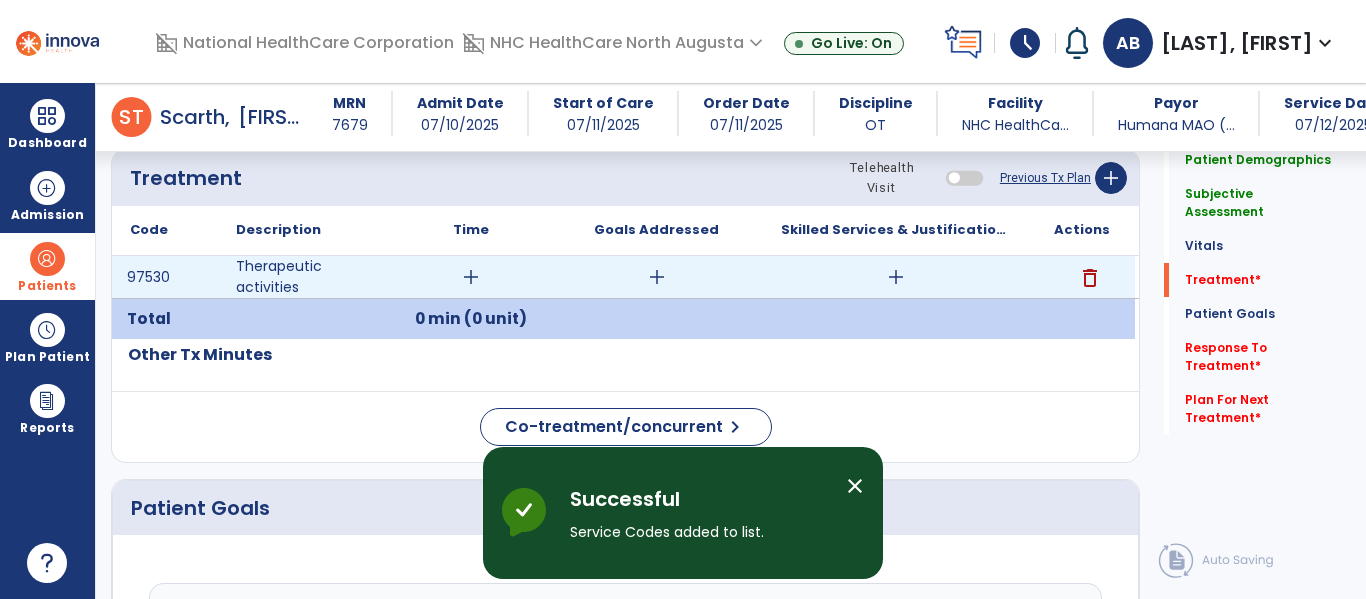 click on "add" at bounding box center [471, 277] 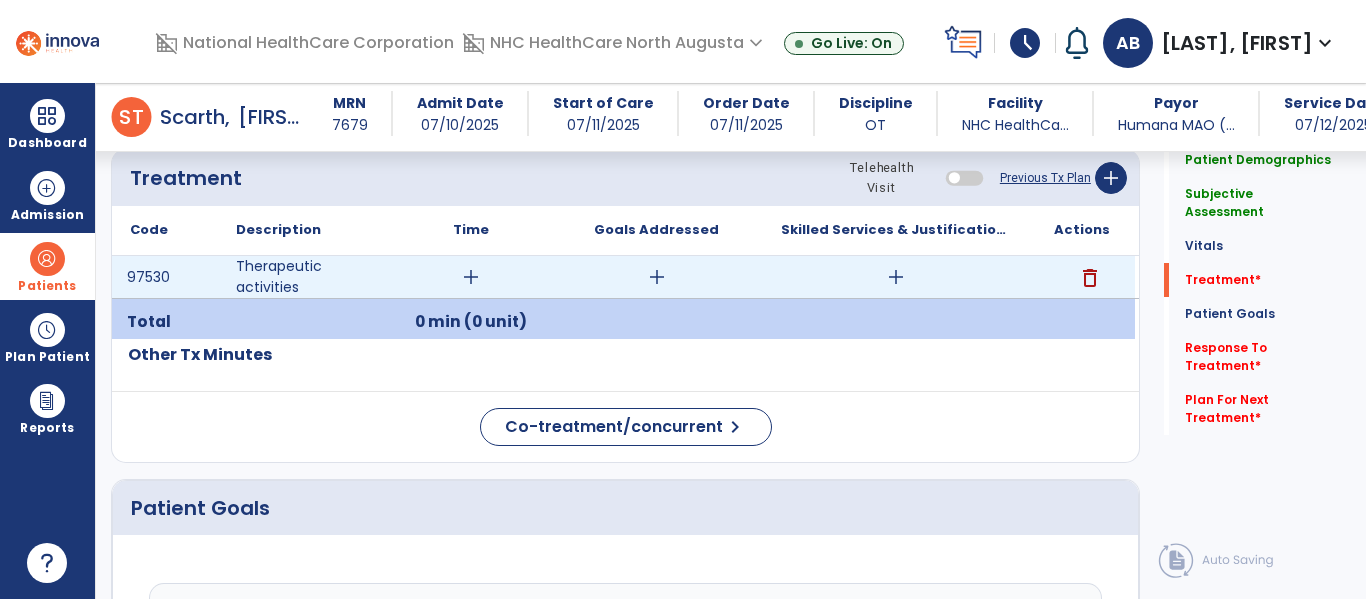 click on "add" at bounding box center (471, 277) 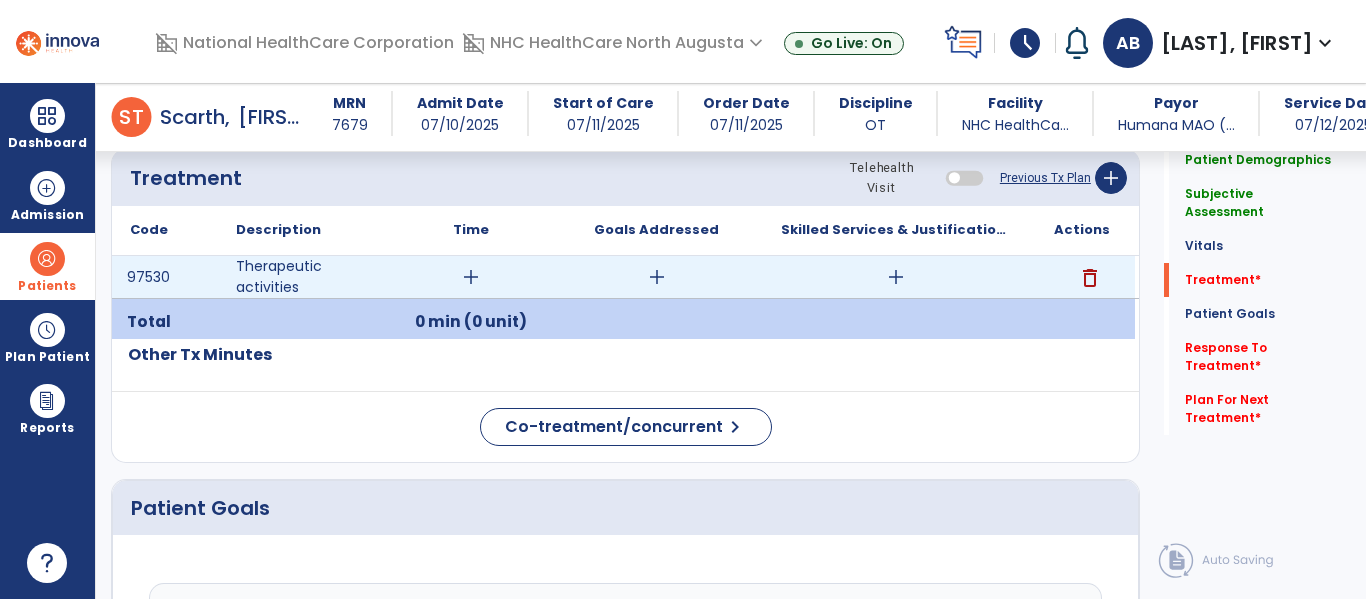 click on "add" at bounding box center (471, 277) 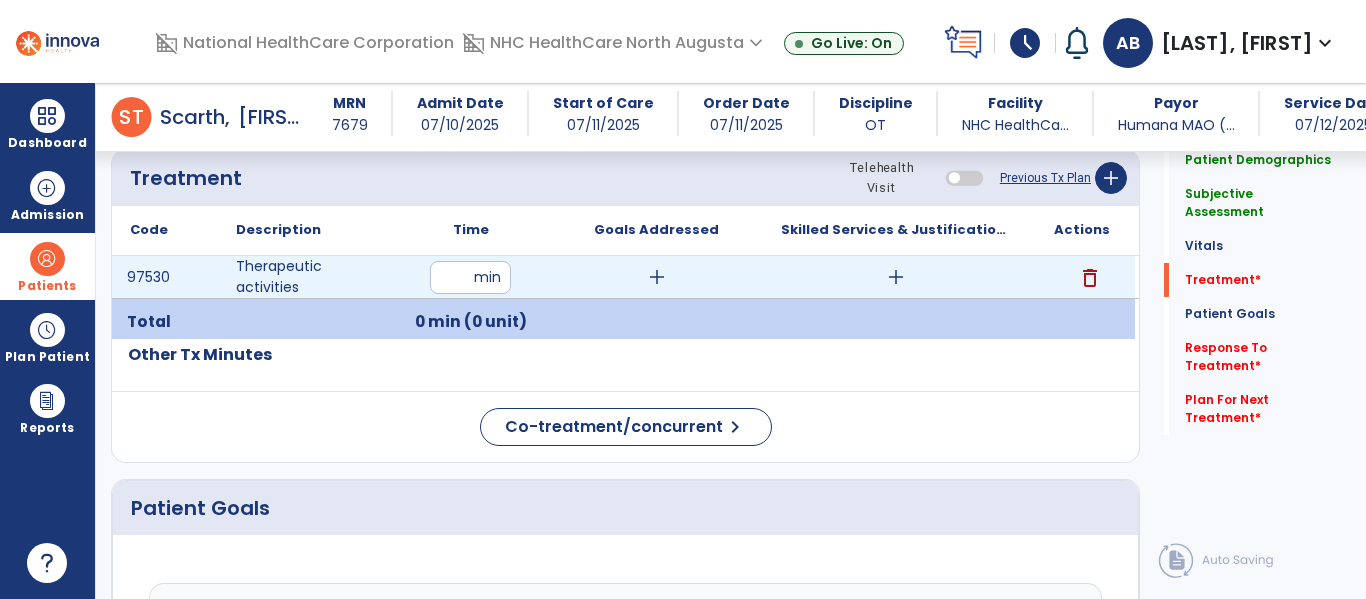 type on "**" 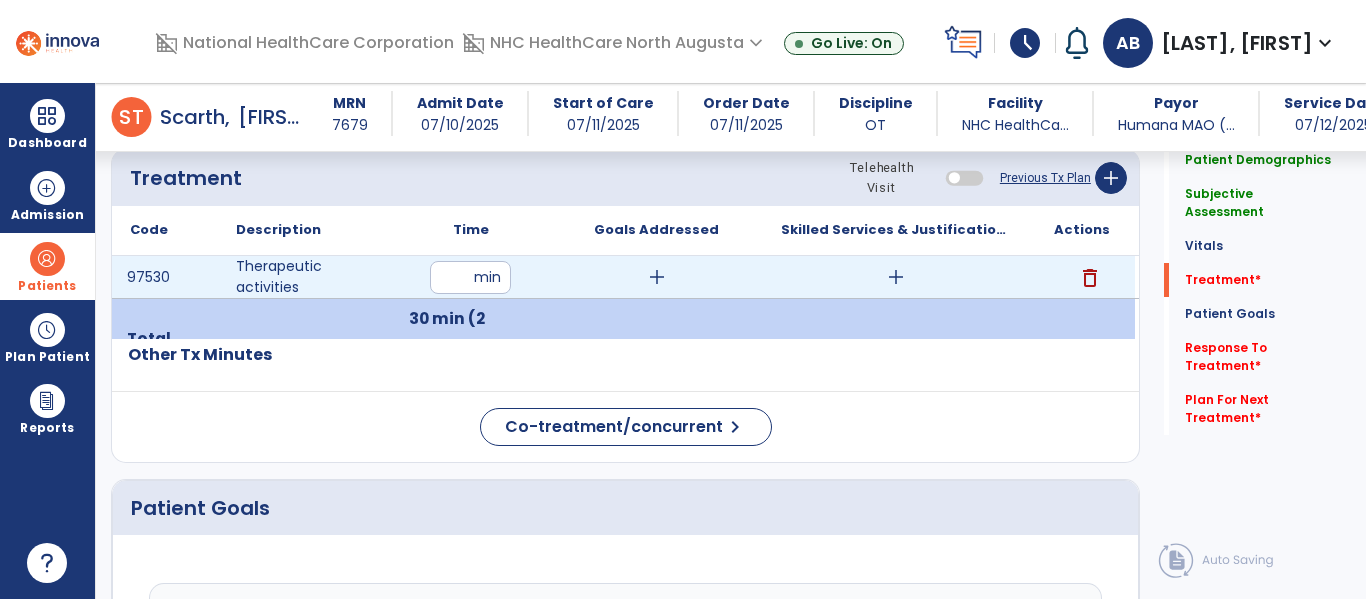 click on "add" at bounding box center [657, 277] 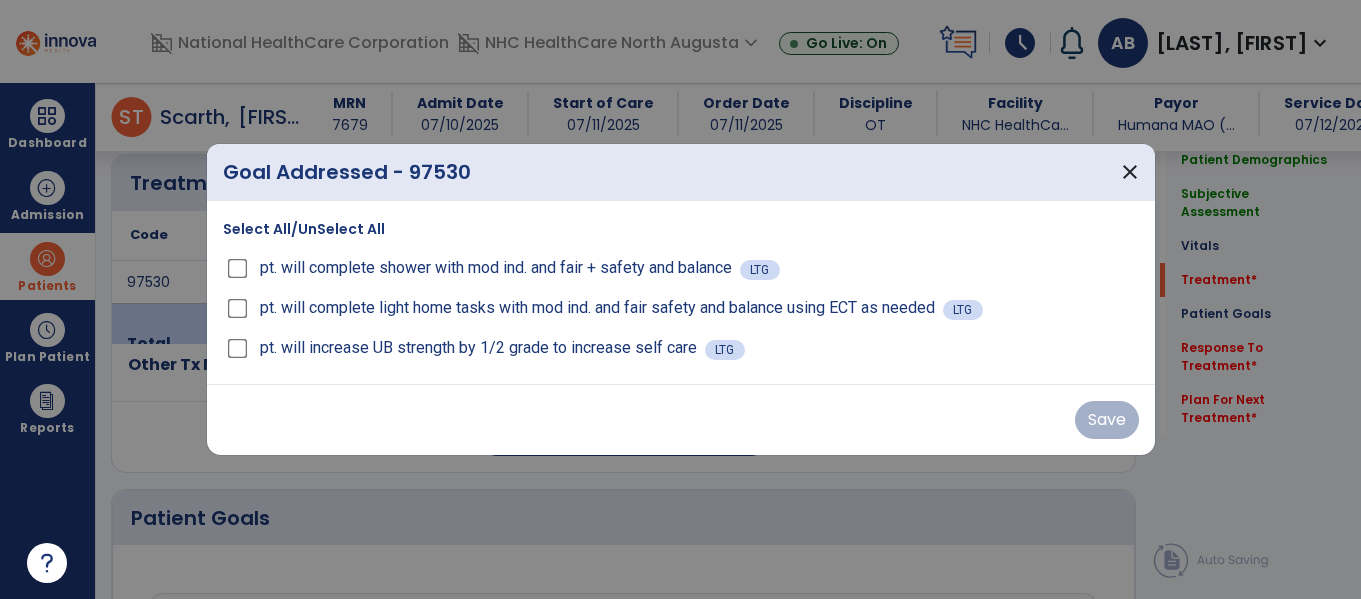 scroll, scrollTop: 1100, scrollLeft: 0, axis: vertical 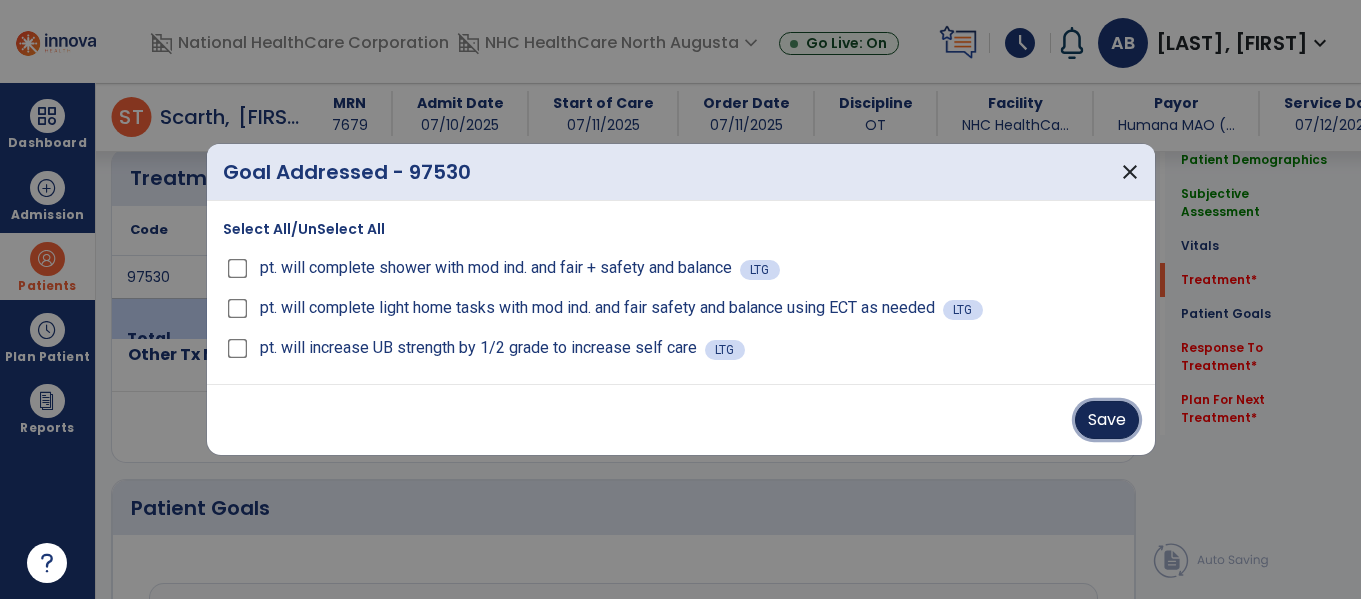 click on "Save" at bounding box center [1107, 420] 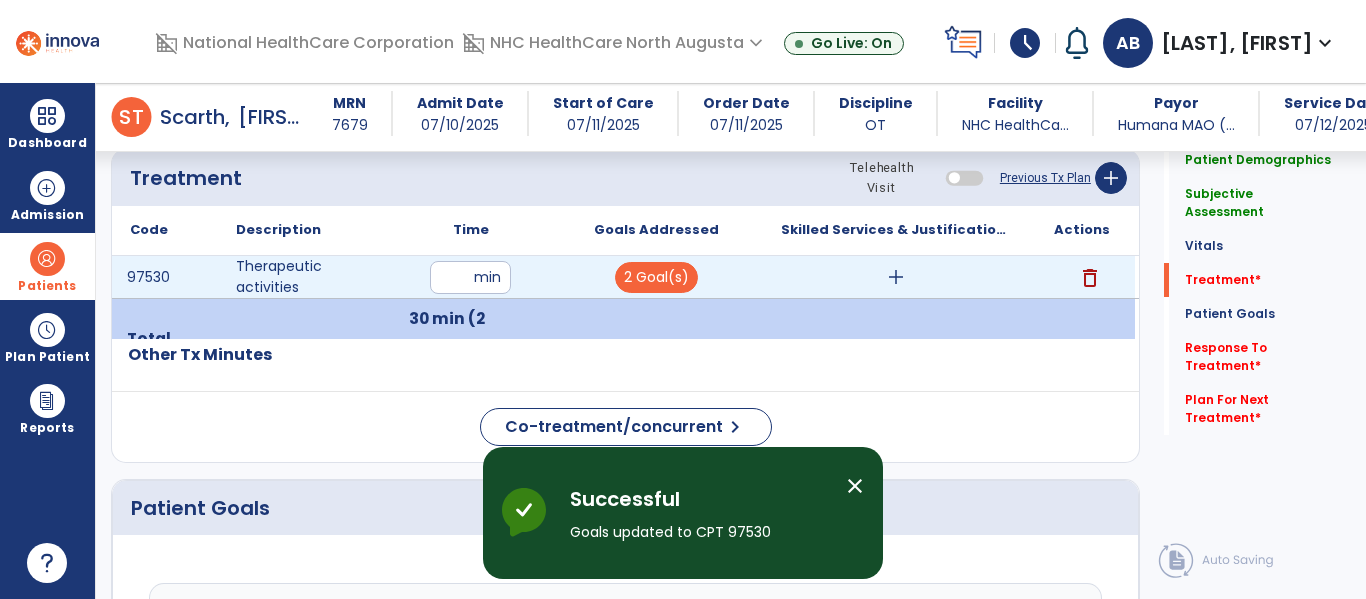 click on "add" at bounding box center [896, 277] 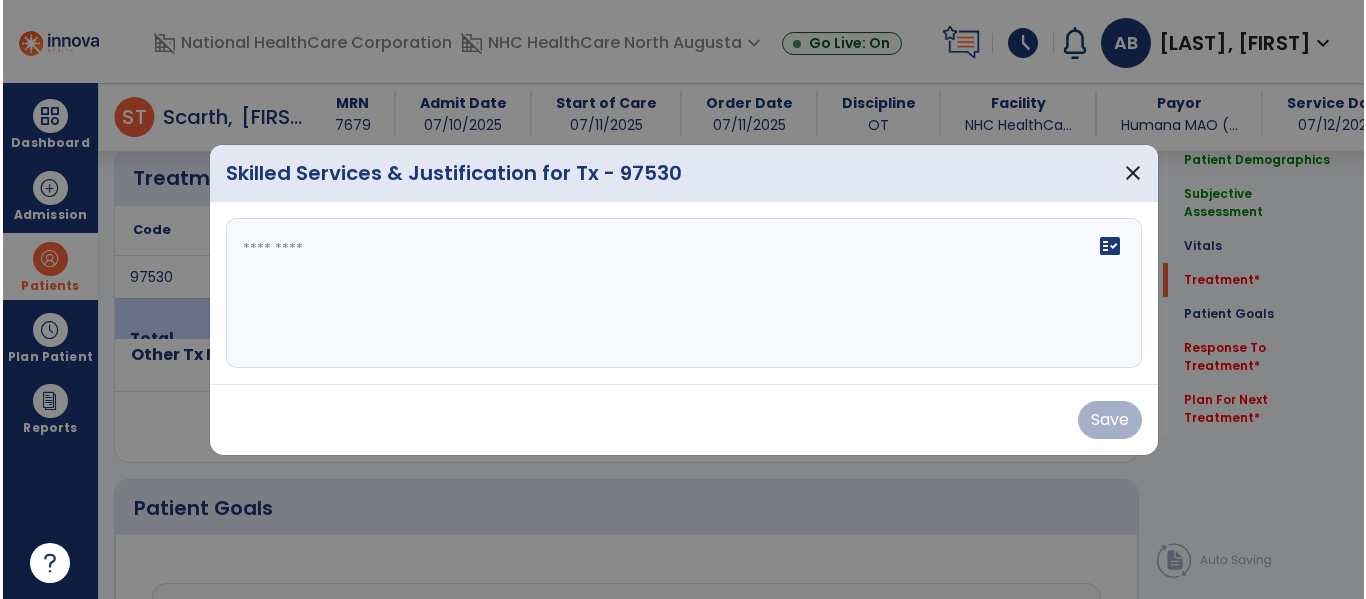 scroll, scrollTop: 1100, scrollLeft: 0, axis: vertical 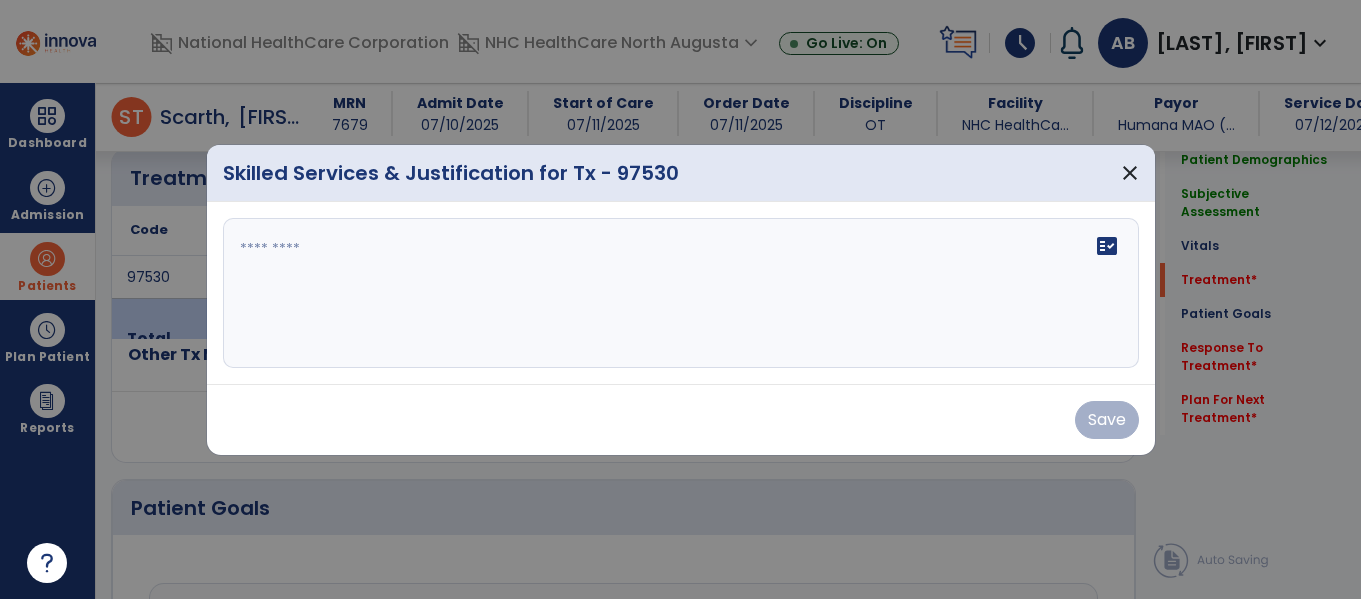 click on "fact_check" at bounding box center (681, 293) 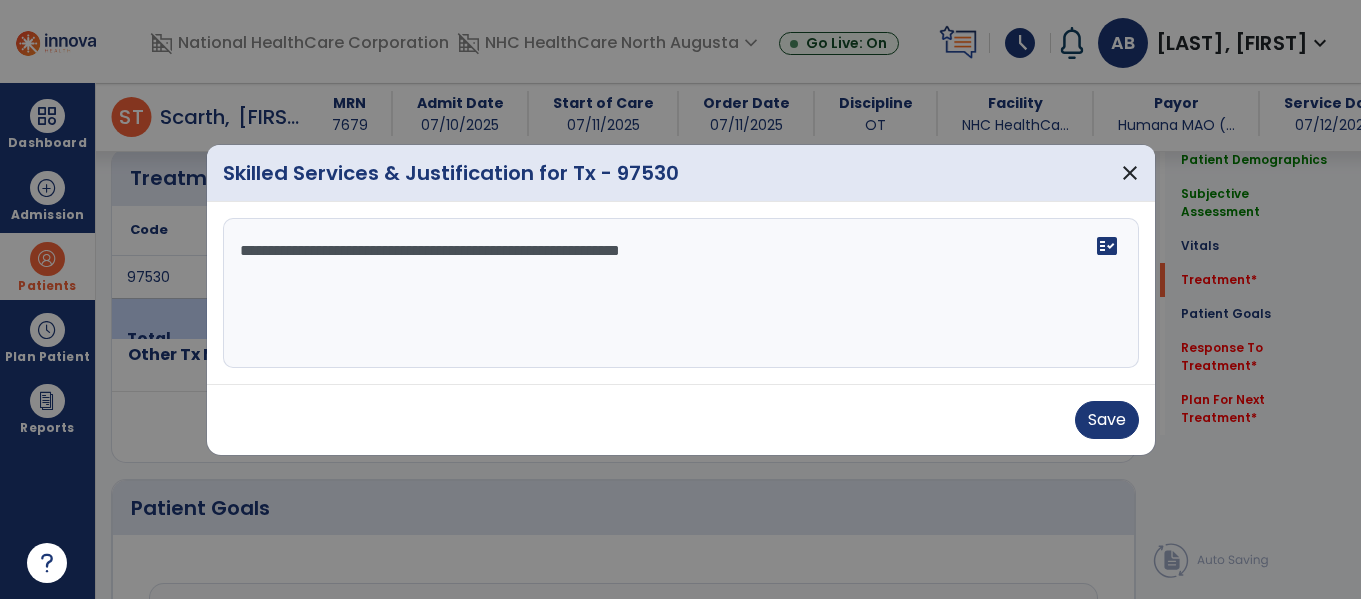click on "**********" at bounding box center (681, 293) 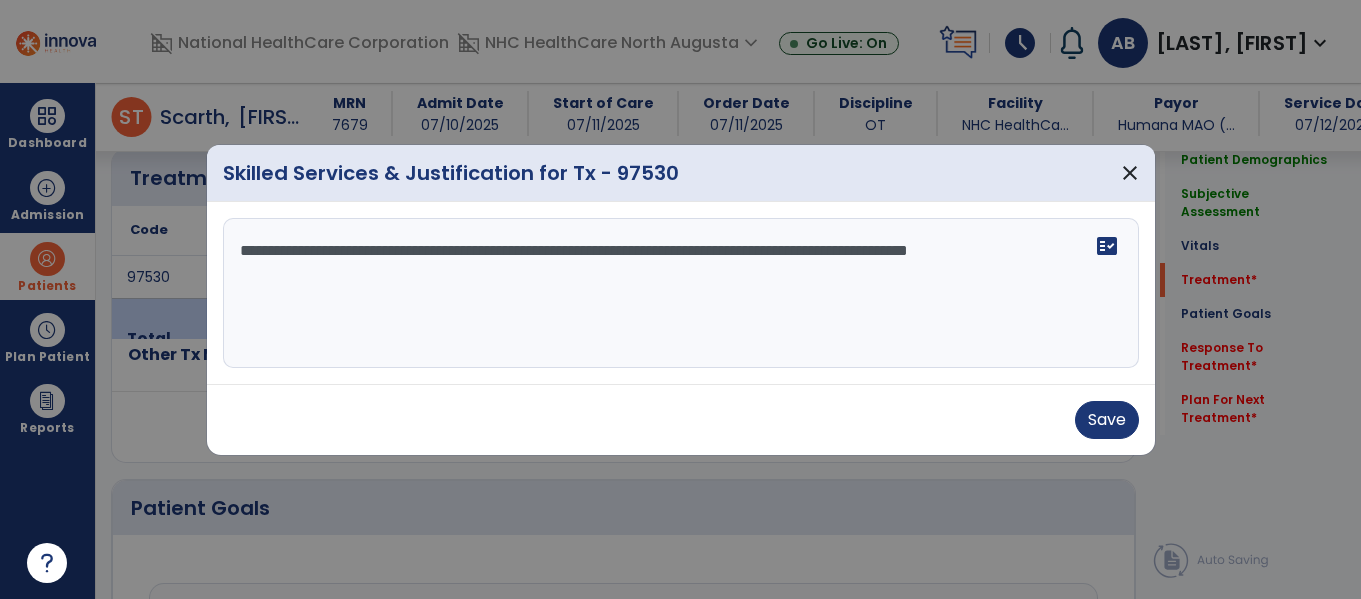 click on "**********" at bounding box center [681, 293] 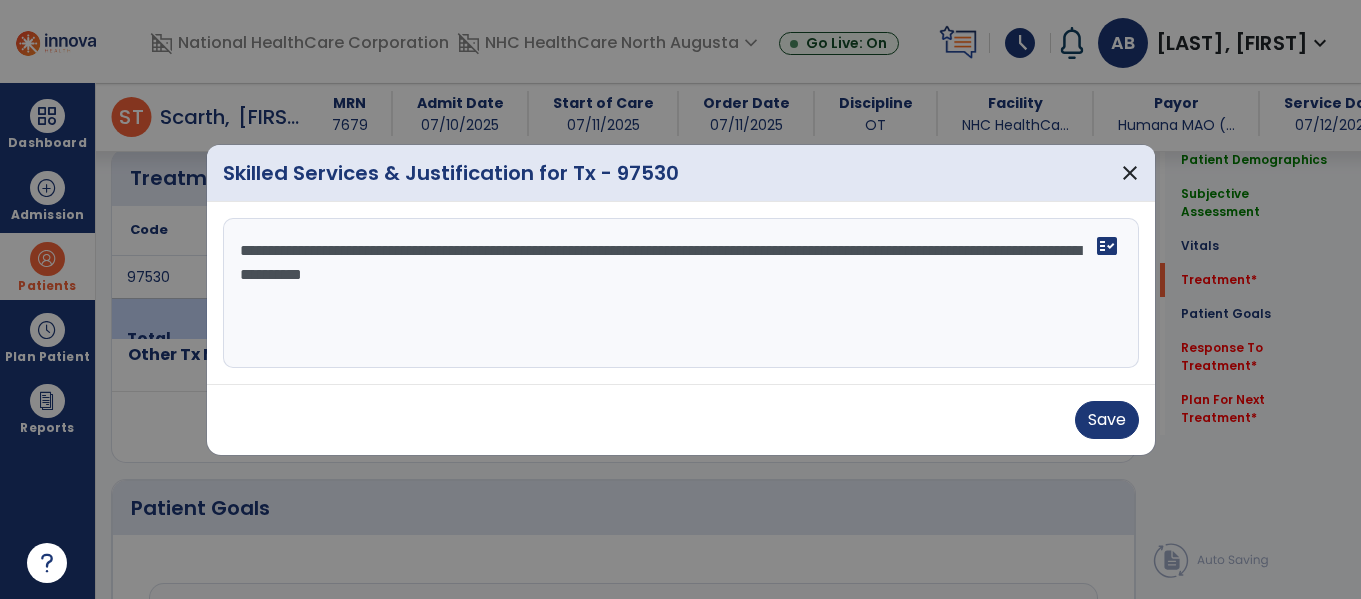 click on "**********" at bounding box center (681, 293) 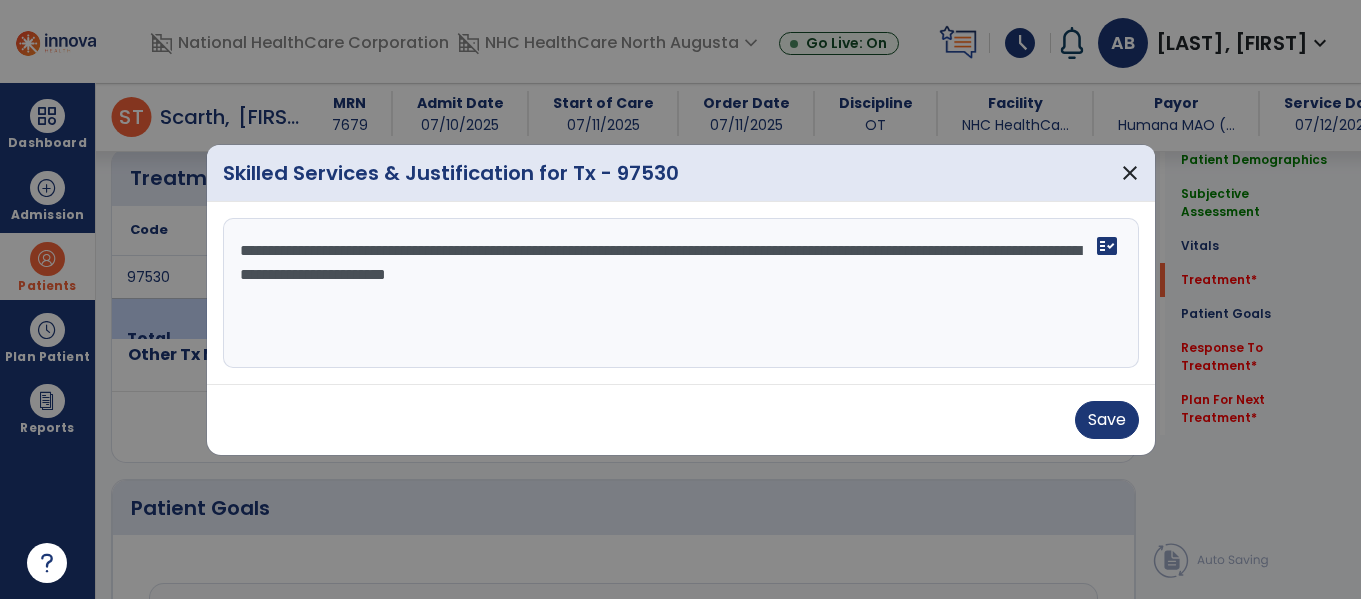 click on "**********" at bounding box center [681, 293] 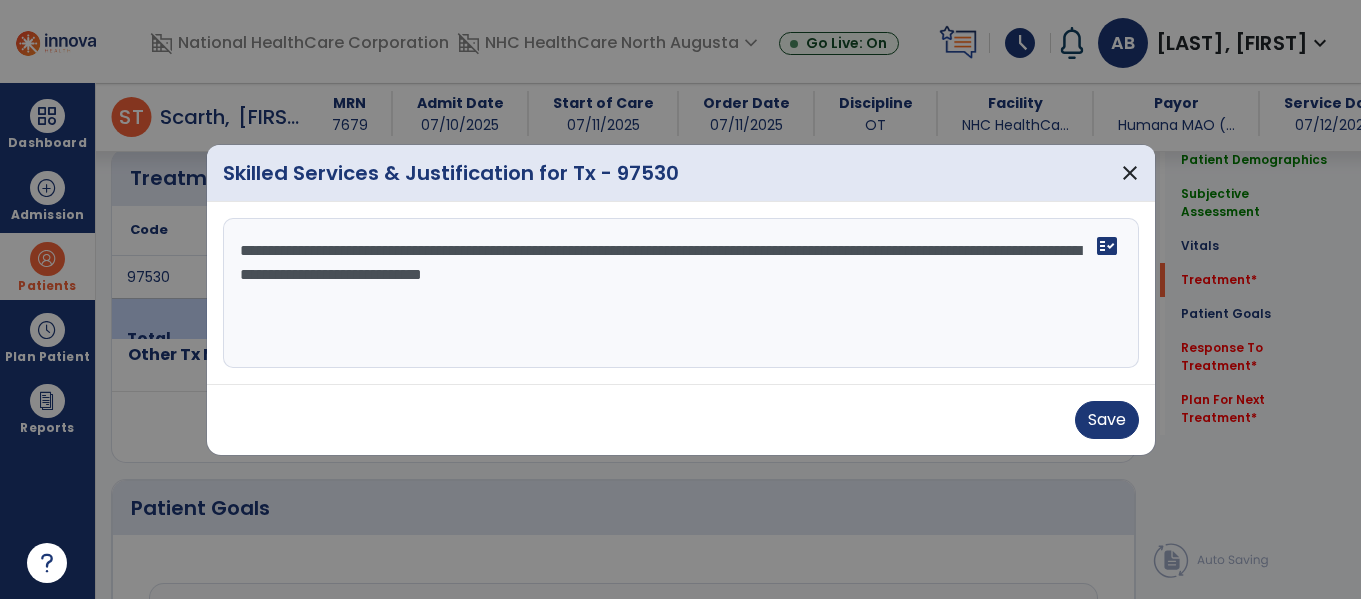 click on "**********" at bounding box center (681, 293) 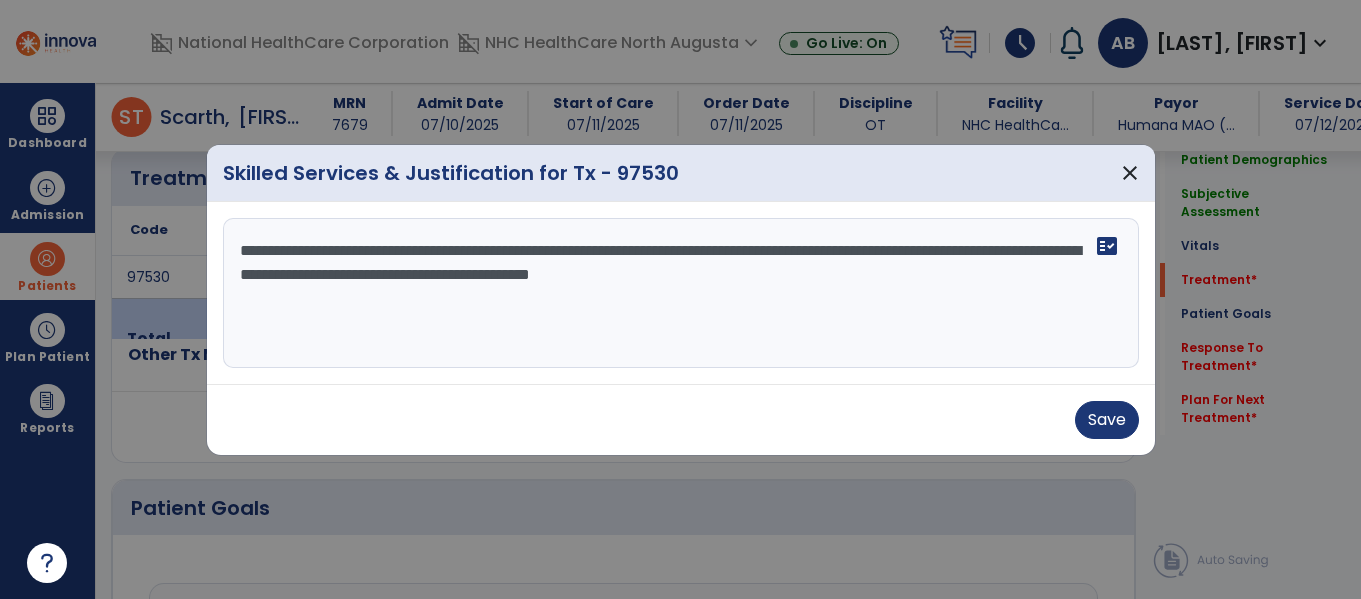 click on "**********" at bounding box center [681, 293] 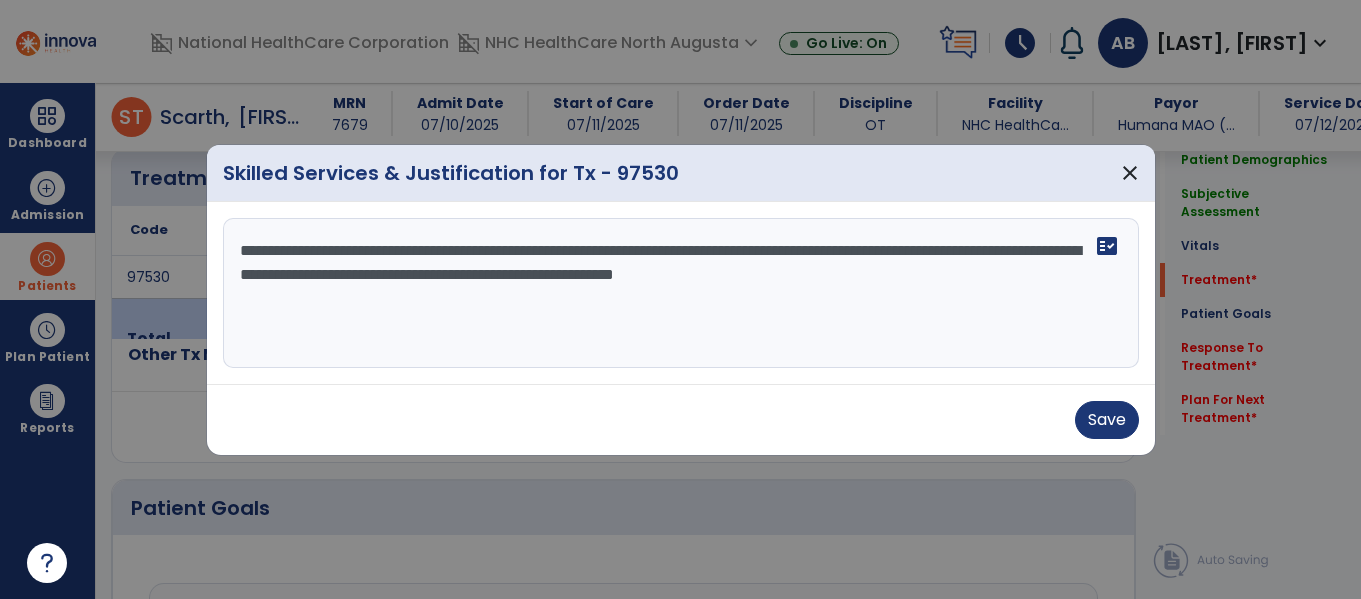 click on "**********" at bounding box center [681, 293] 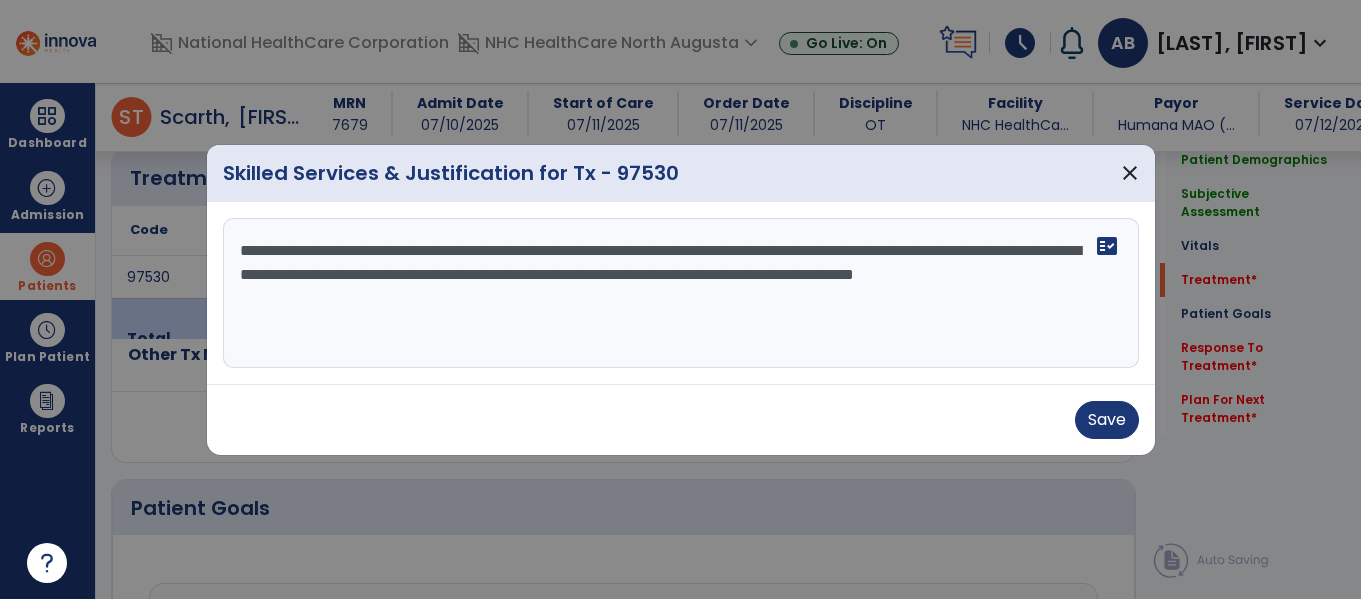 click on "**********" at bounding box center (681, 293) 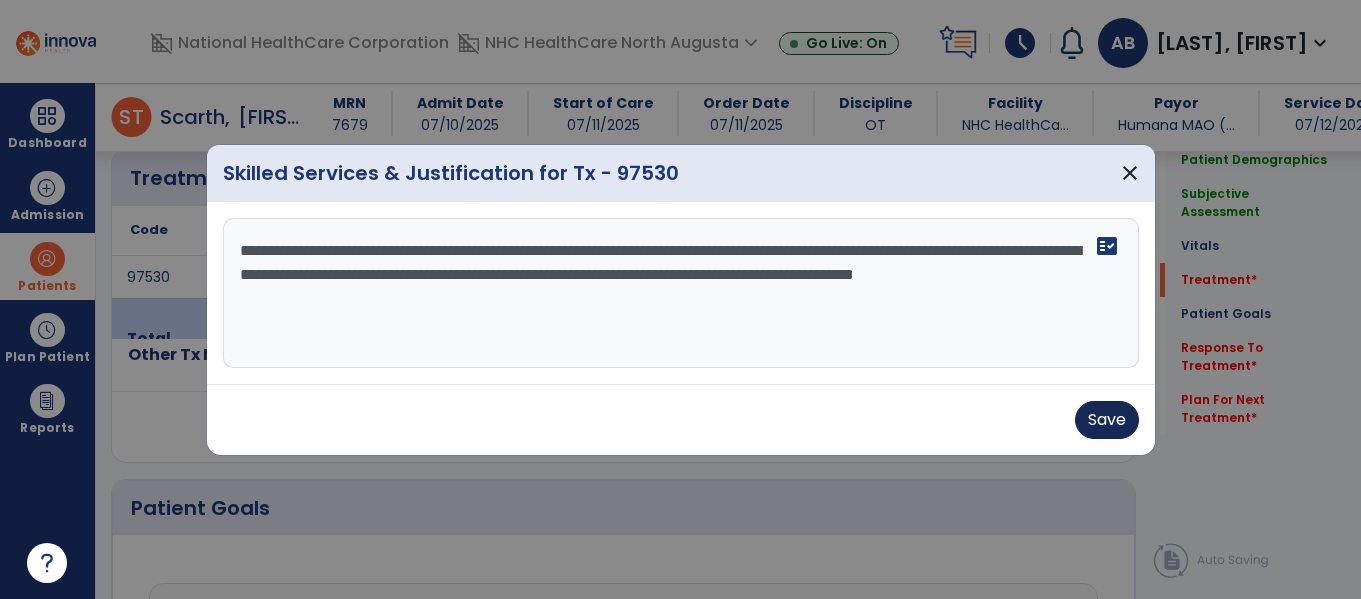 type on "**********" 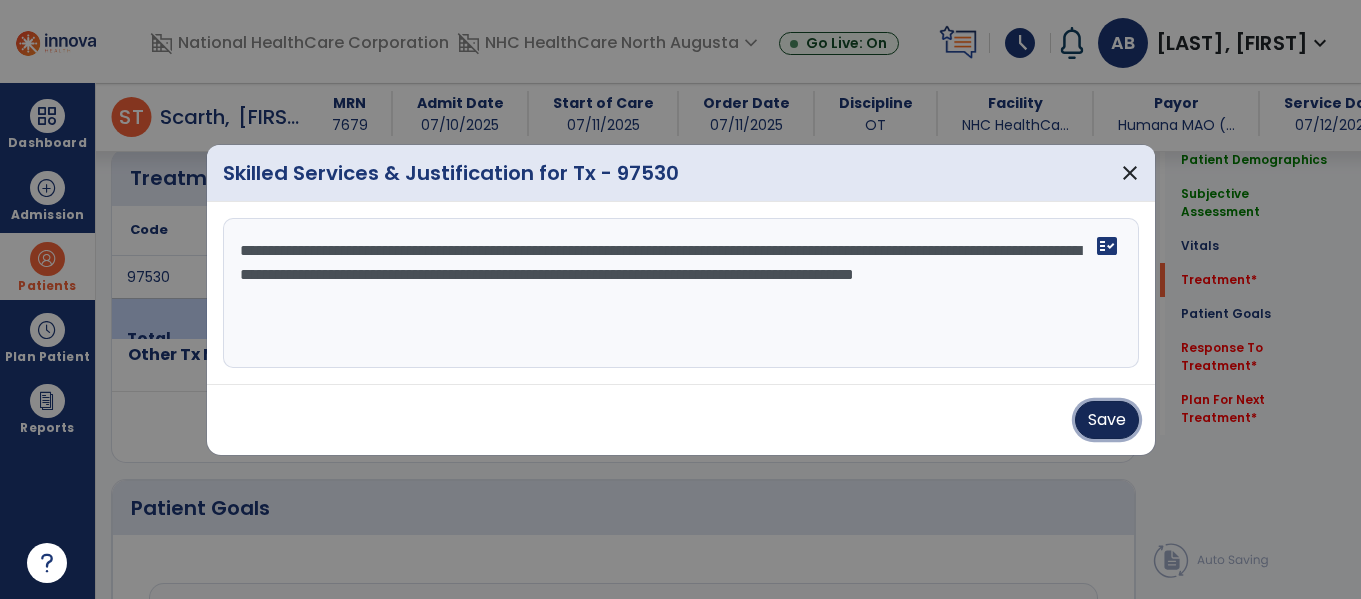 click on "Save" at bounding box center (1107, 420) 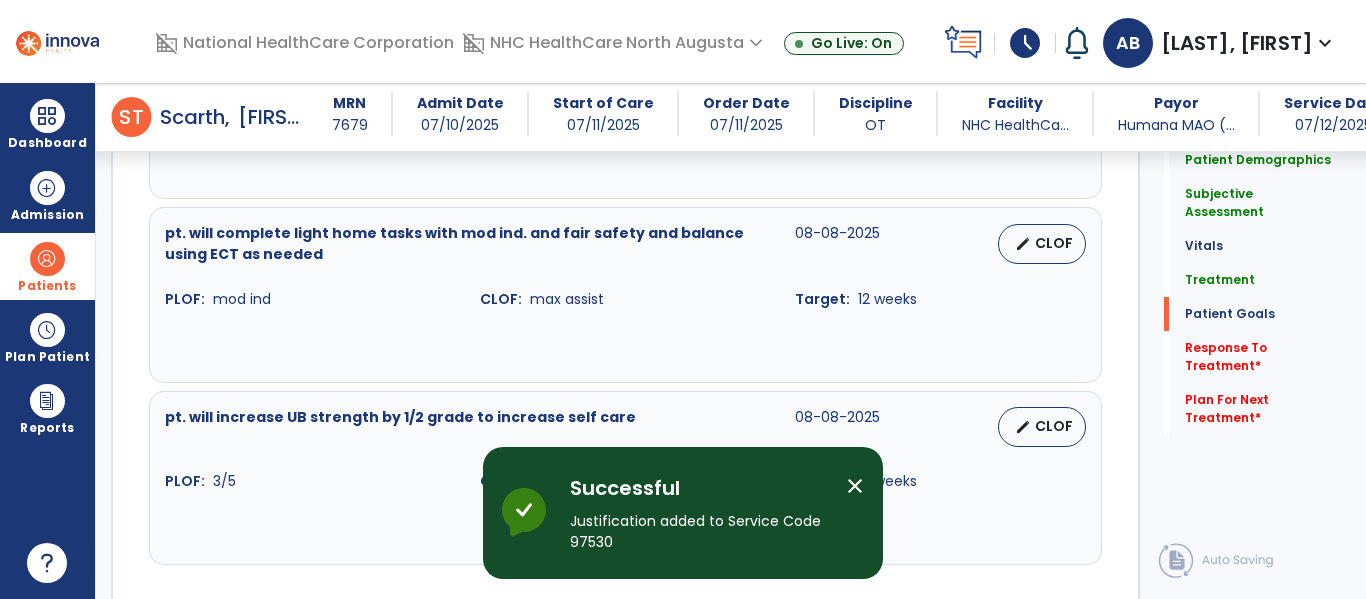 scroll, scrollTop: 2200, scrollLeft: 0, axis: vertical 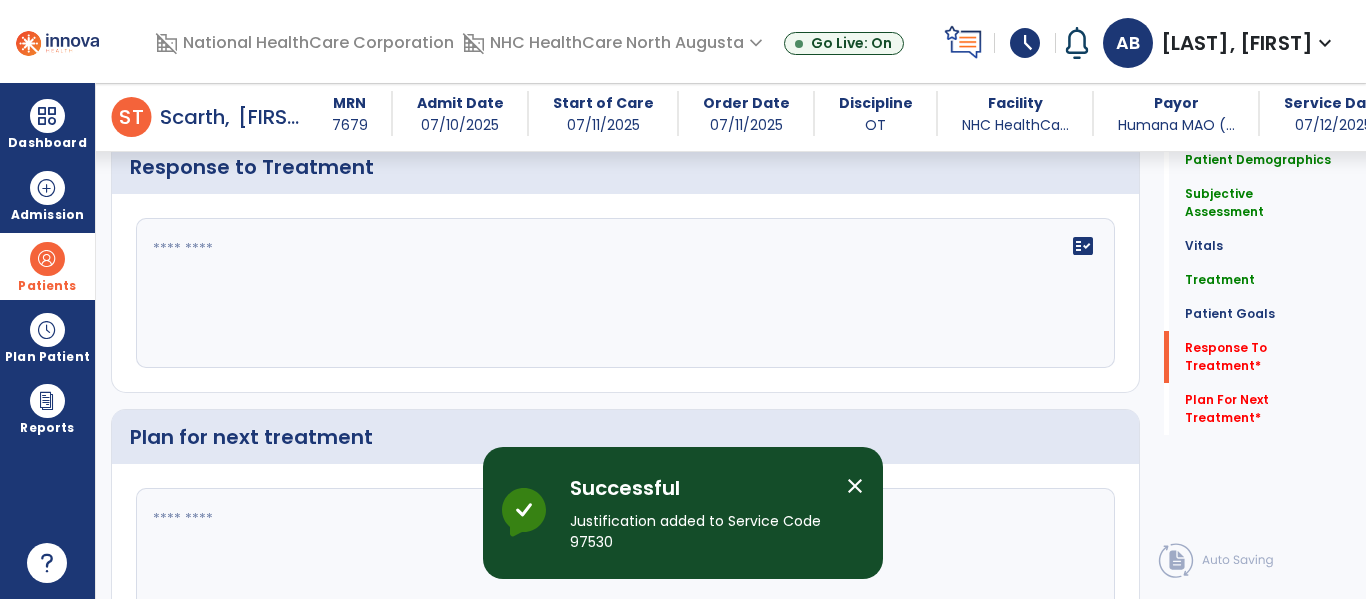 click on "fact_check" 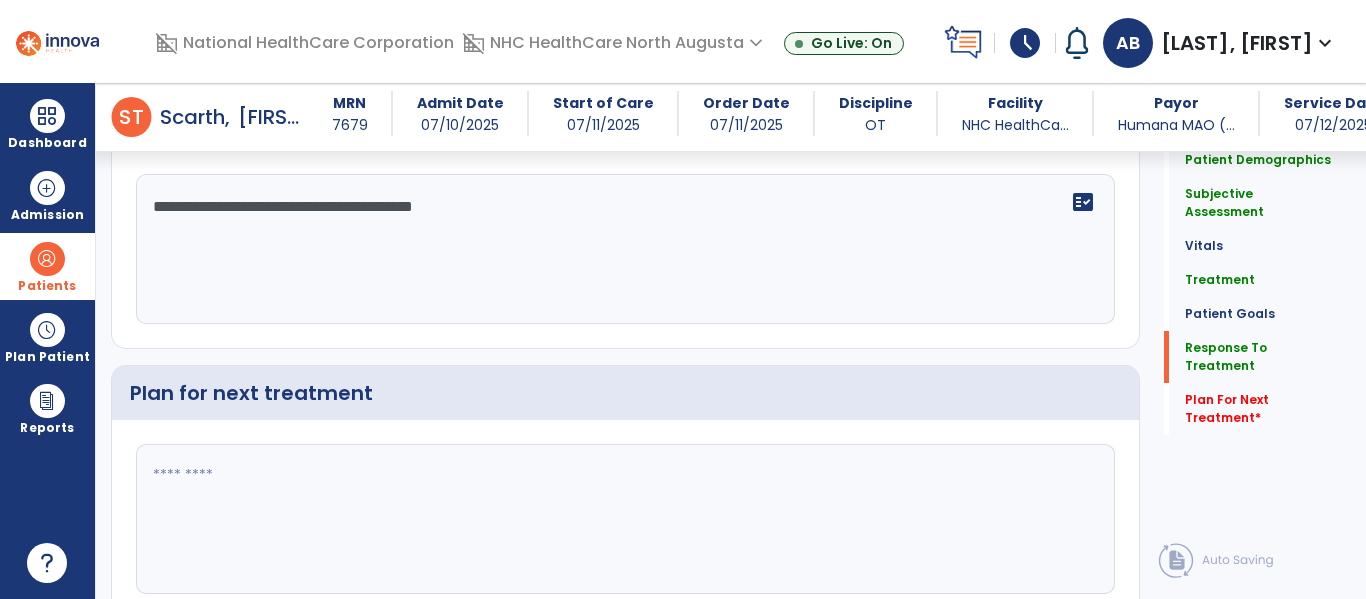 scroll, scrollTop: 2200, scrollLeft: 0, axis: vertical 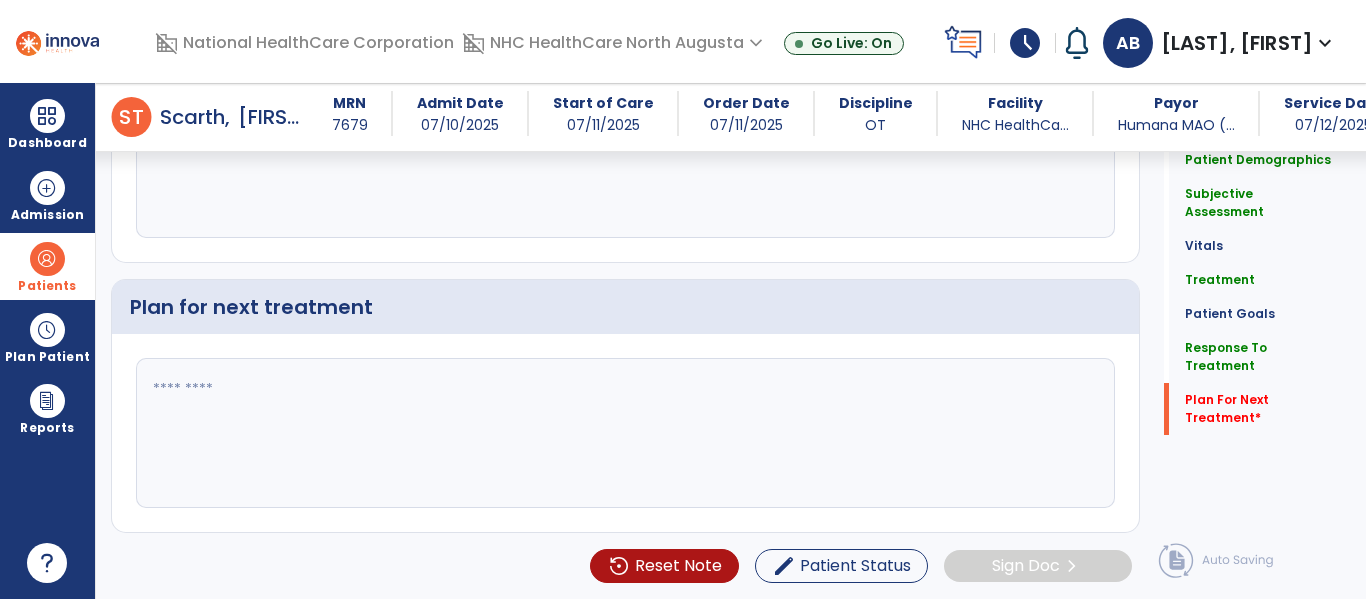 type on "**********" 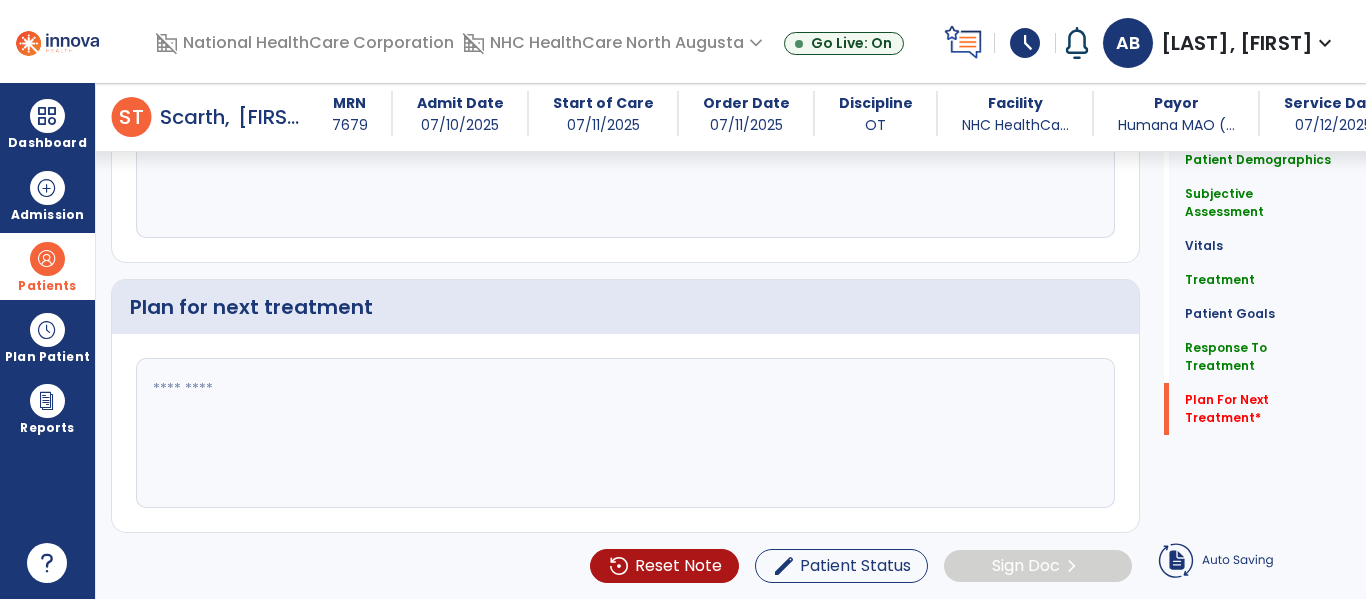 scroll, scrollTop: 2331, scrollLeft: 0, axis: vertical 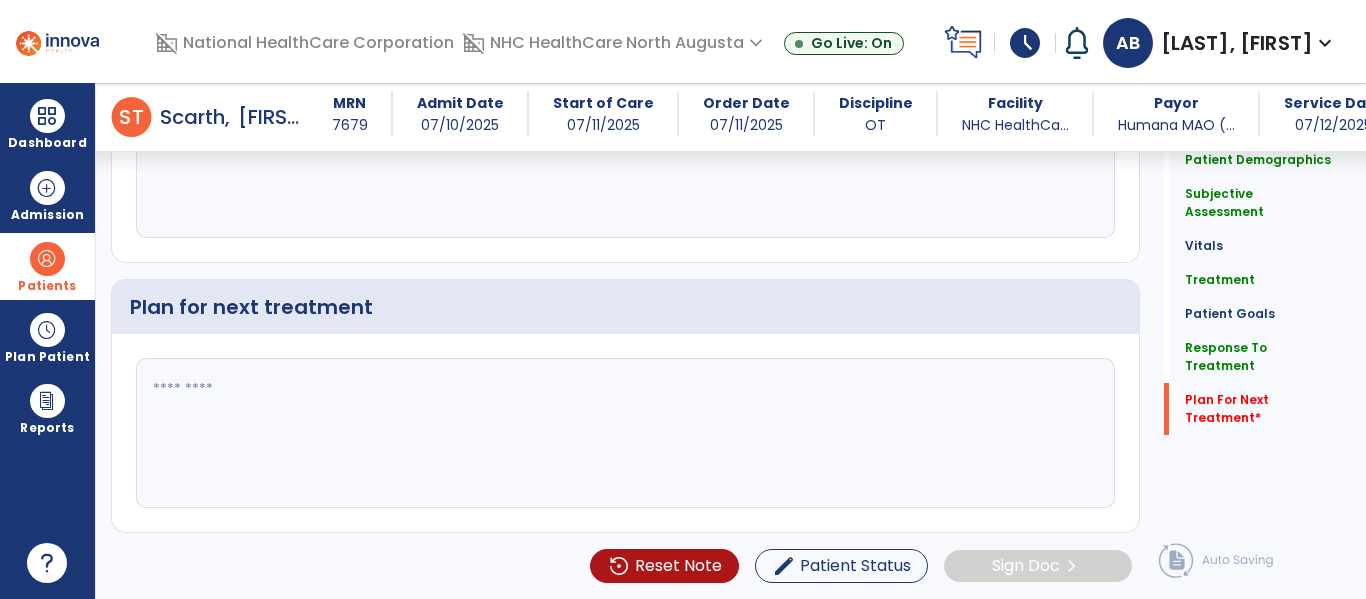 click 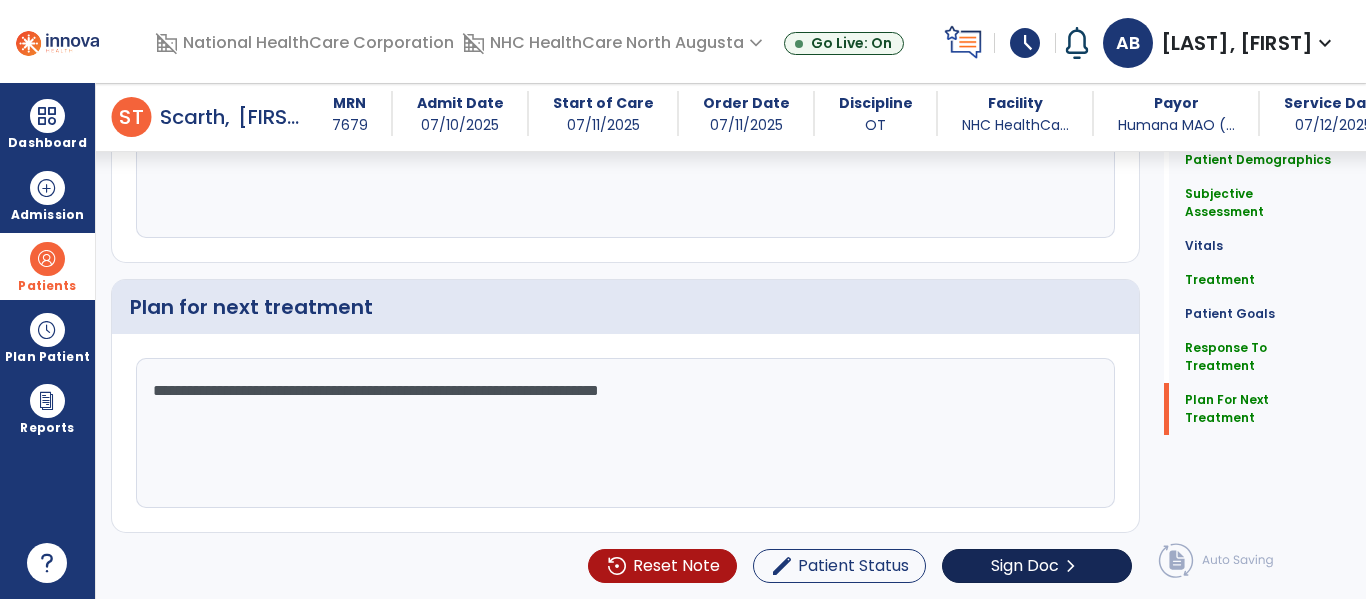 type on "**********" 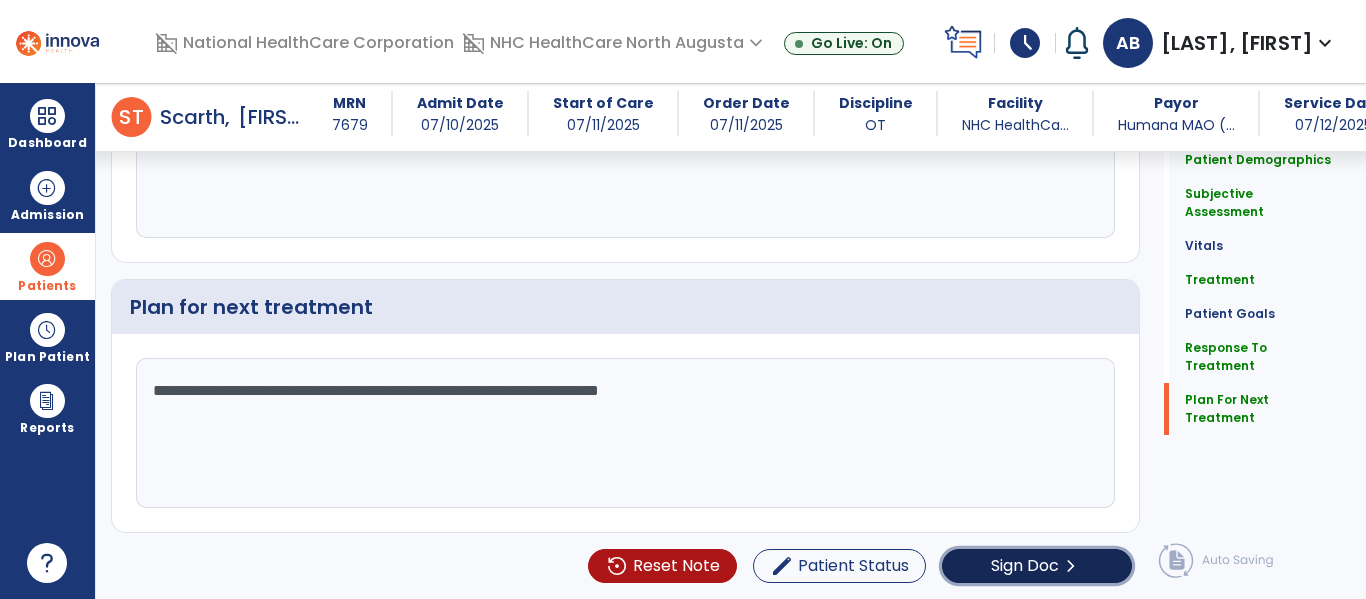 click on "chevron_right" 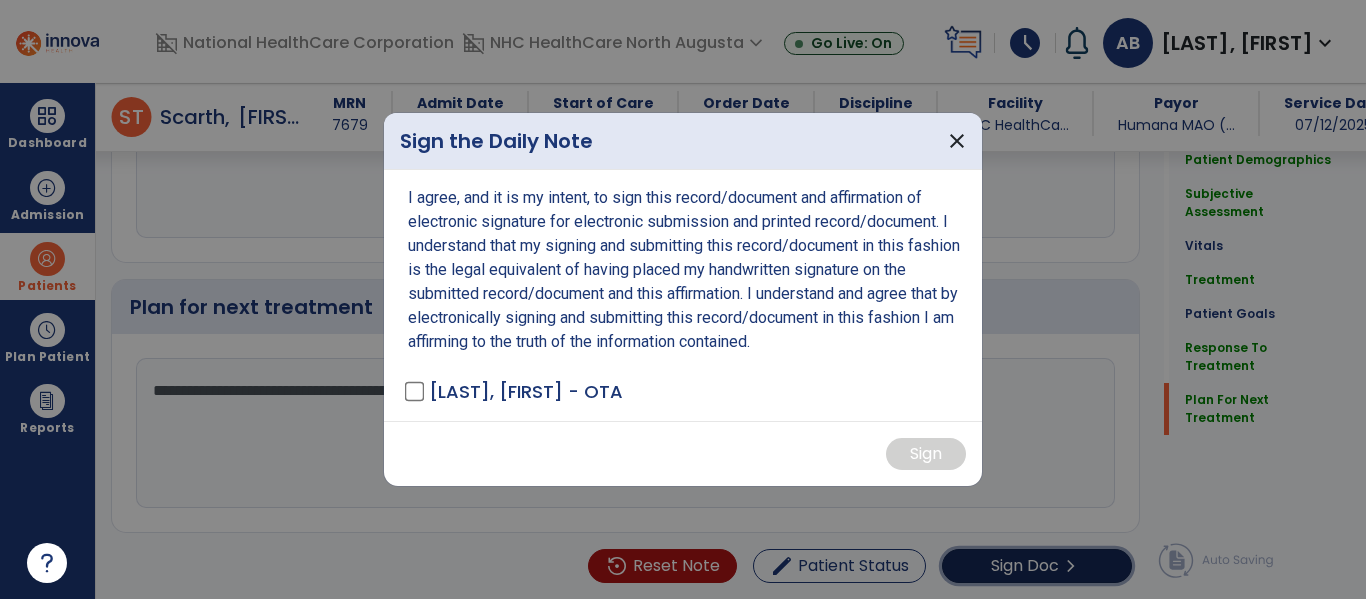 scroll, scrollTop: 2331, scrollLeft: 0, axis: vertical 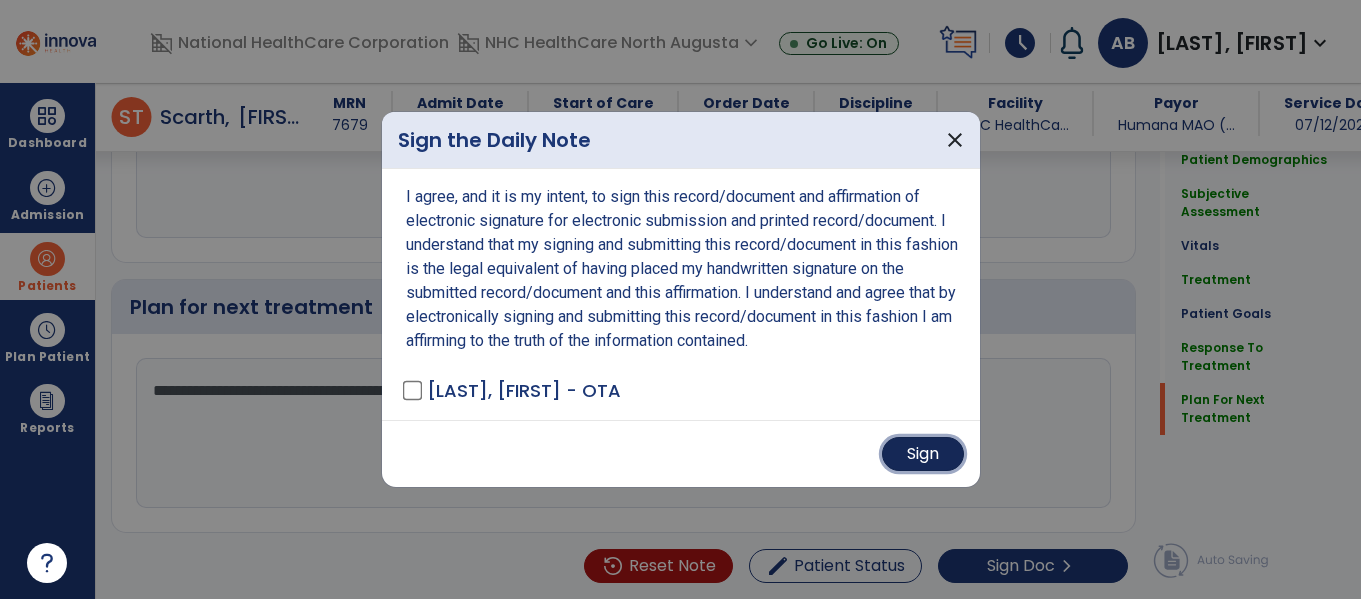 click on "Sign" at bounding box center [923, 454] 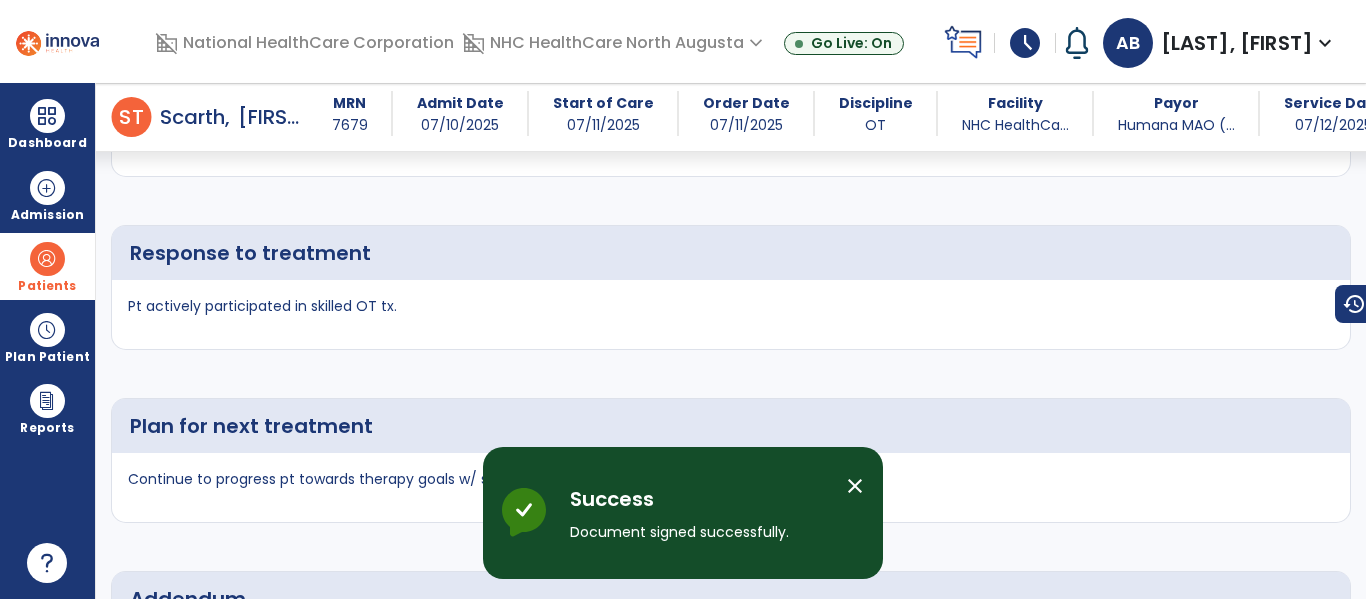 scroll, scrollTop: 2784, scrollLeft: 0, axis: vertical 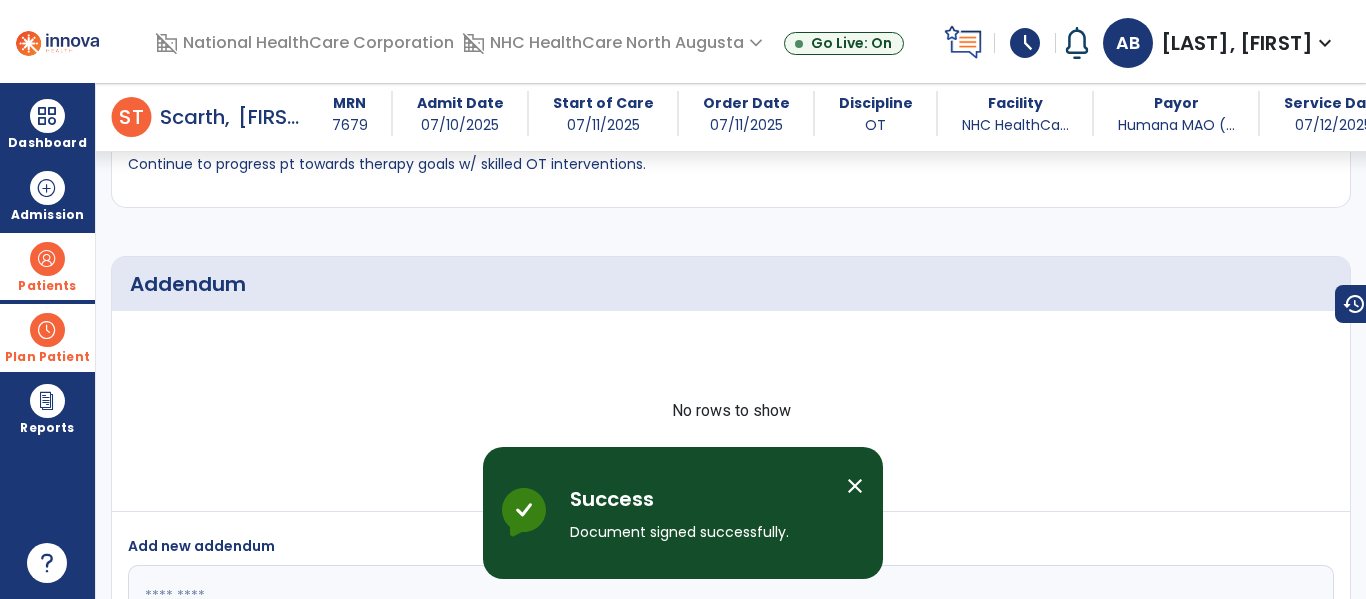 click on "Plan Patient" at bounding box center [47, 286] 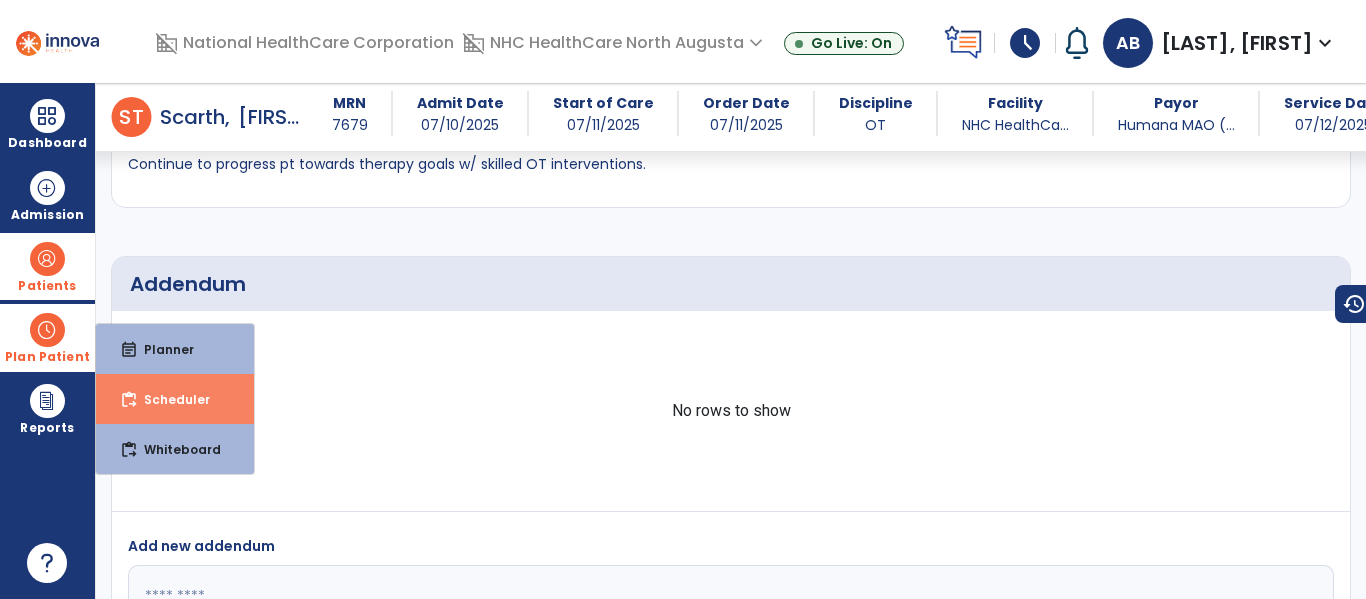 click on "Scheduler" at bounding box center [169, 399] 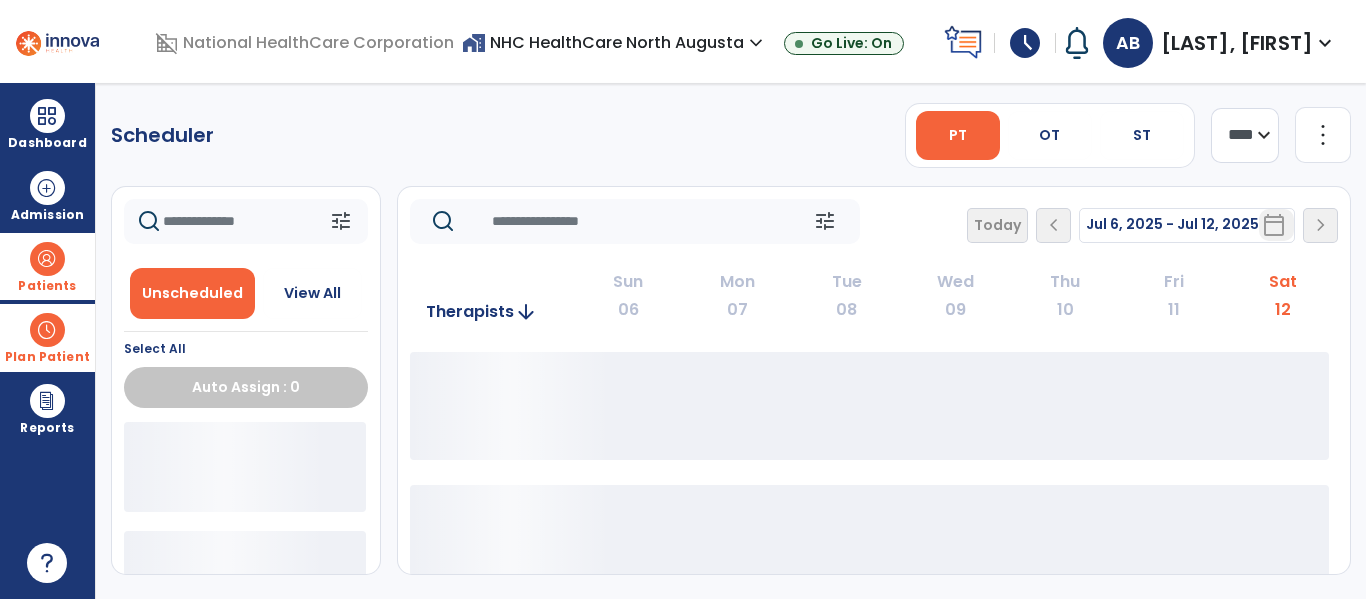 scroll, scrollTop: 0, scrollLeft: 0, axis: both 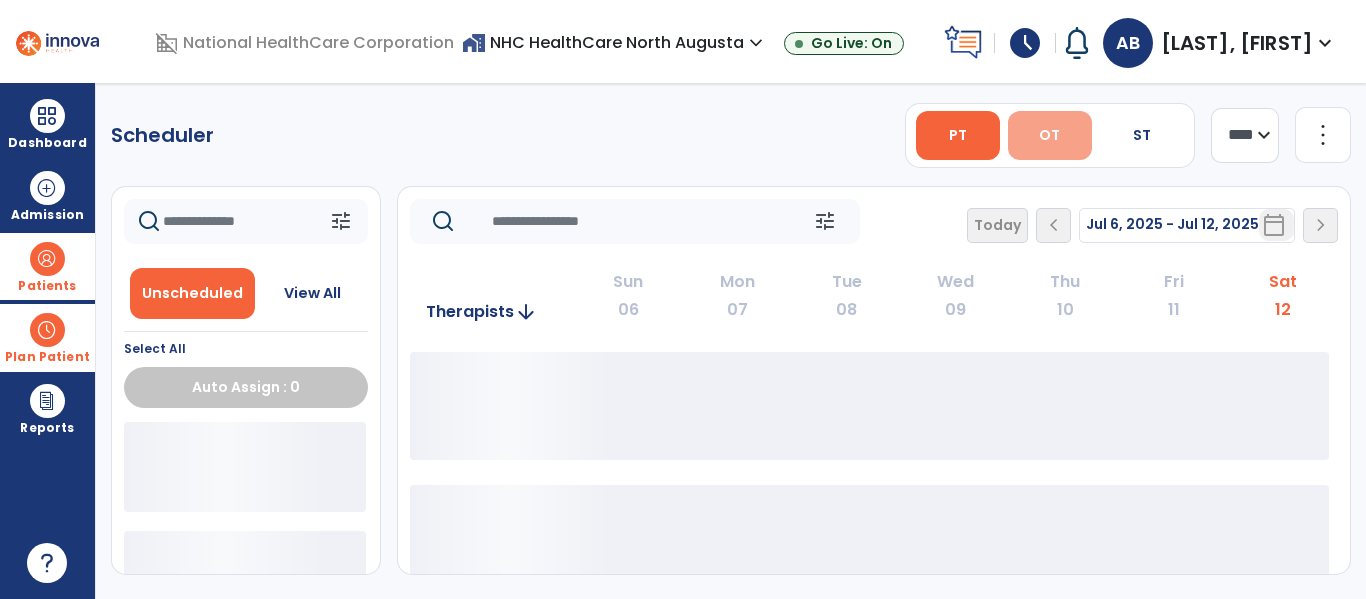 click on "OT" at bounding box center (1049, 135) 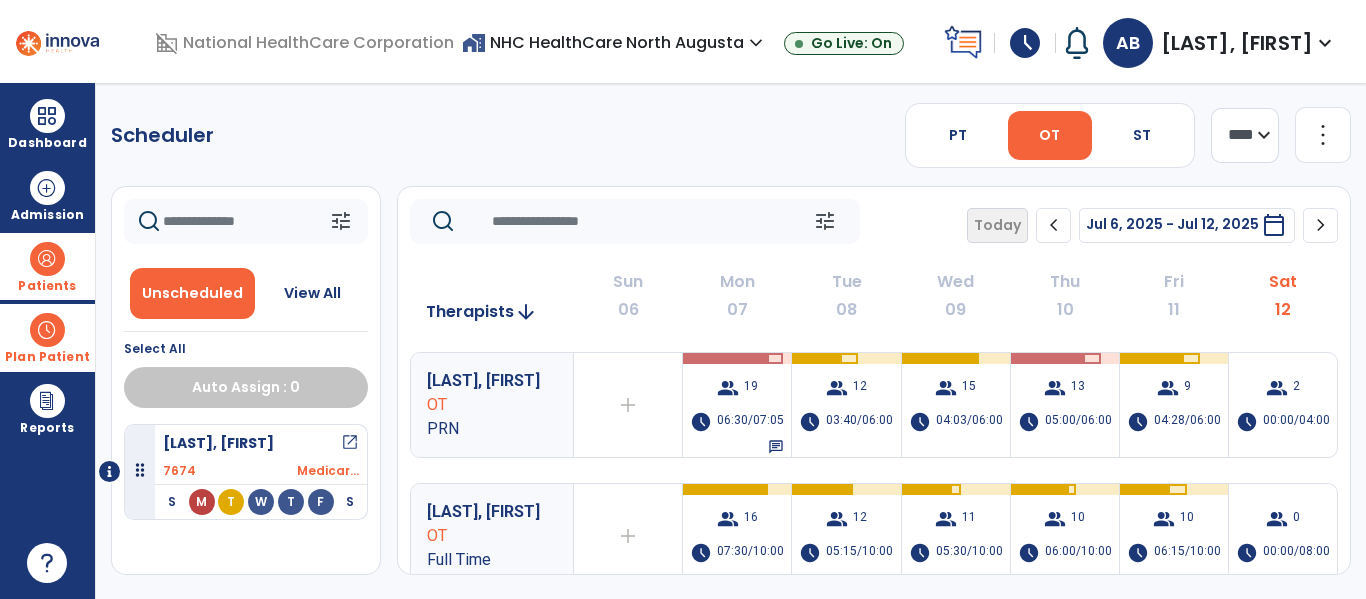 click on "schedule" at bounding box center [1025, 43] 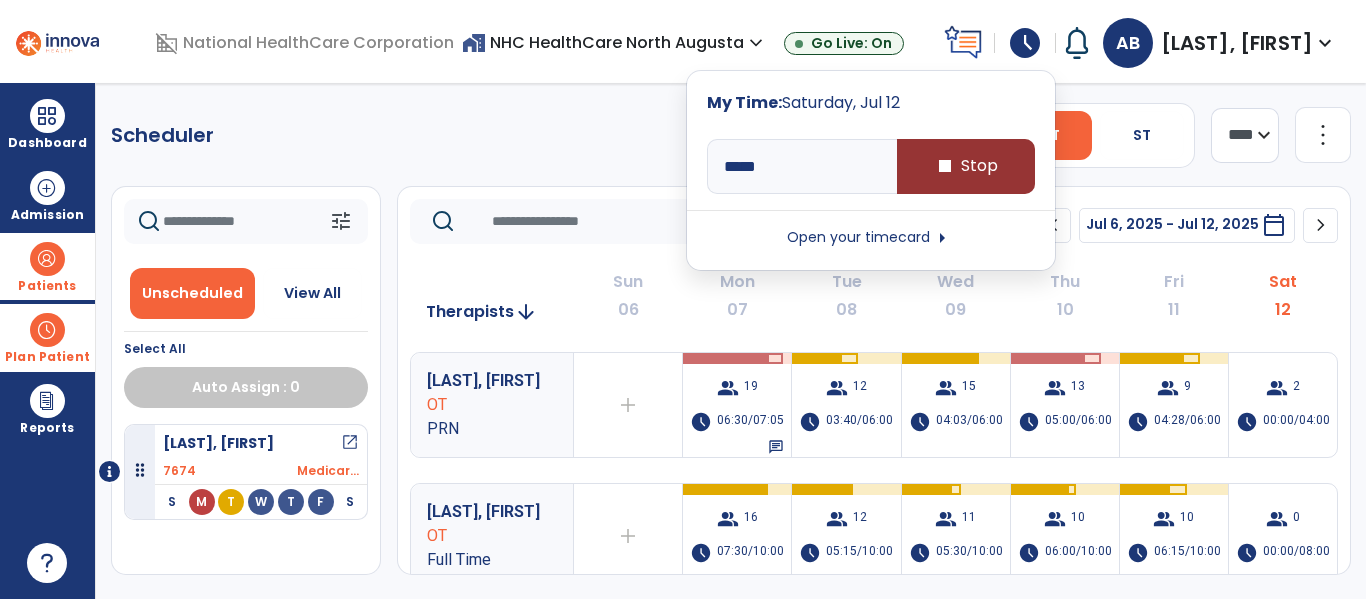 click on "stop  Stop" at bounding box center (966, 166) 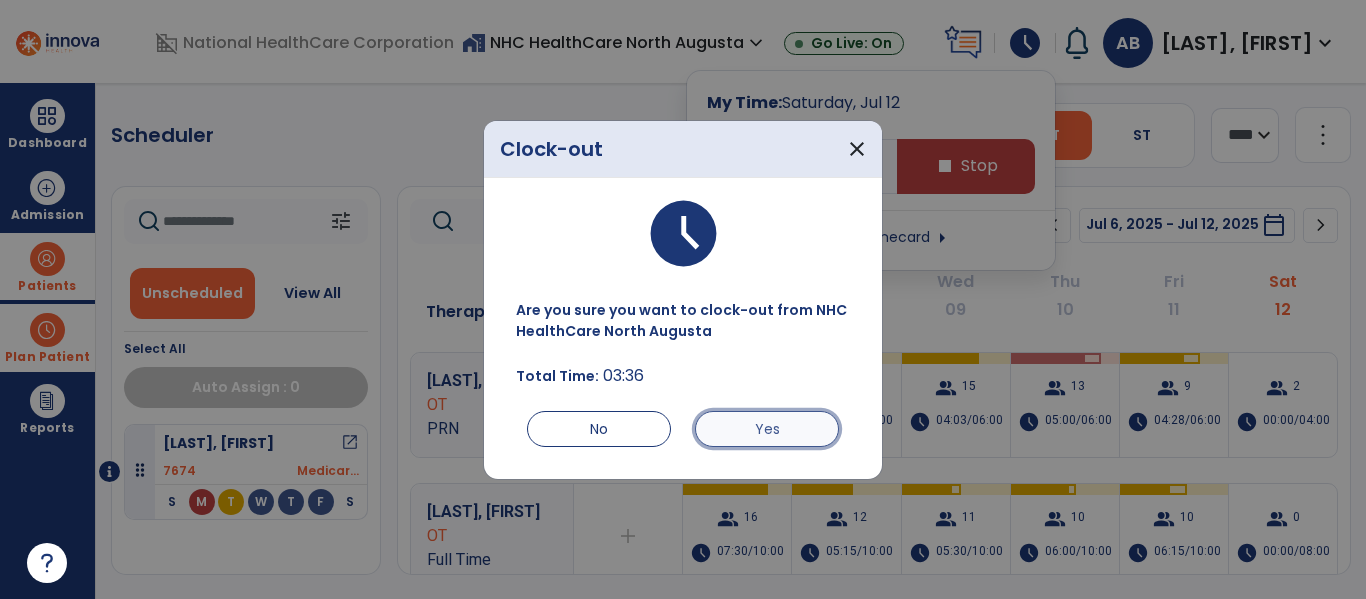 click on "Yes" at bounding box center (767, 429) 